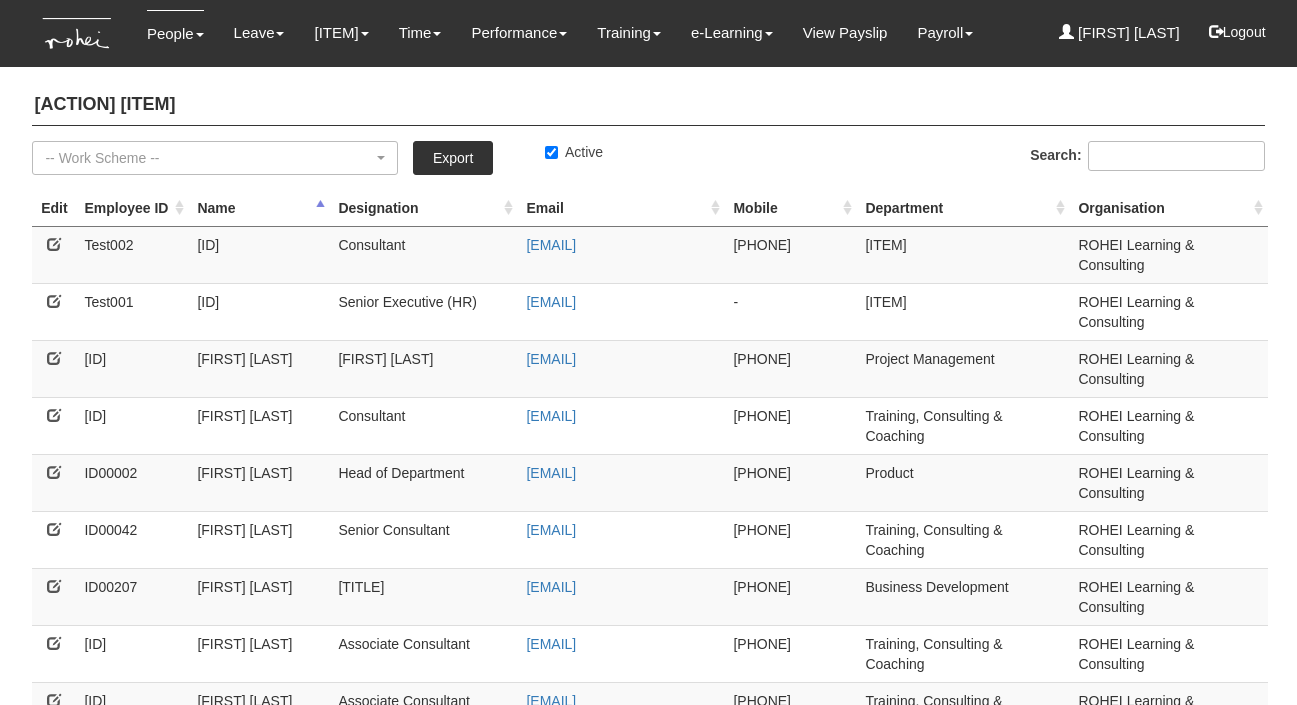select on "50" 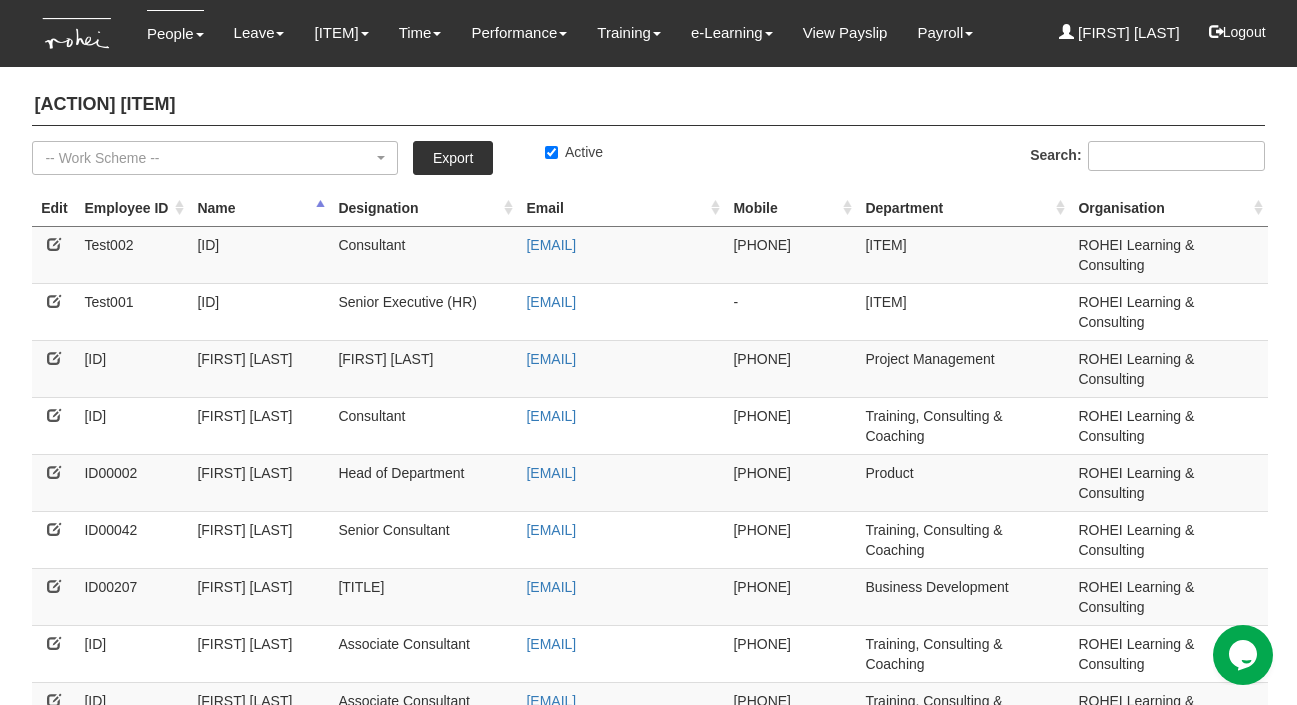scroll, scrollTop: 0, scrollLeft: 0, axis: both 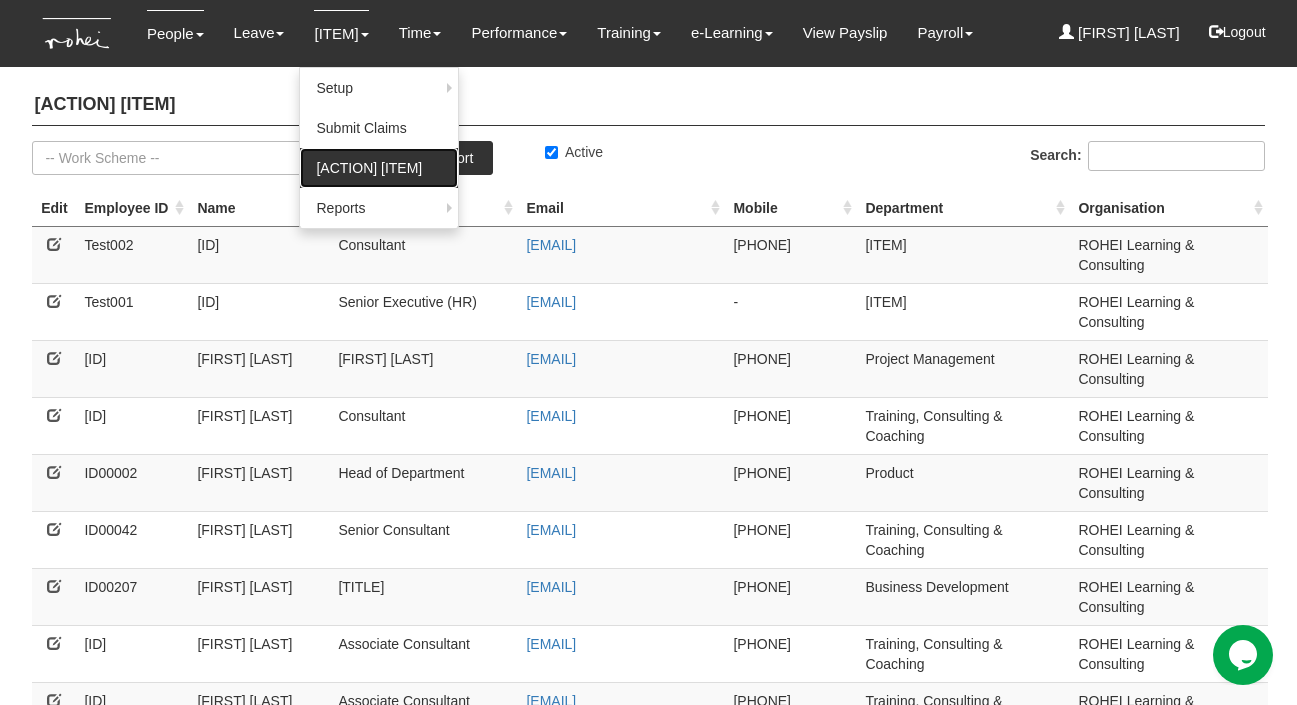click on "[ACTION]" at bounding box center (379, 168) 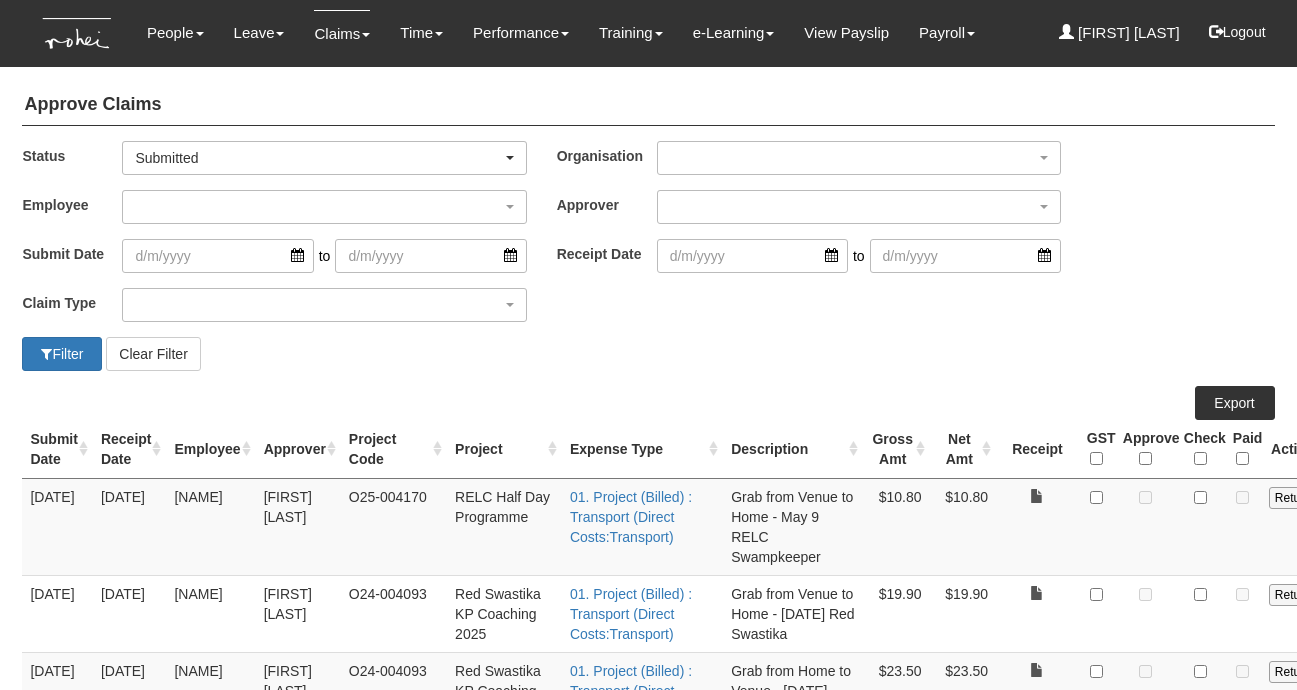 select on "50" 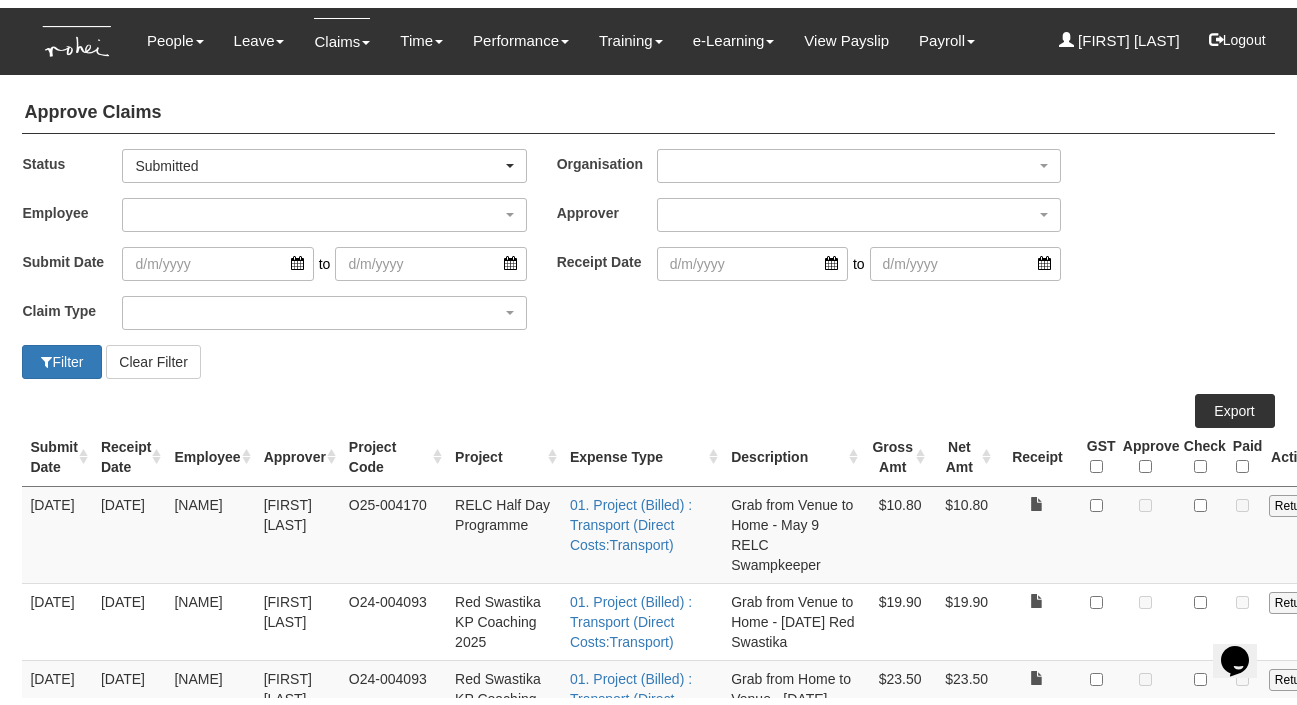 scroll, scrollTop: 0, scrollLeft: 0, axis: both 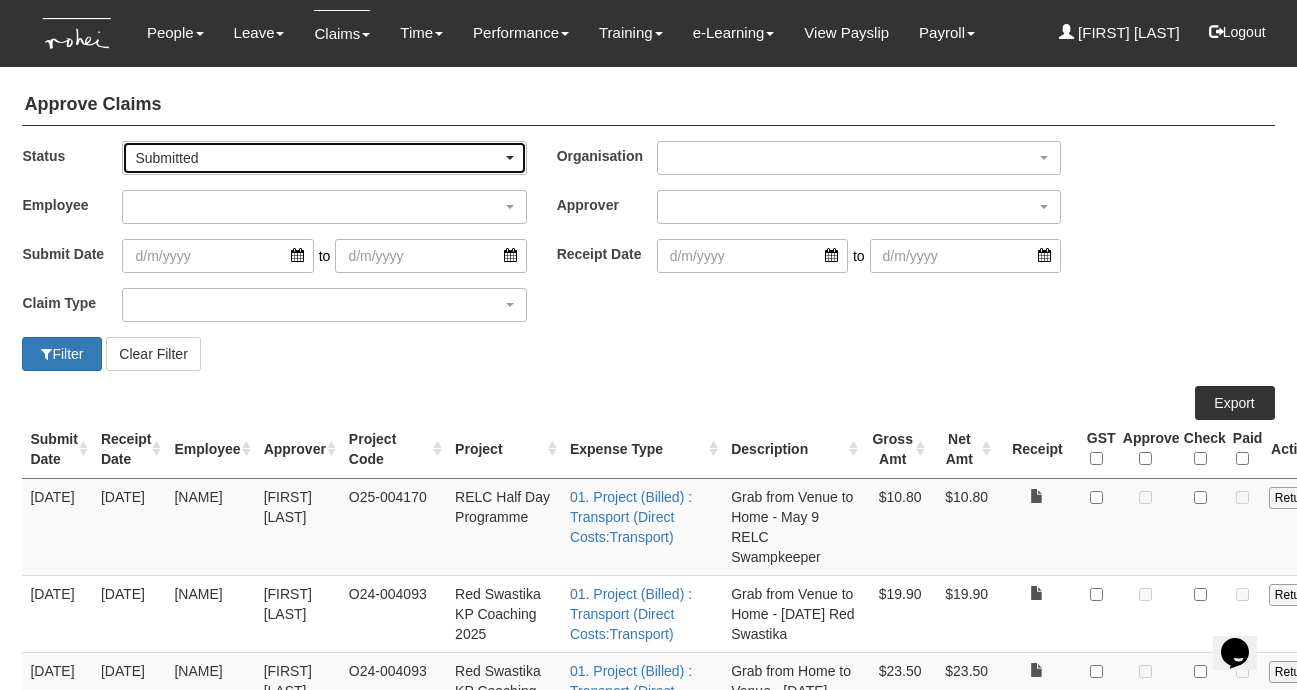 click on "Submitted" at bounding box center [318, 158] 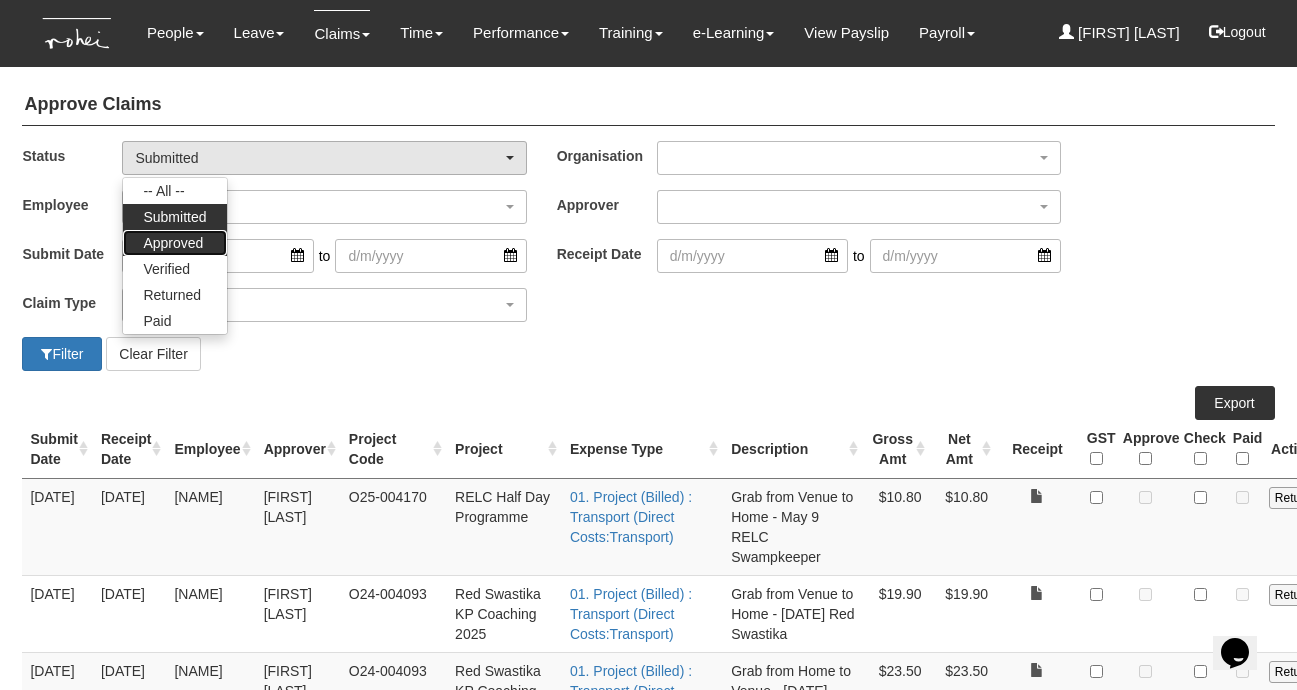 click on "Approved" at bounding box center (173, 243) 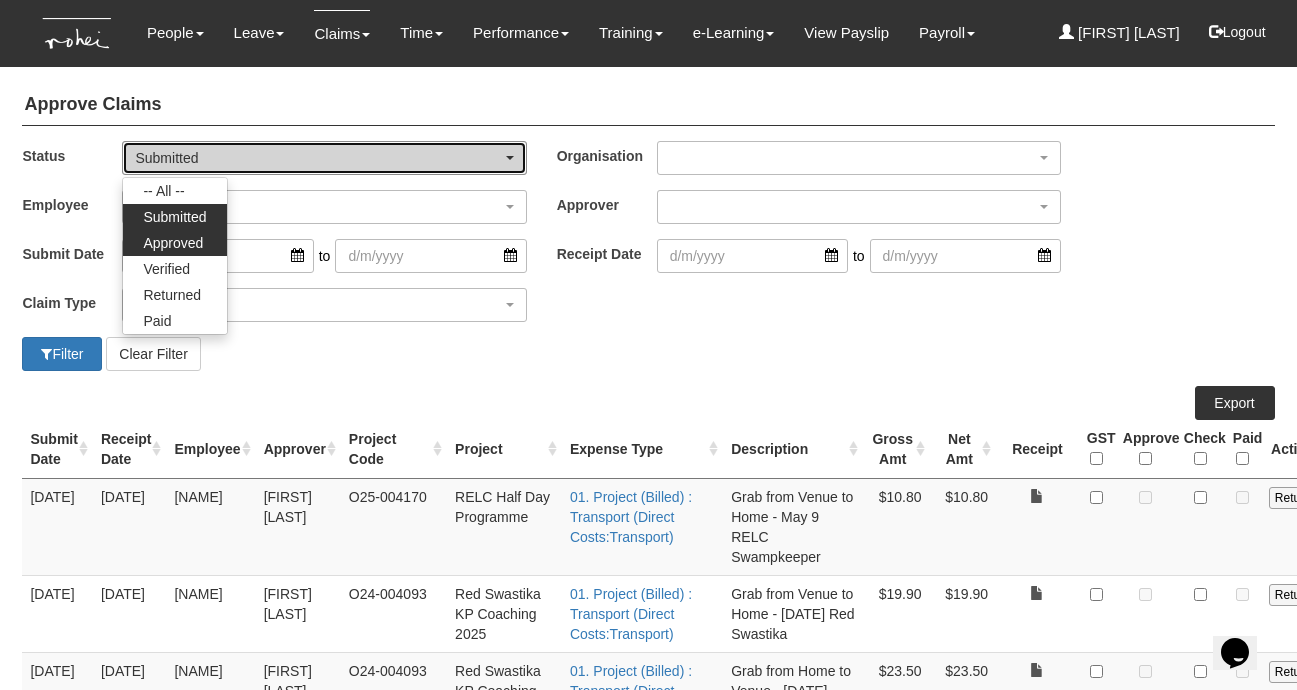 select on "Approved" 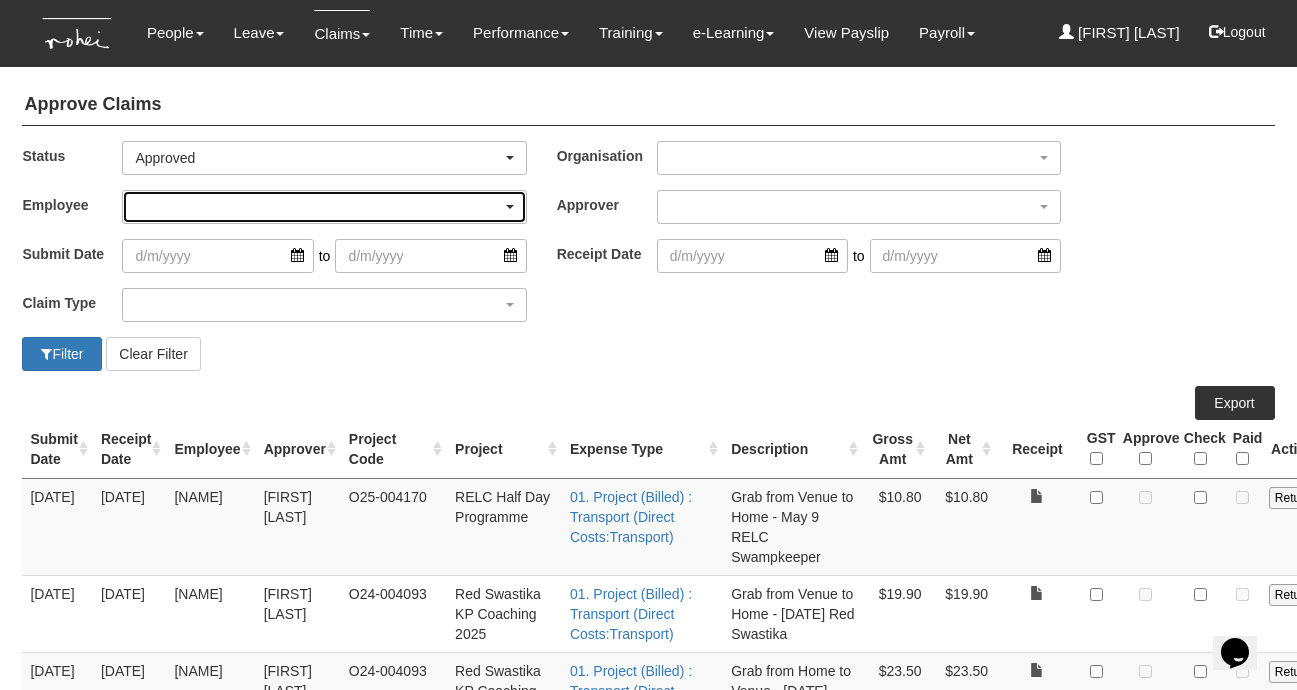 click at bounding box center [324, 207] 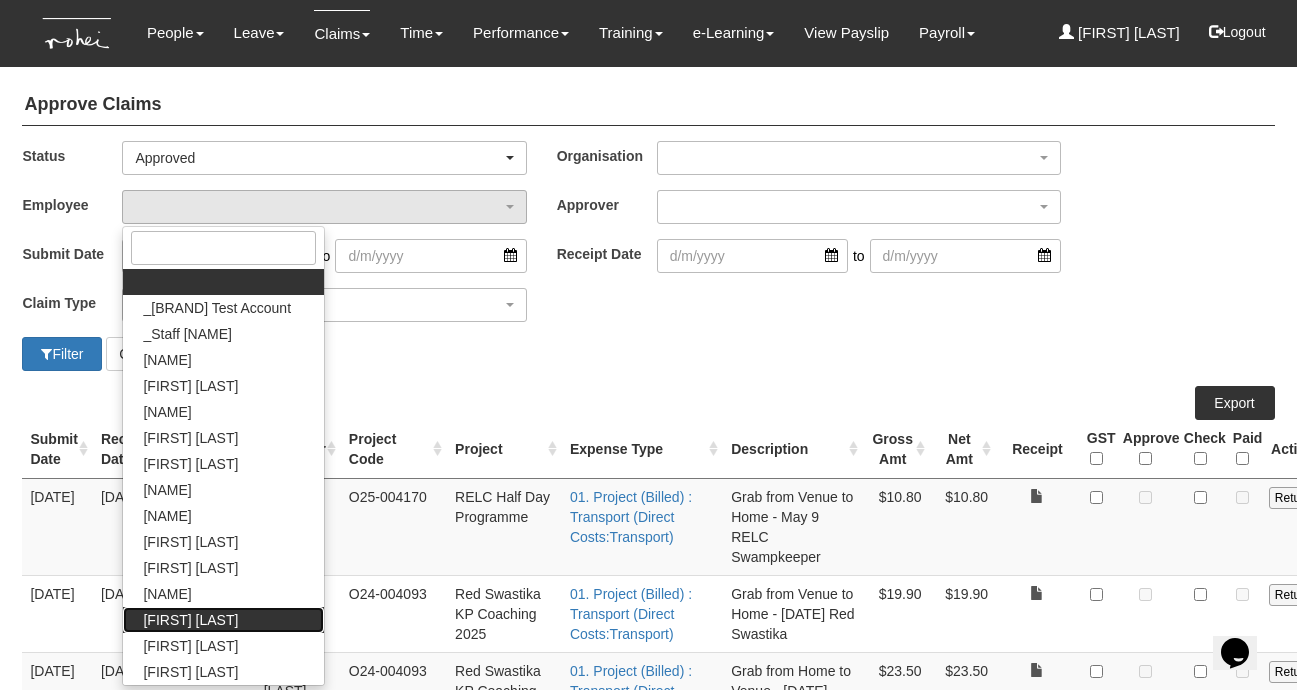 click on "[FIRST] [LAST]" at bounding box center [190, 620] 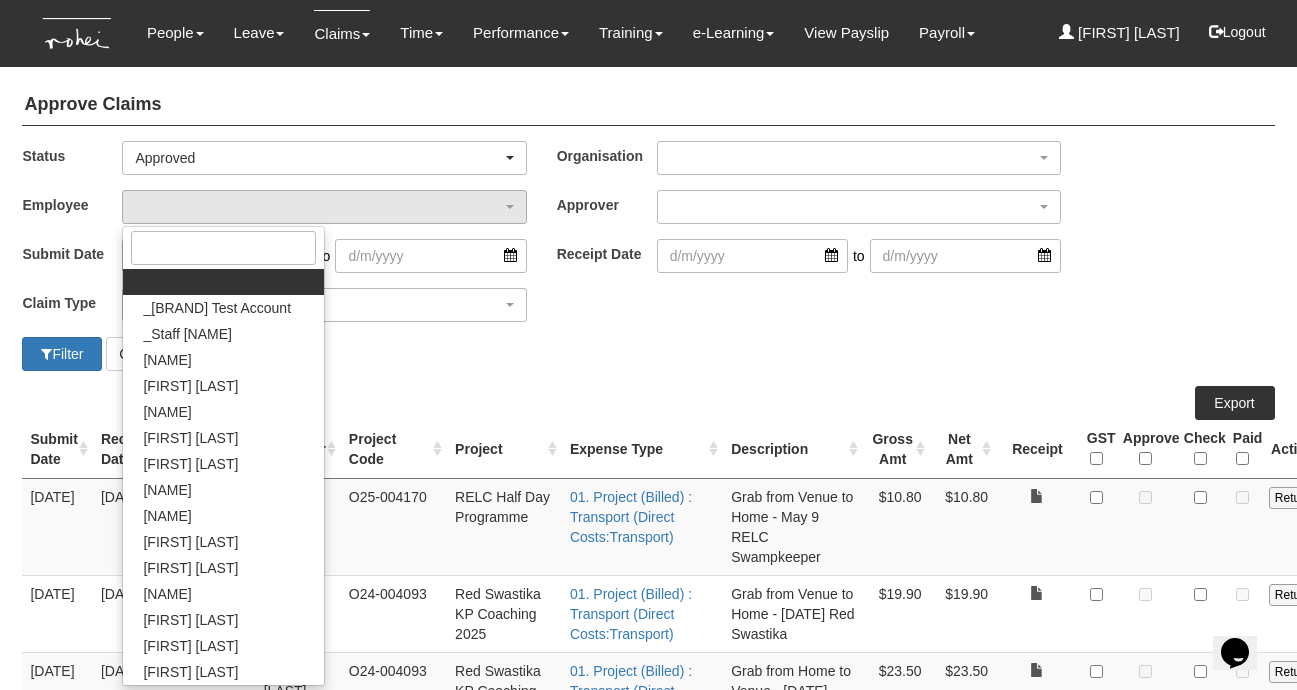 select on "7c74568e-c65a-4e2f-b023-70974c8e3265" 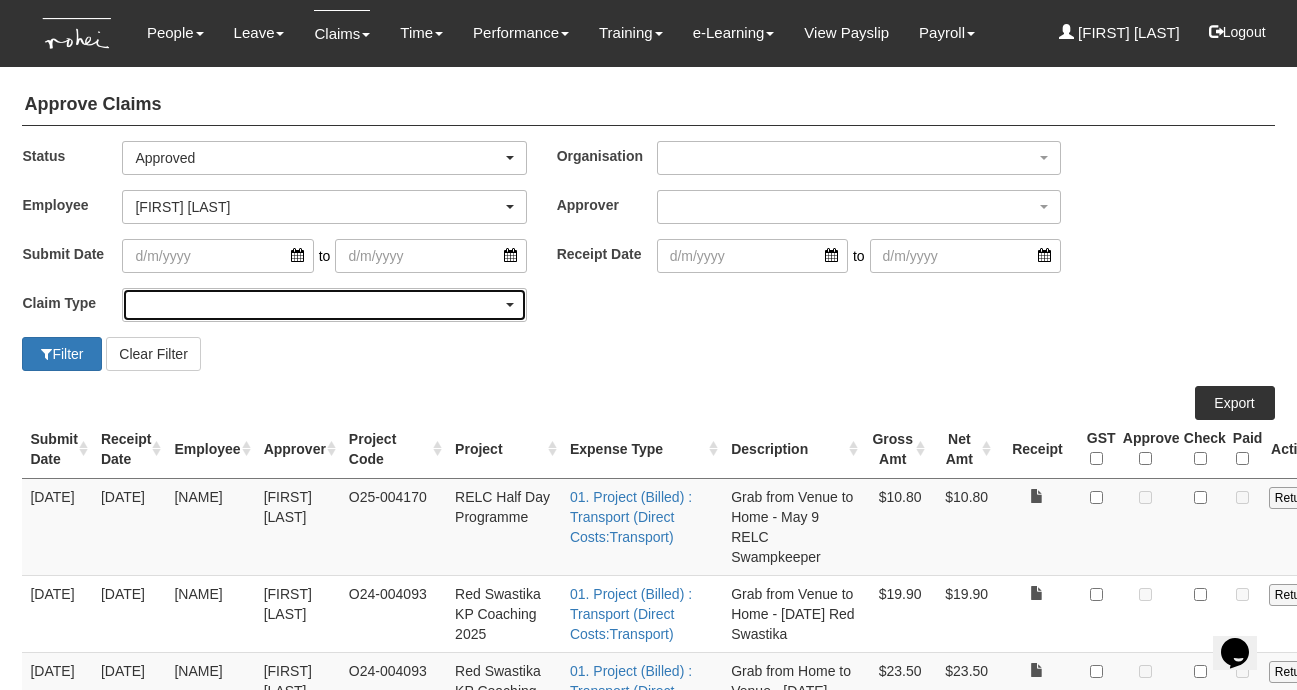 click at bounding box center (324, 305) 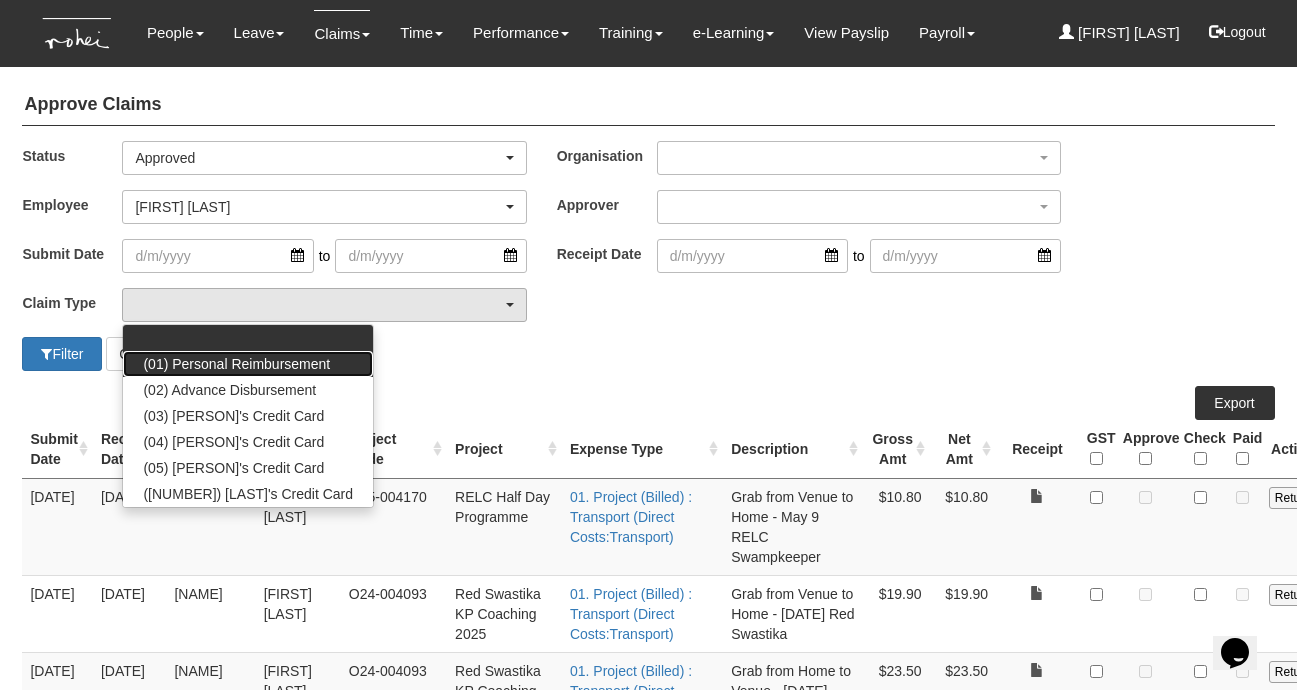 click on "(01) Personal Reimbursement" at bounding box center [236, 364] 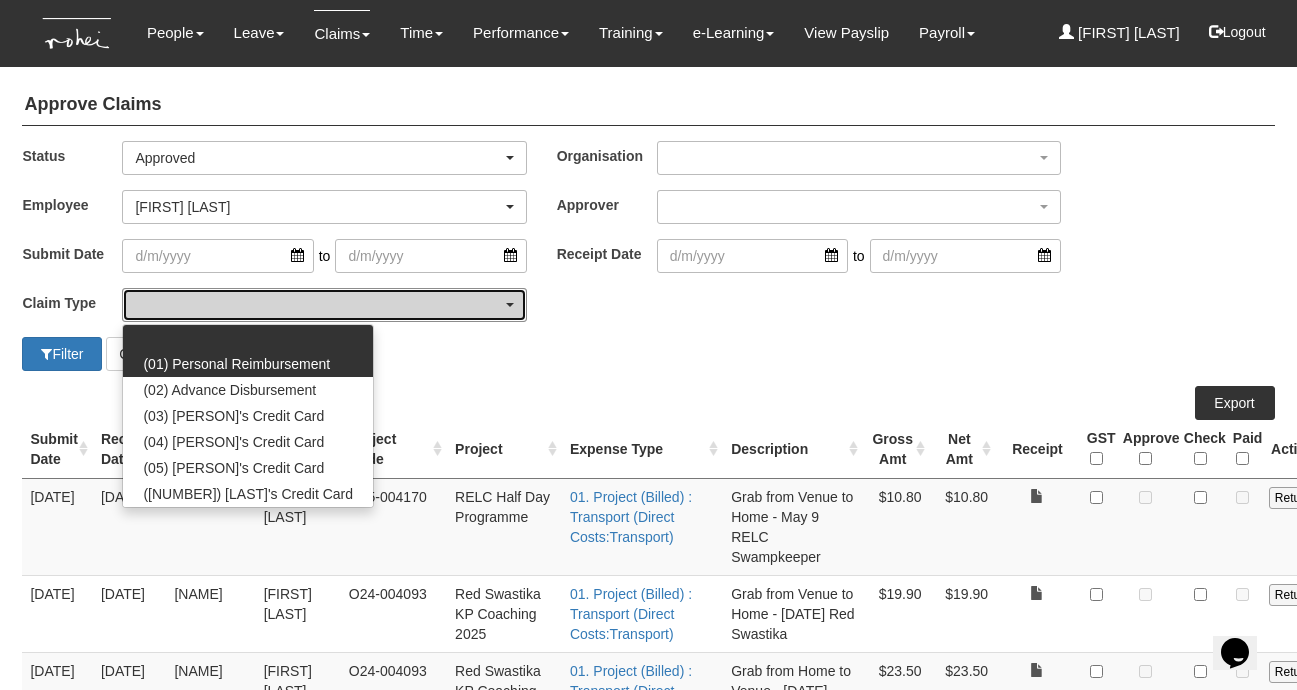 select on "14" 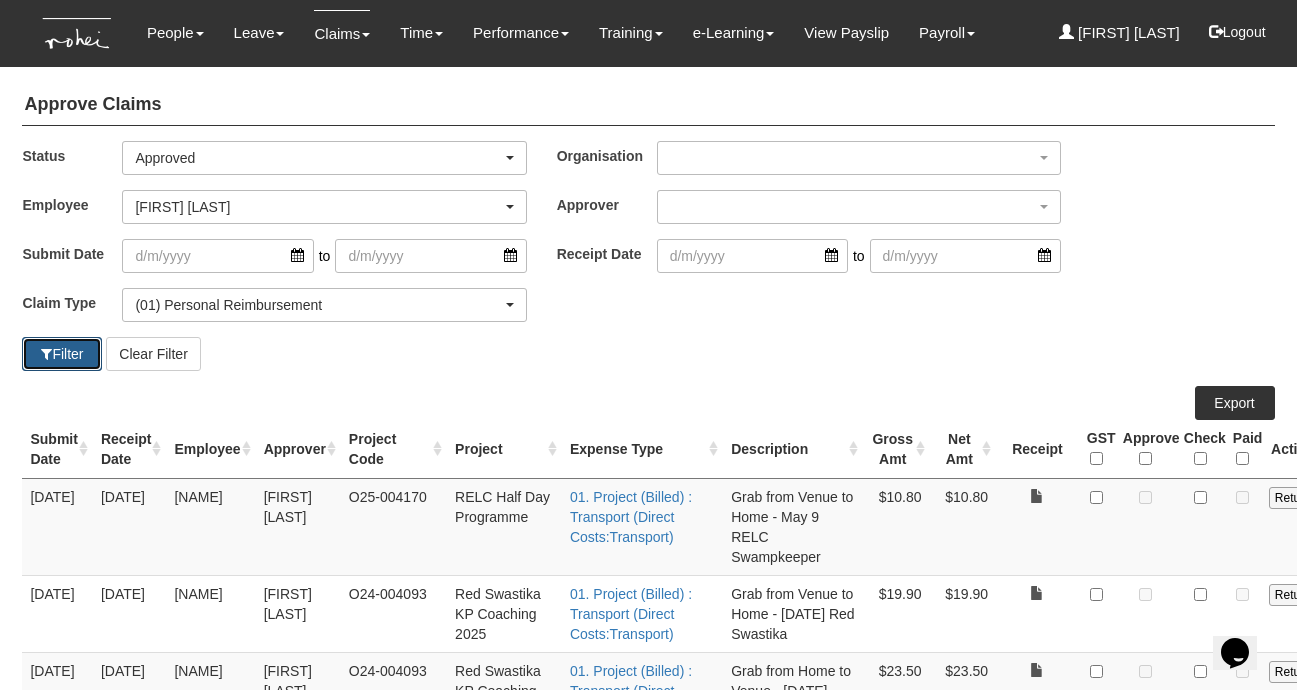 click on "Filter" at bounding box center (62, 354) 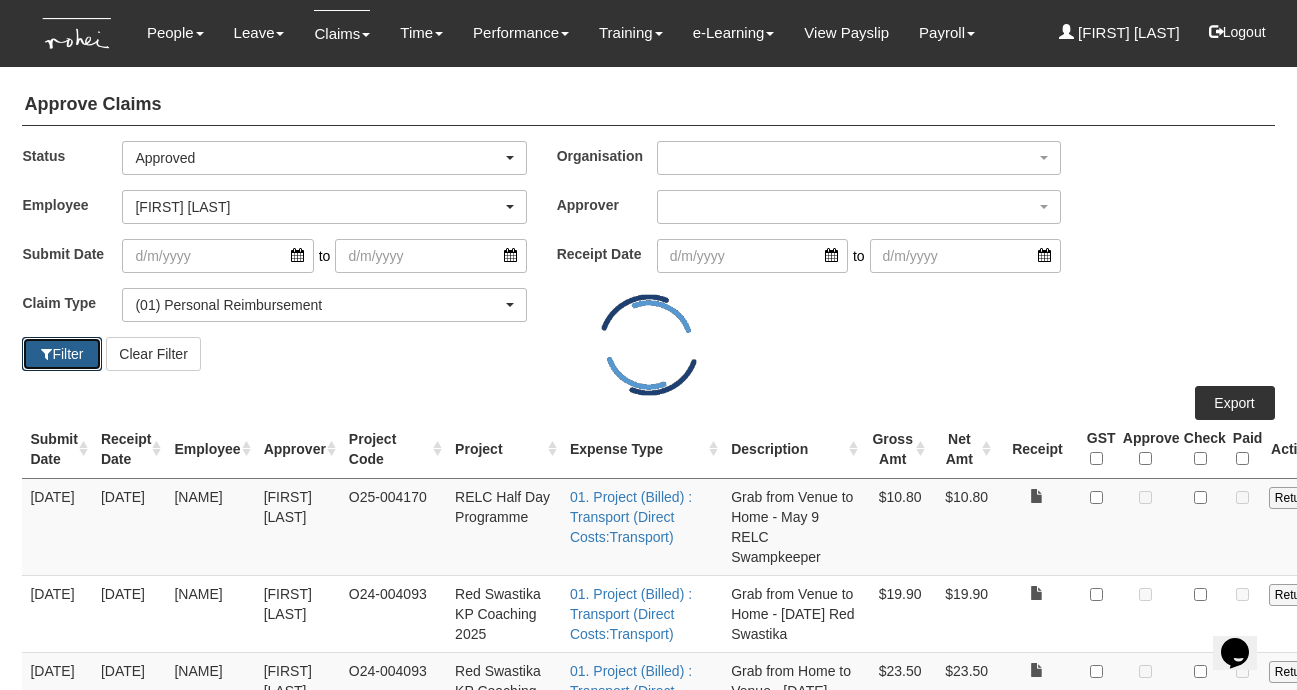 select on "50" 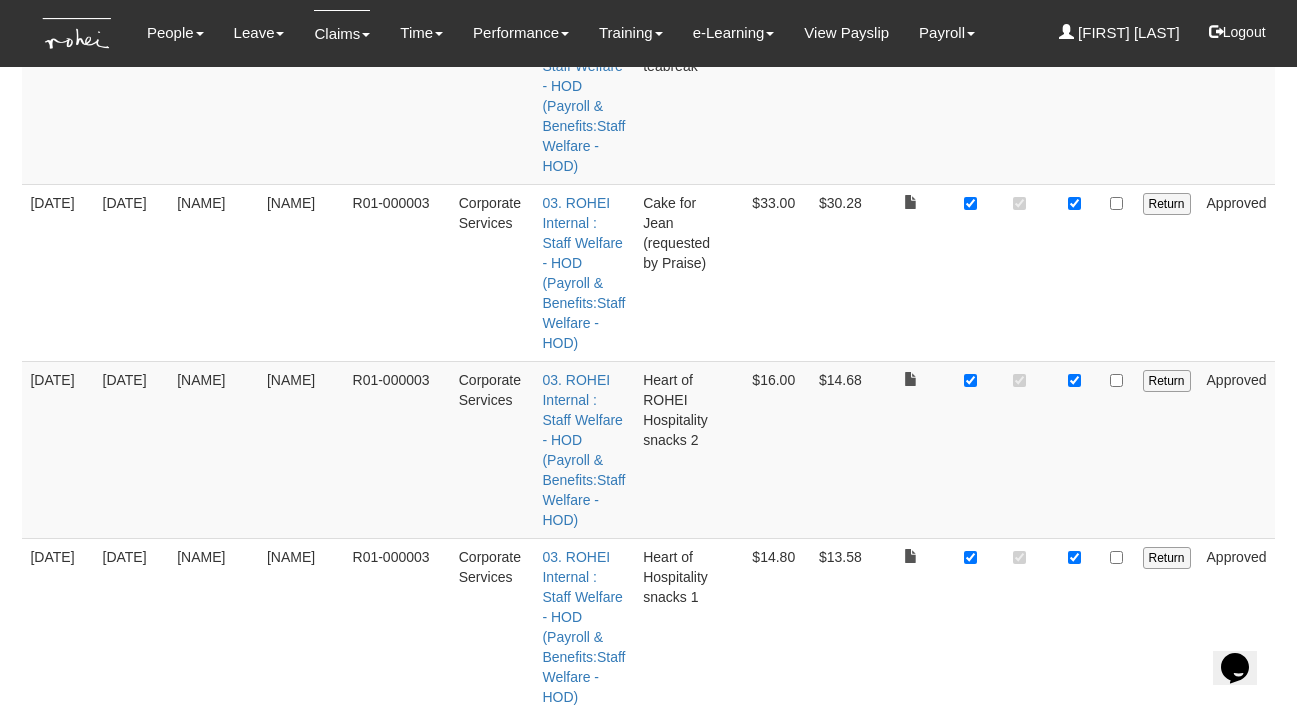 scroll, scrollTop: 0, scrollLeft: 0, axis: both 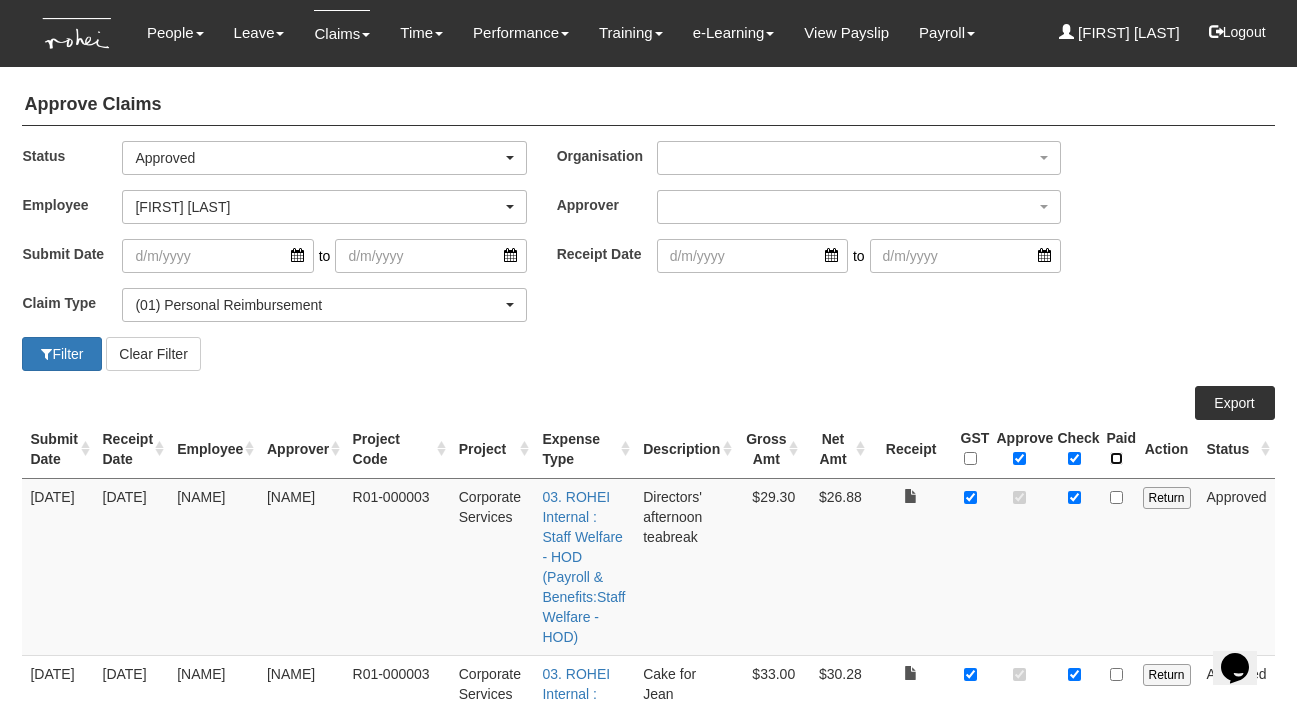 click at bounding box center [1116, 458] 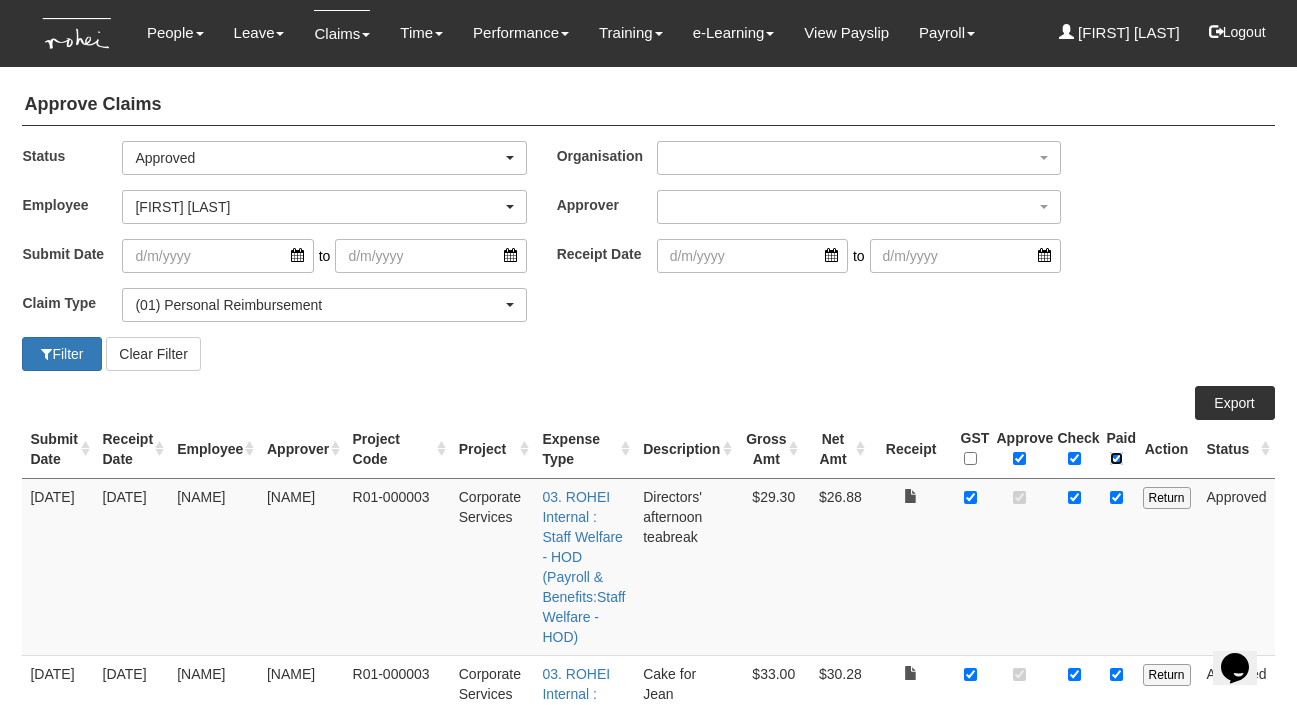 checkbox on "true" 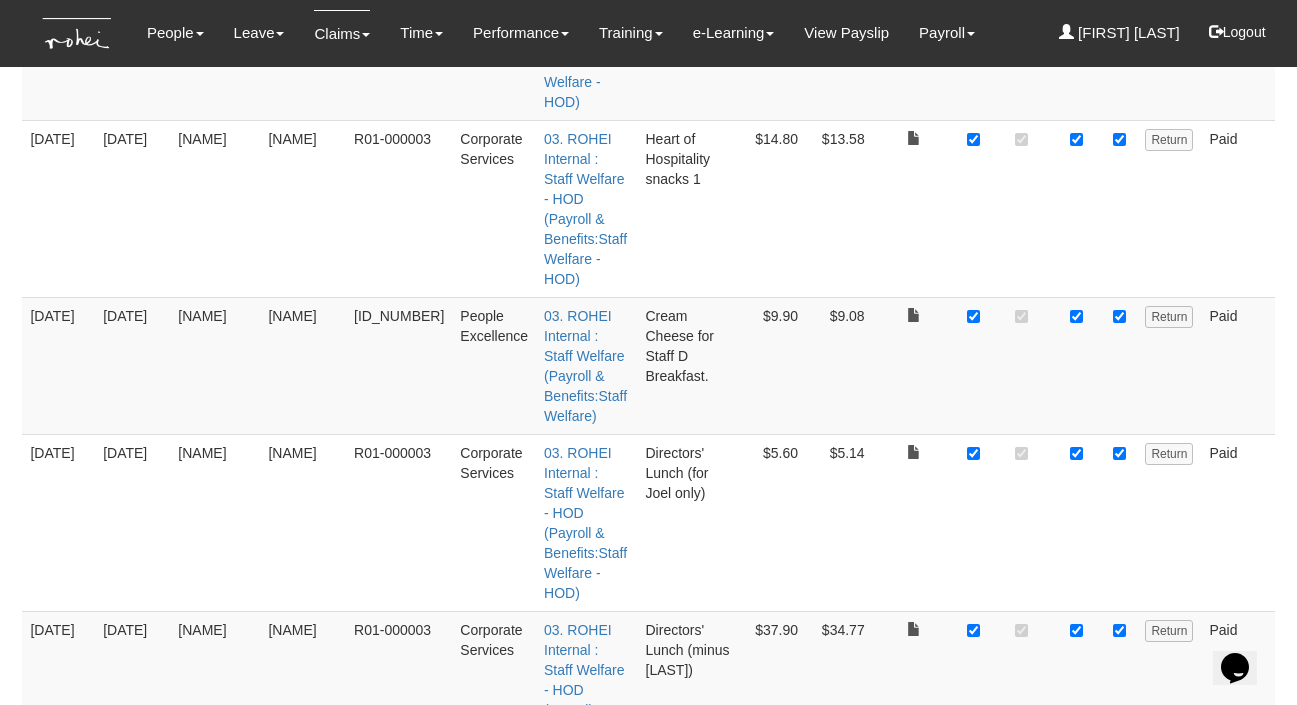 scroll, scrollTop: 0, scrollLeft: 0, axis: both 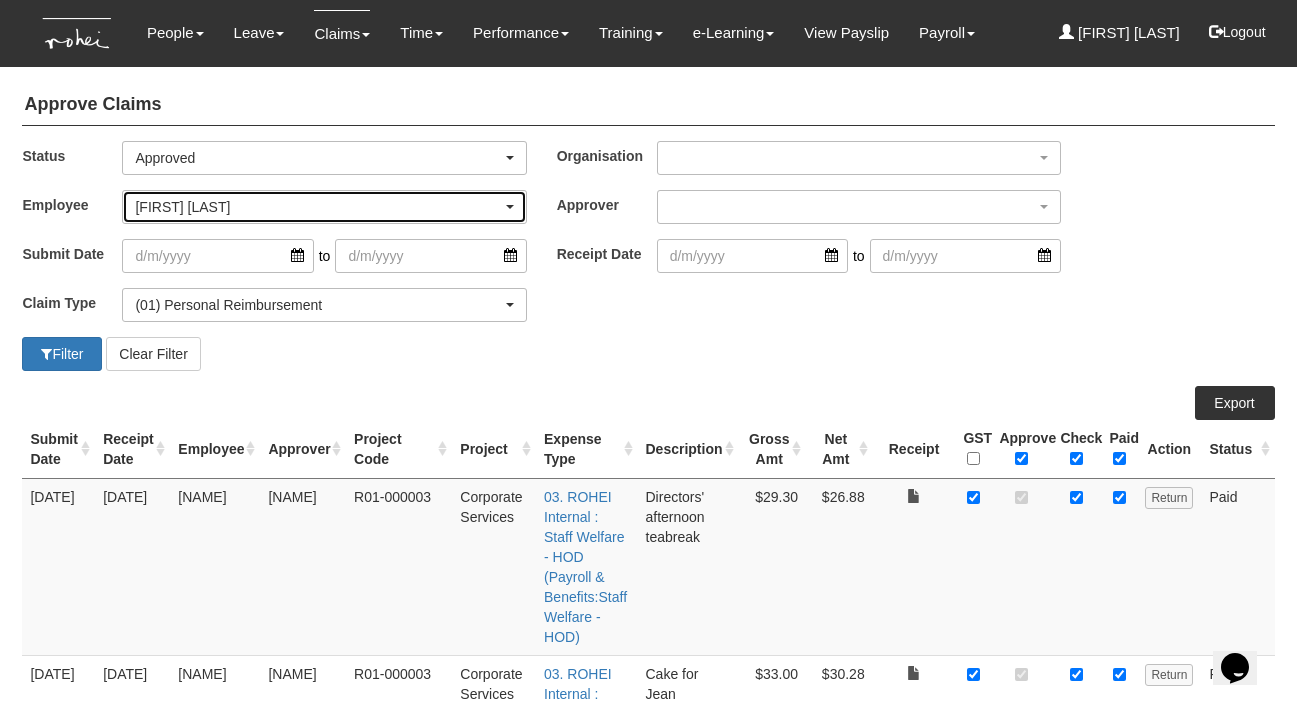 click on "[FIRST] [LAST]" at bounding box center [318, 207] 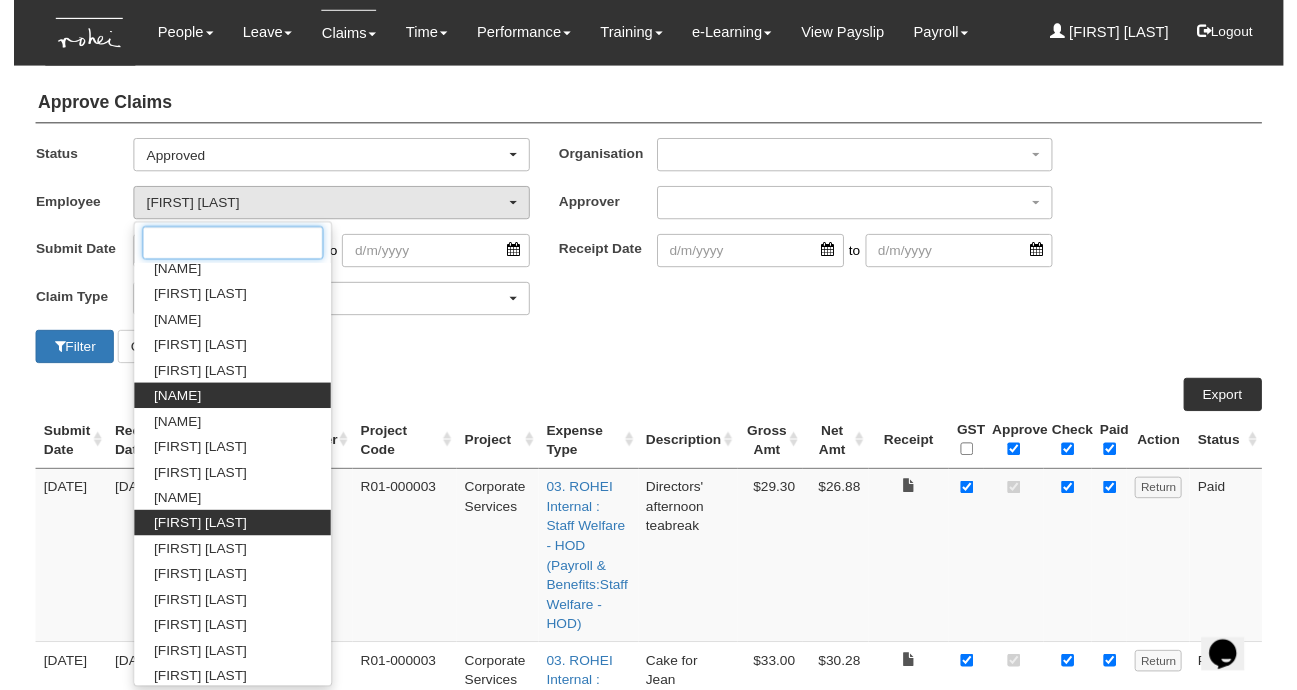 scroll, scrollTop: 0, scrollLeft: 0, axis: both 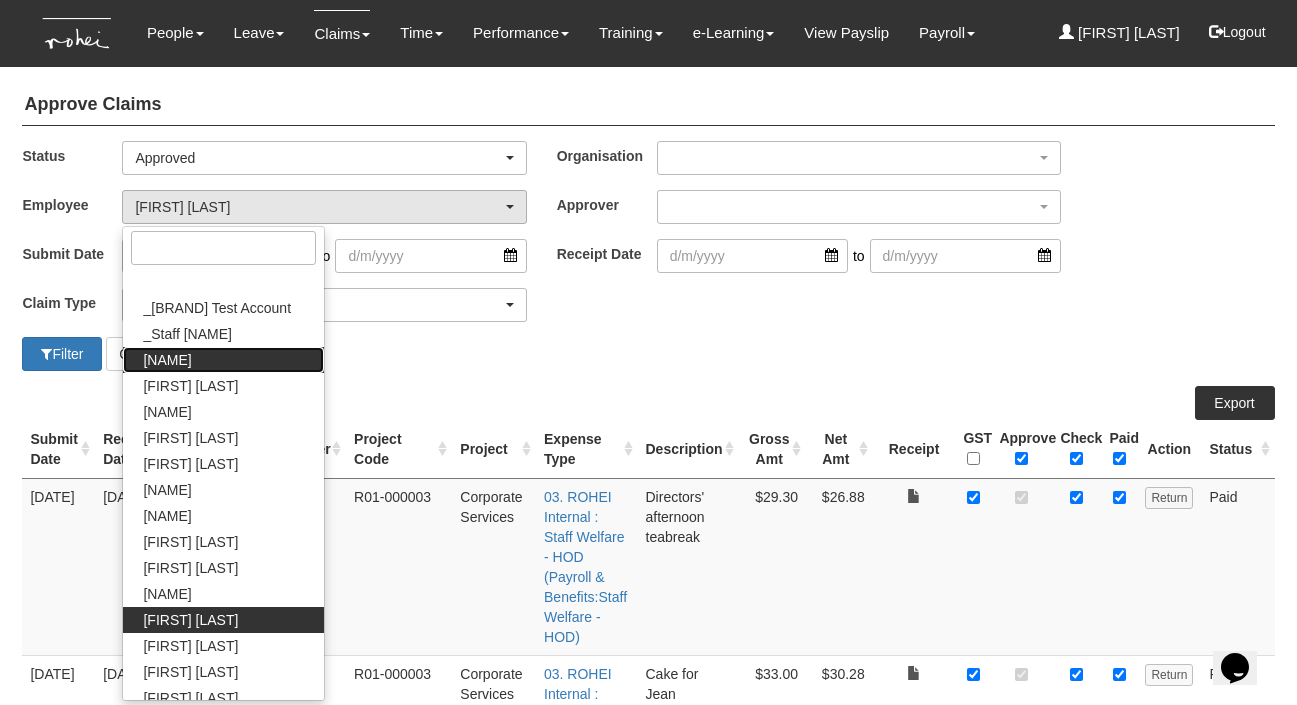 click on "Abel Tan" at bounding box center [223, 360] 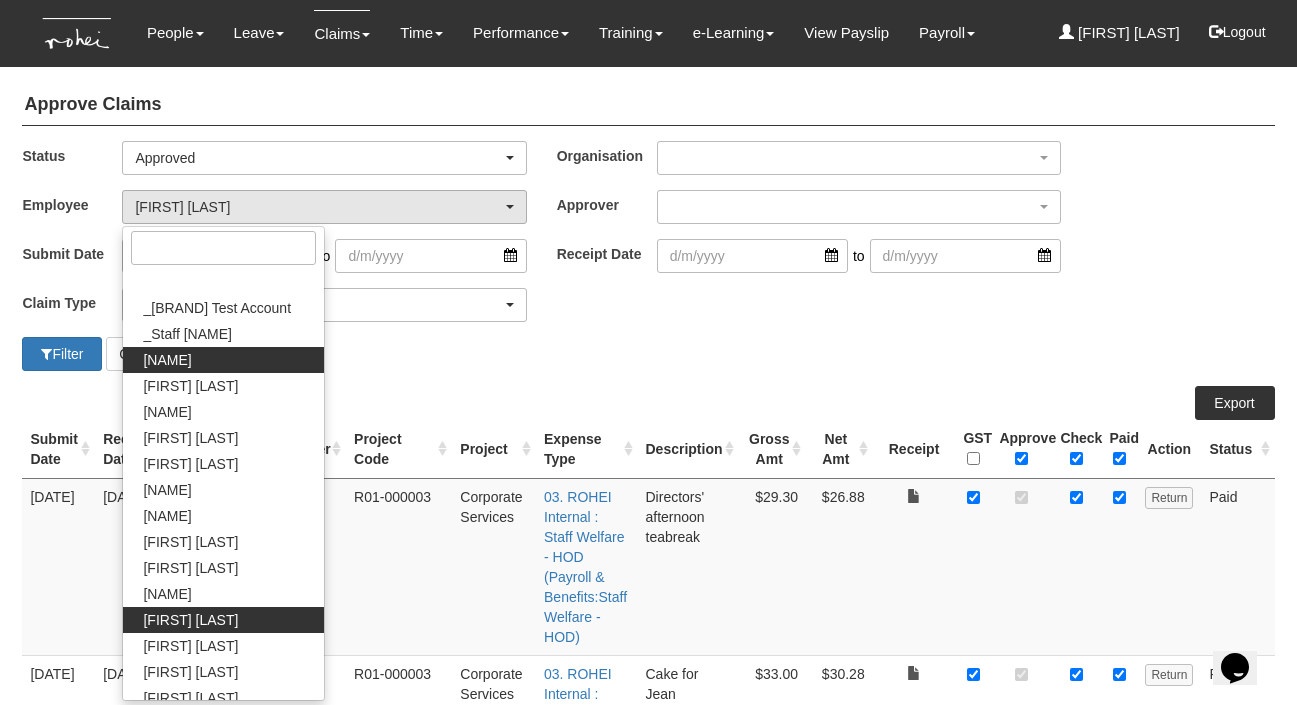 select on "bab5243c-beed-41fc-b362-49a7e6e66dc1" 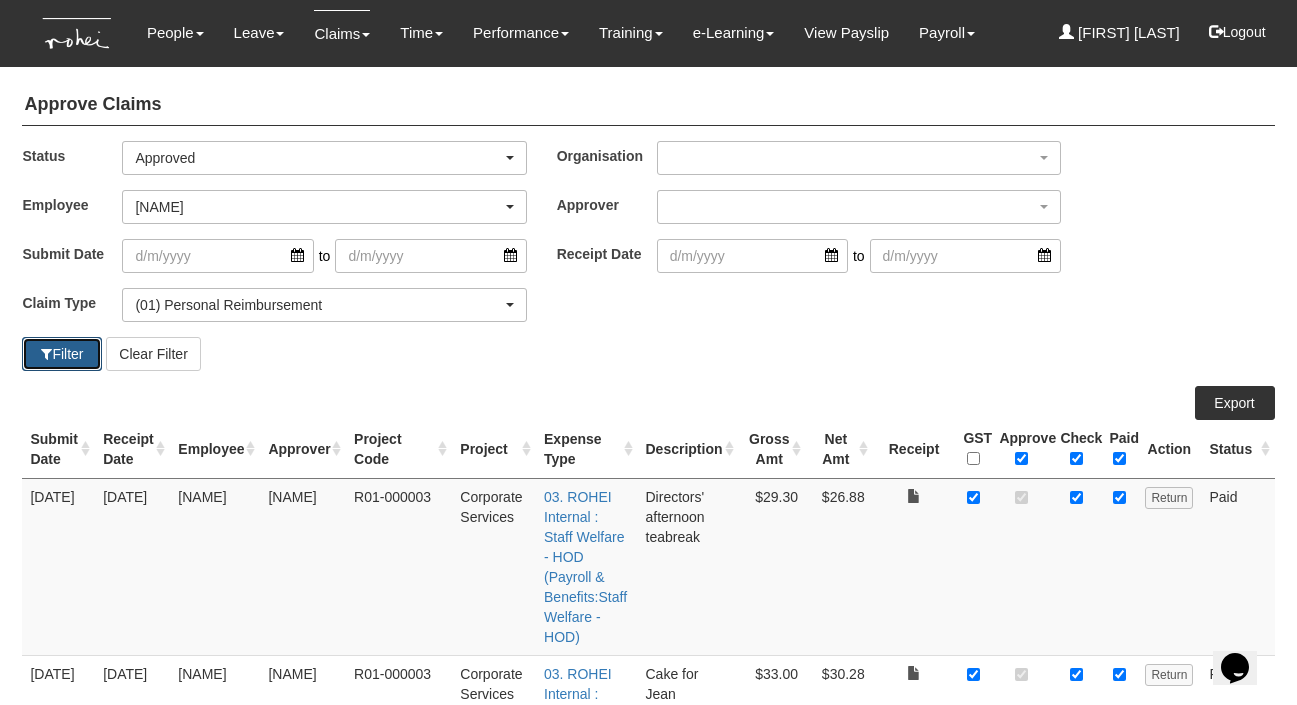 click at bounding box center [46, 354] 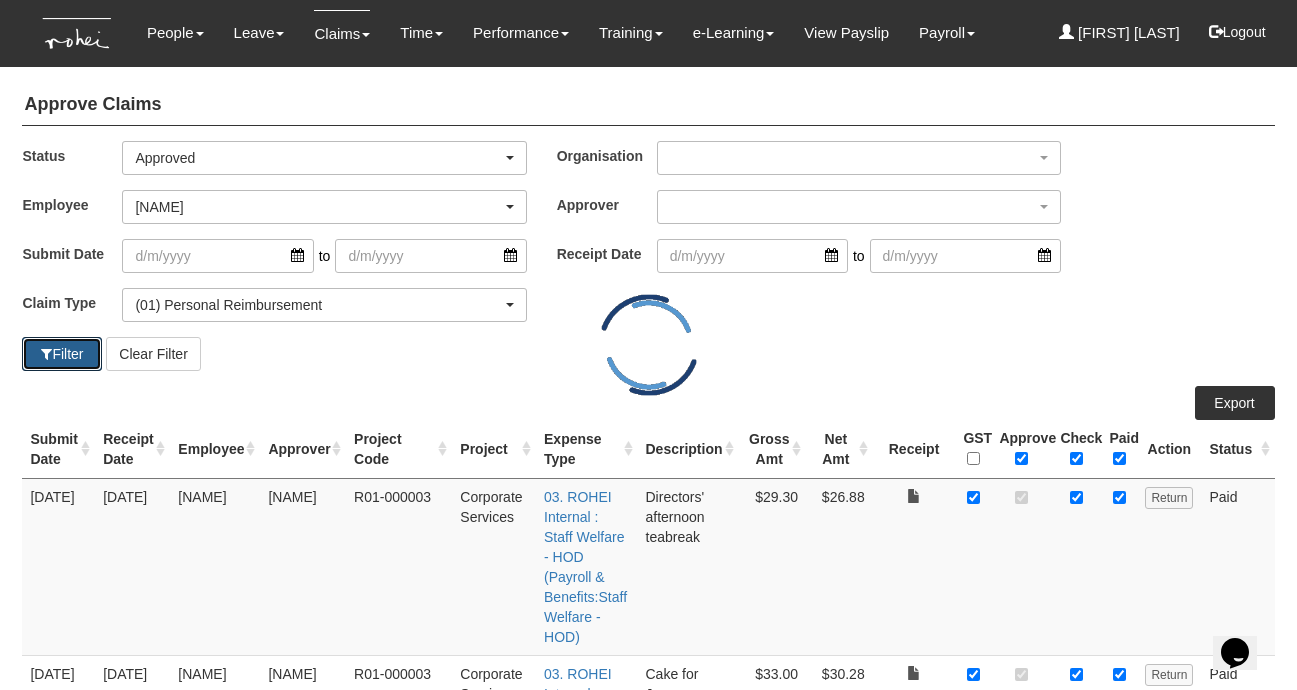 select on "50" 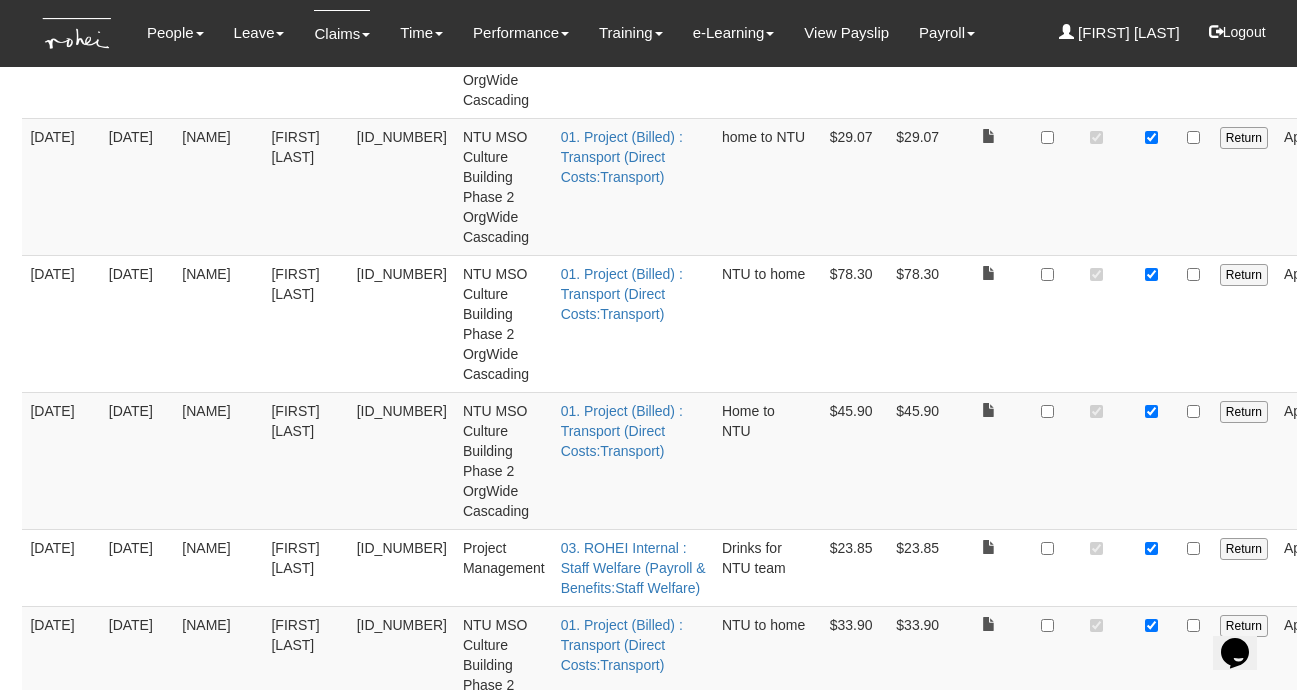 scroll, scrollTop: 1101, scrollLeft: 0, axis: vertical 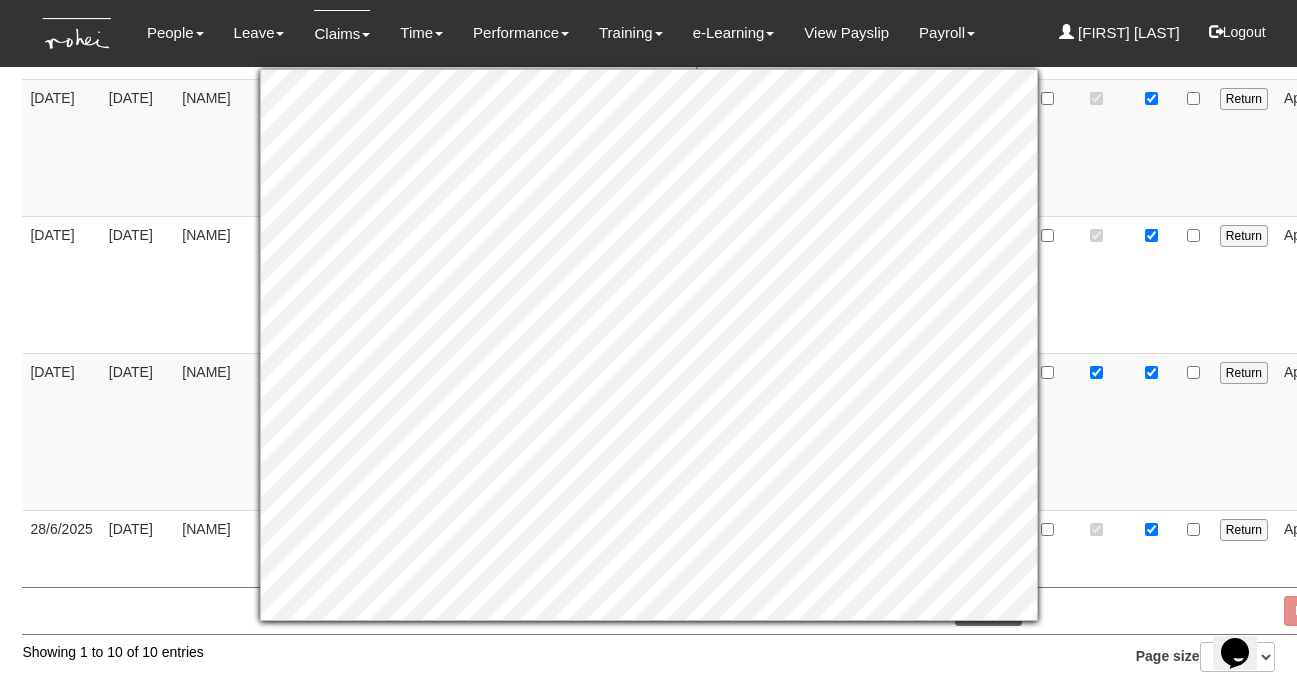 click on "Approve Claims
Status
-- All --
Submitted
Approved
Verified
Returned
Paid
Approved   -- All -- Submitted Approved Verified Returned Paid
Organisation
ROHEI Learning & Consulting
Employee
_Bhel Test Account
_Staff Gracie
Abel Tan
Abigail Shantini K.
Aline Eustaquio Low
Alvin Ang
Amanda Ho
Barney Lau
Breyl Yeo
Carolin Leong
Cerlin Teo
Christine Wang
Claribel Abadilla
Czarina Marifosque
Daniel Low
Daniella Padre
Denise Aragon
Denise Tan
Ding Eng Eng
Doris De Souza
Elise Sun
Eric Tan
Evelyn Lim
Franchette Briones
Ghim Siew Ho
Grace Lim
Hannah Ang
Helen Lua
Iñaki Zuñiga
Jacqueline Pang
Jane Chang" at bounding box center (648, -175) 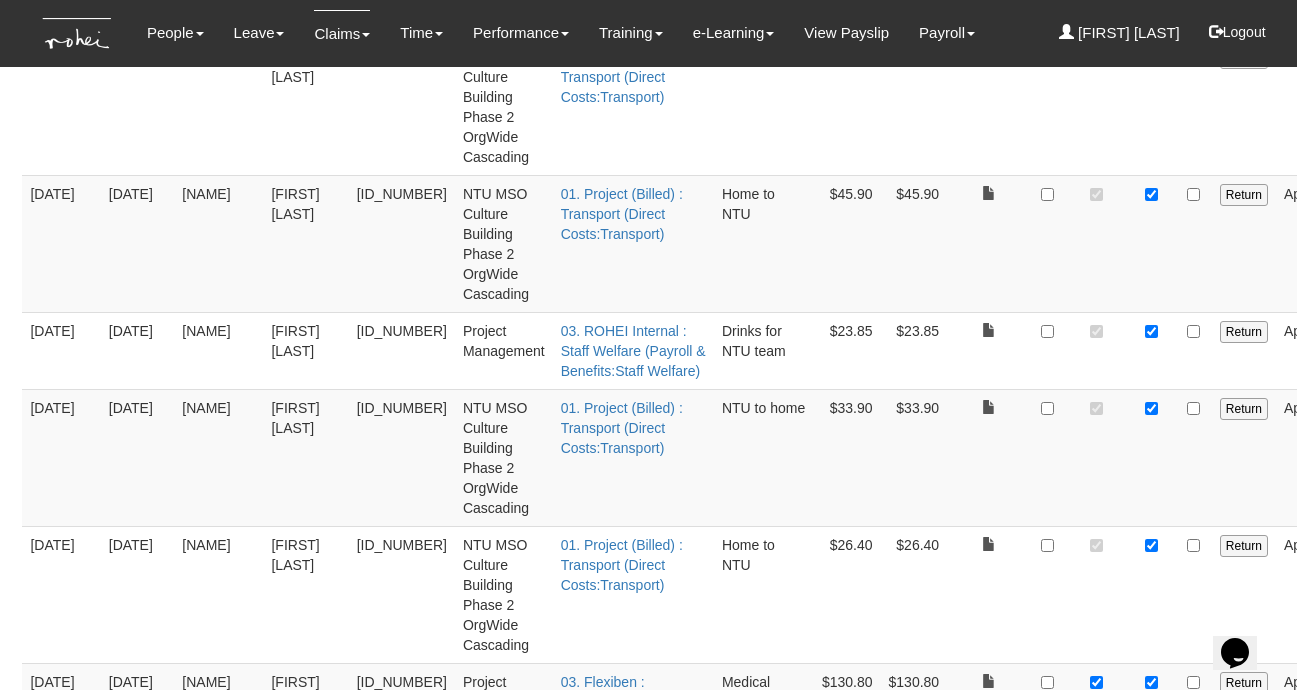scroll, scrollTop: 0, scrollLeft: 0, axis: both 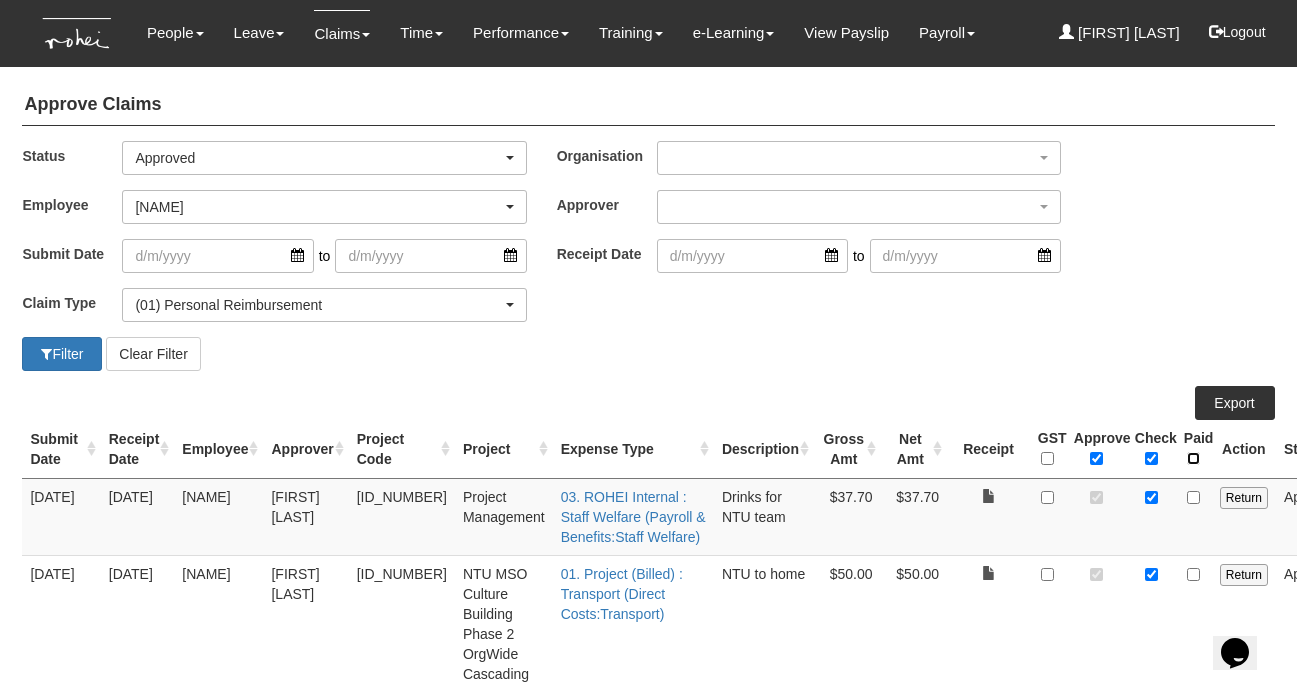 click at bounding box center [1193, 458] 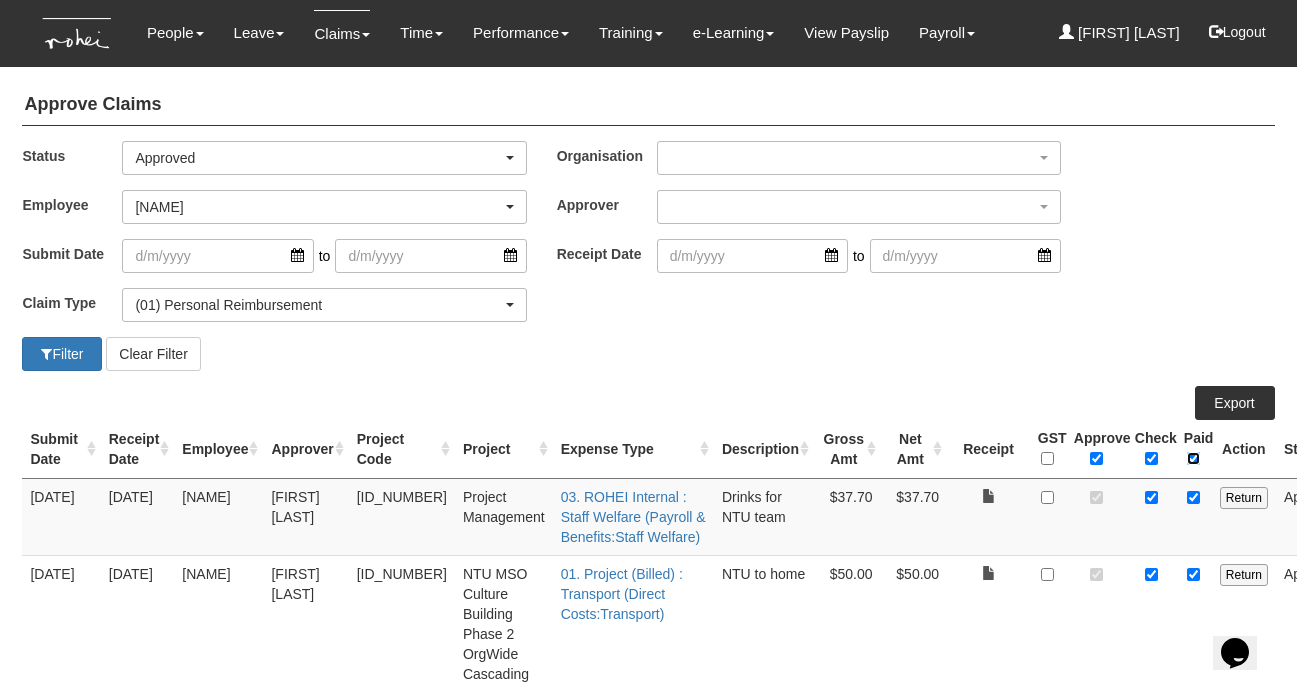 checkbox on "true" 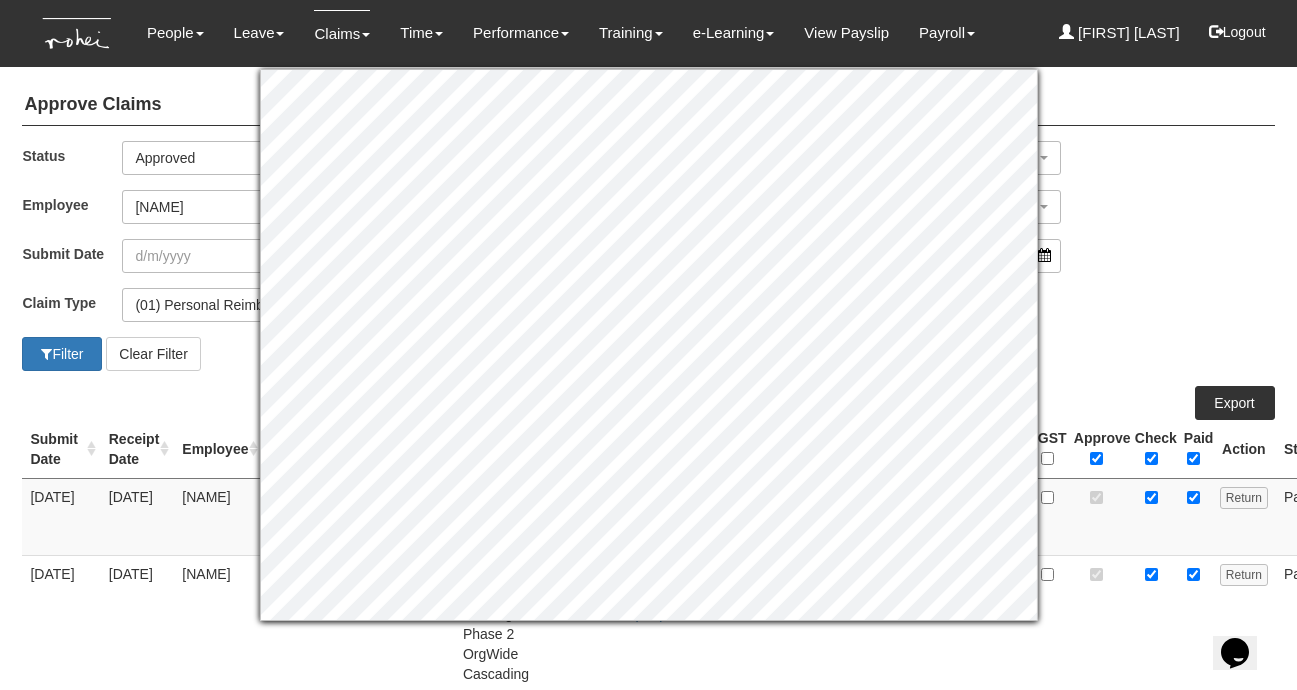 click on "Submit Date
to
Receipt Date
to" at bounding box center (648, 263) 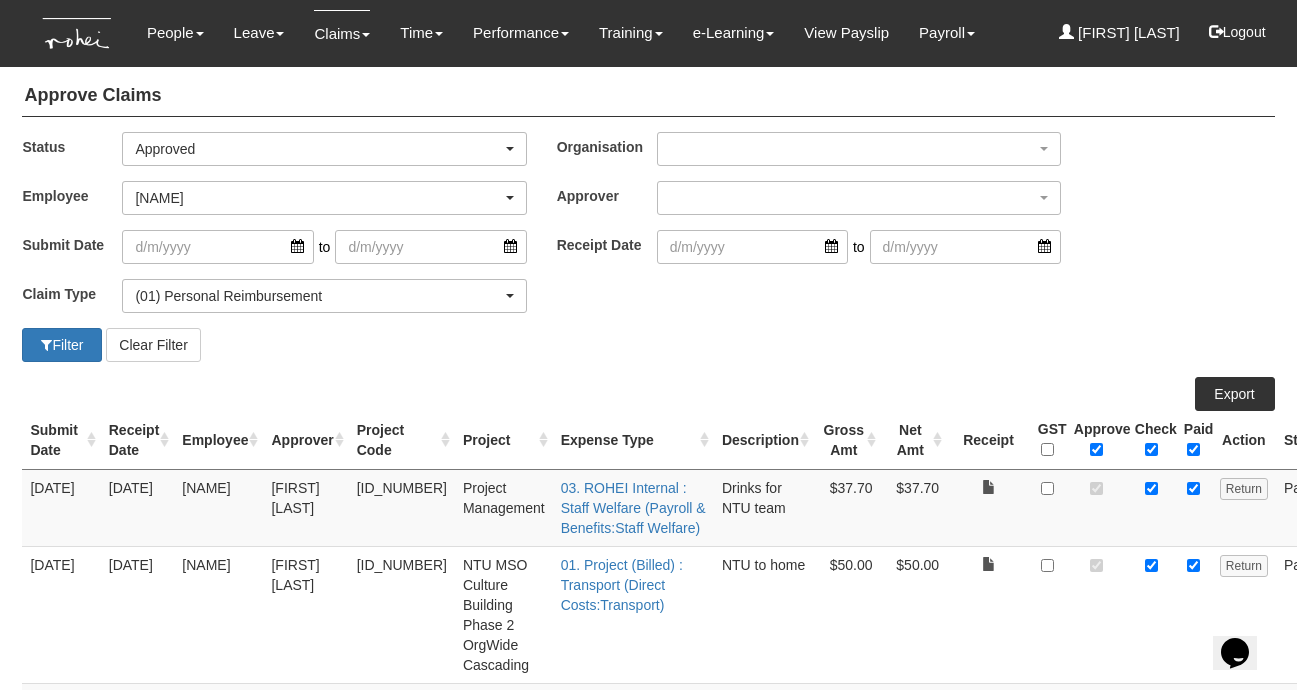scroll, scrollTop: 0, scrollLeft: 0, axis: both 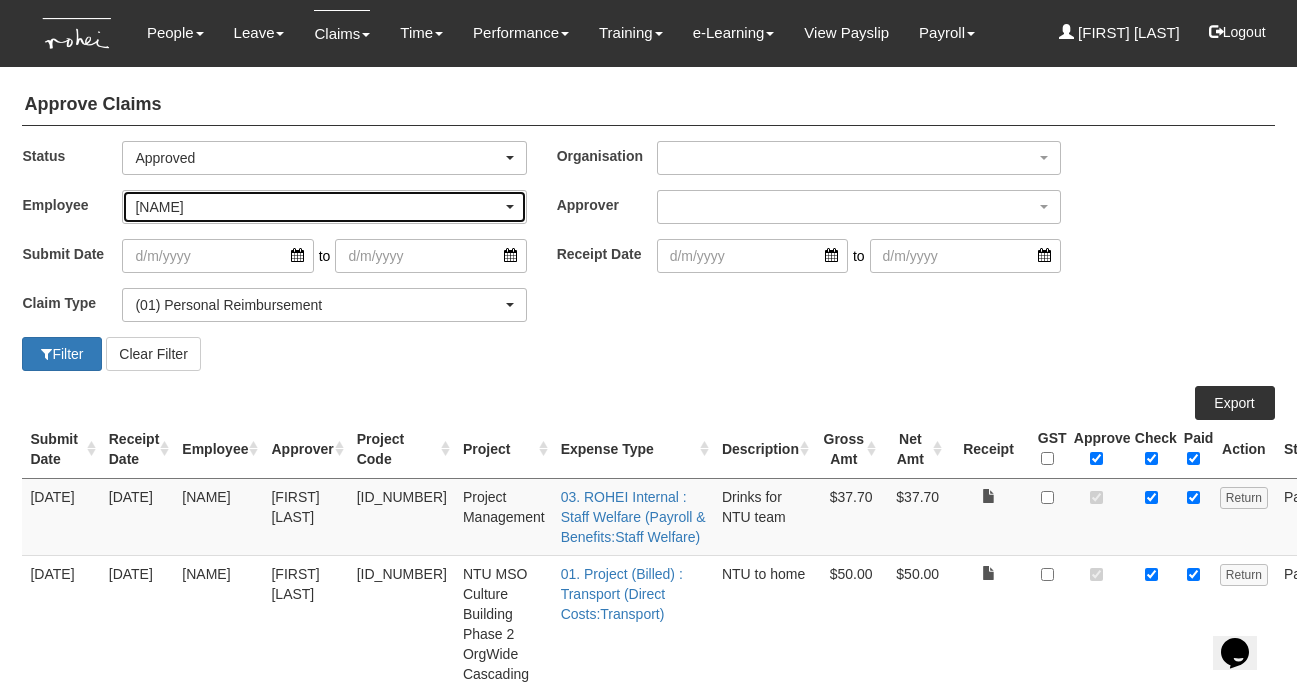 click on "Abel Tan" at bounding box center (318, 207) 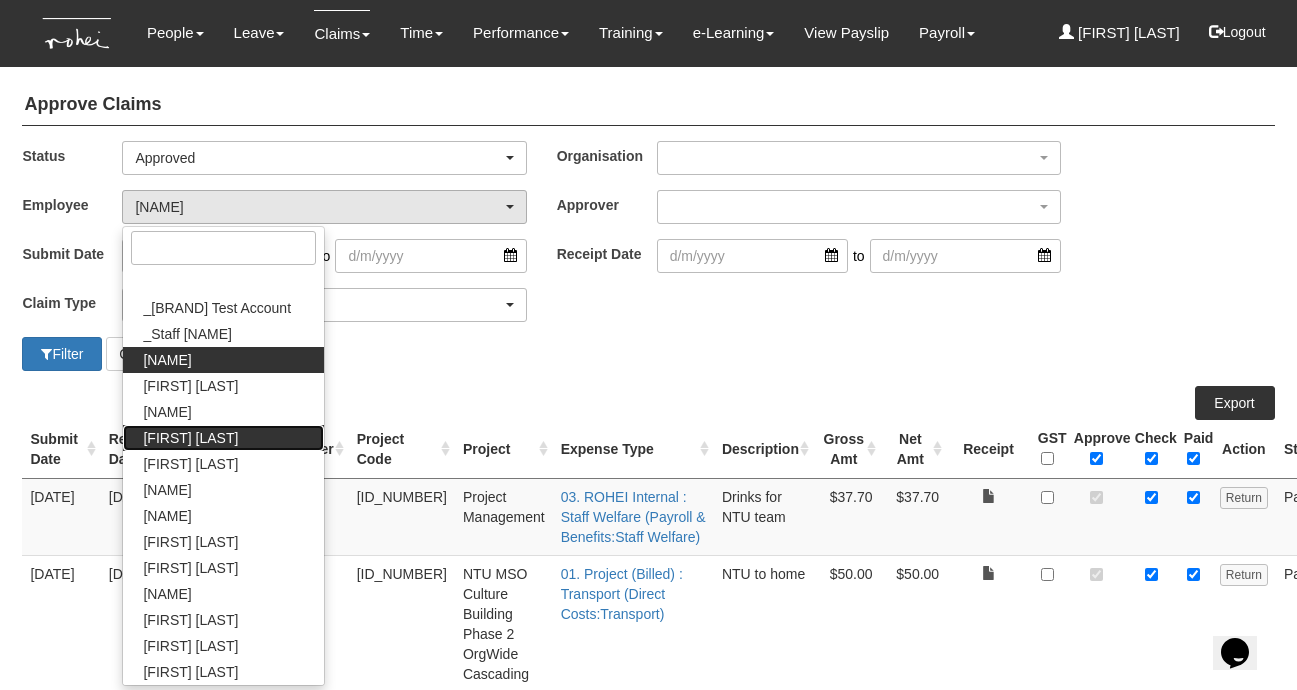 click on "Alvin Ang" at bounding box center (223, 438) 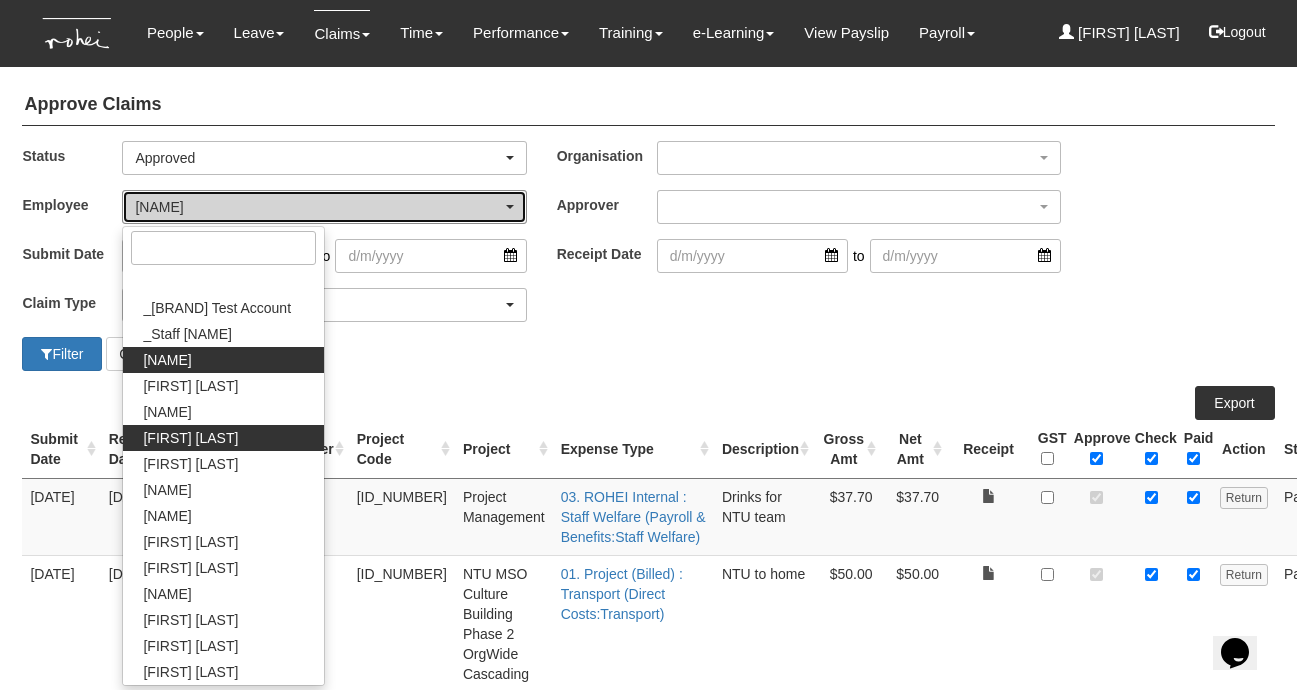 select on "711aa09b-4d78-48ff-a033-366bb302aa8b" 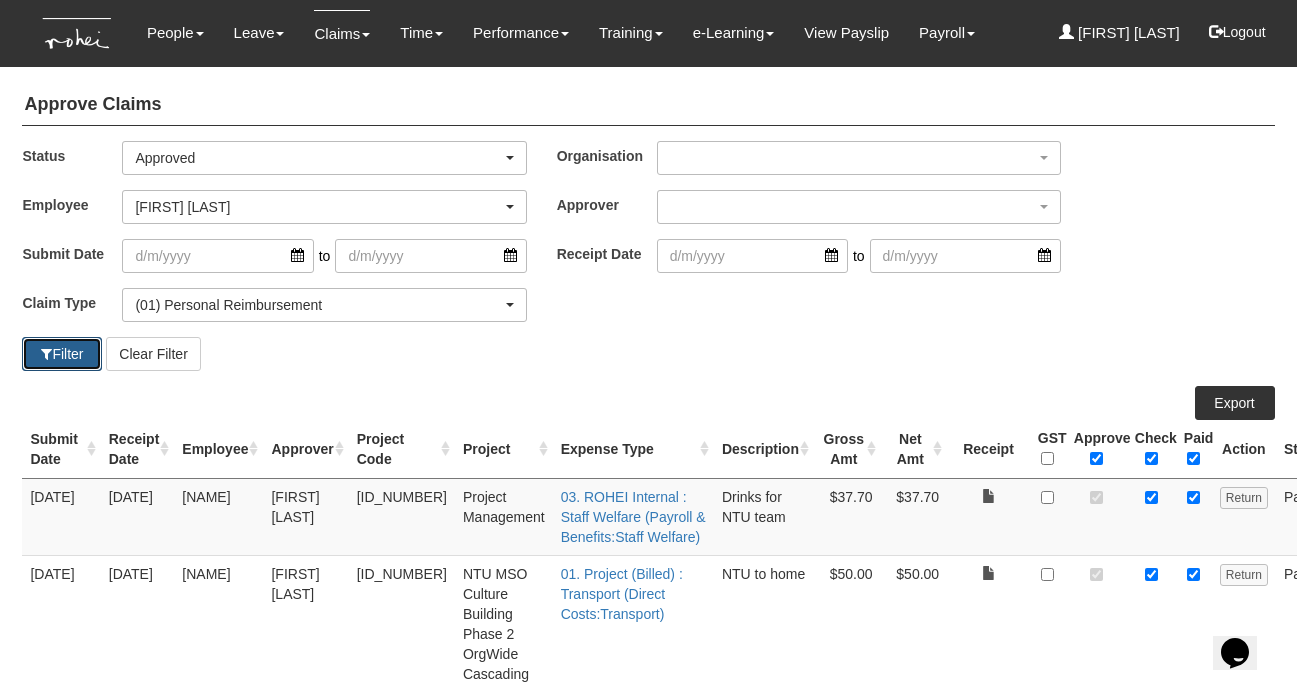 click on "Filter" at bounding box center [62, 354] 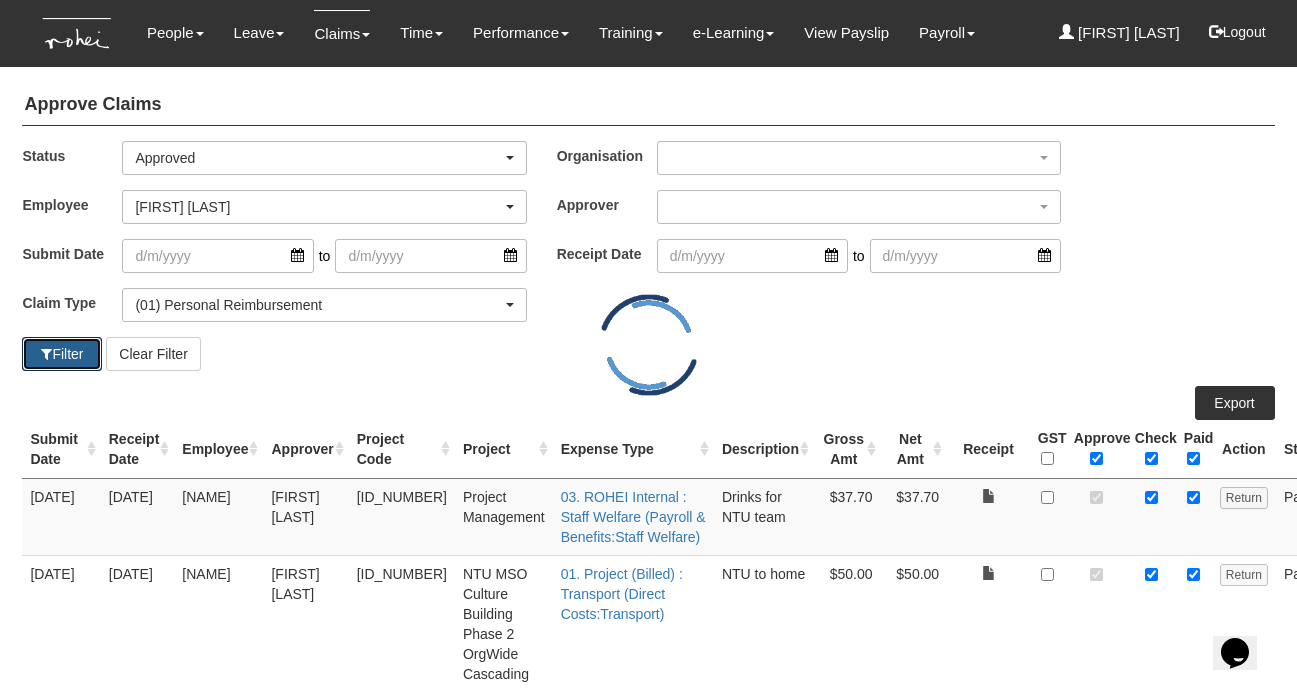 select on "50" 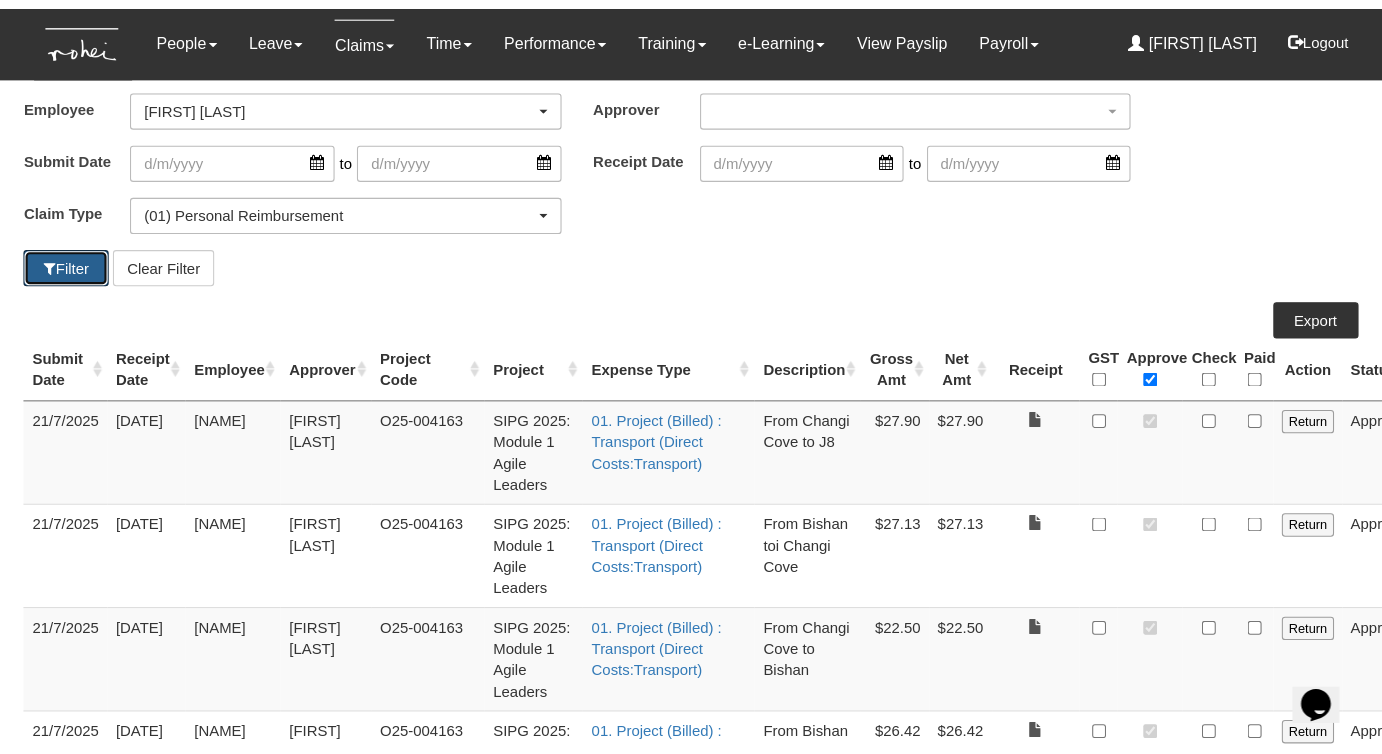 scroll, scrollTop: 0, scrollLeft: 0, axis: both 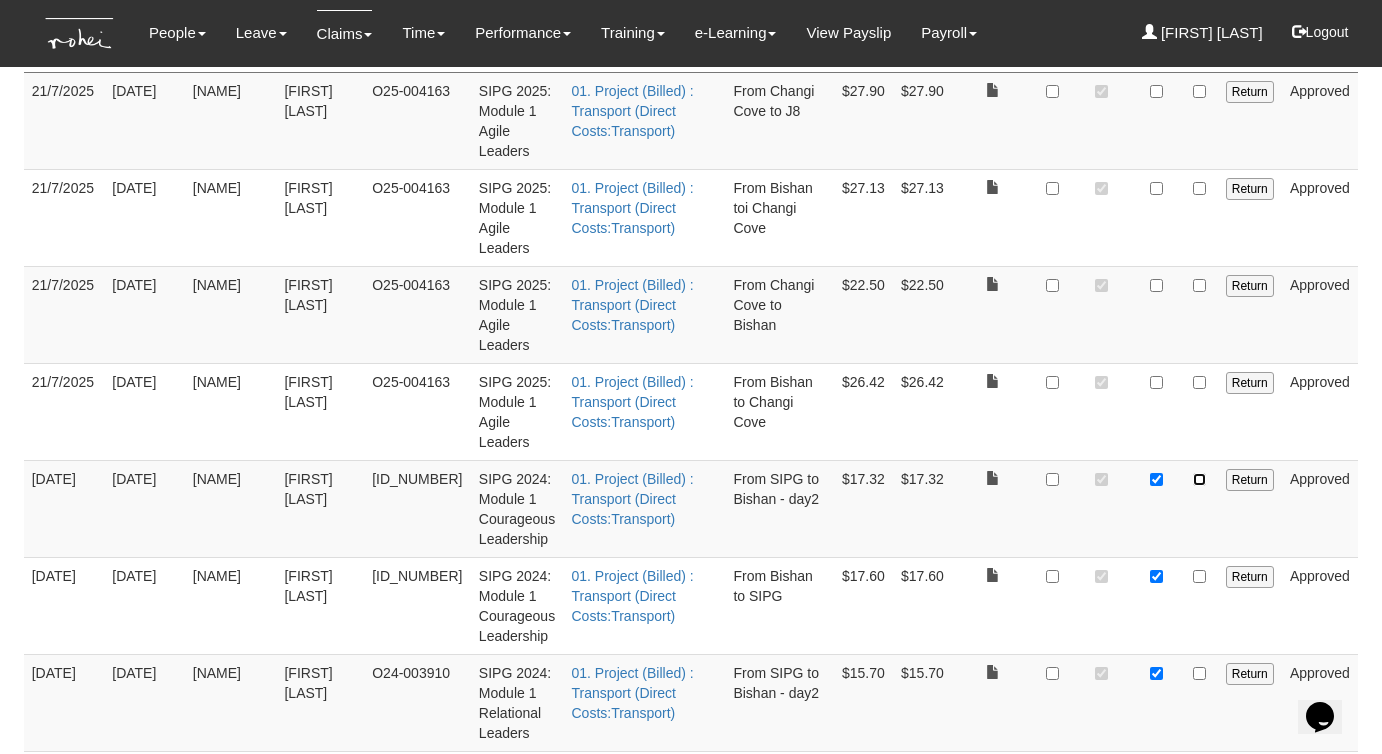 click at bounding box center [1199, 479] 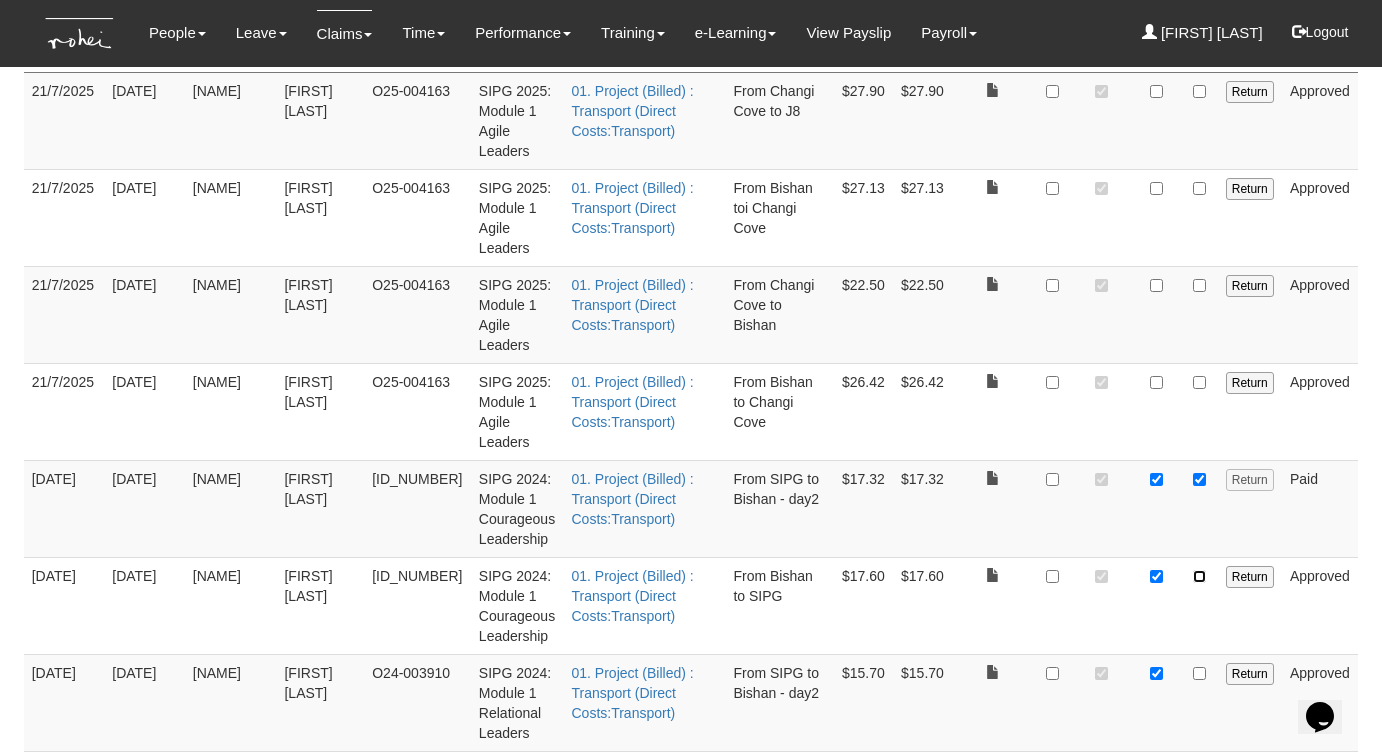 click at bounding box center [1199, 576] 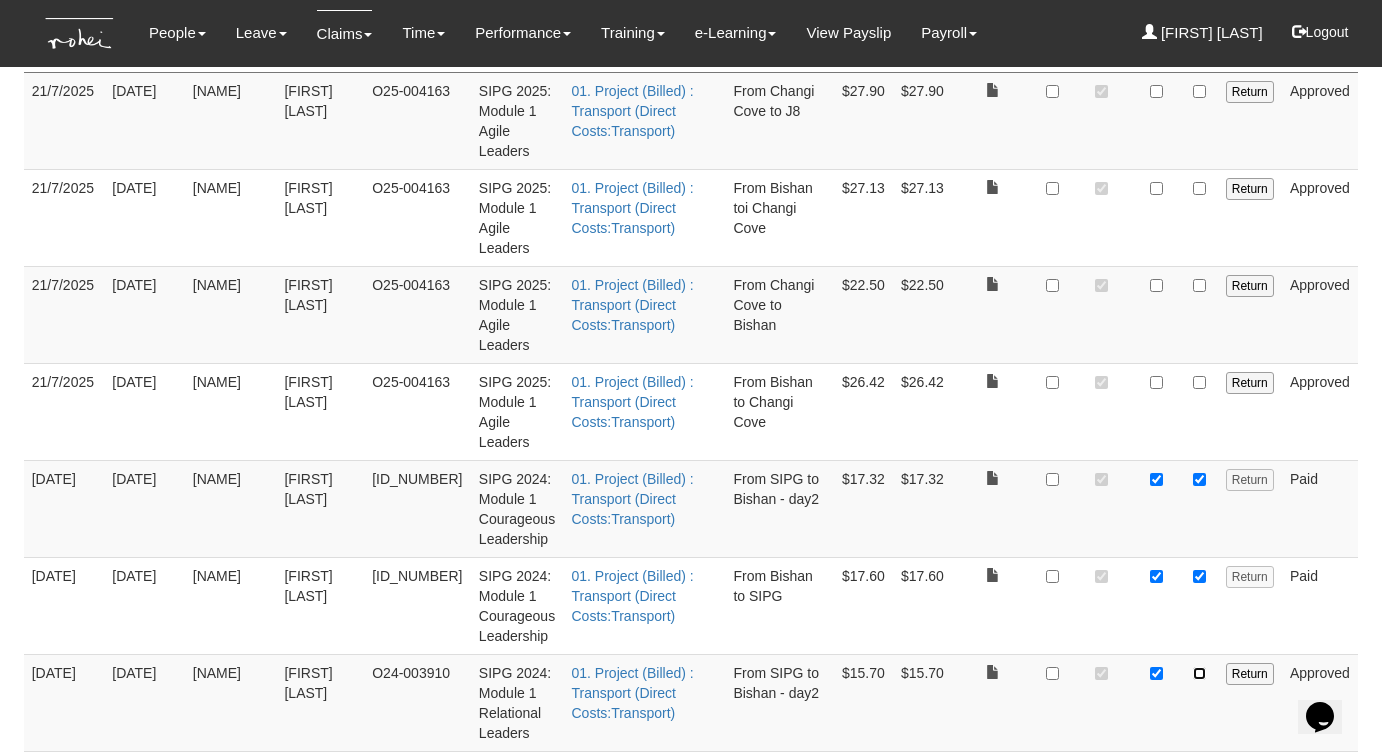 click at bounding box center [1199, 673] 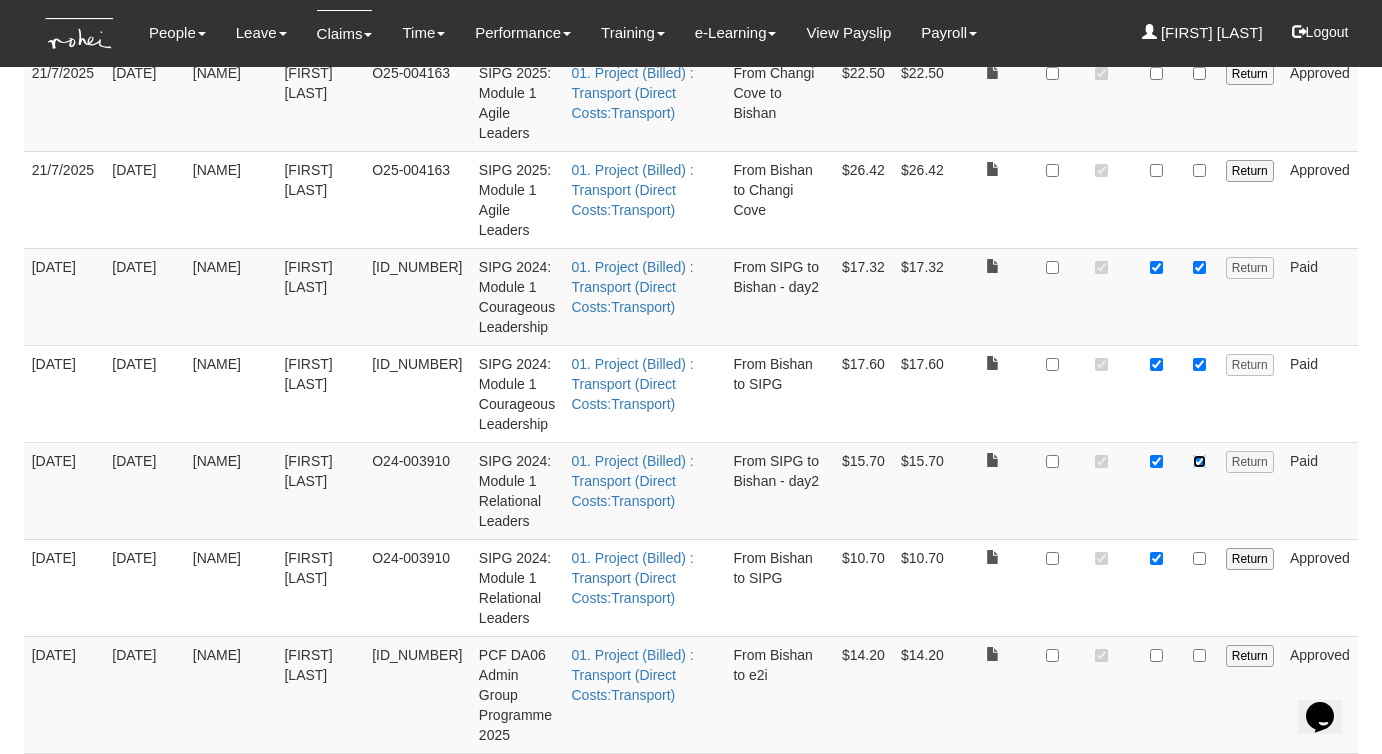 scroll, scrollTop: 623, scrollLeft: 0, axis: vertical 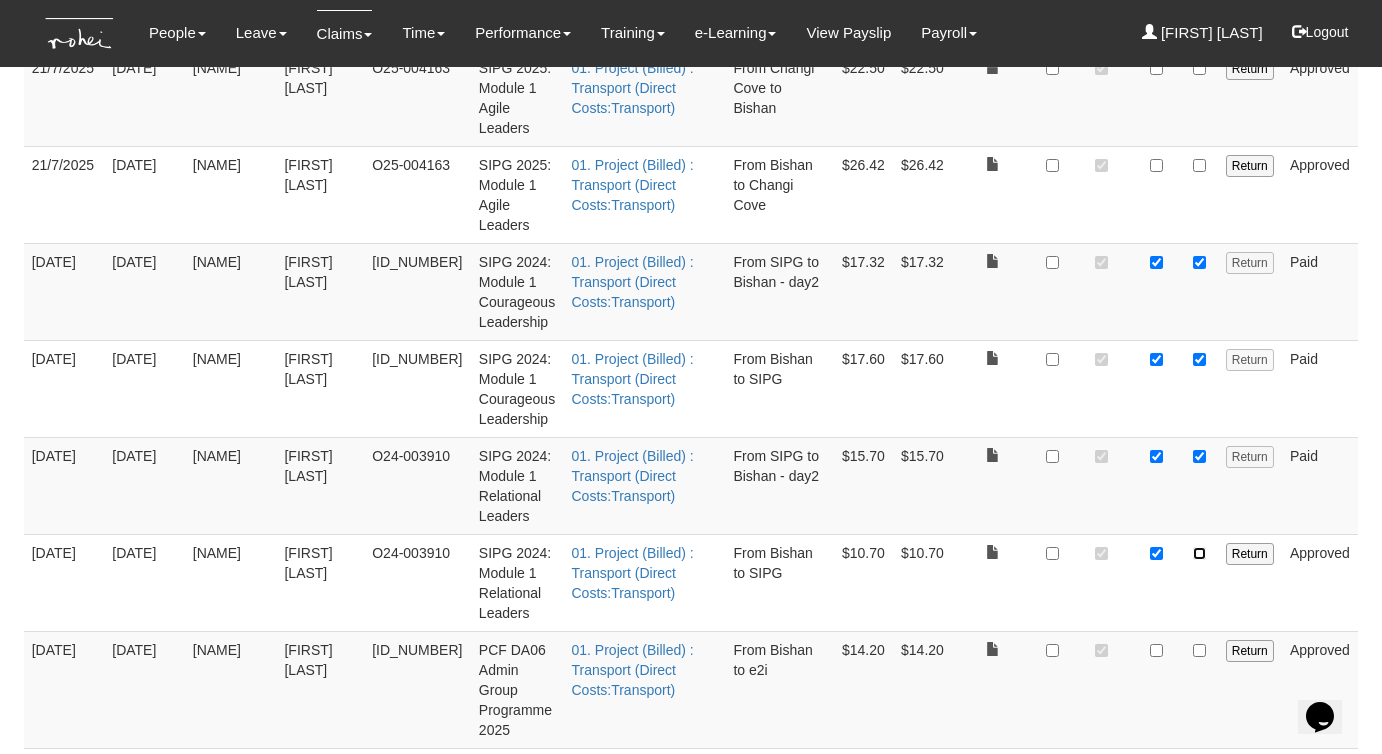 click at bounding box center [1199, 553] 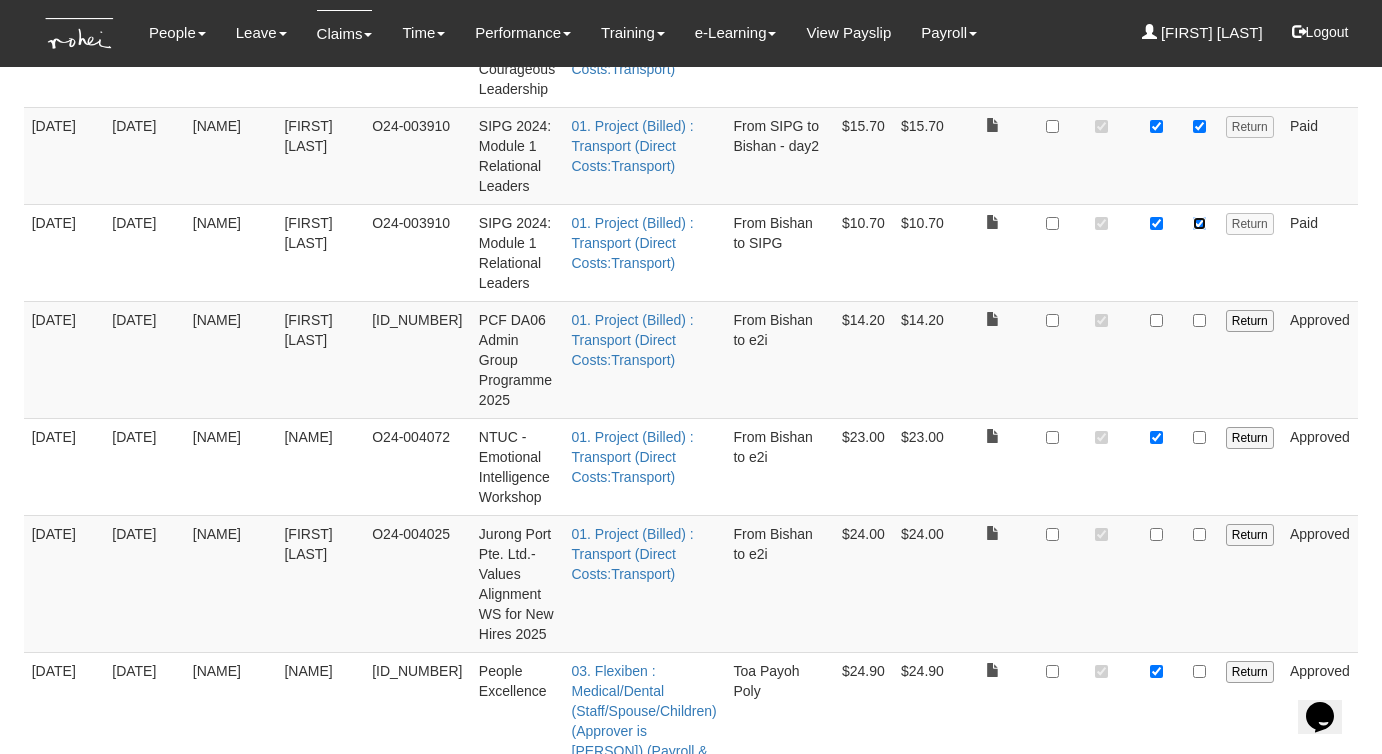 scroll, scrollTop: 968, scrollLeft: 0, axis: vertical 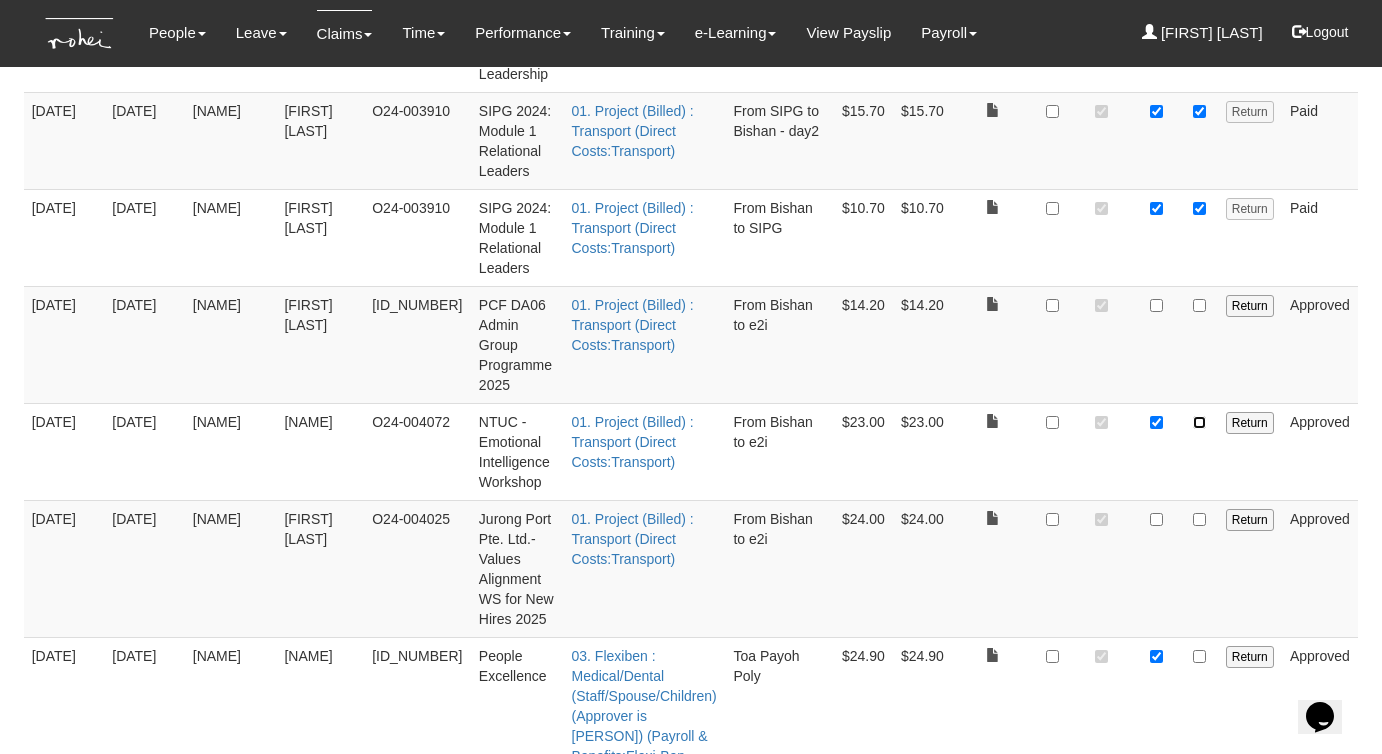 click at bounding box center (1199, 422) 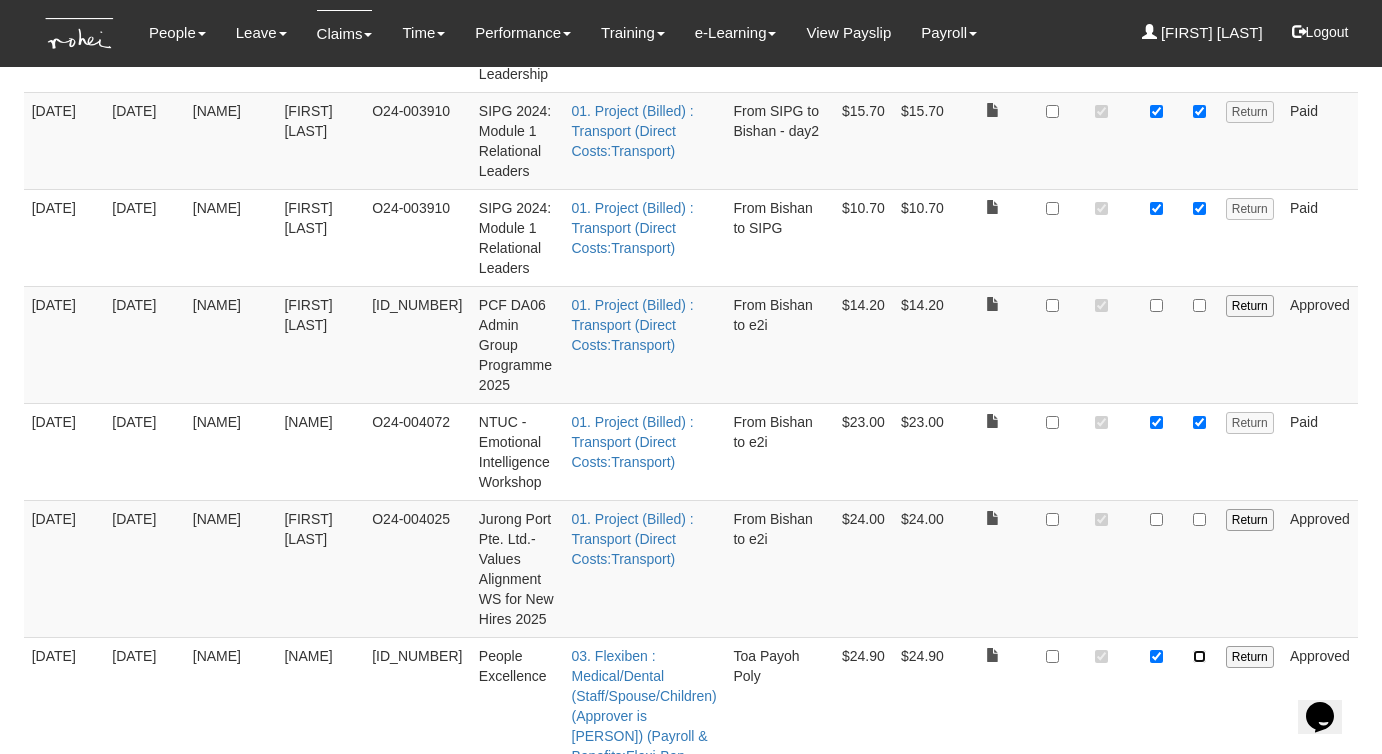 click at bounding box center [1199, 656] 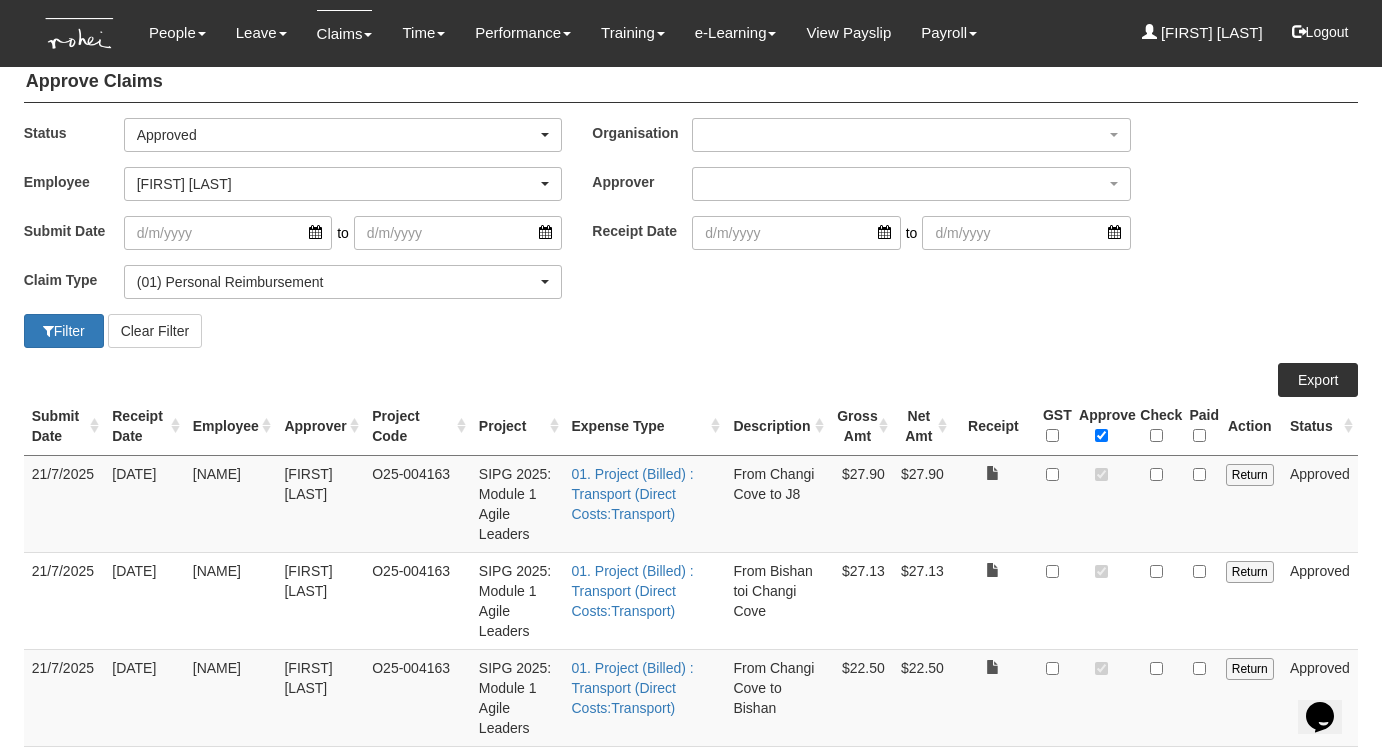 scroll, scrollTop: 0, scrollLeft: 0, axis: both 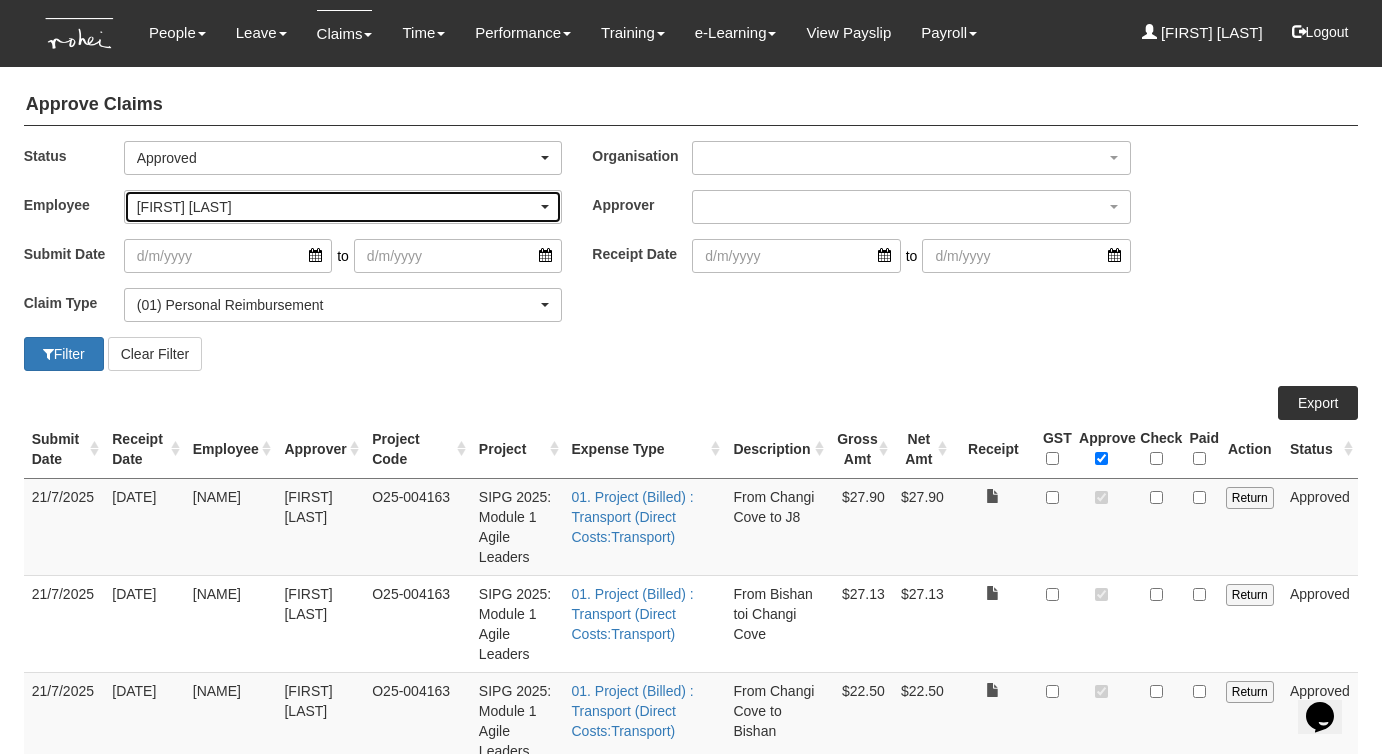 click on "Alvin Ang" at bounding box center (337, 207) 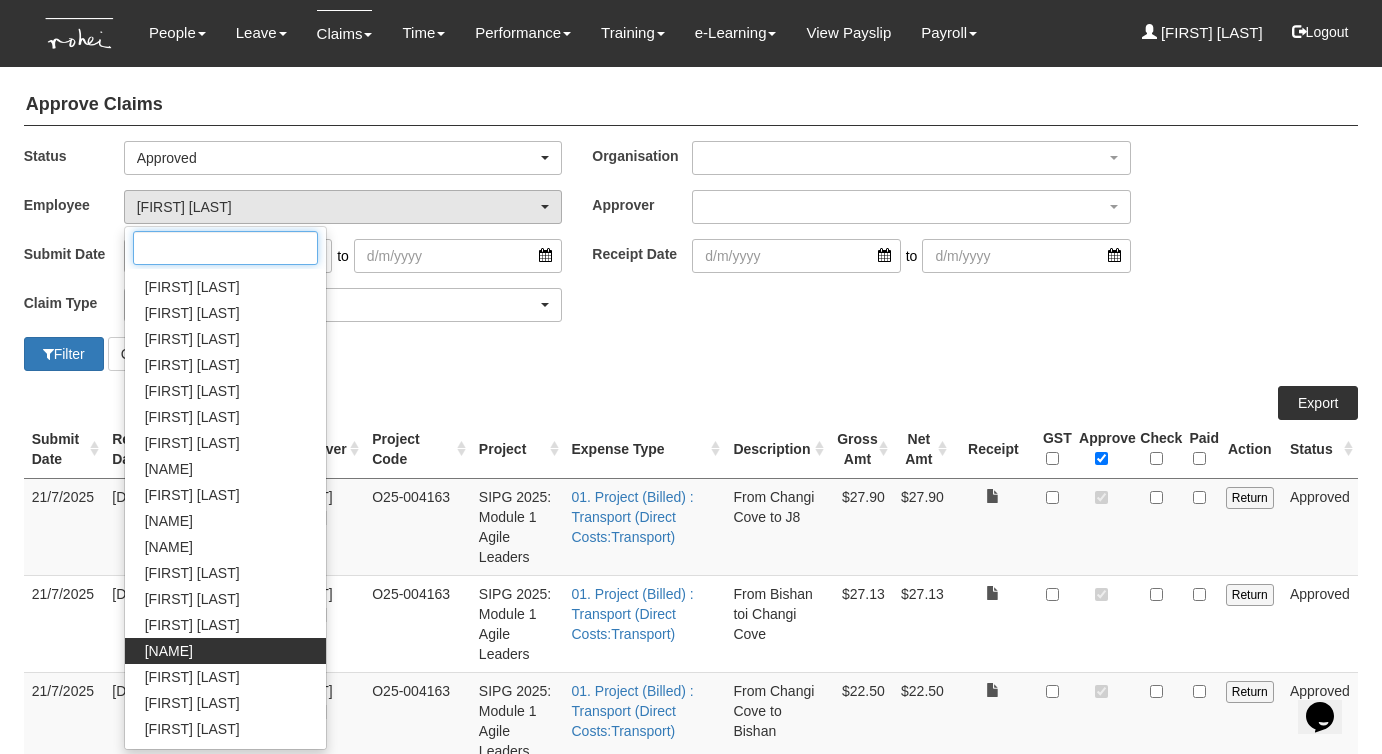 scroll, scrollTop: 335, scrollLeft: 0, axis: vertical 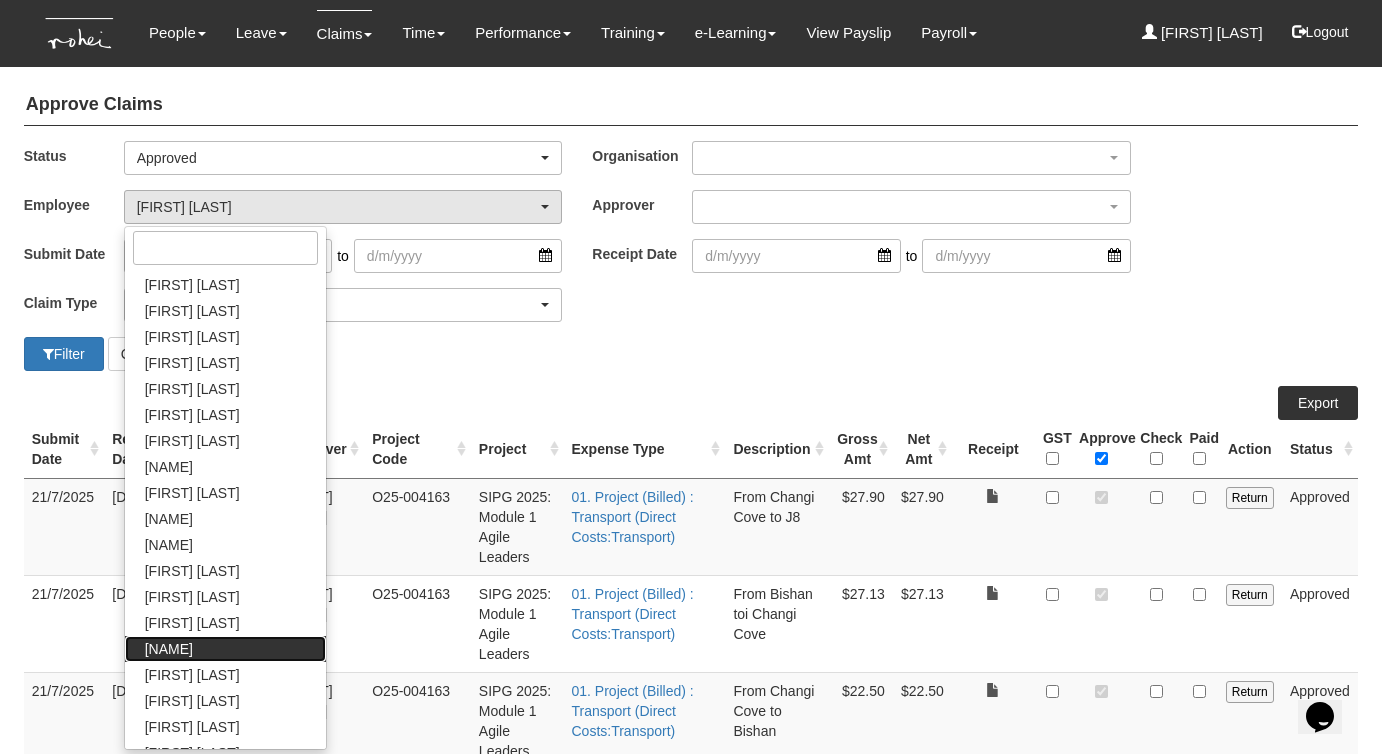 click on "Hannah Ang" at bounding box center (169, 649) 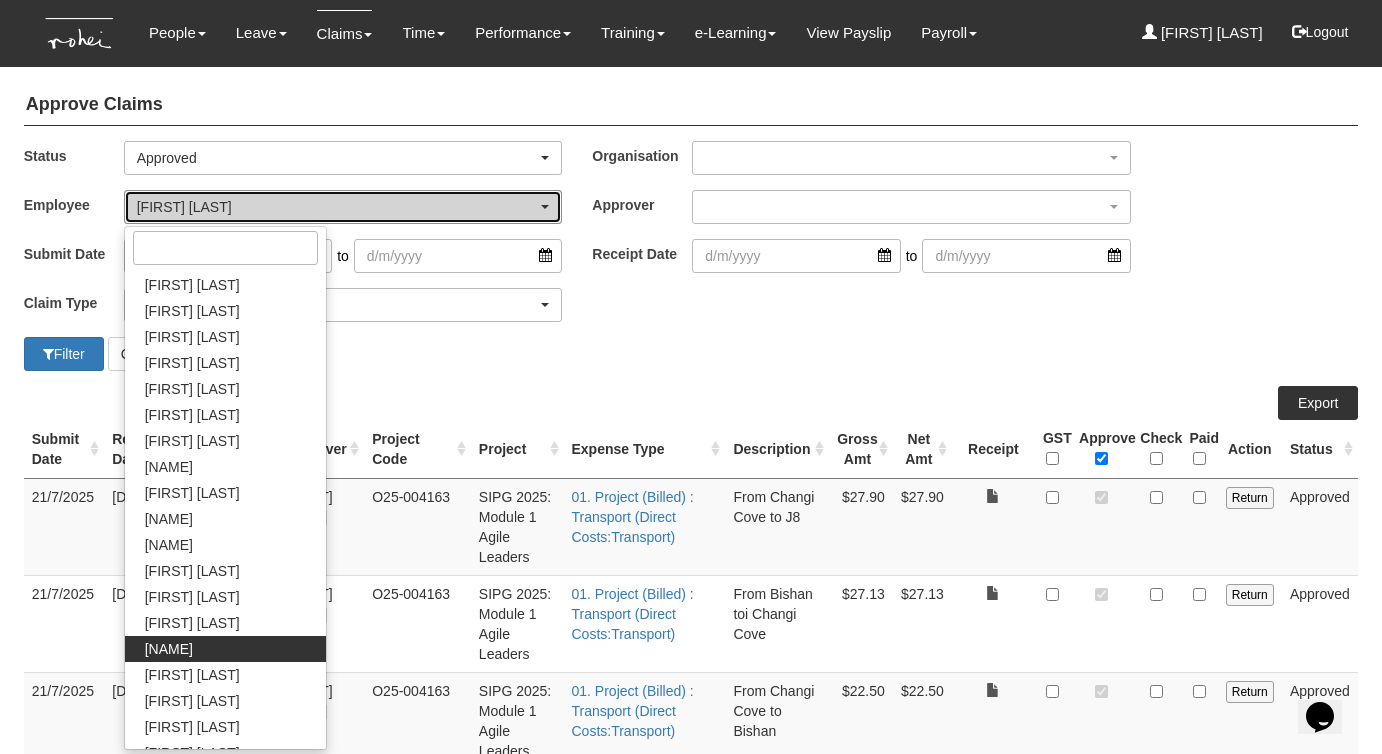 select on "c87f28ee-46e8-457b-a18d-40a9b1eaf965" 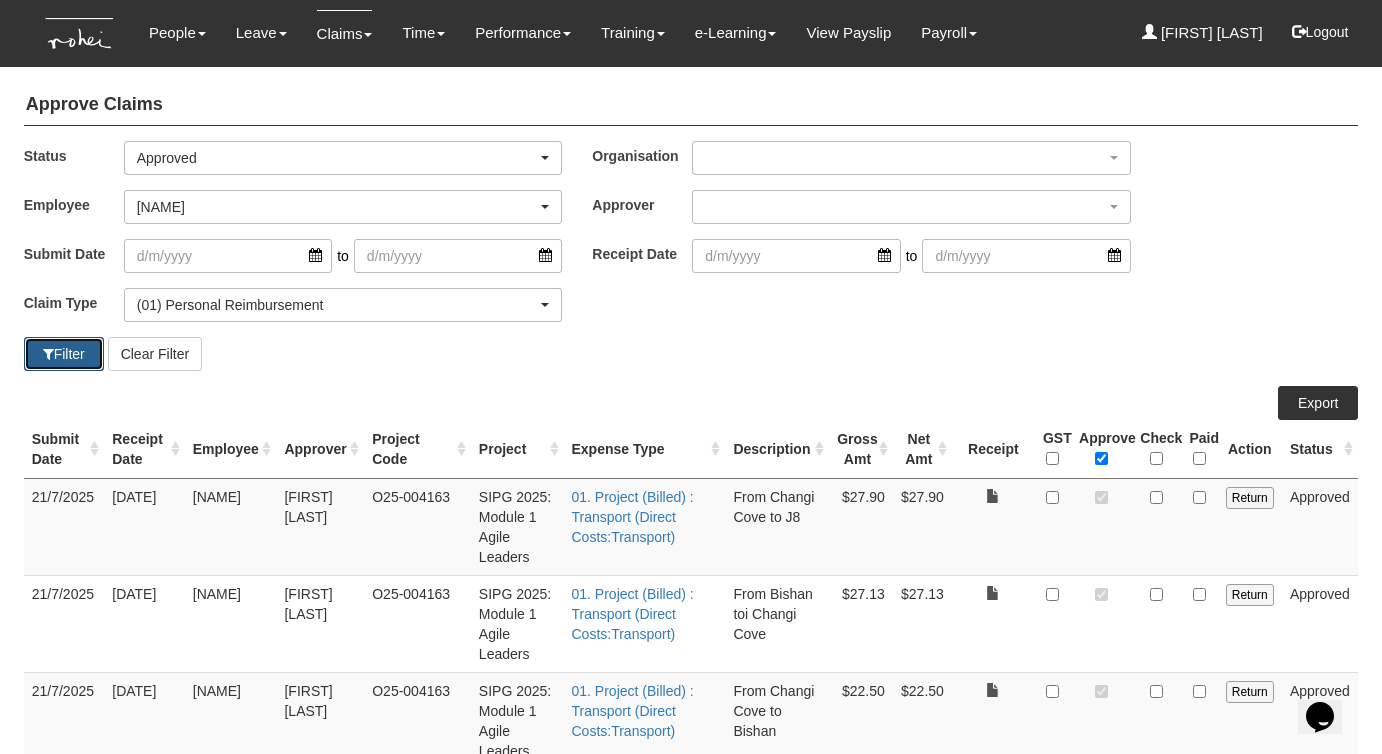 click on "Filter" at bounding box center [64, 354] 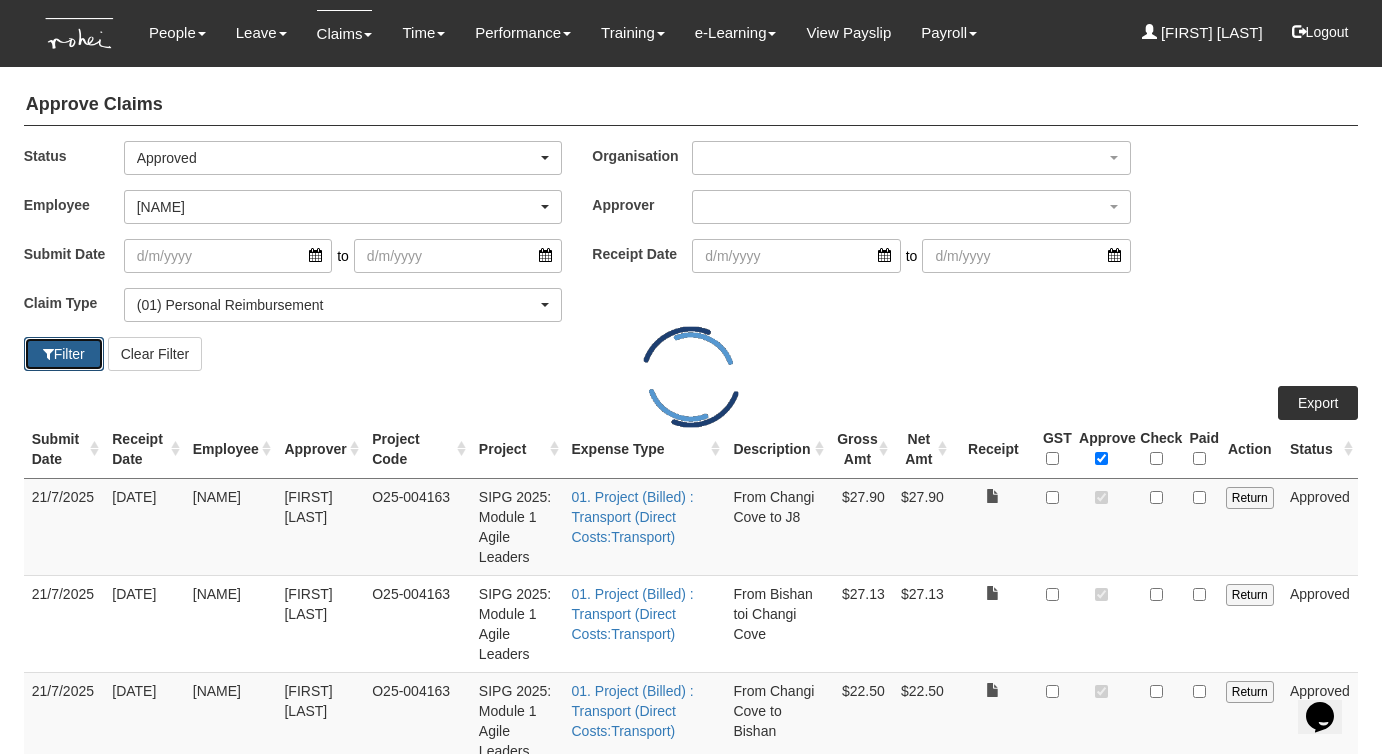 select on "50" 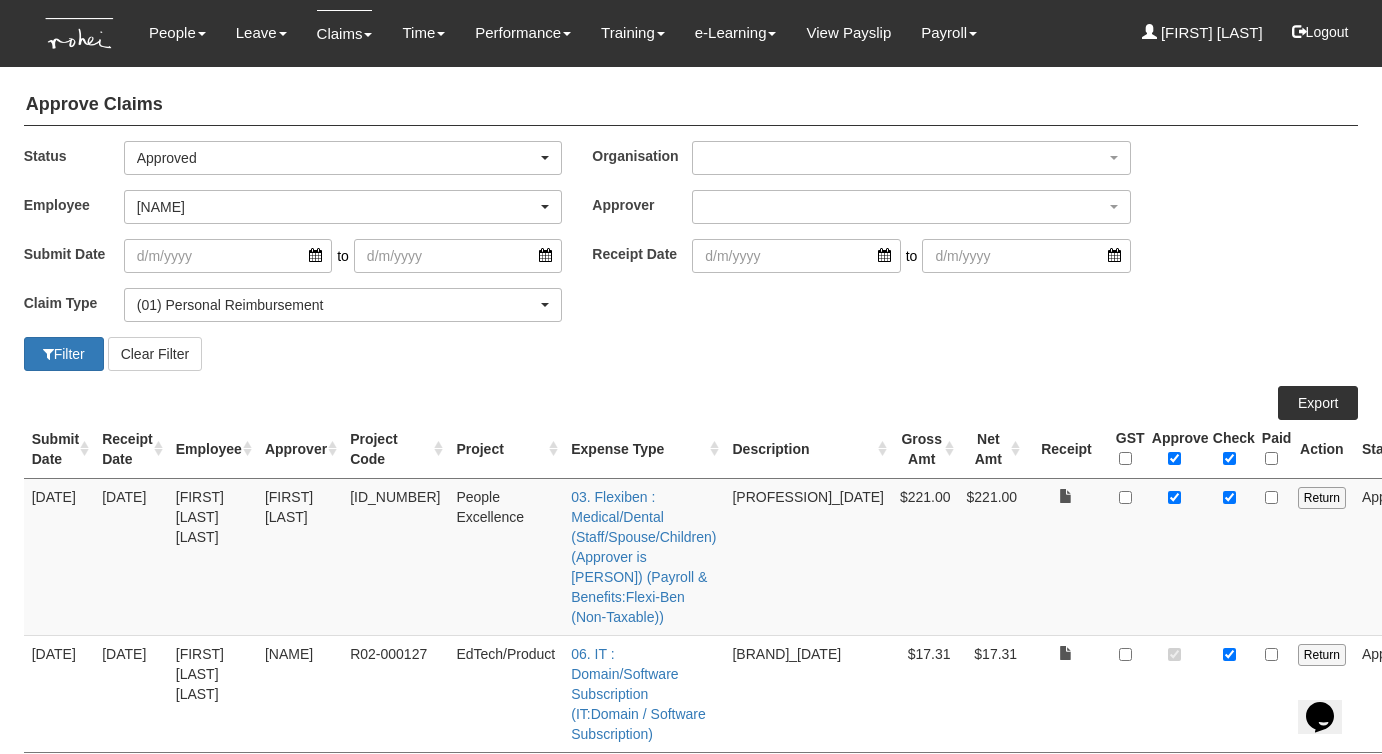 scroll, scrollTop: 68, scrollLeft: 0, axis: vertical 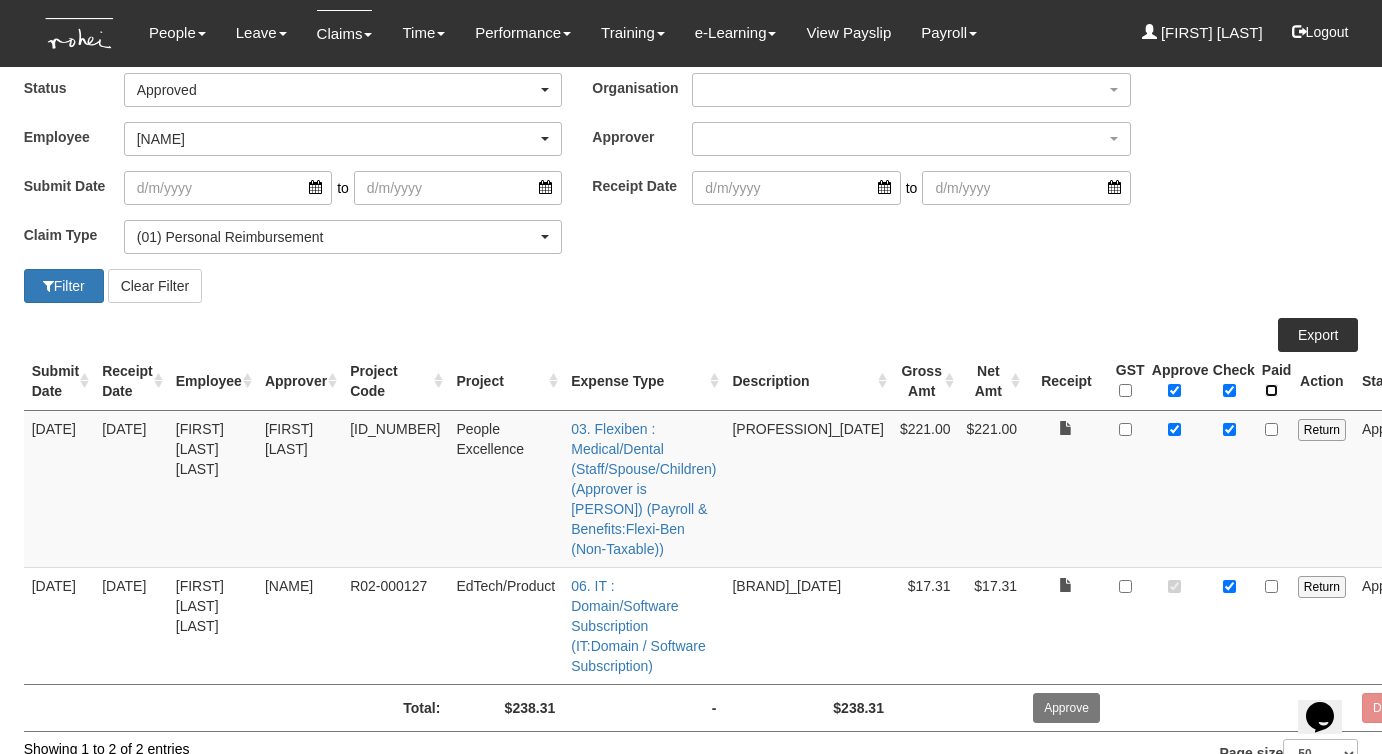 click at bounding box center [1271, 390] 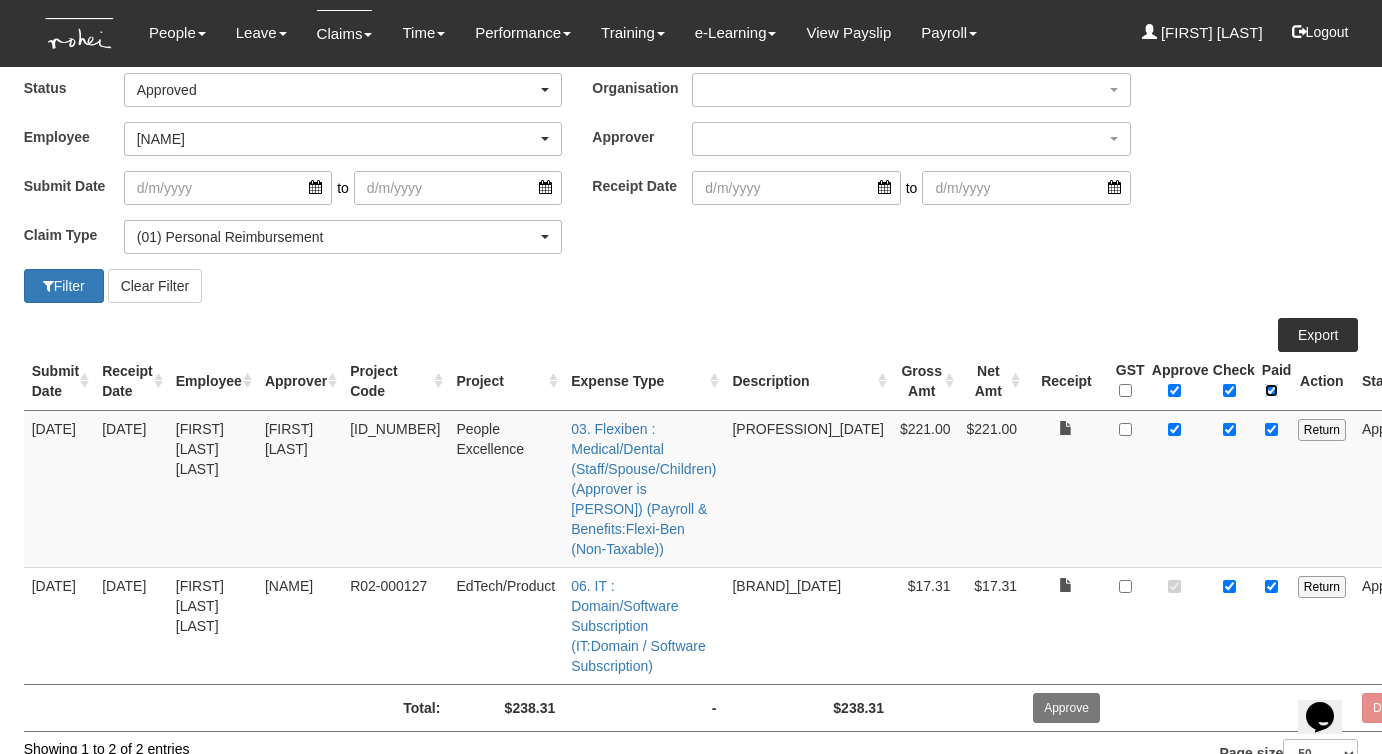 checkbox on "true" 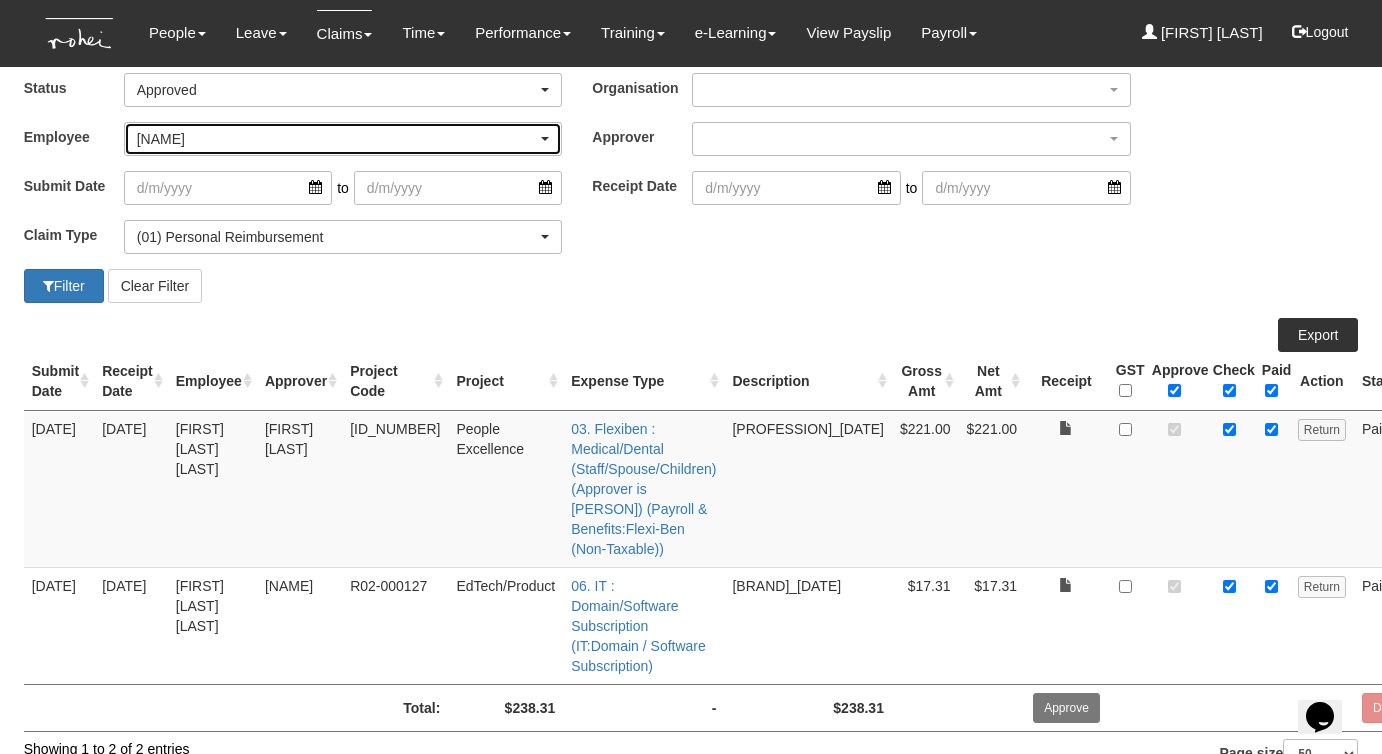 click on "Hannah Ang" at bounding box center [337, 139] 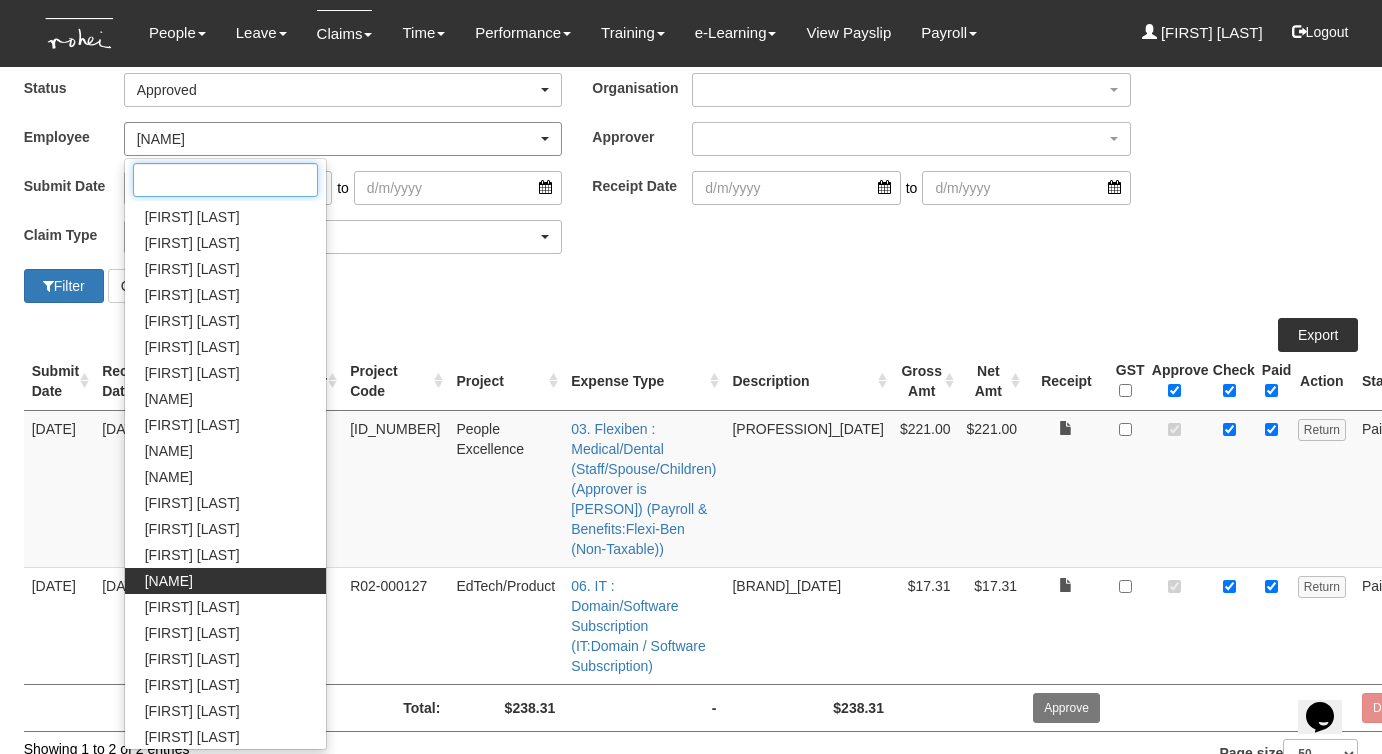 scroll, scrollTop: 441, scrollLeft: 0, axis: vertical 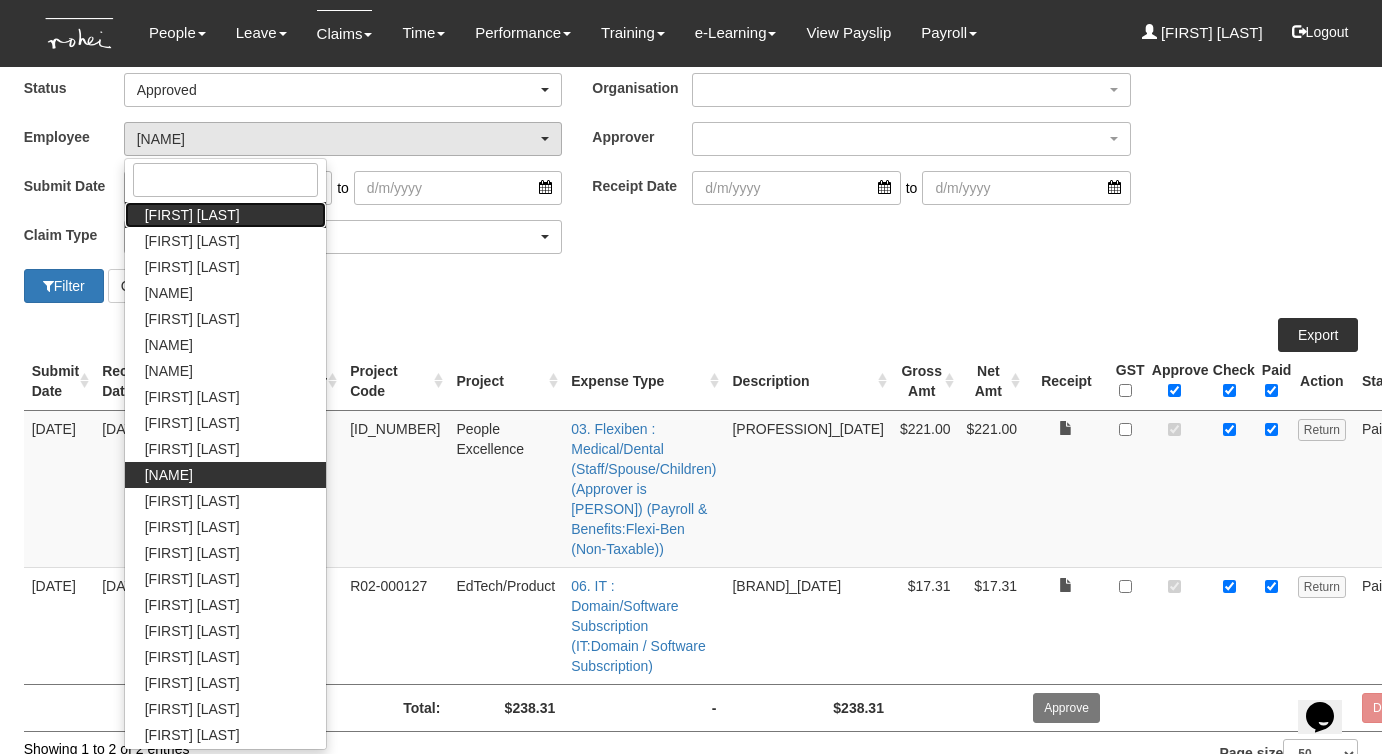 click on "Denise Aragon" at bounding box center (192, 215) 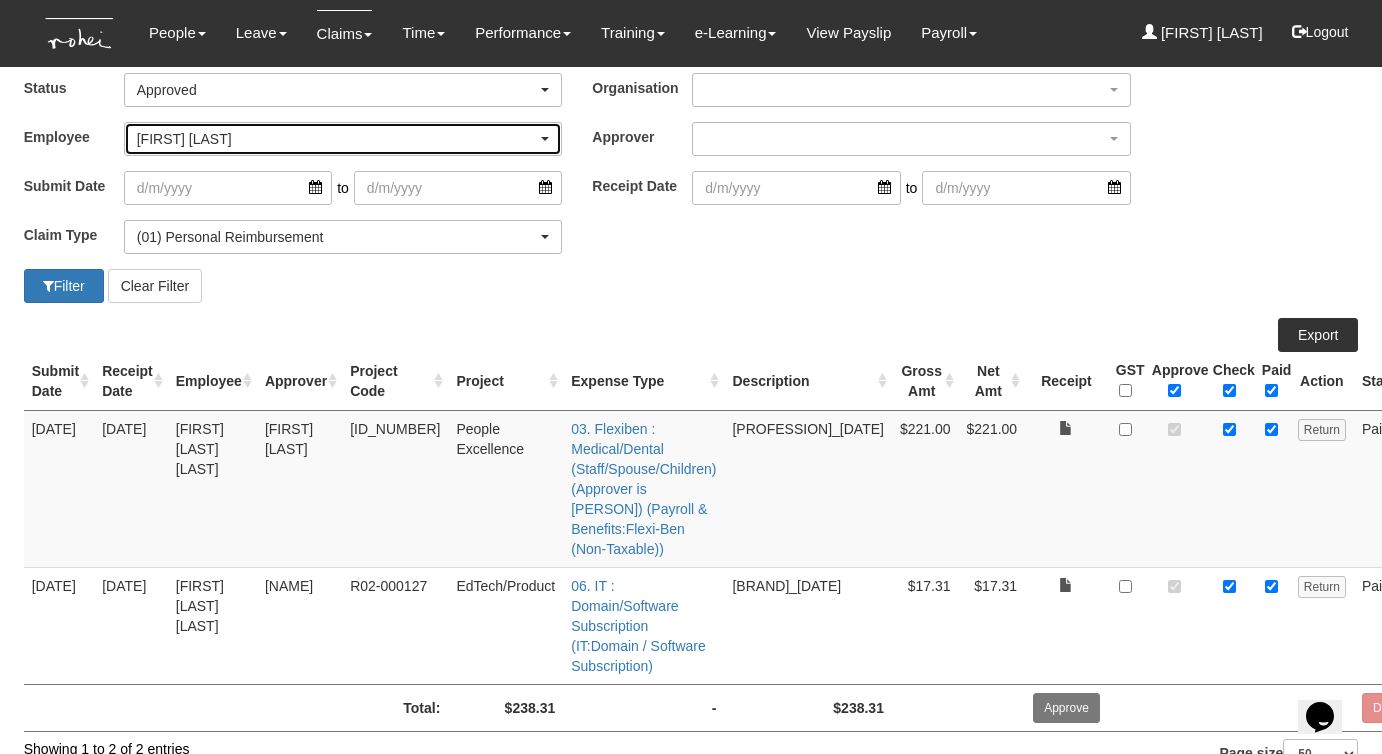 click on "Denise Aragon" at bounding box center [337, 139] 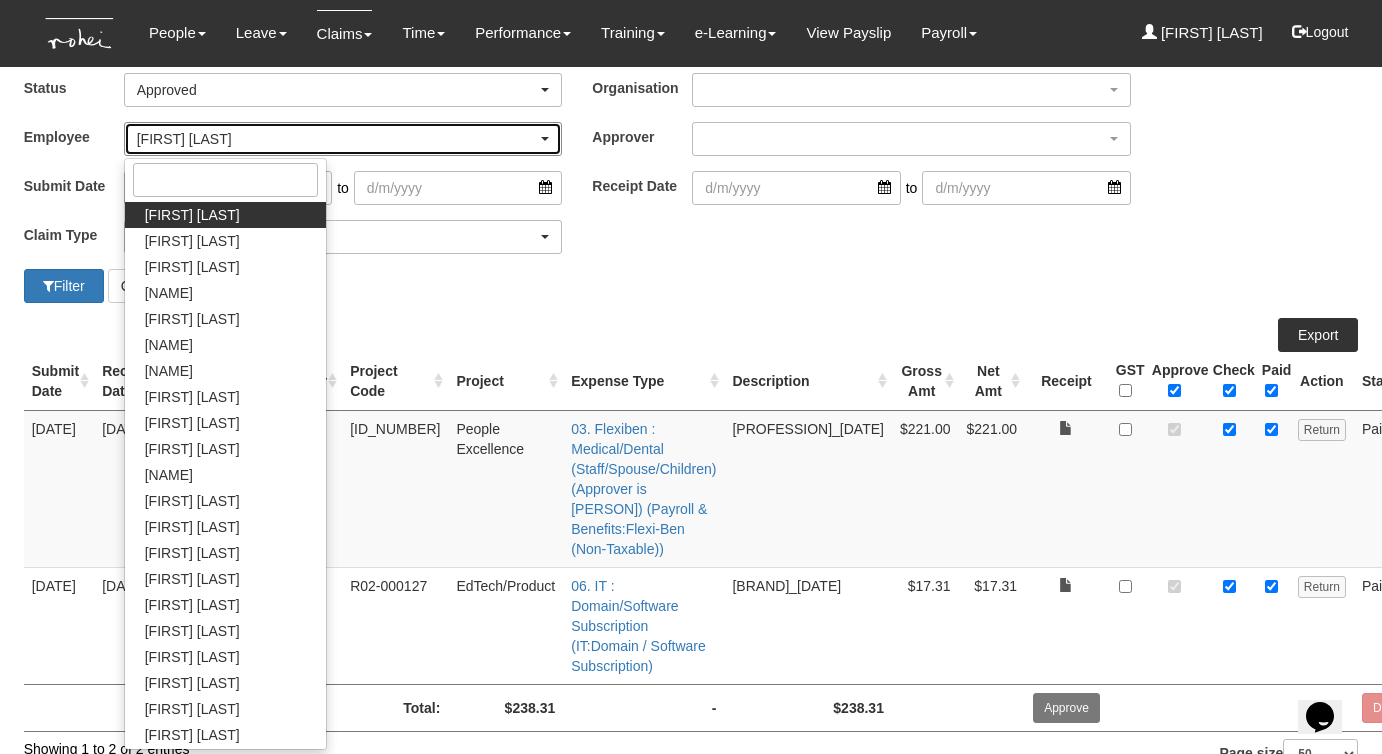 click on "Denise Aragon" at bounding box center [337, 139] 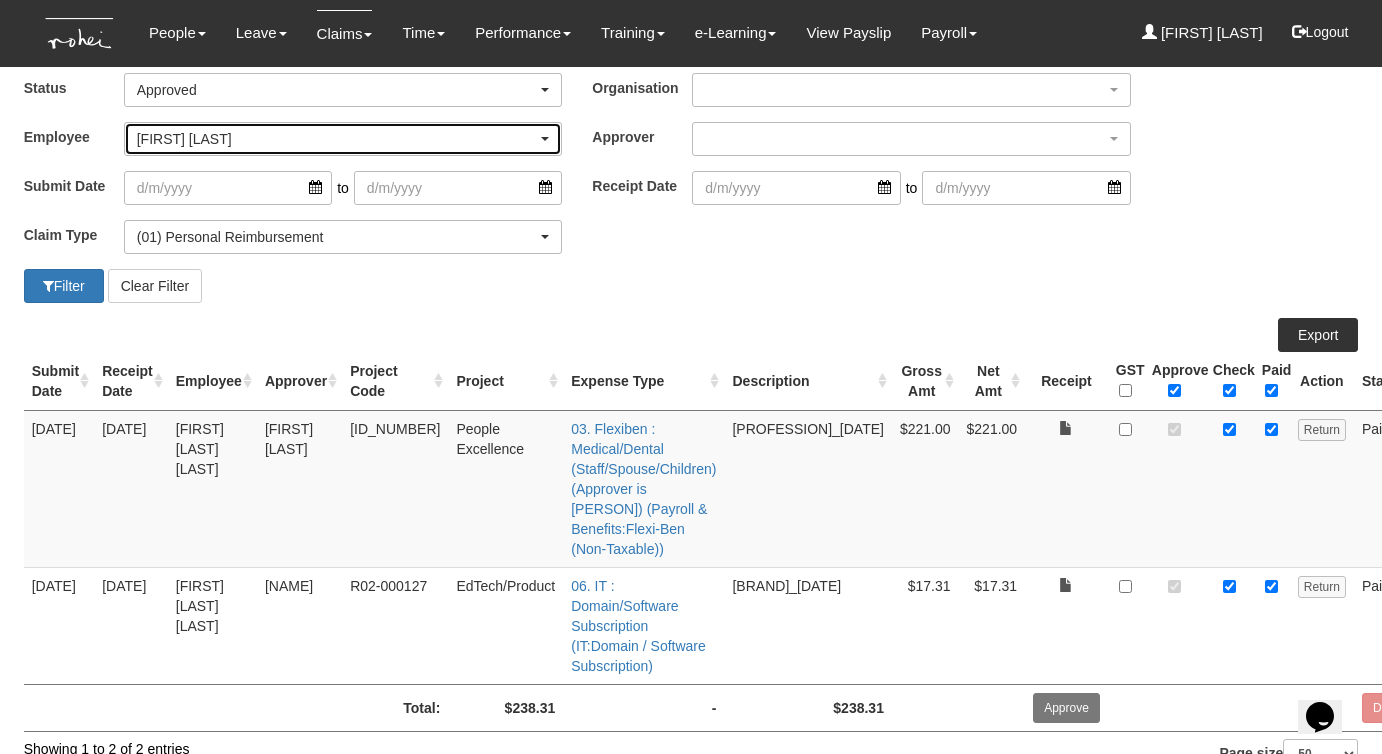 click on "Denise Aragon" at bounding box center (337, 139) 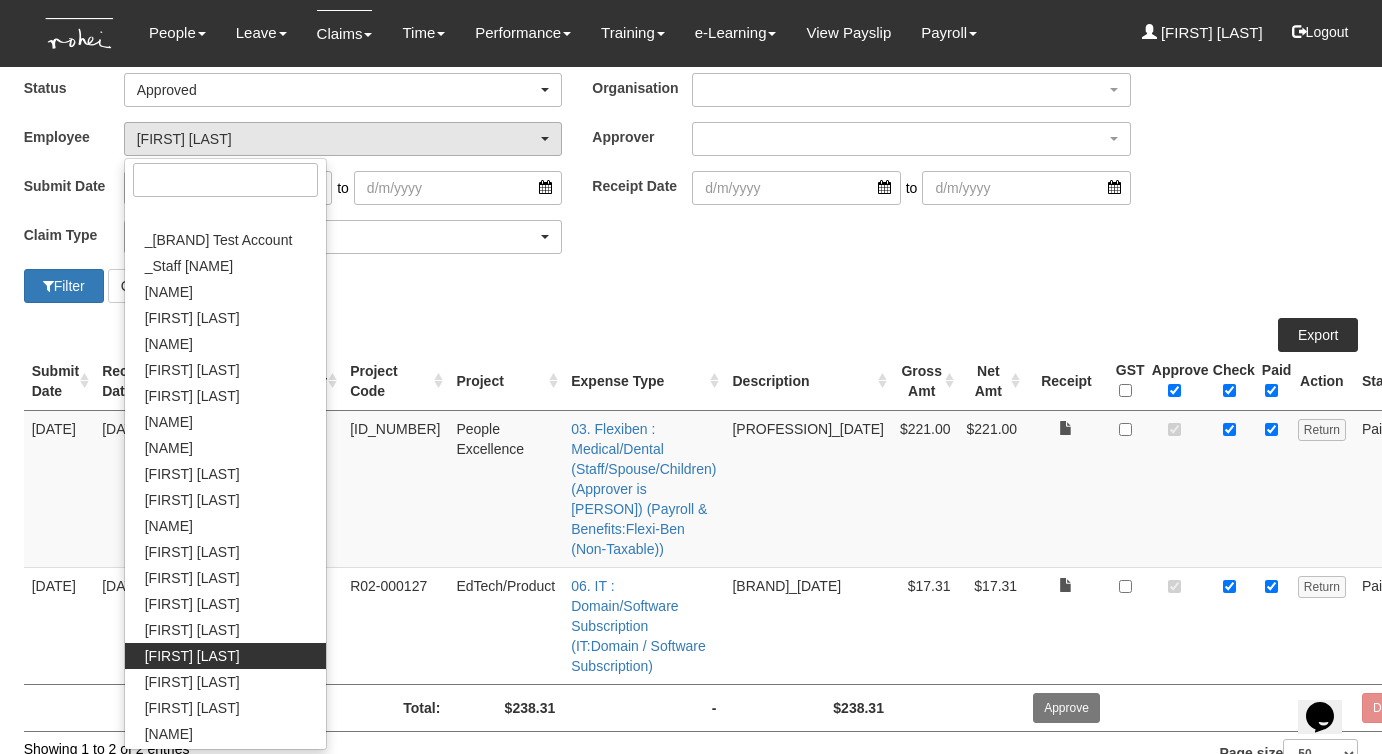 click on "Franchette Briones" at bounding box center [192, 838] 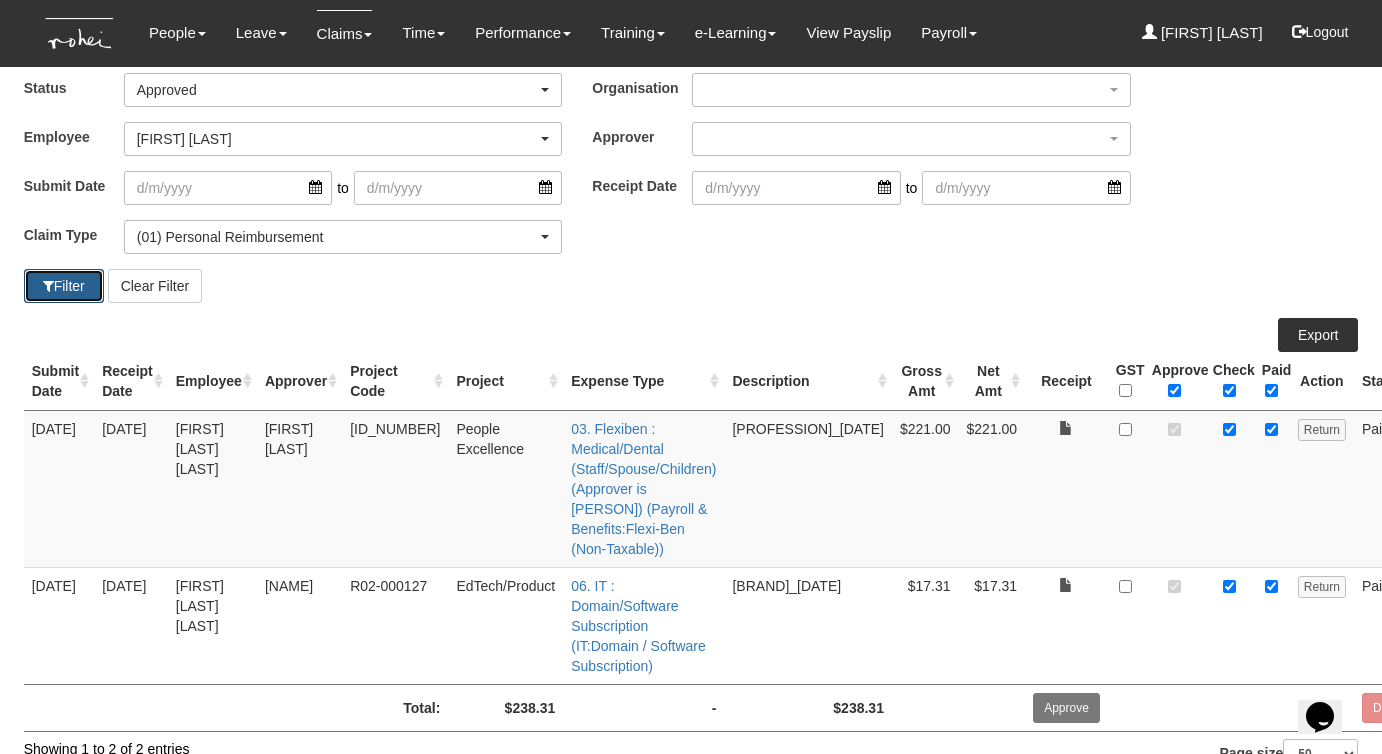 click at bounding box center [48, 286] 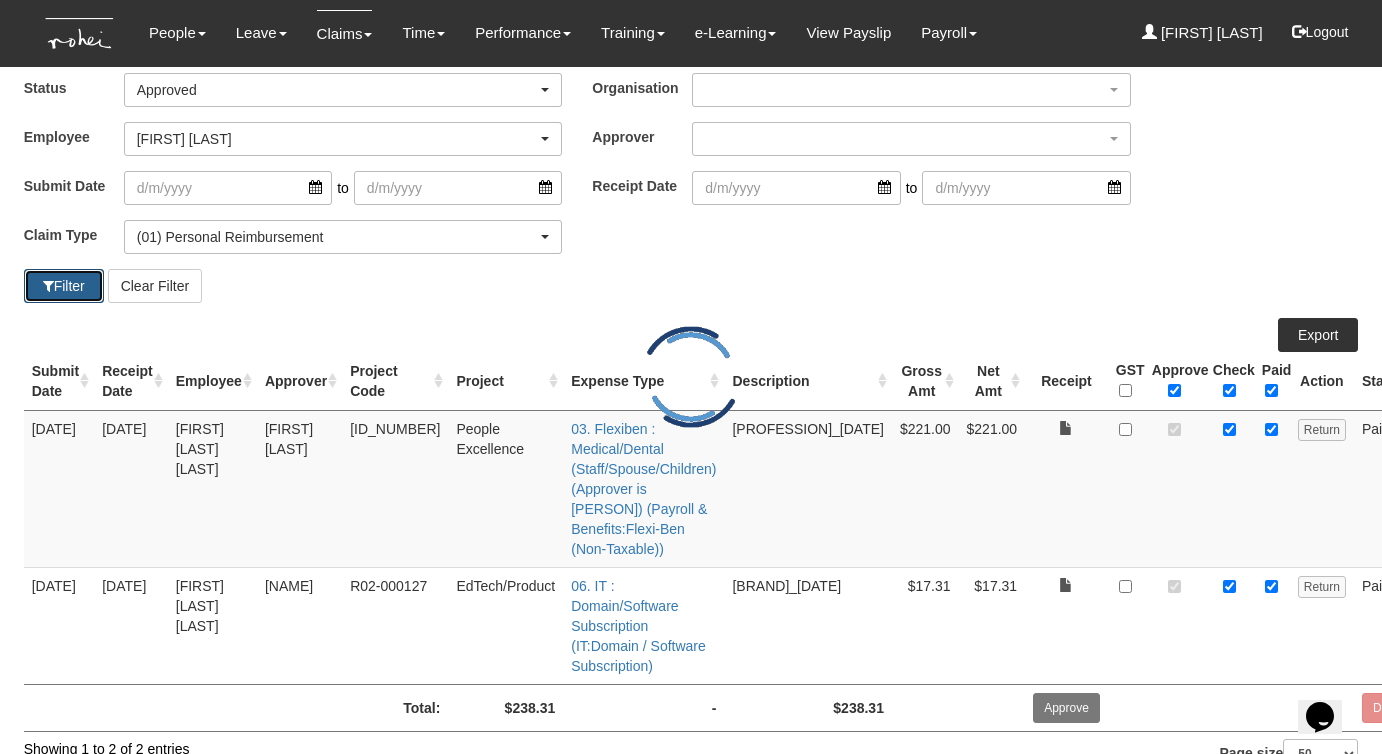 select on "50" 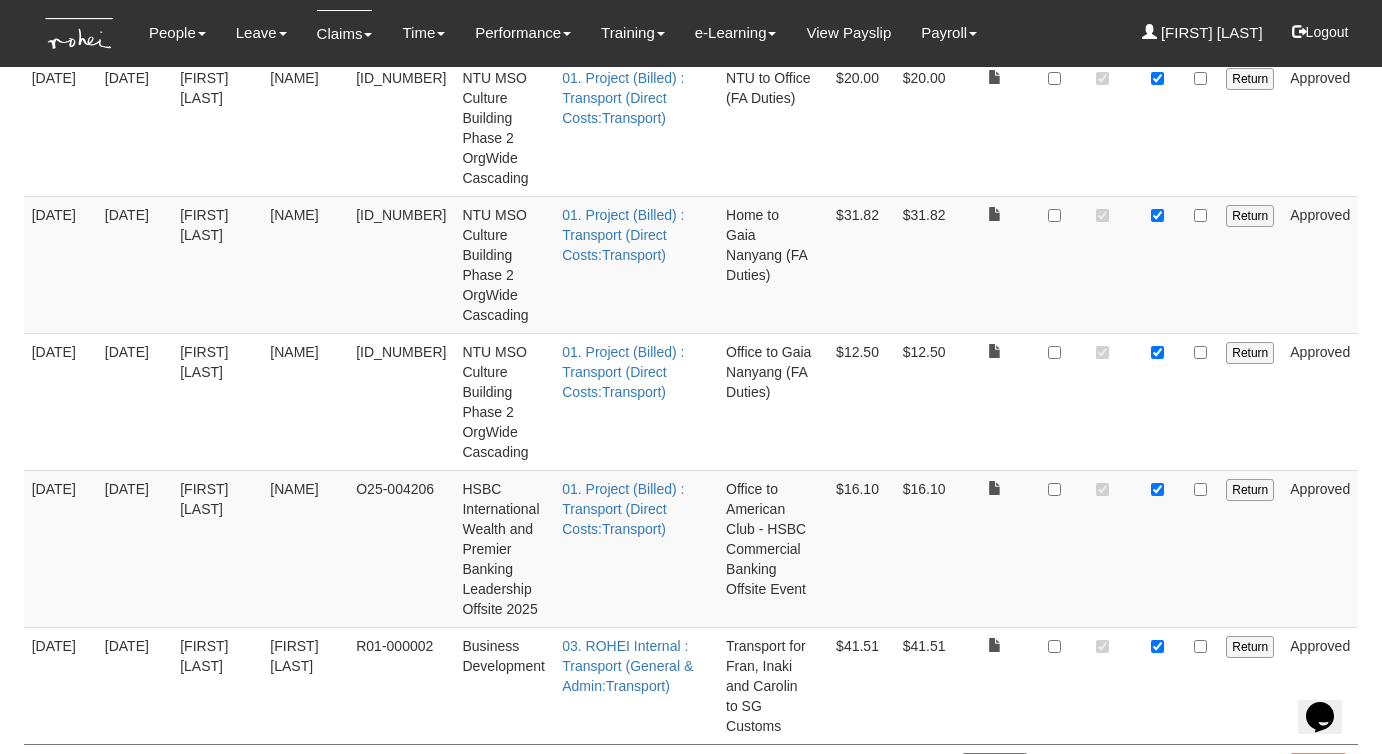 scroll, scrollTop: 178, scrollLeft: 0, axis: vertical 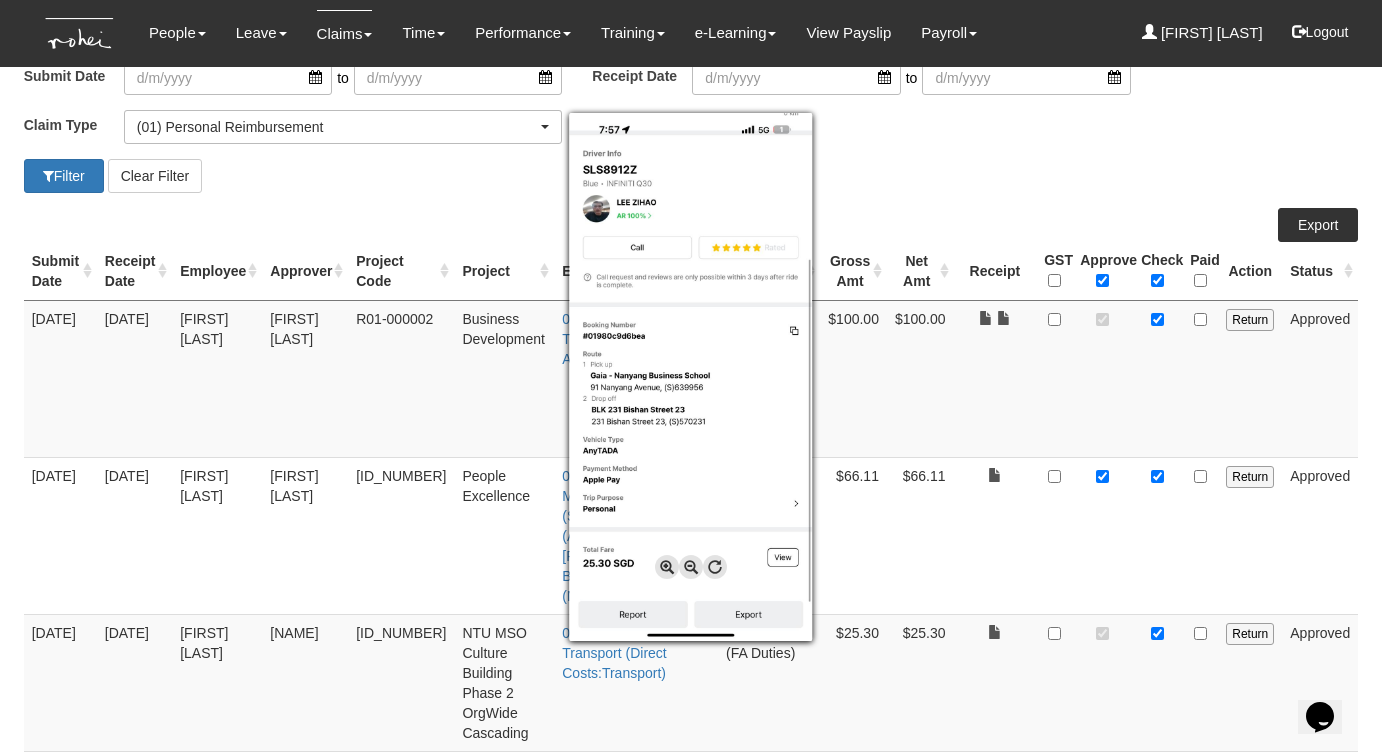 click at bounding box center (691, 377) 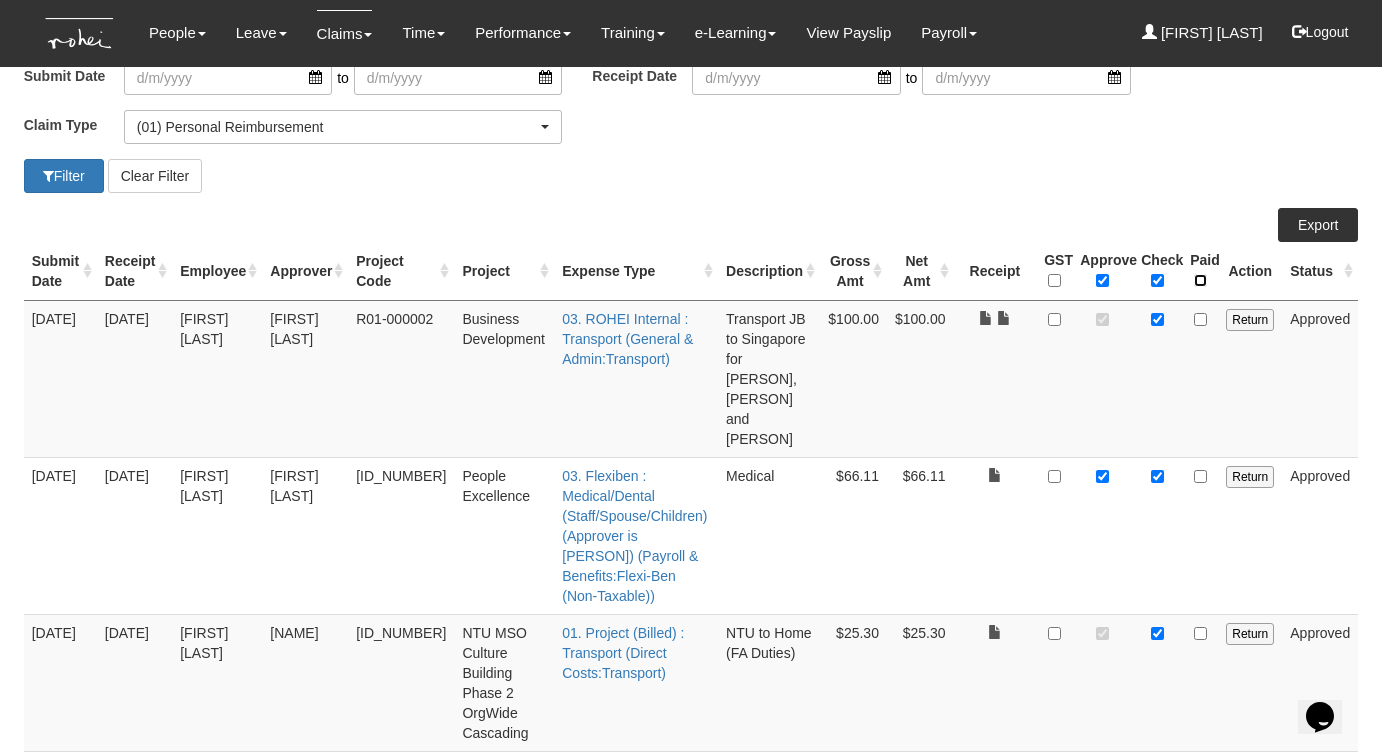click at bounding box center [1200, 280] 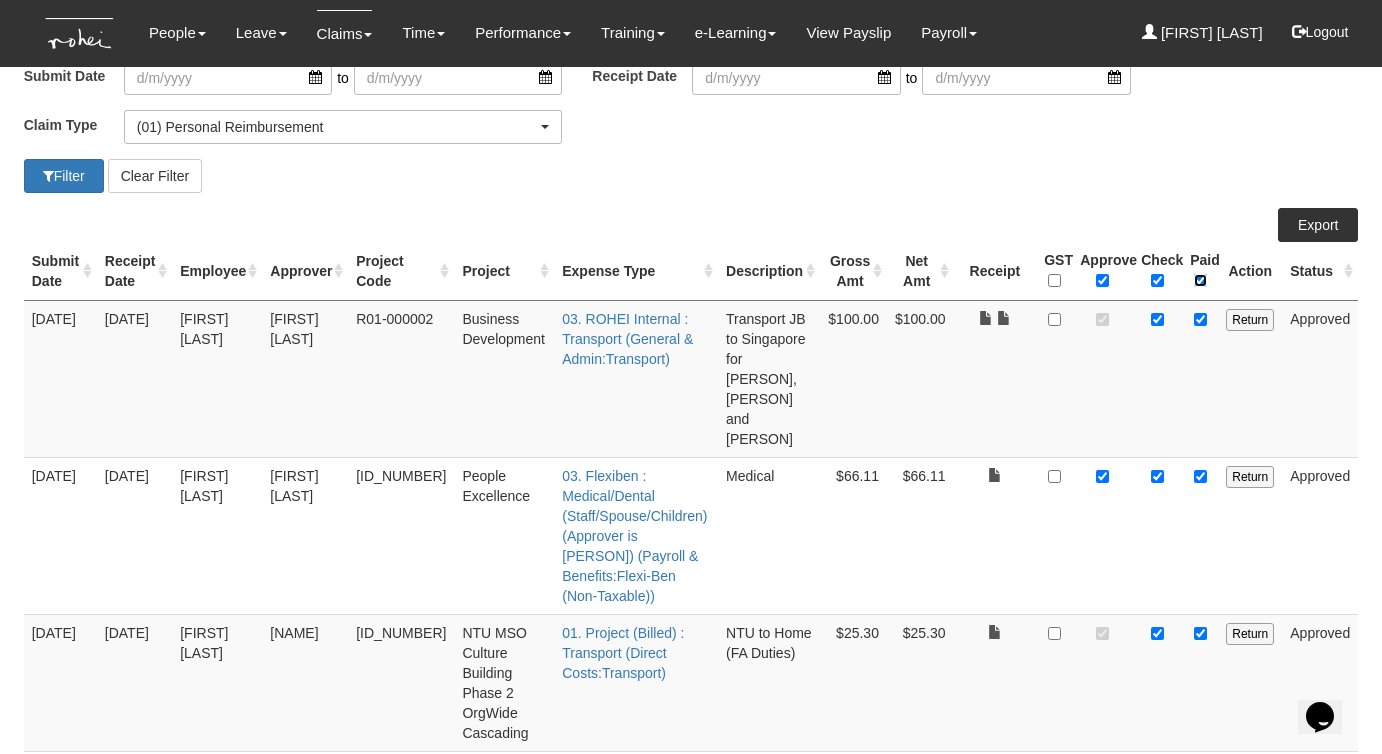checkbox on "true" 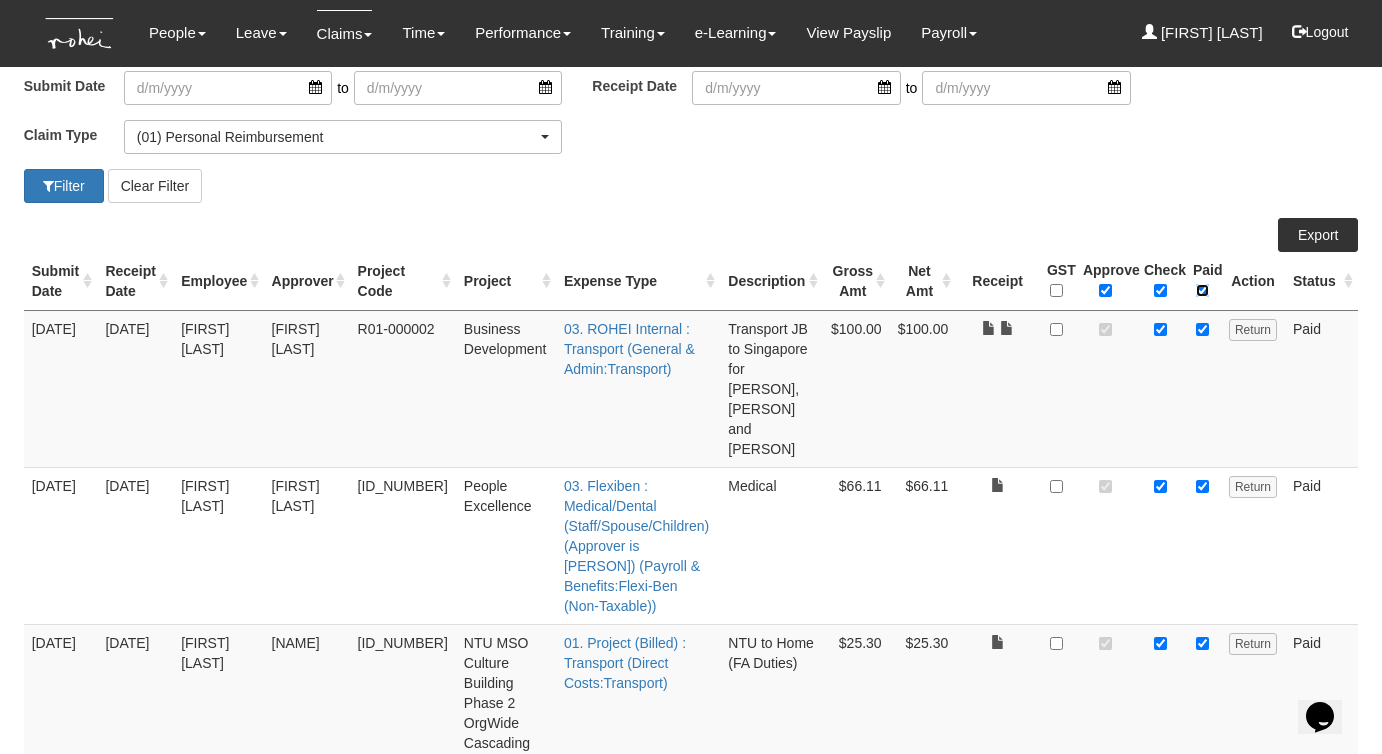 scroll, scrollTop: 0, scrollLeft: 0, axis: both 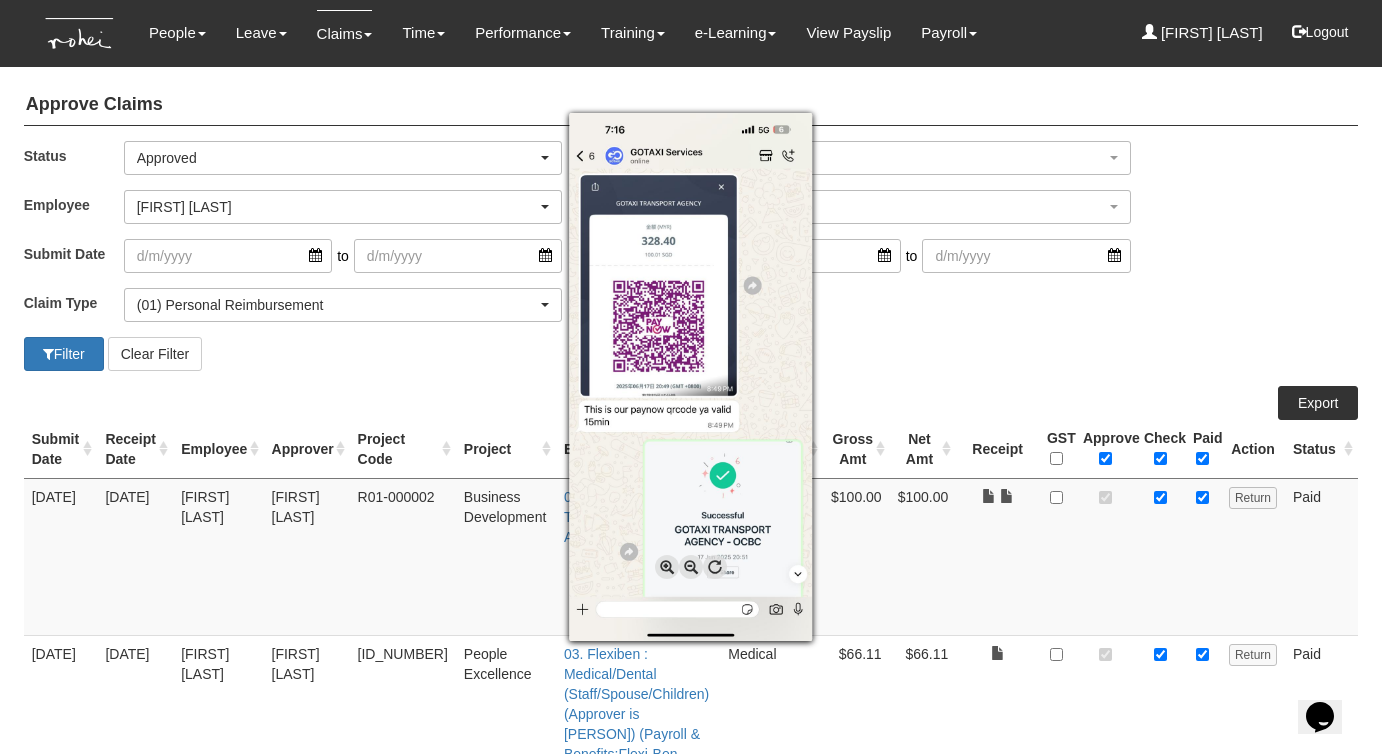 click at bounding box center (691, 377) 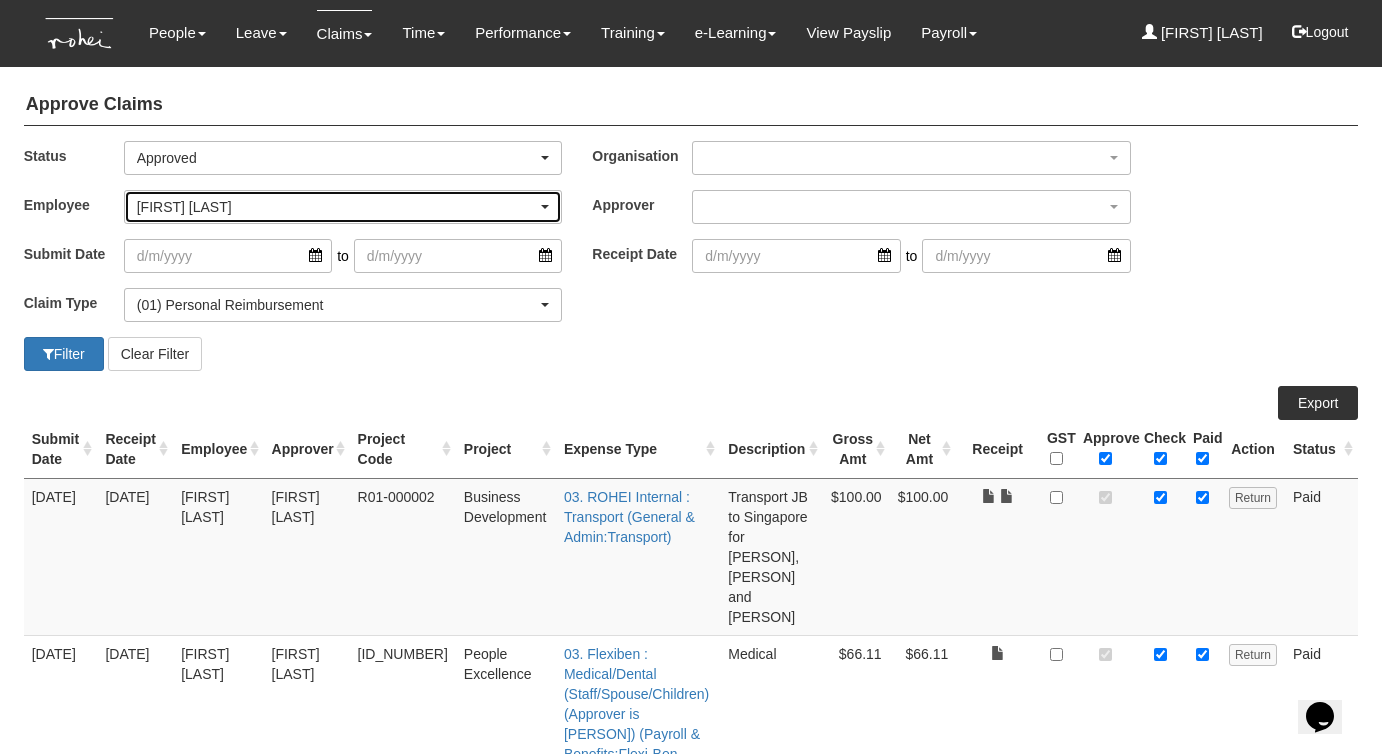 click on "Franchette Briones" at bounding box center (337, 207) 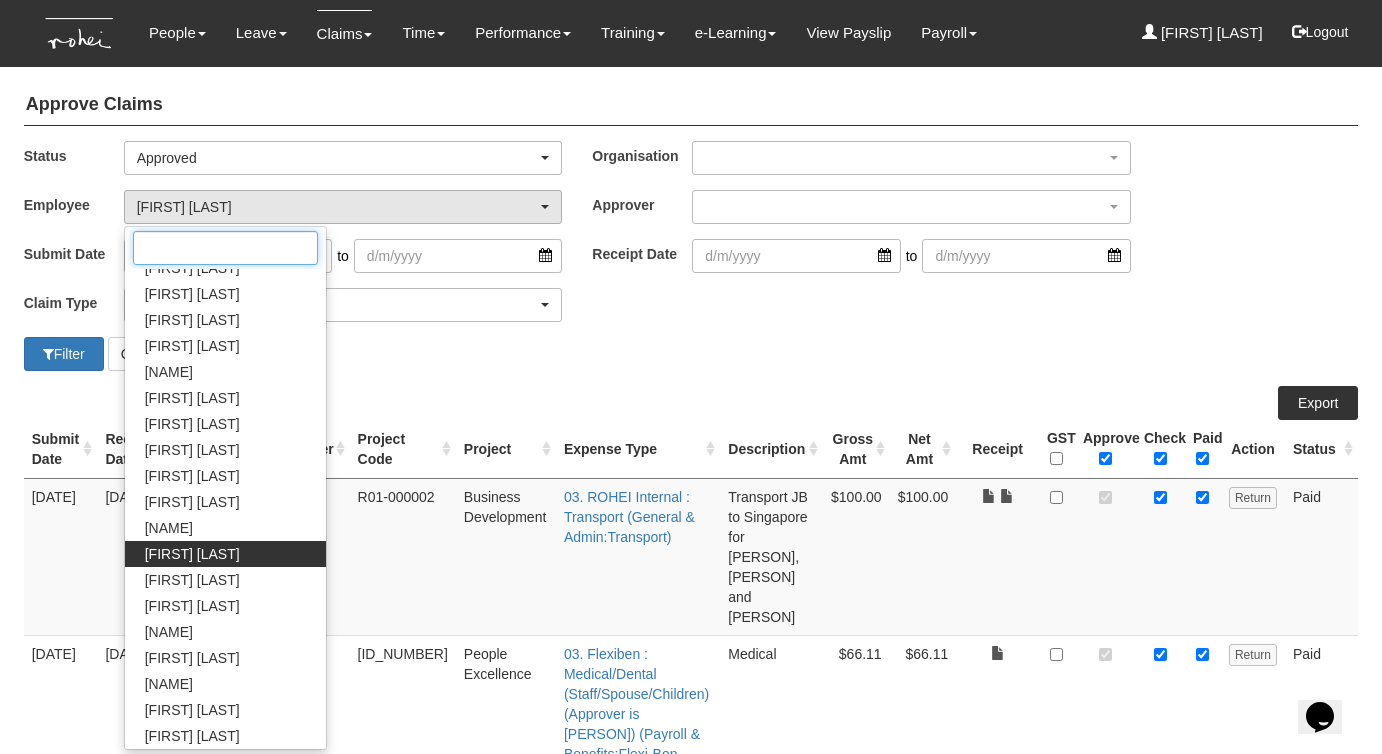 scroll, scrollTop: 1106, scrollLeft: 0, axis: vertical 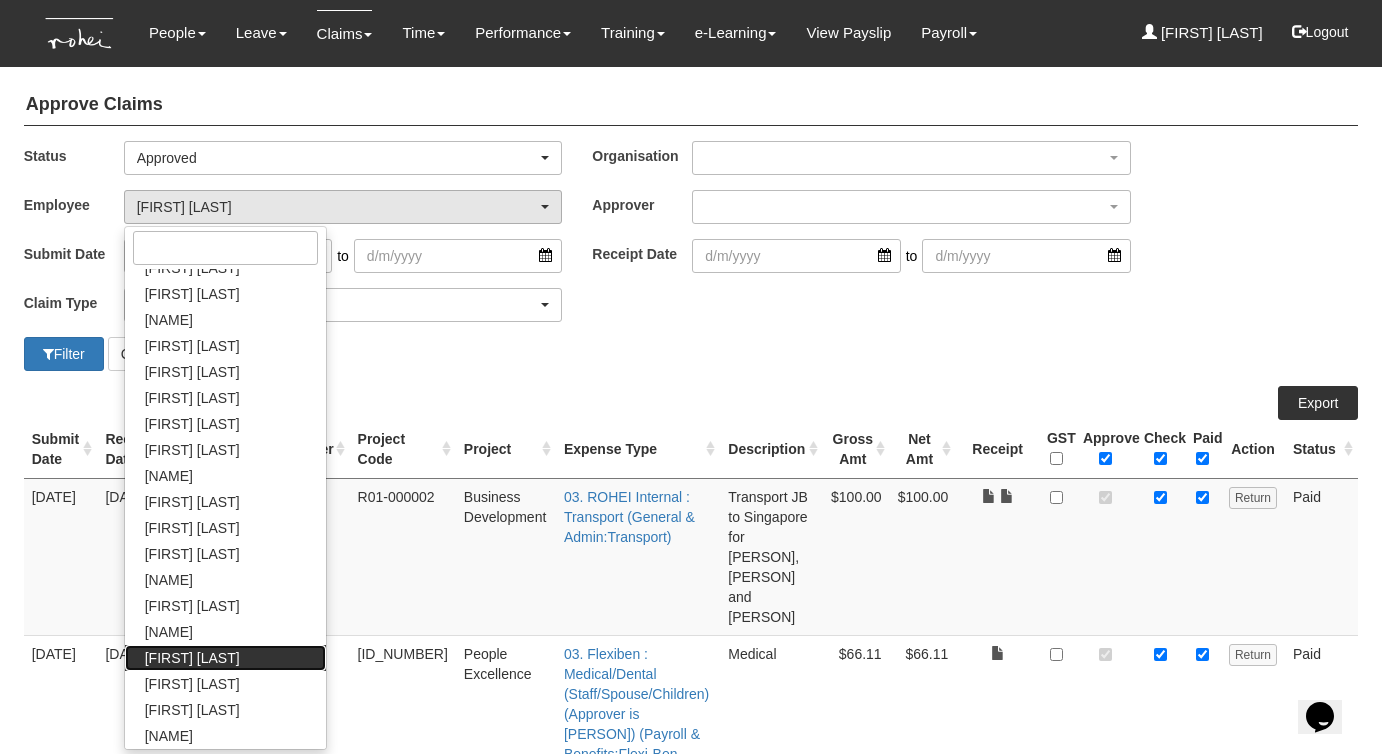click on "Wen-Wei Chiang" at bounding box center [192, 658] 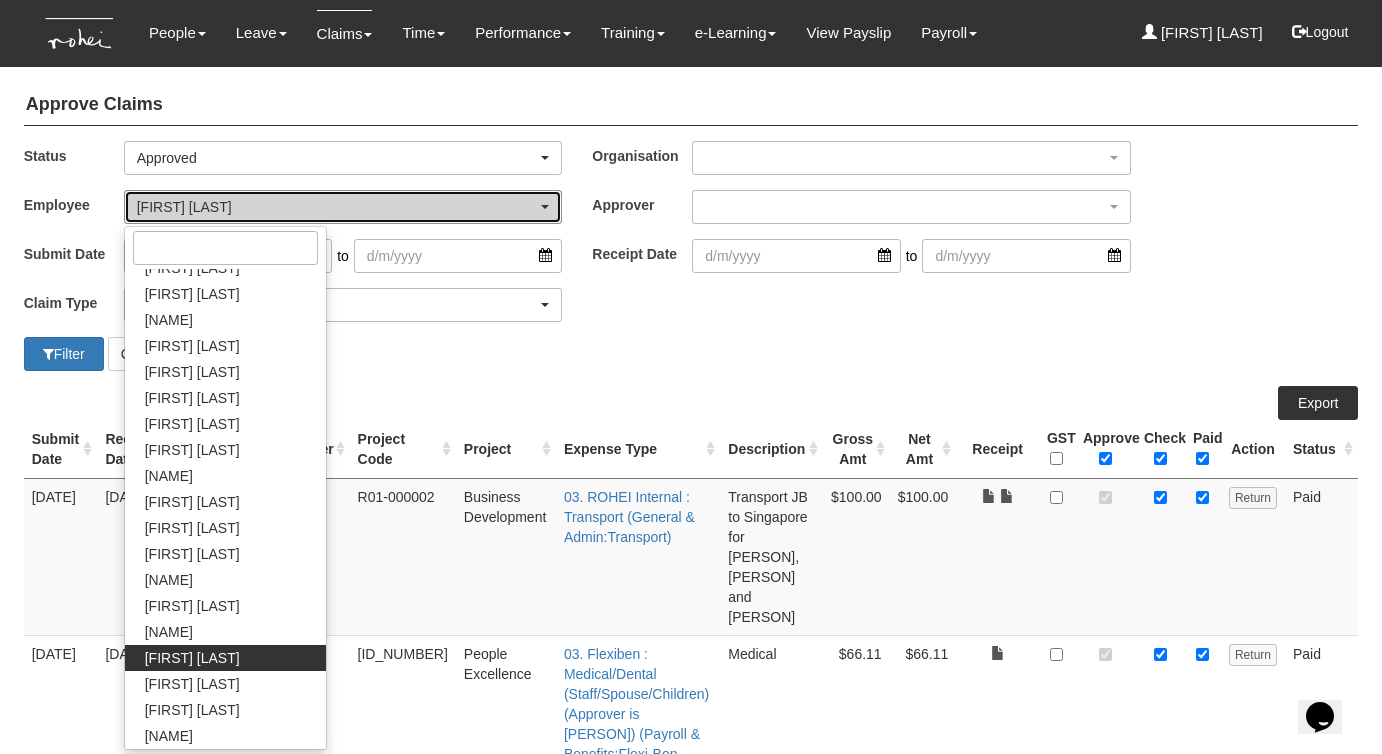 select on "c85e7207-948b-4a93-b1ce-7591f482d584" 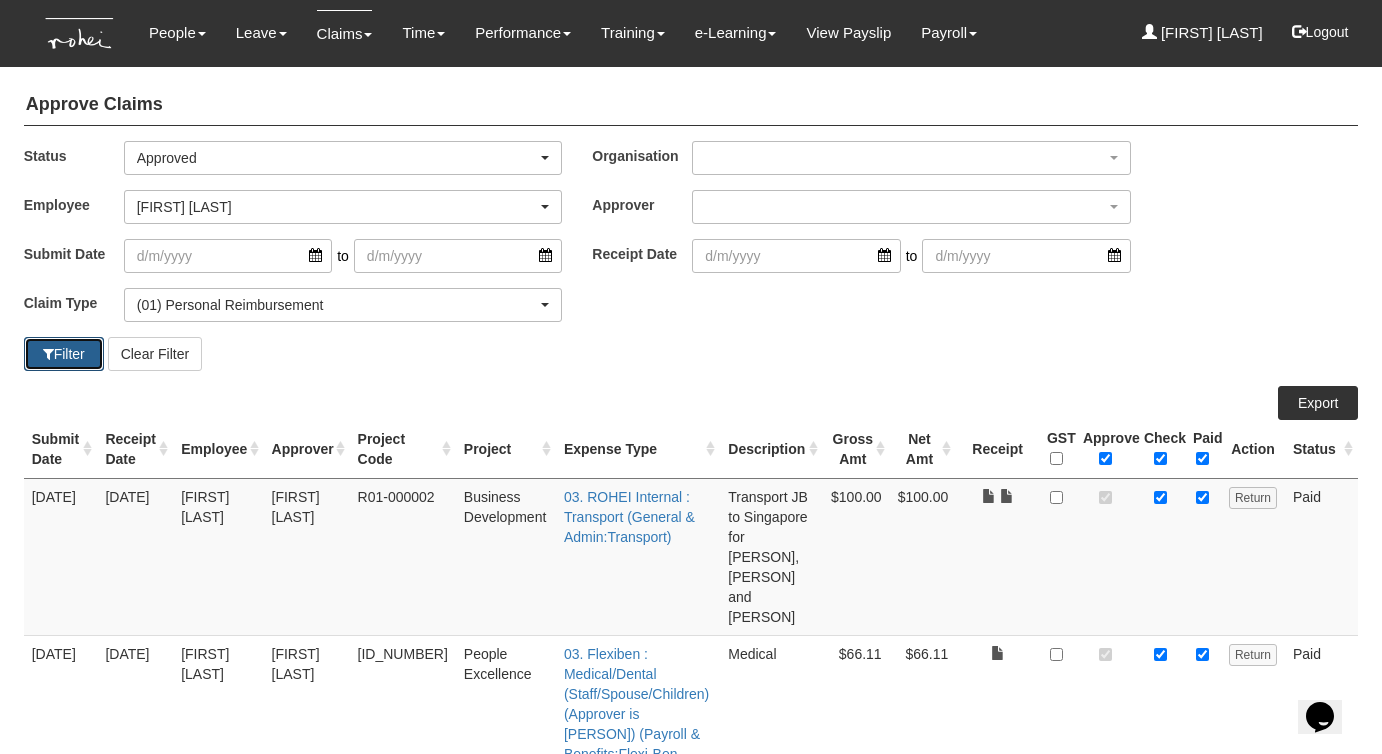click on "Filter" at bounding box center (64, 354) 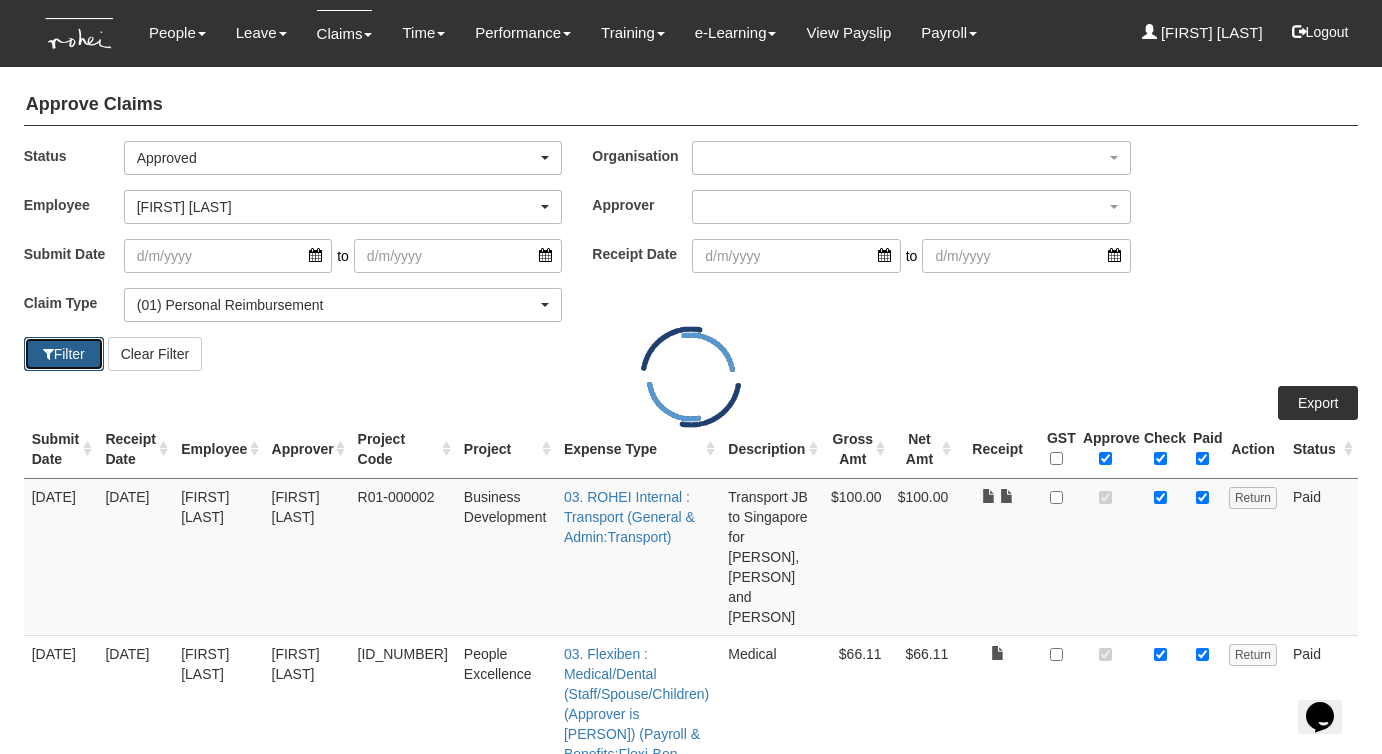 select on "50" 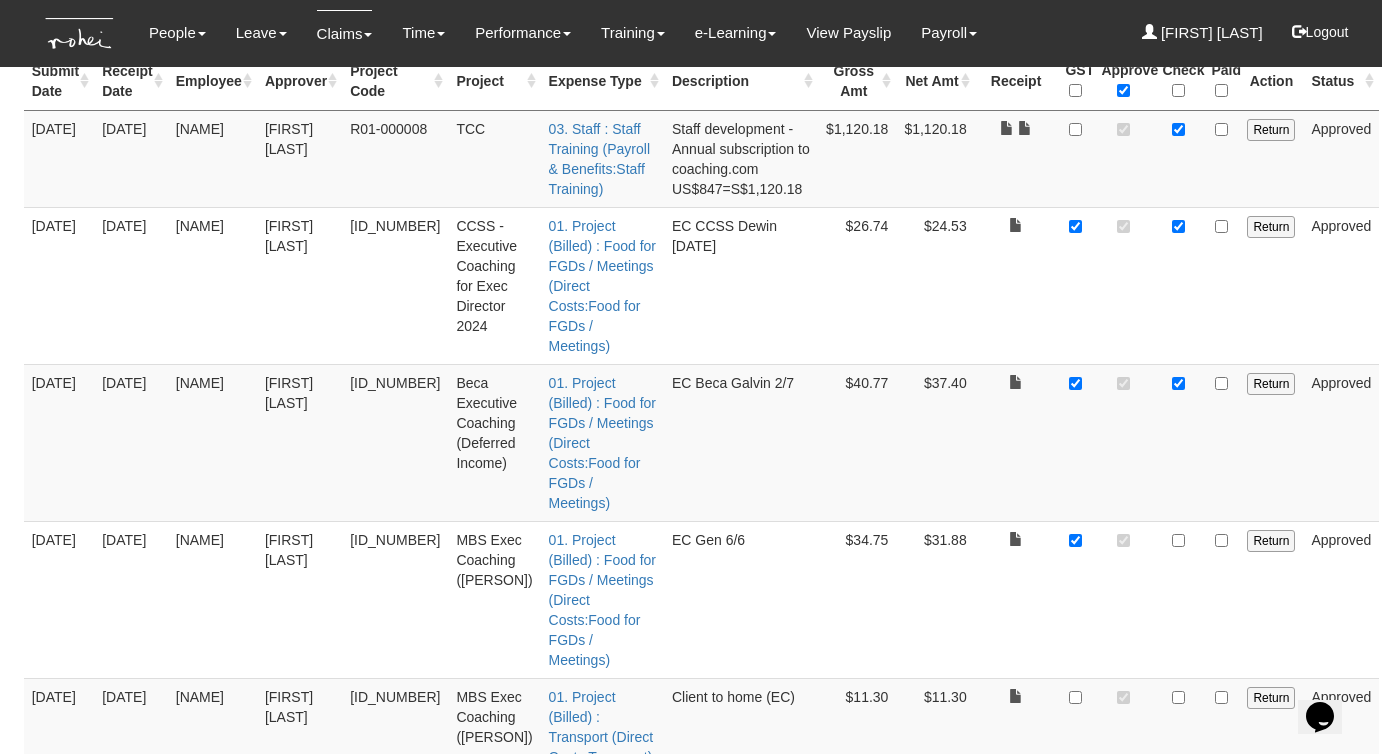 scroll, scrollTop: 367, scrollLeft: 0, axis: vertical 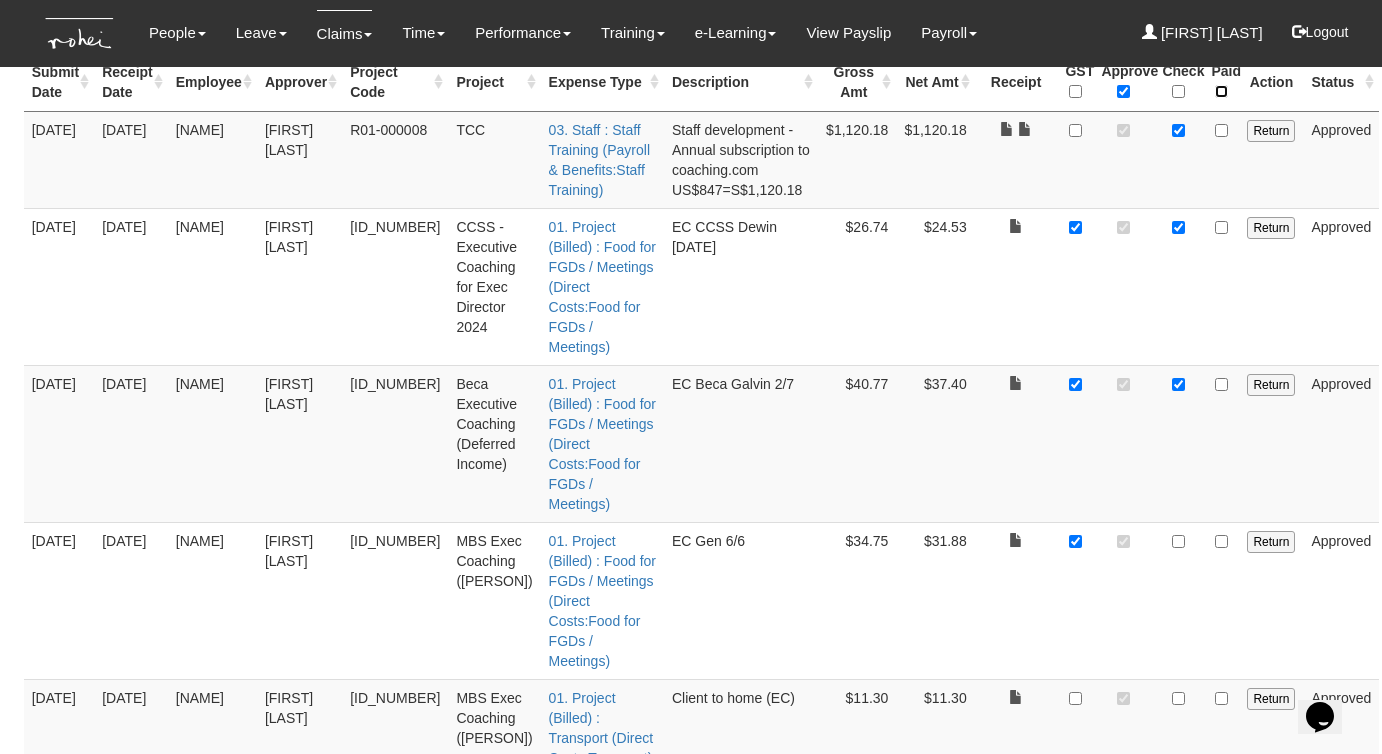 click at bounding box center (1221, 91) 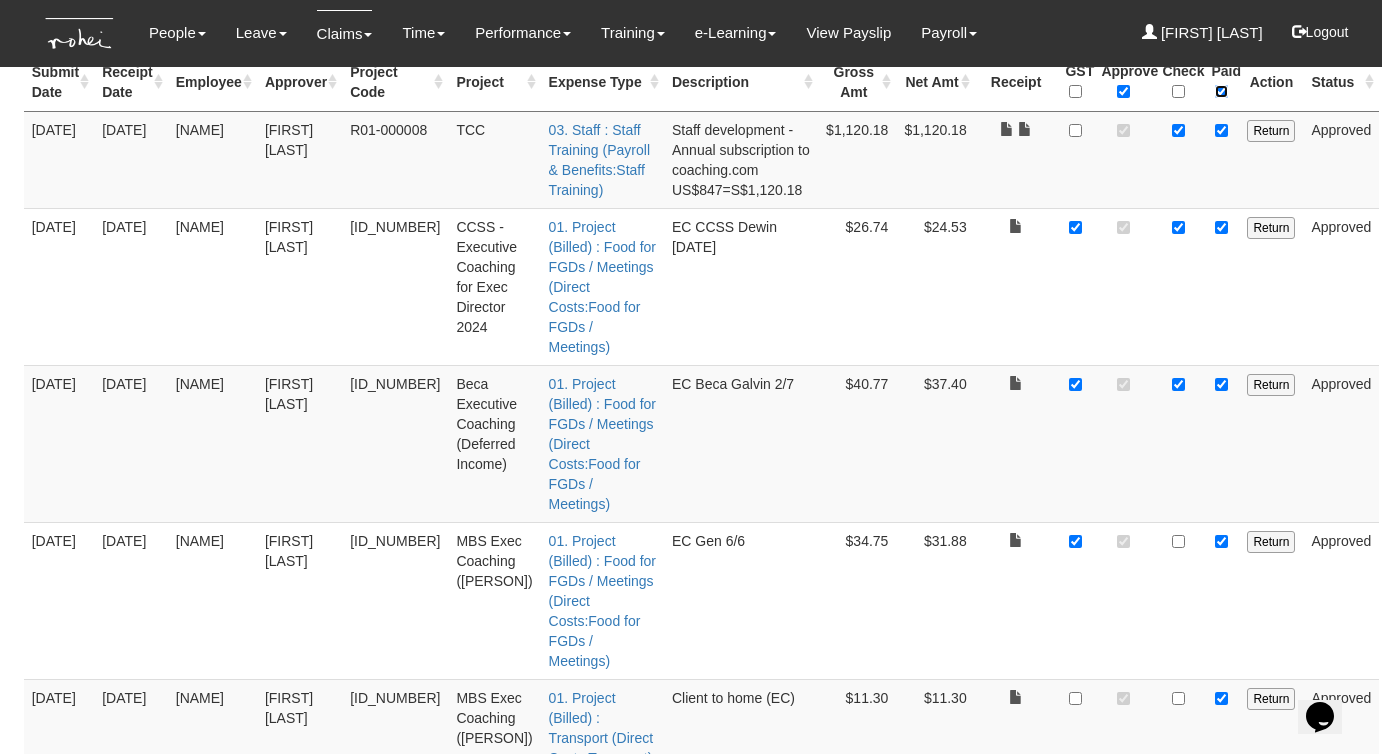 checkbox on "true" 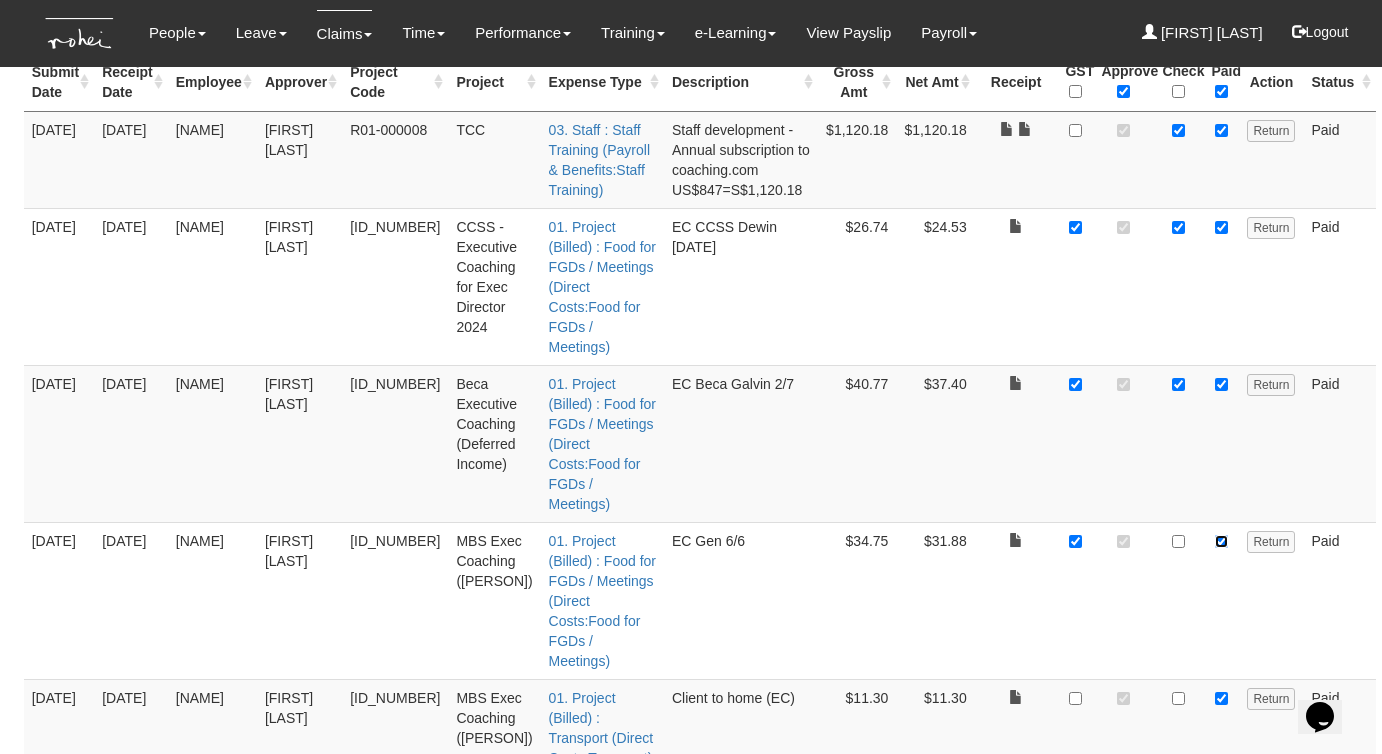 click at bounding box center (1221, 541) 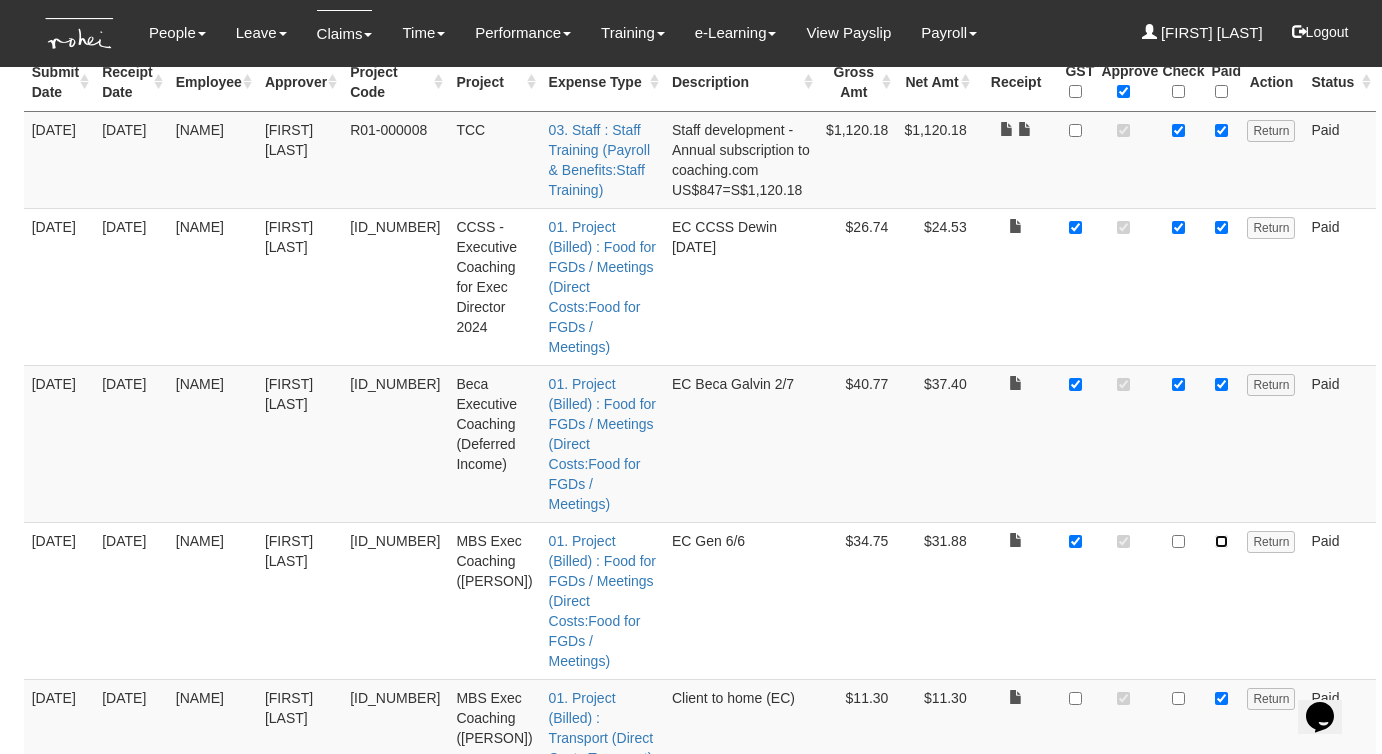 checkbox on "false" 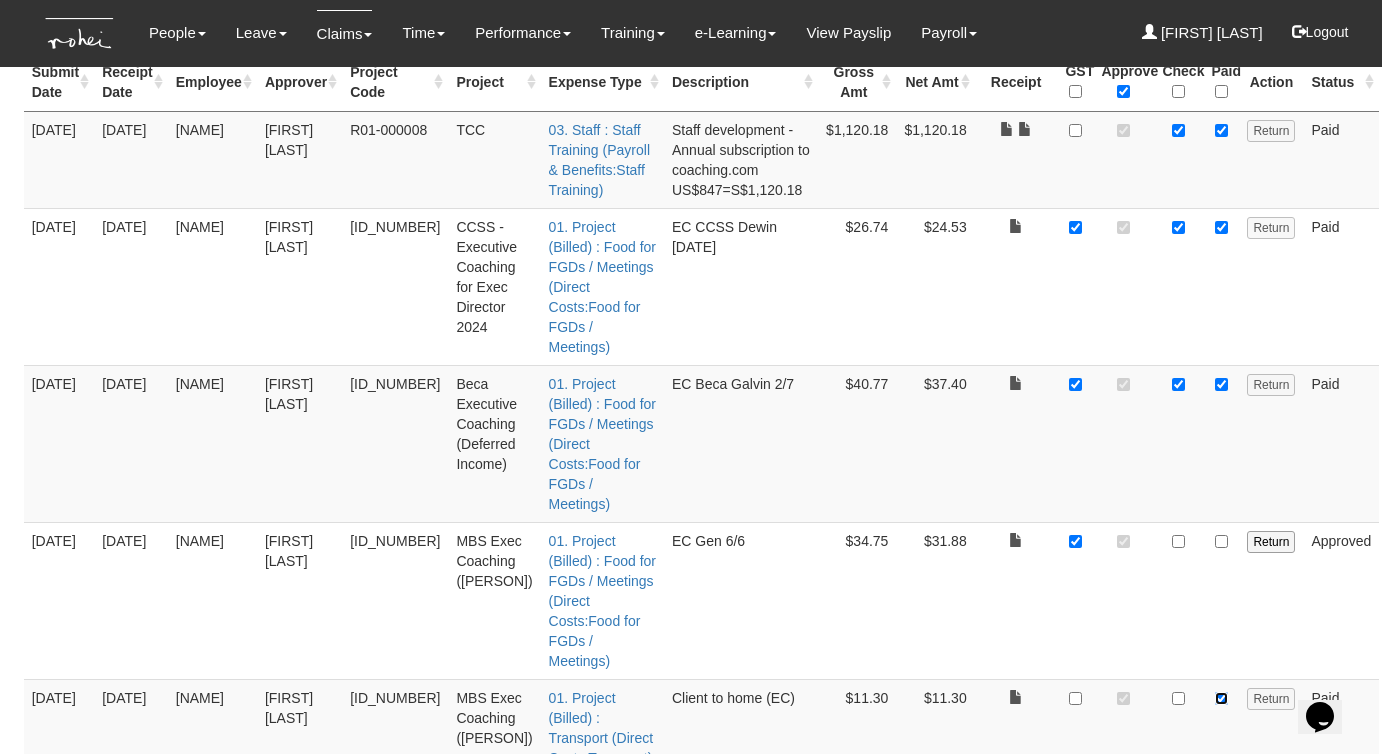 click at bounding box center (1221, 698) 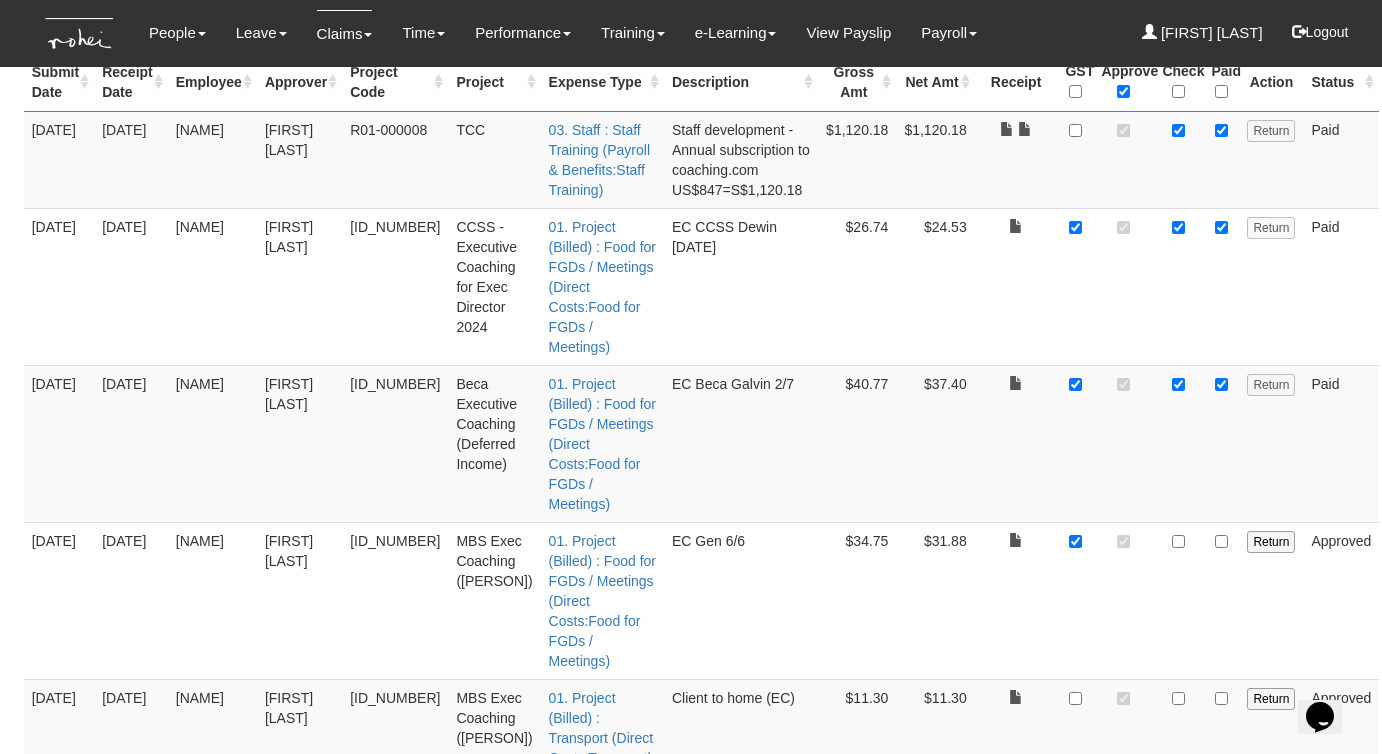 click at bounding box center (1221, 795) 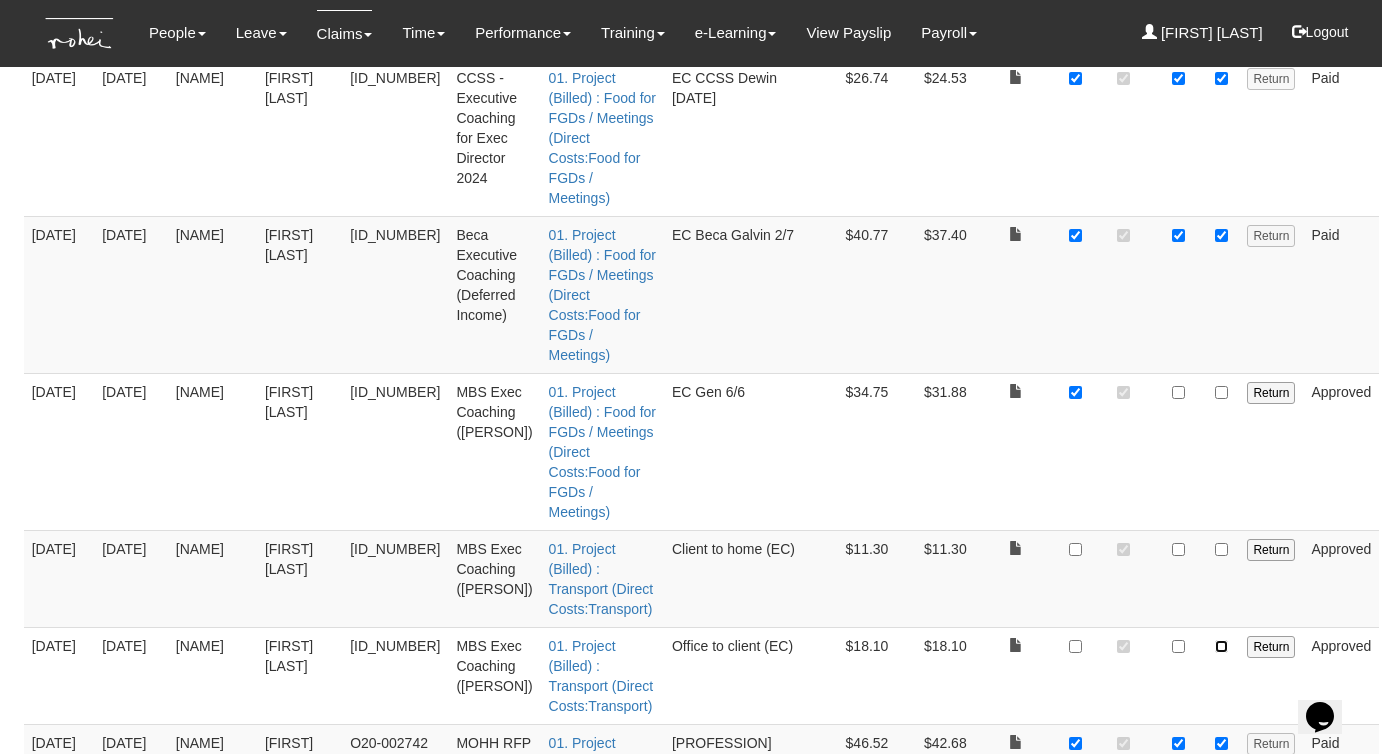 scroll, scrollTop: 0, scrollLeft: 0, axis: both 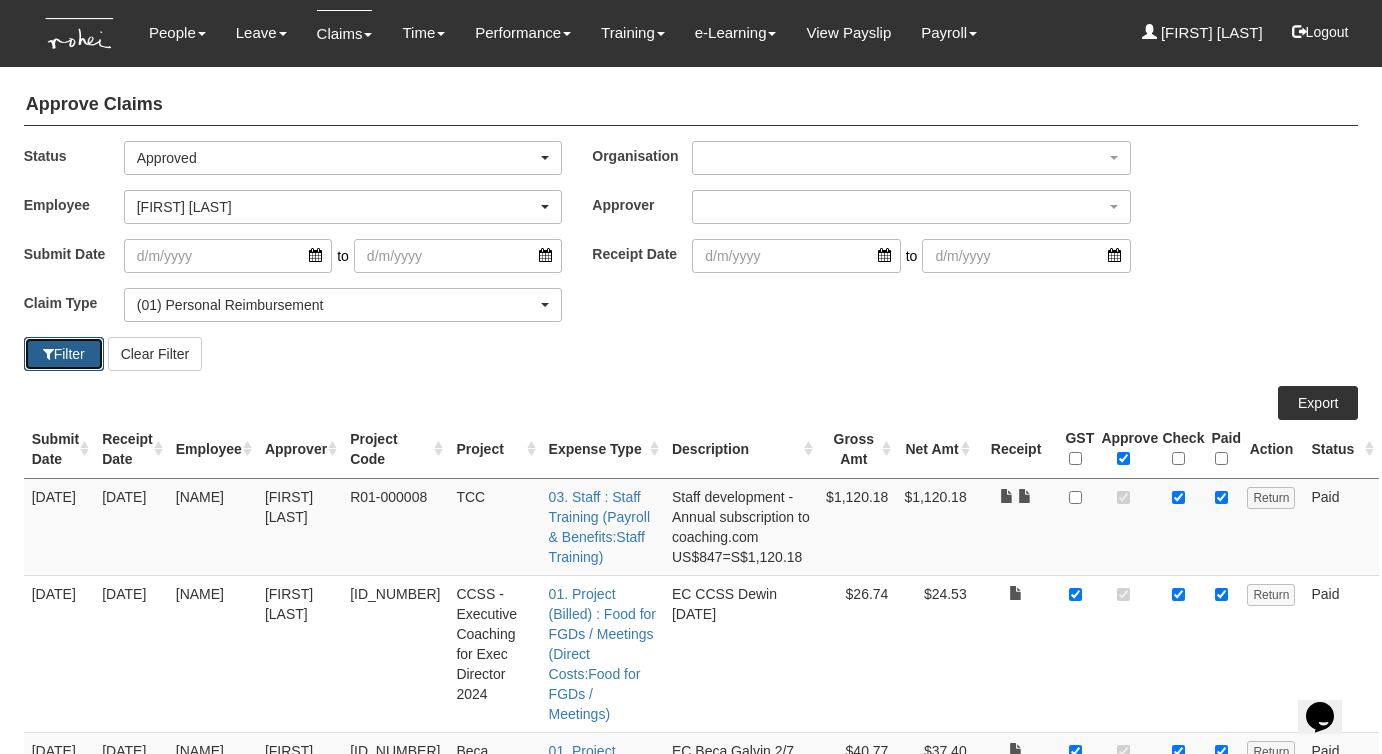 click at bounding box center (48, 354) 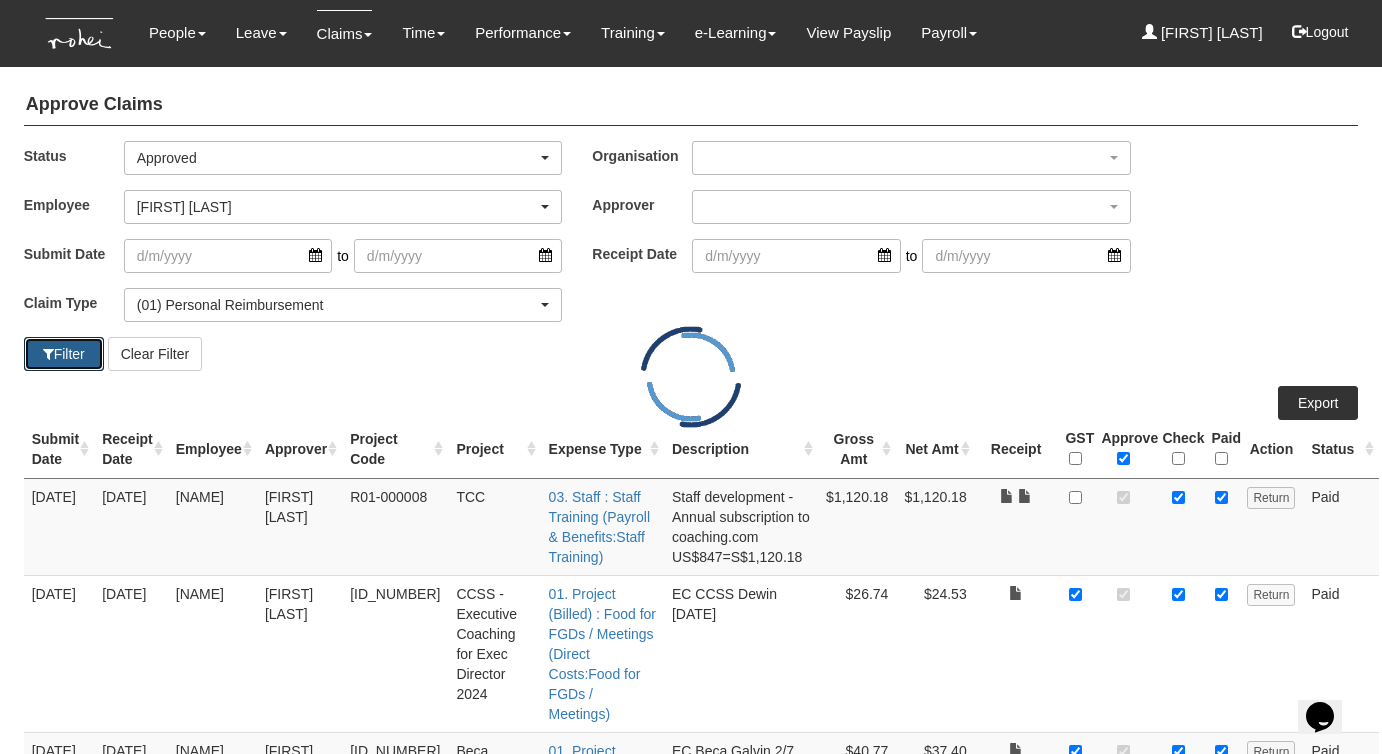 select on "50" 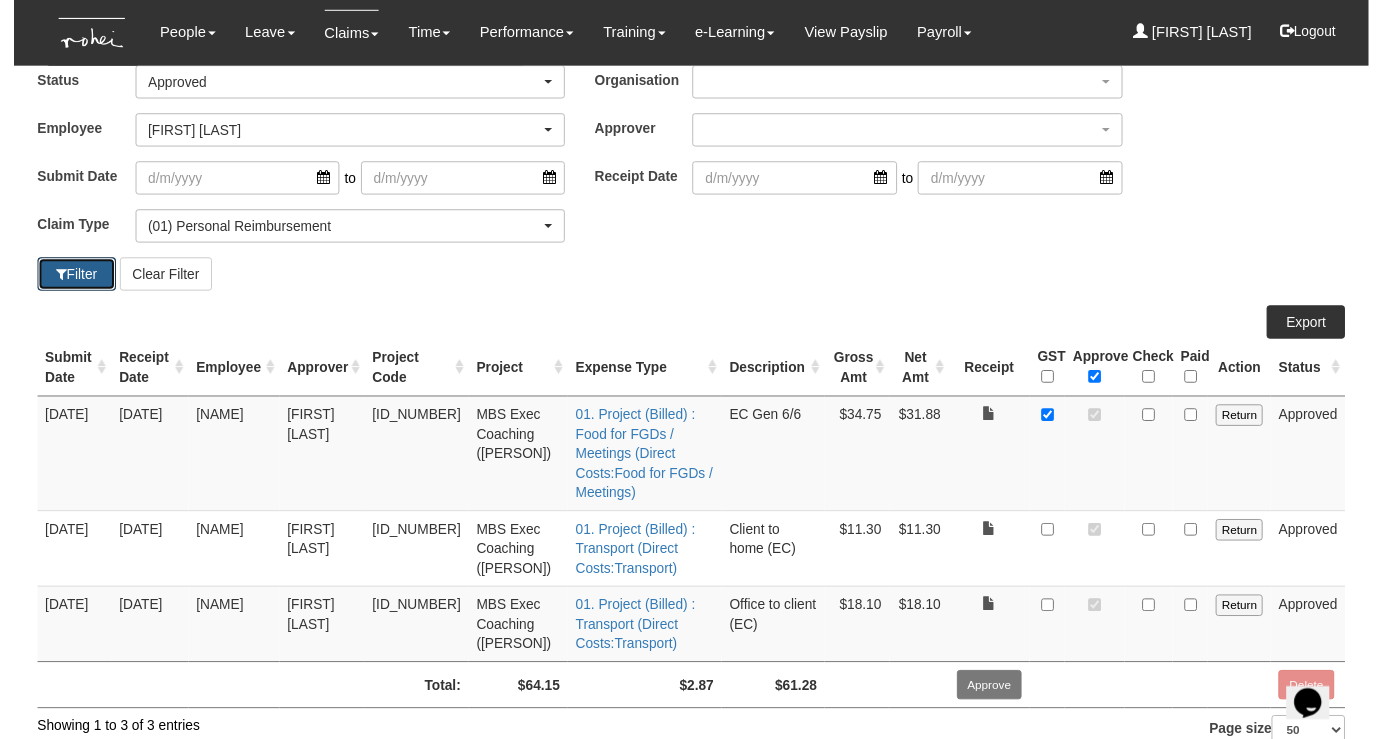 scroll, scrollTop: 0, scrollLeft: 0, axis: both 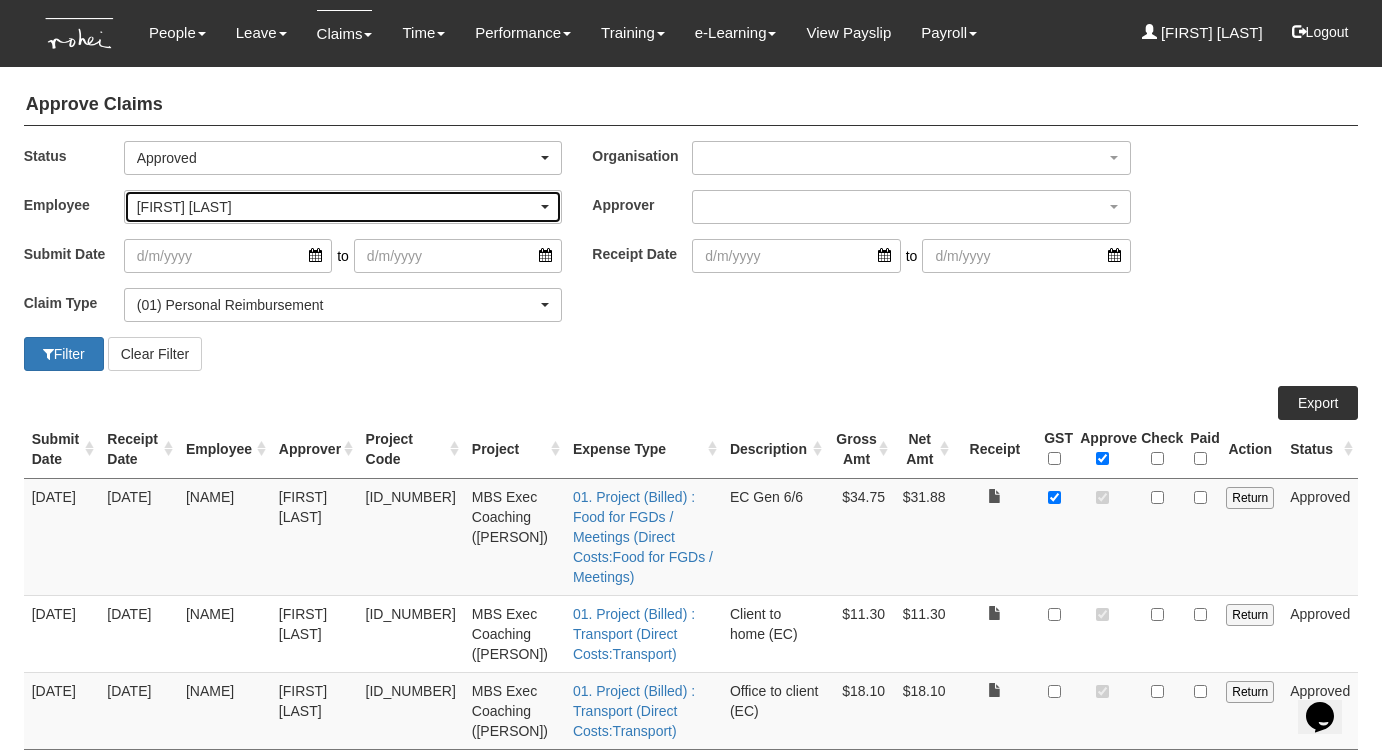 click on "Wen-Wei Chiang" at bounding box center [337, 207] 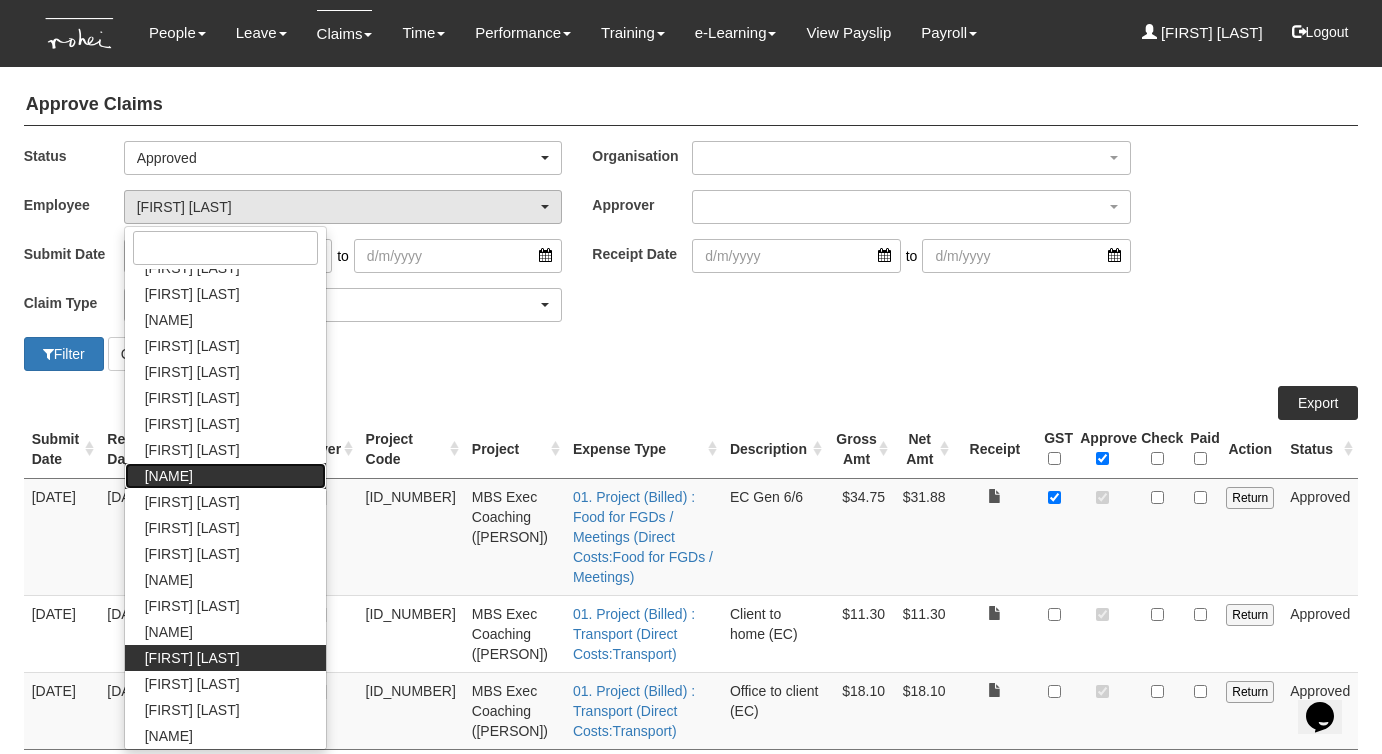 click on "Royston Choo" at bounding box center [169, 476] 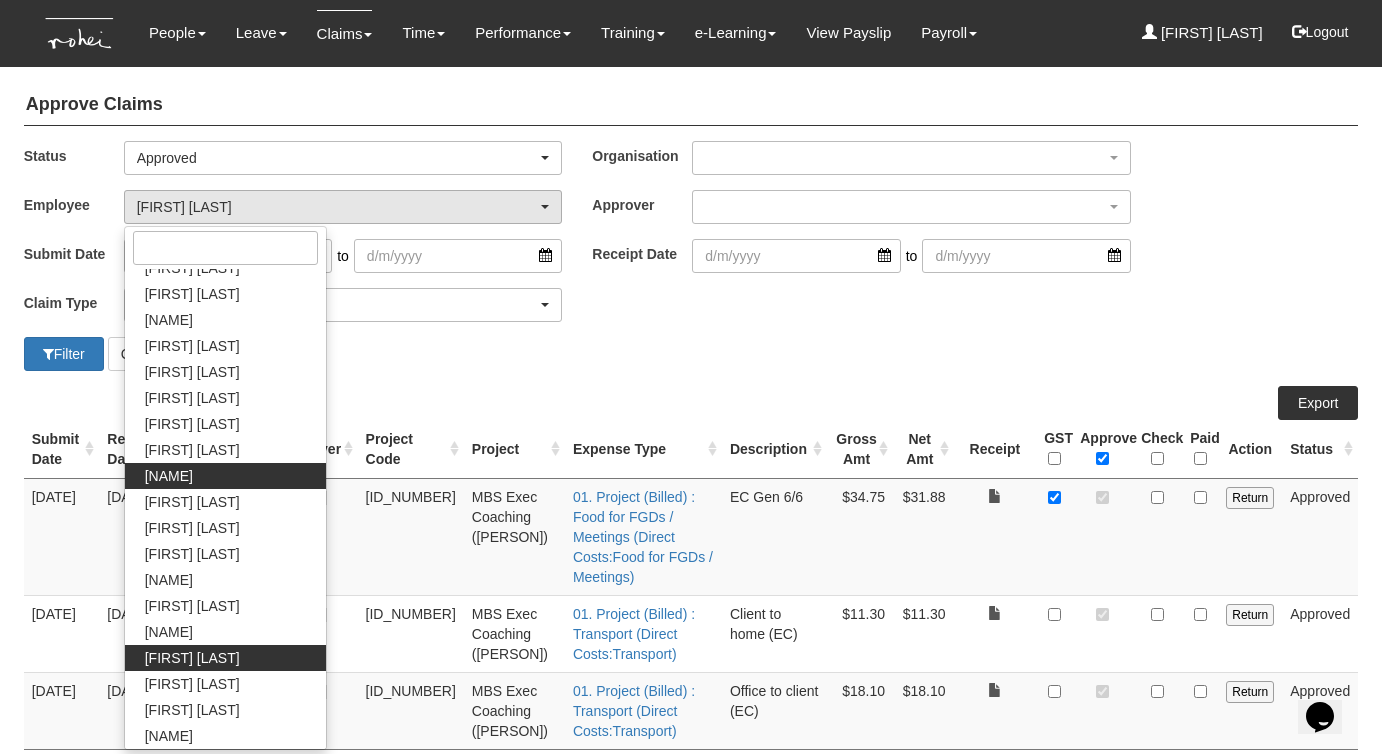 select on "5a253378-523a-4c52-9c83-550f69dab0df" 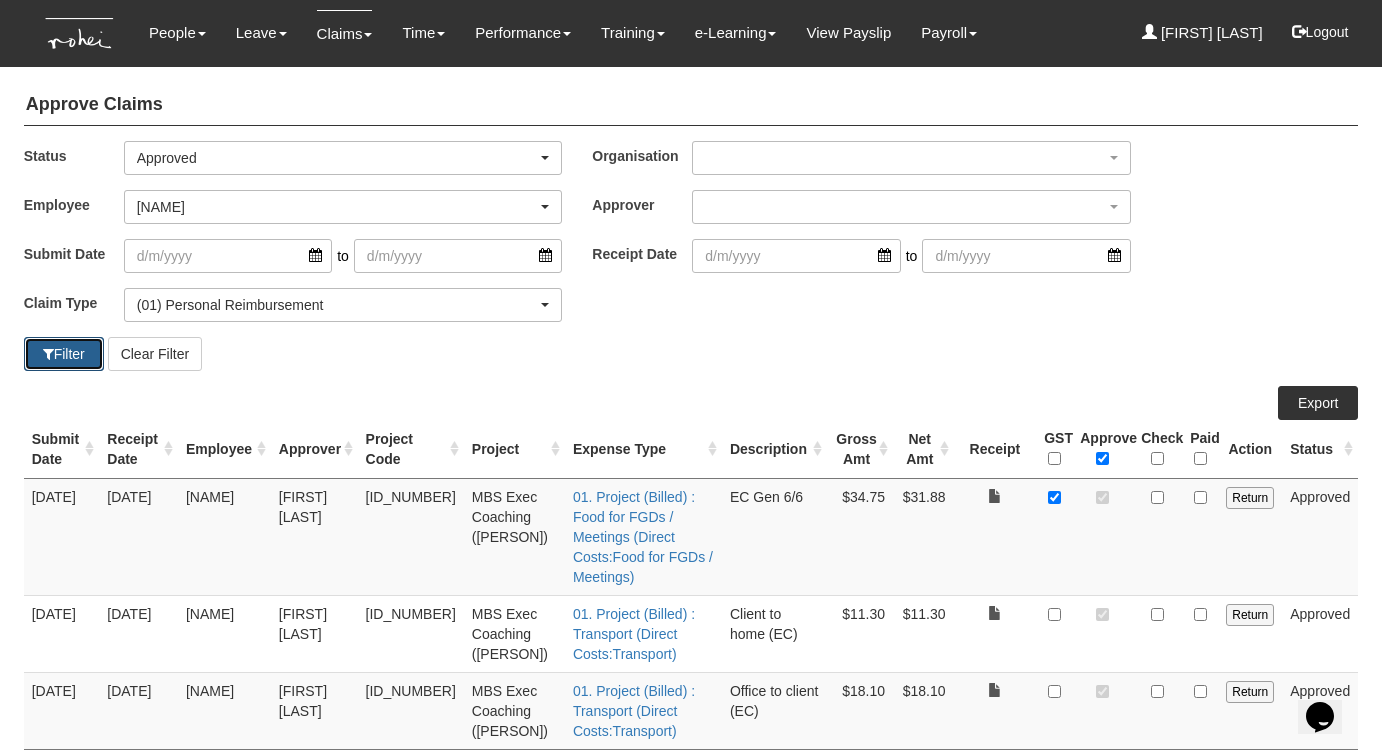 click at bounding box center [48, 354] 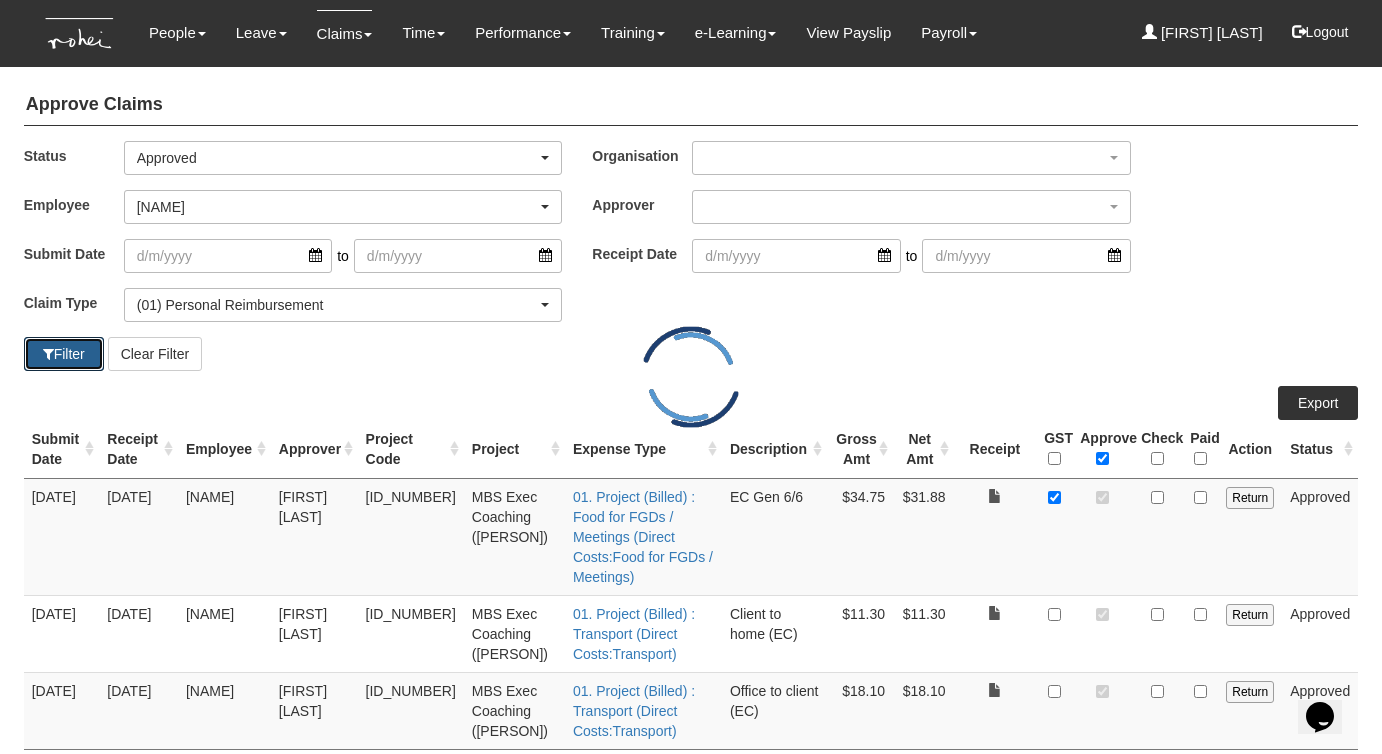select on "50" 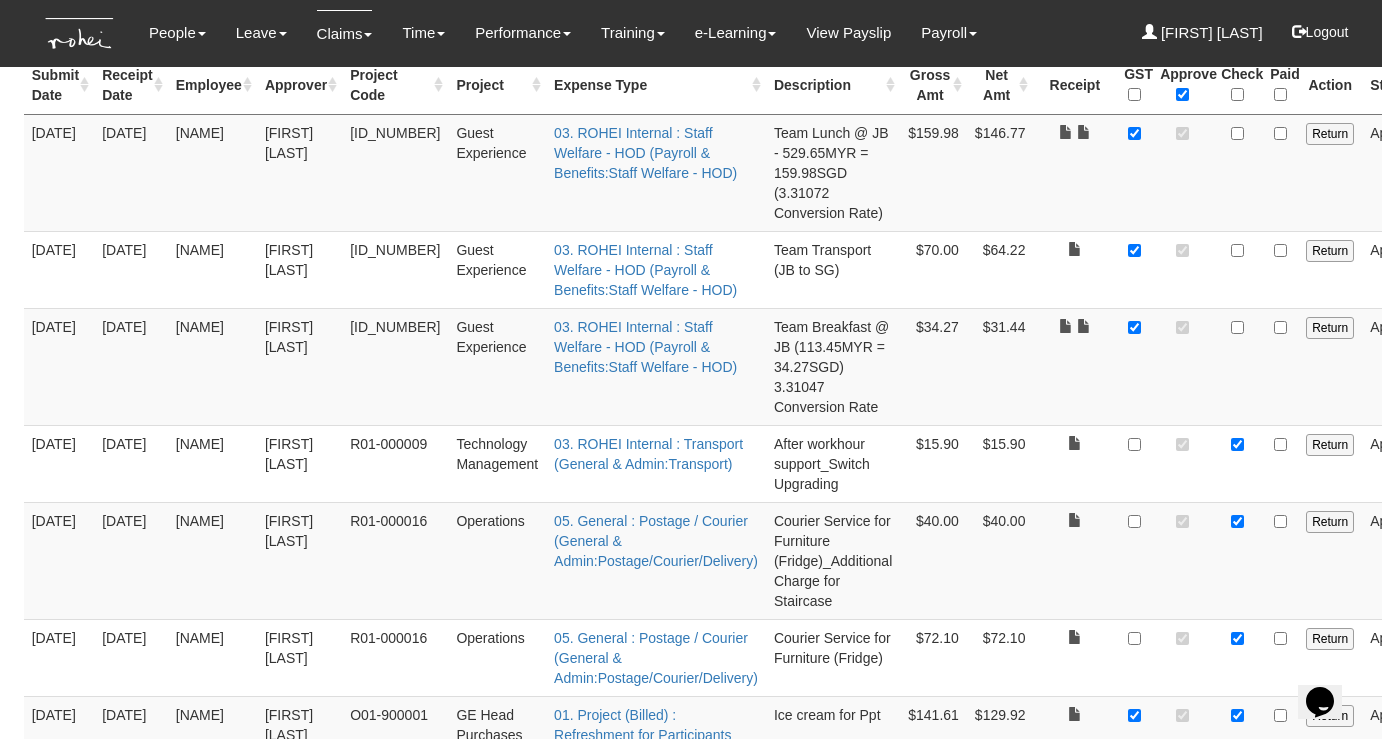 scroll, scrollTop: 346, scrollLeft: 0, axis: vertical 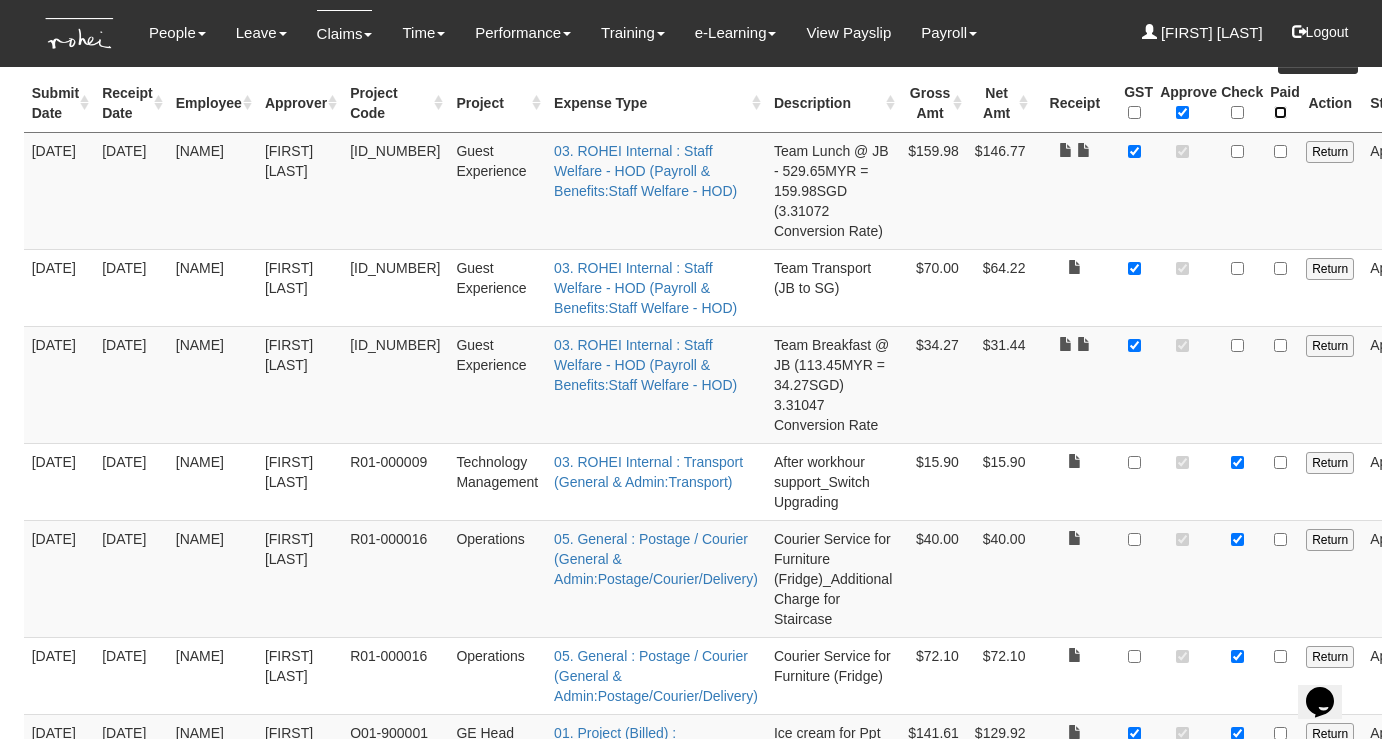 click at bounding box center [1280, 112] 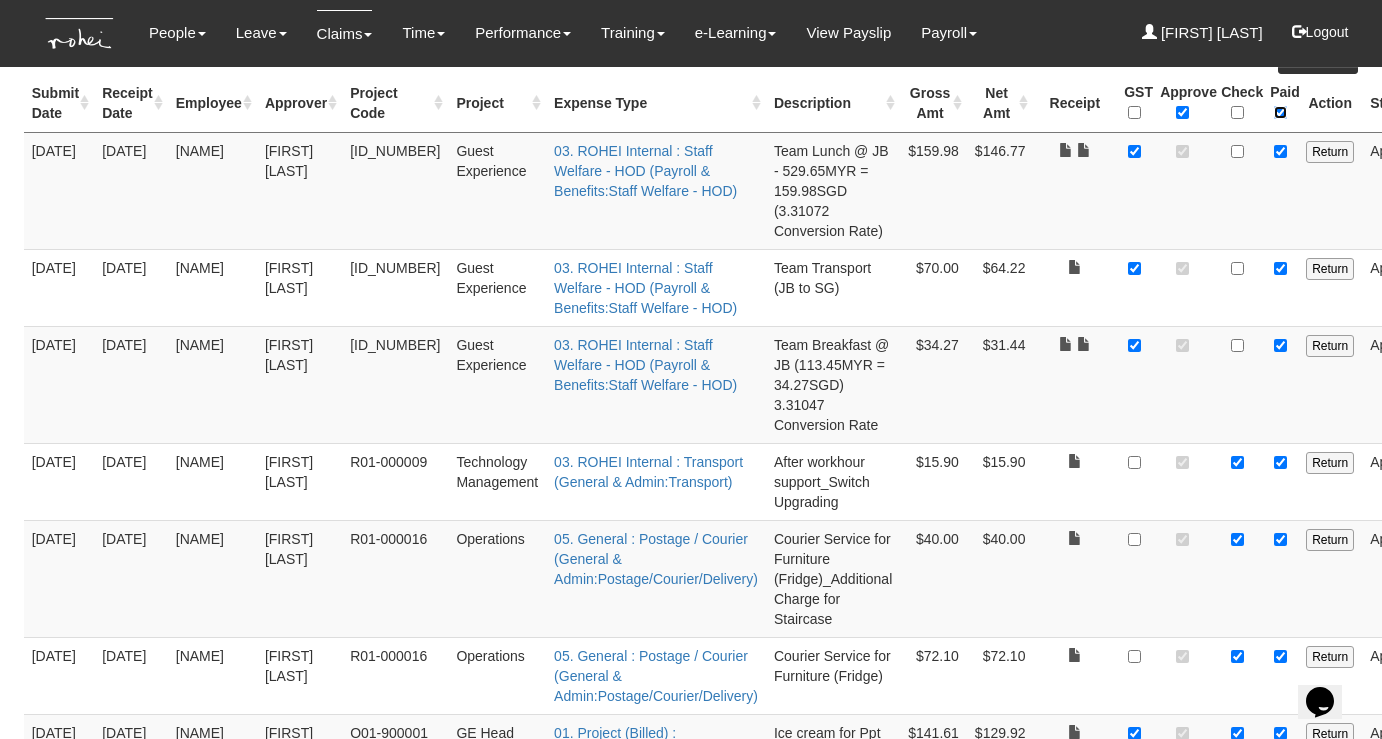 checkbox on "true" 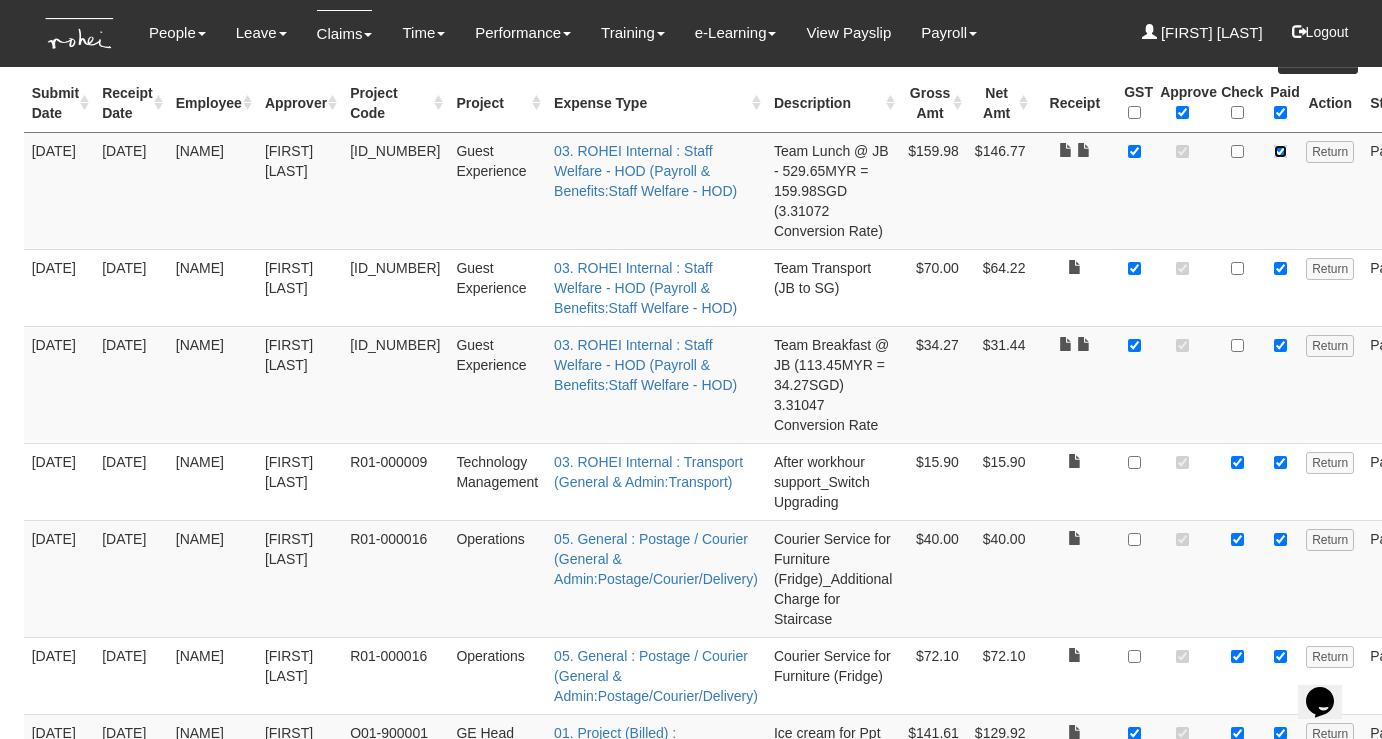 click at bounding box center [1280, 151] 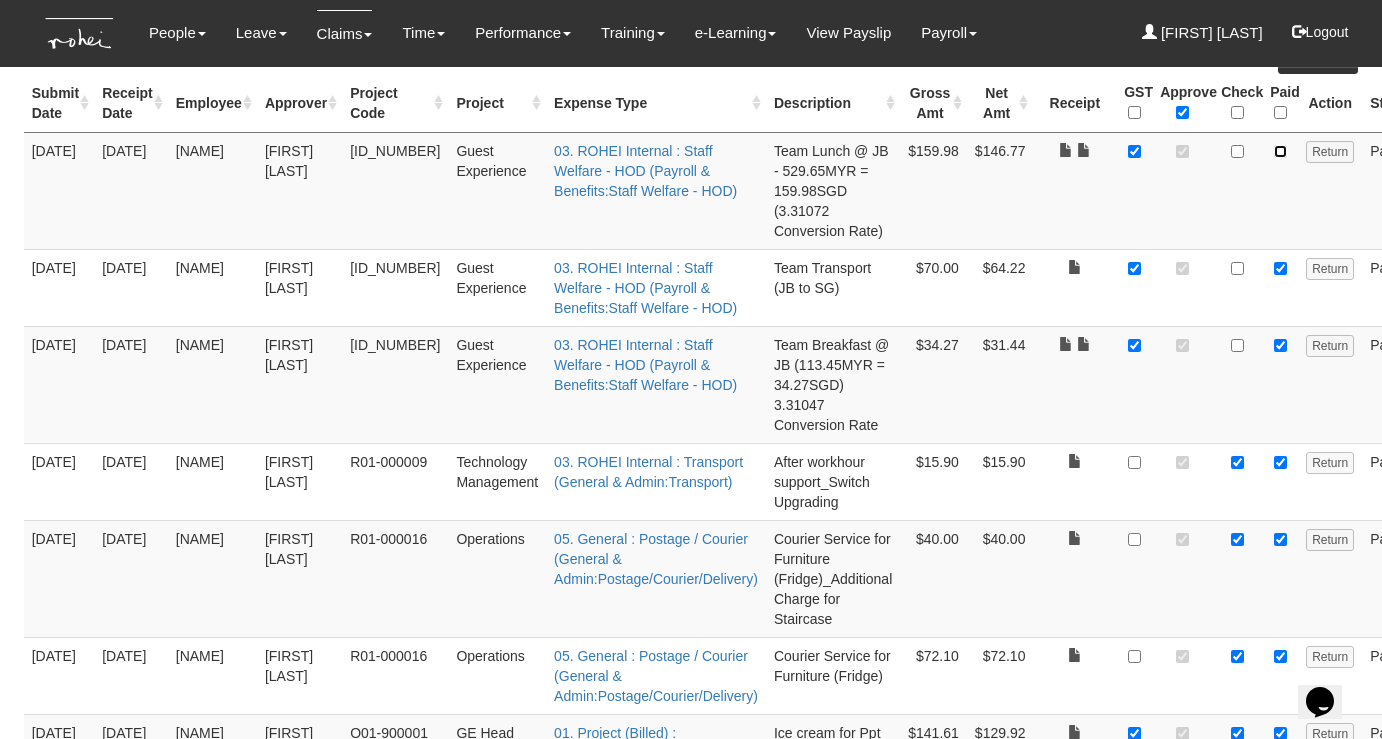 checkbox on "false" 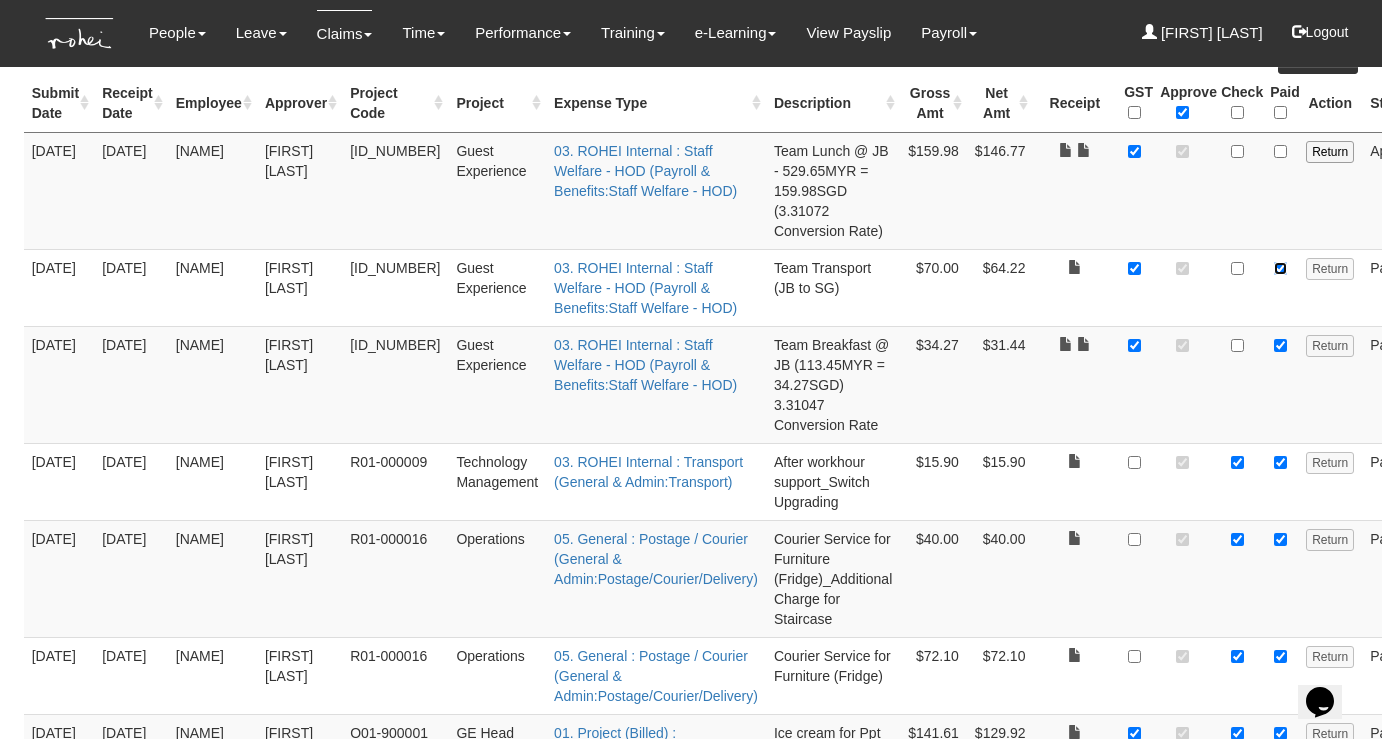 click at bounding box center (1280, 268) 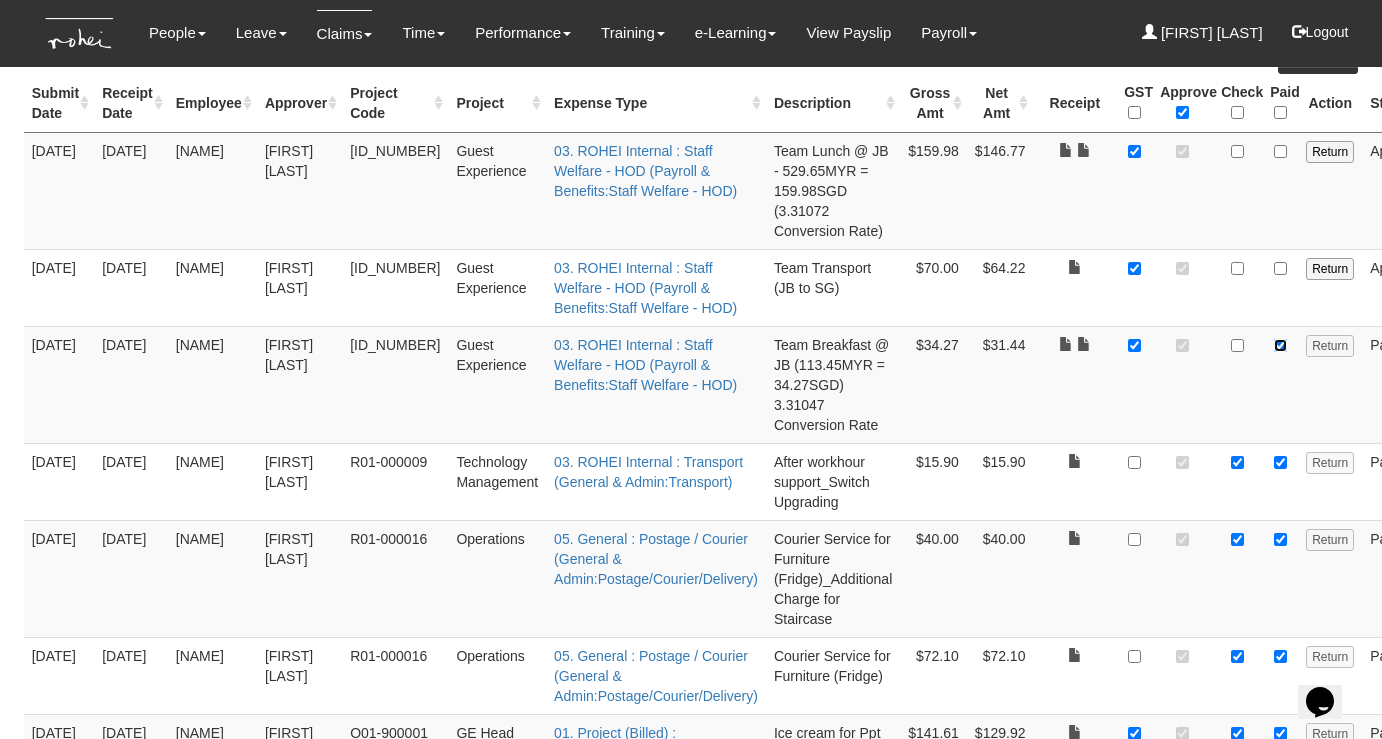 click at bounding box center [1280, 345] 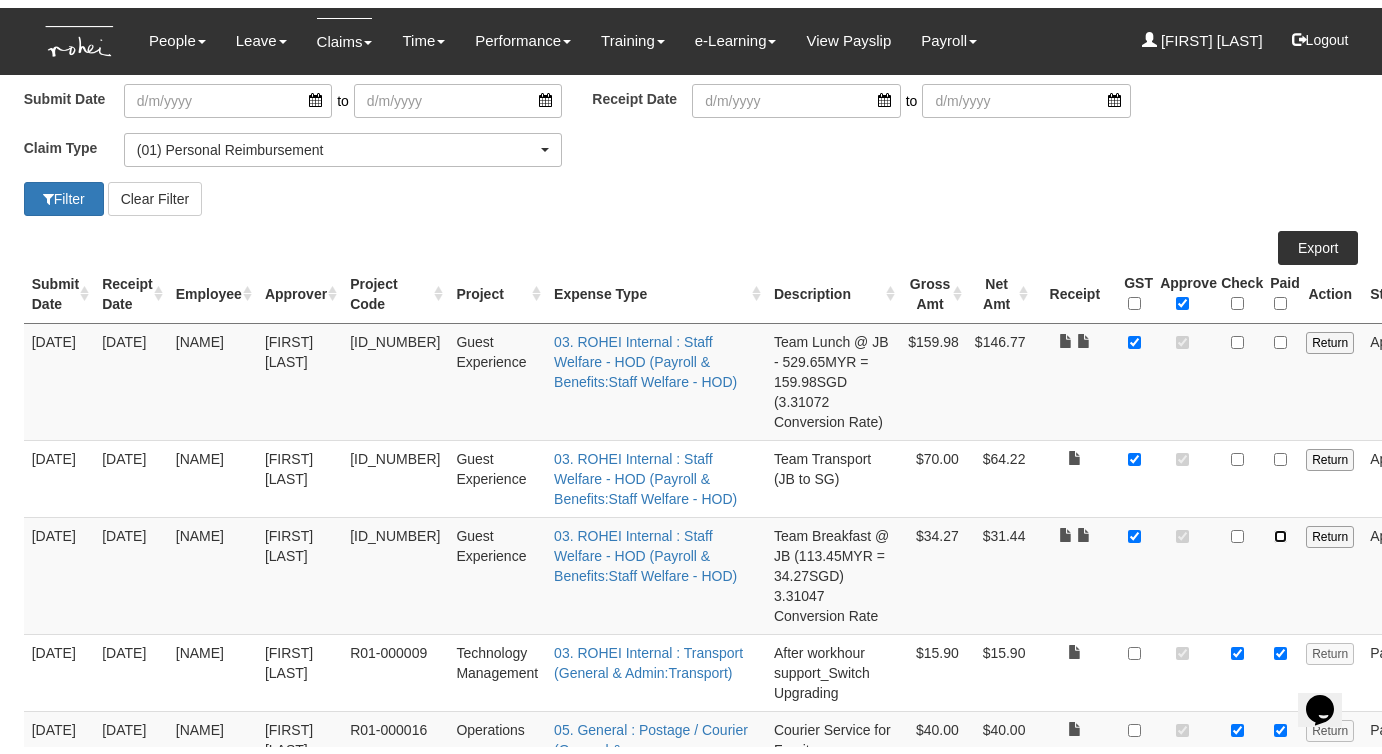 scroll, scrollTop: 0, scrollLeft: 0, axis: both 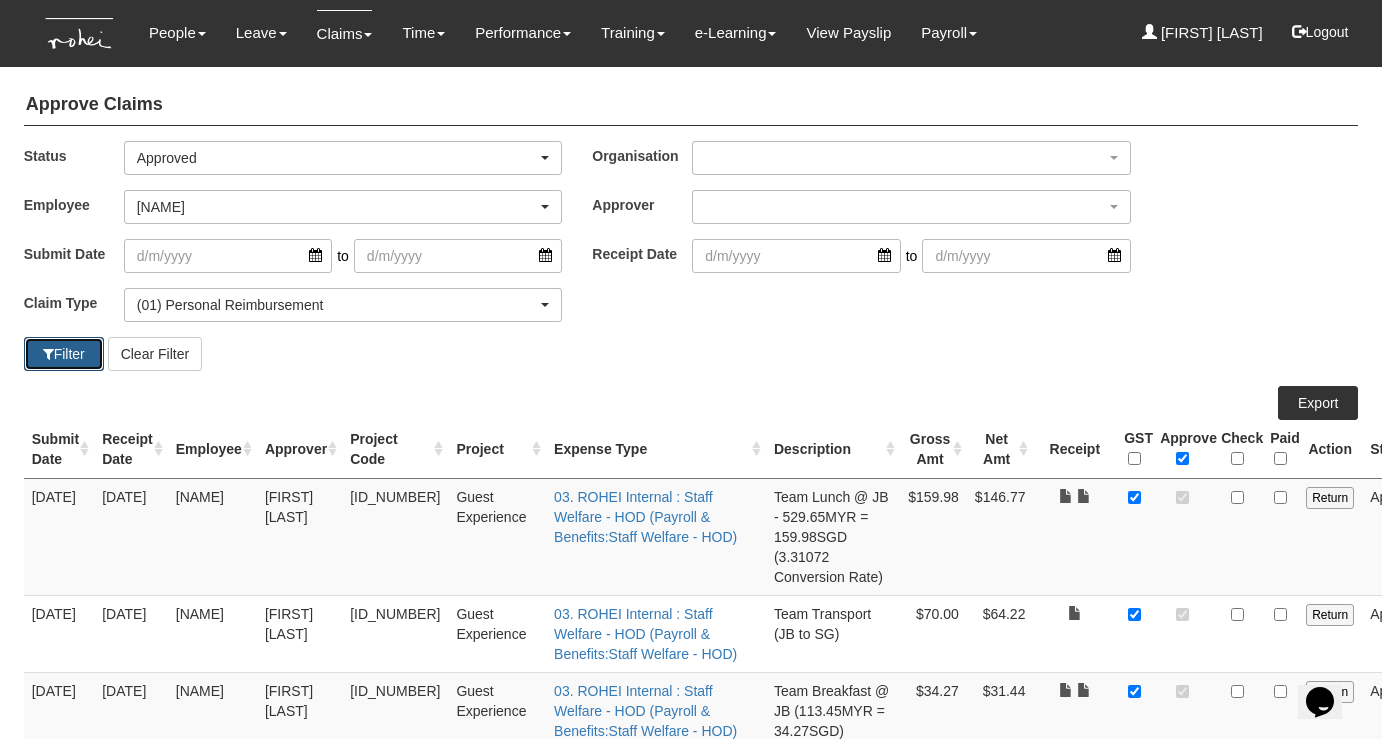 click at bounding box center [48, 354] 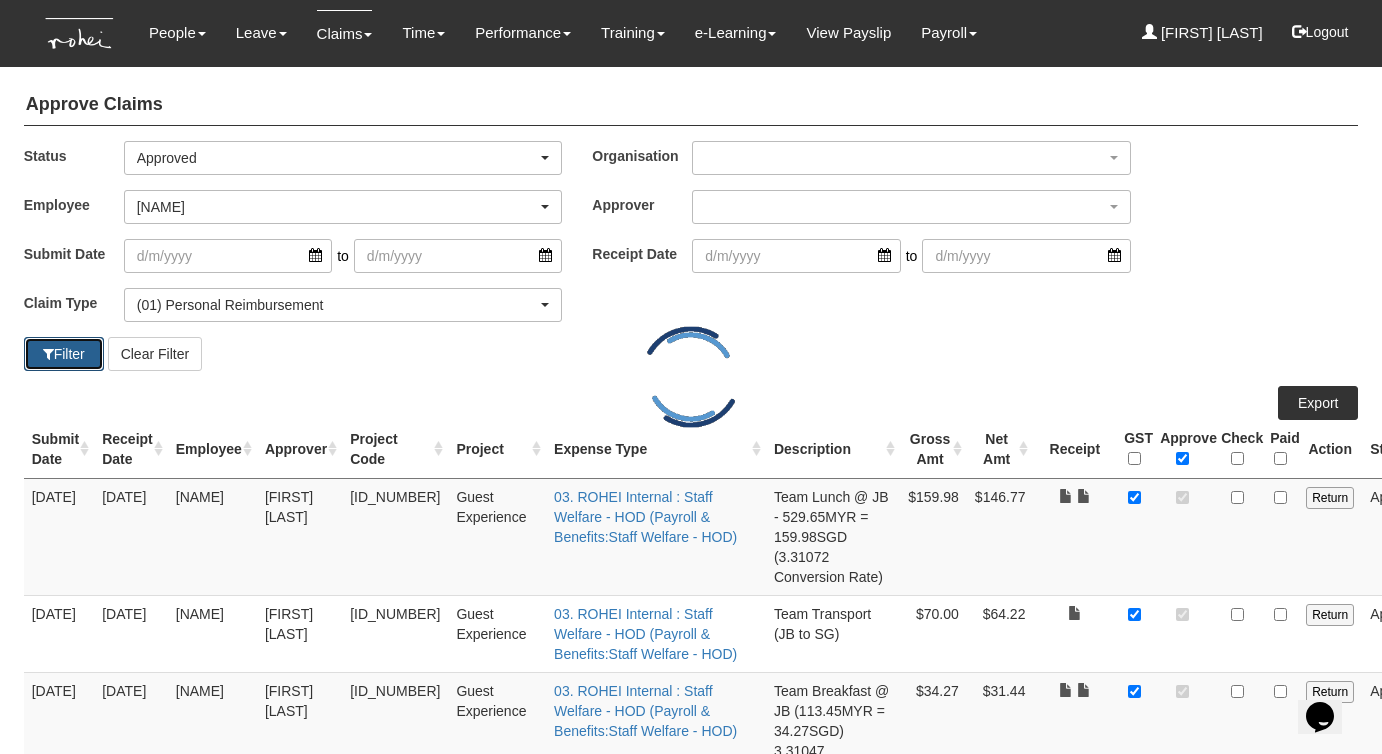 select on "50" 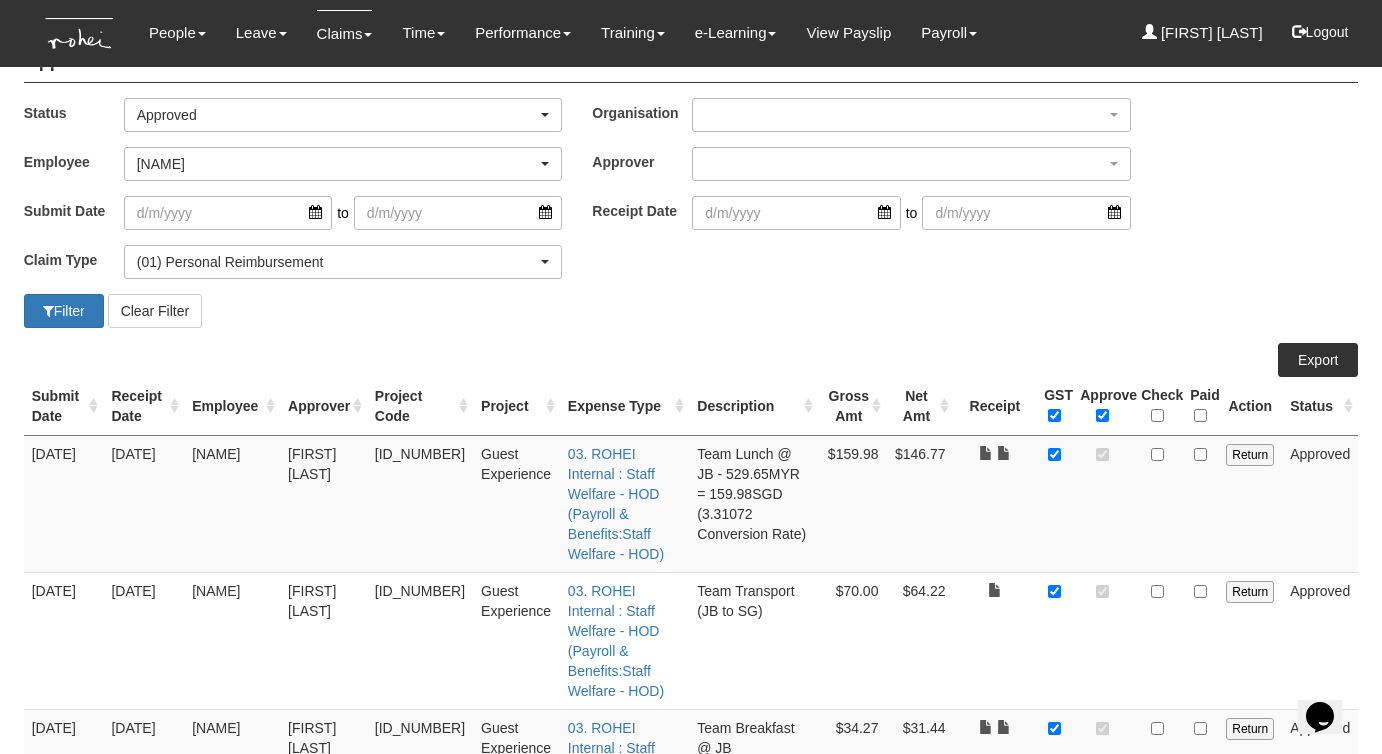 scroll, scrollTop: 0, scrollLeft: 0, axis: both 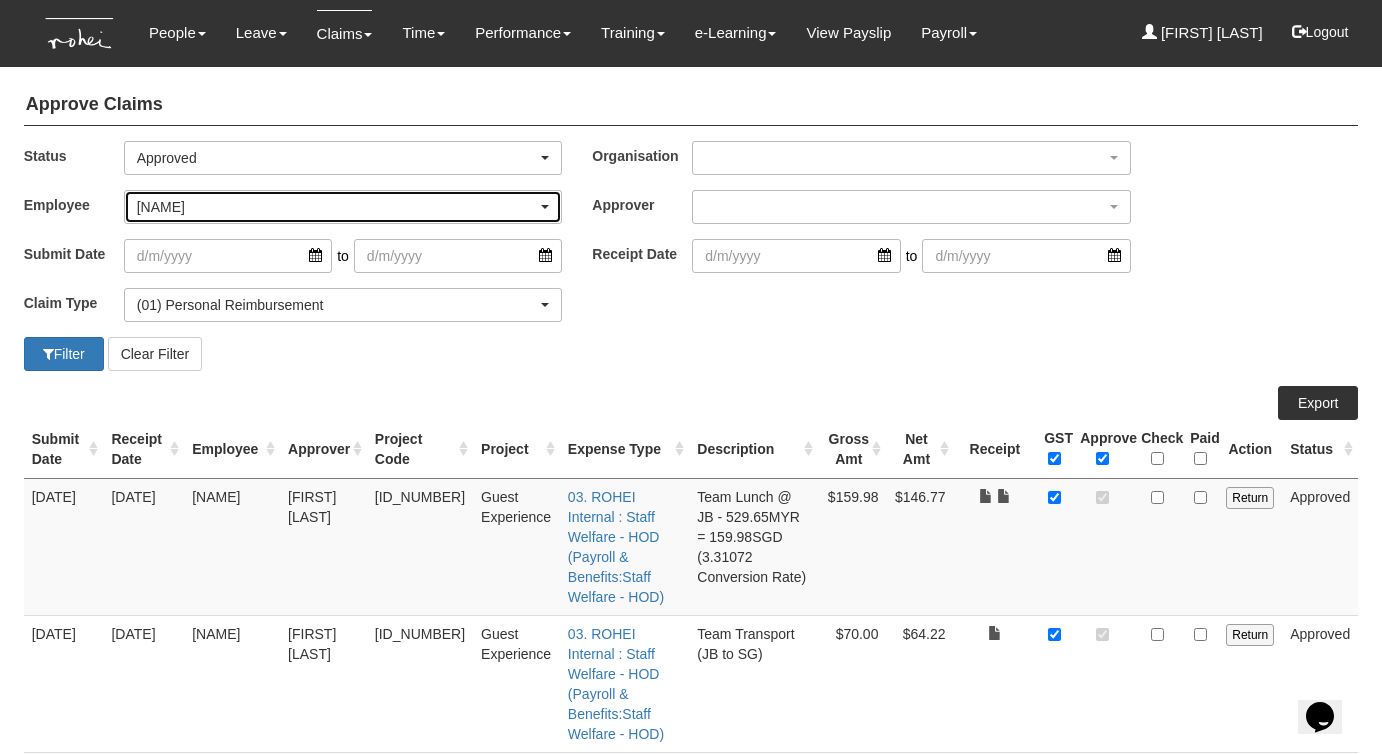 click on "Royston Choo" at bounding box center (337, 207) 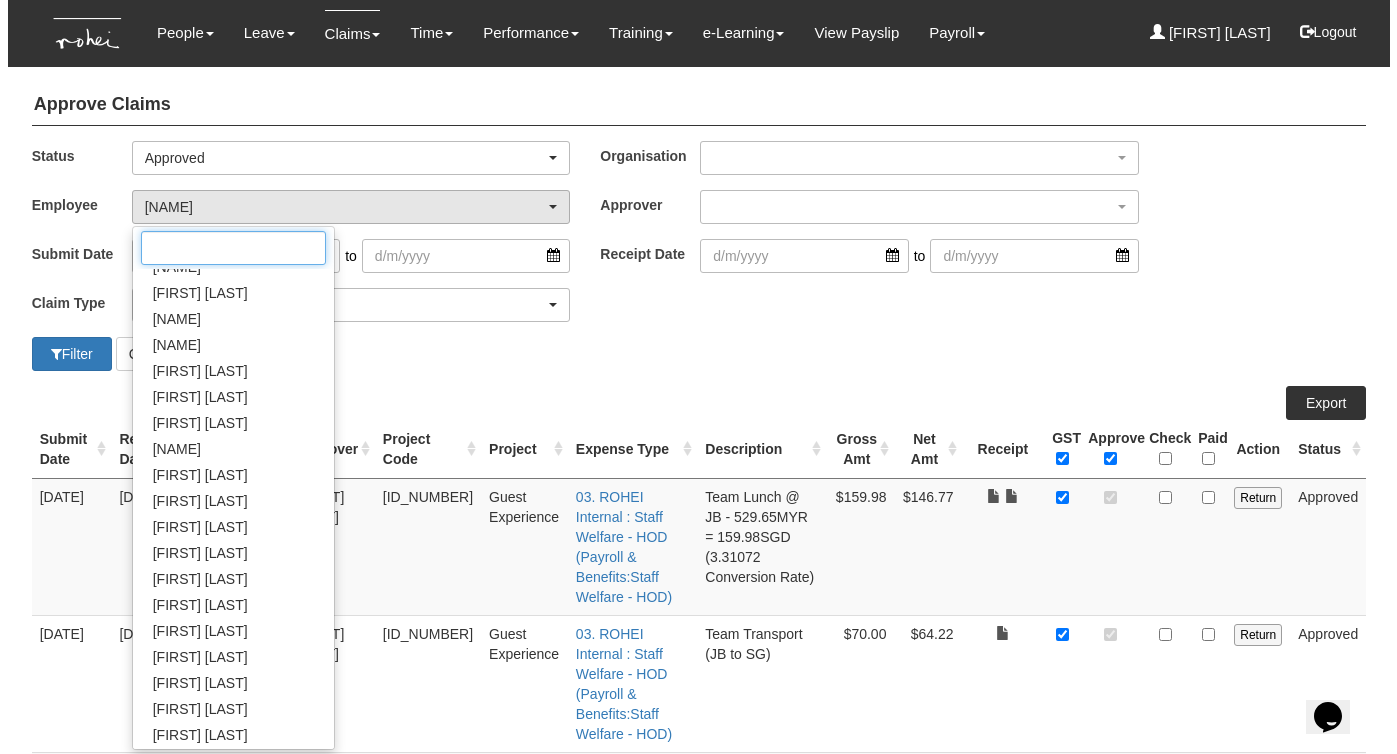 scroll, scrollTop: 304, scrollLeft: 0, axis: vertical 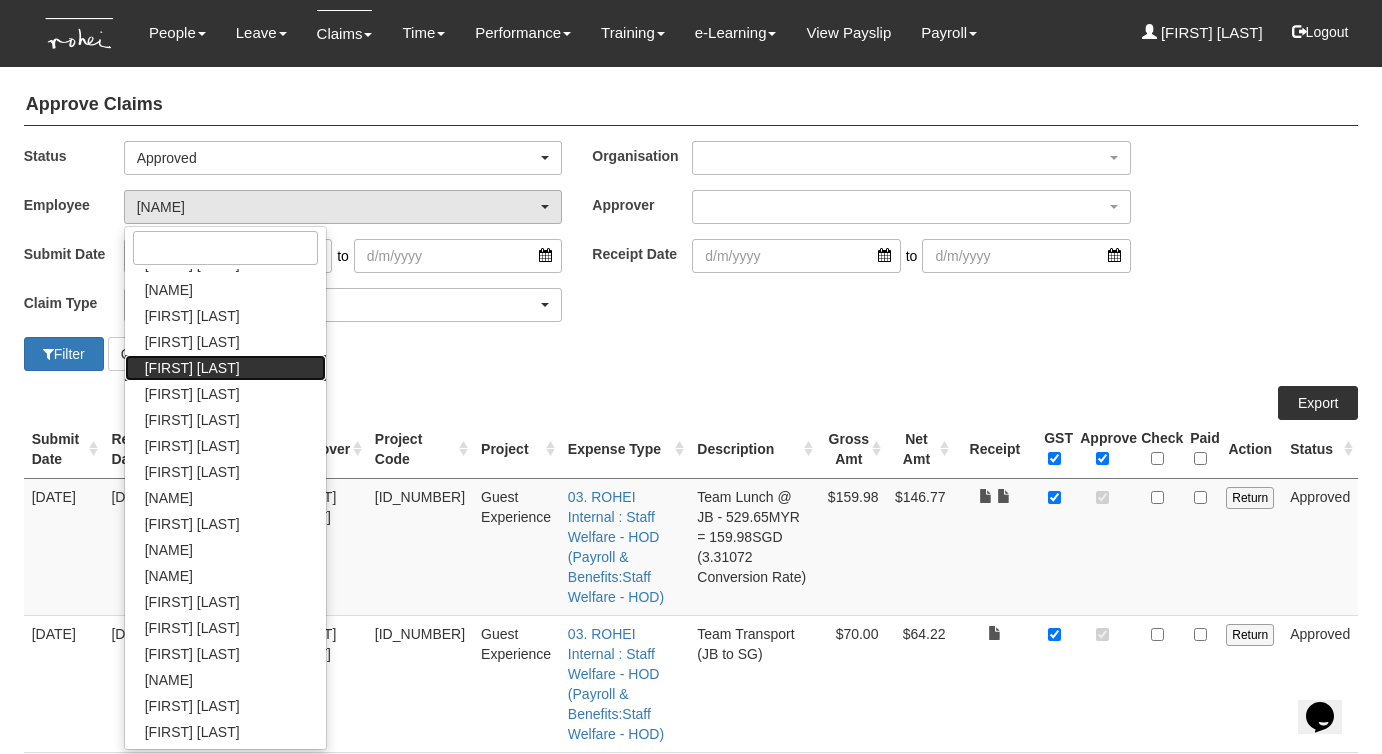 click on "[FIRST] [LAST]" at bounding box center [192, 368] 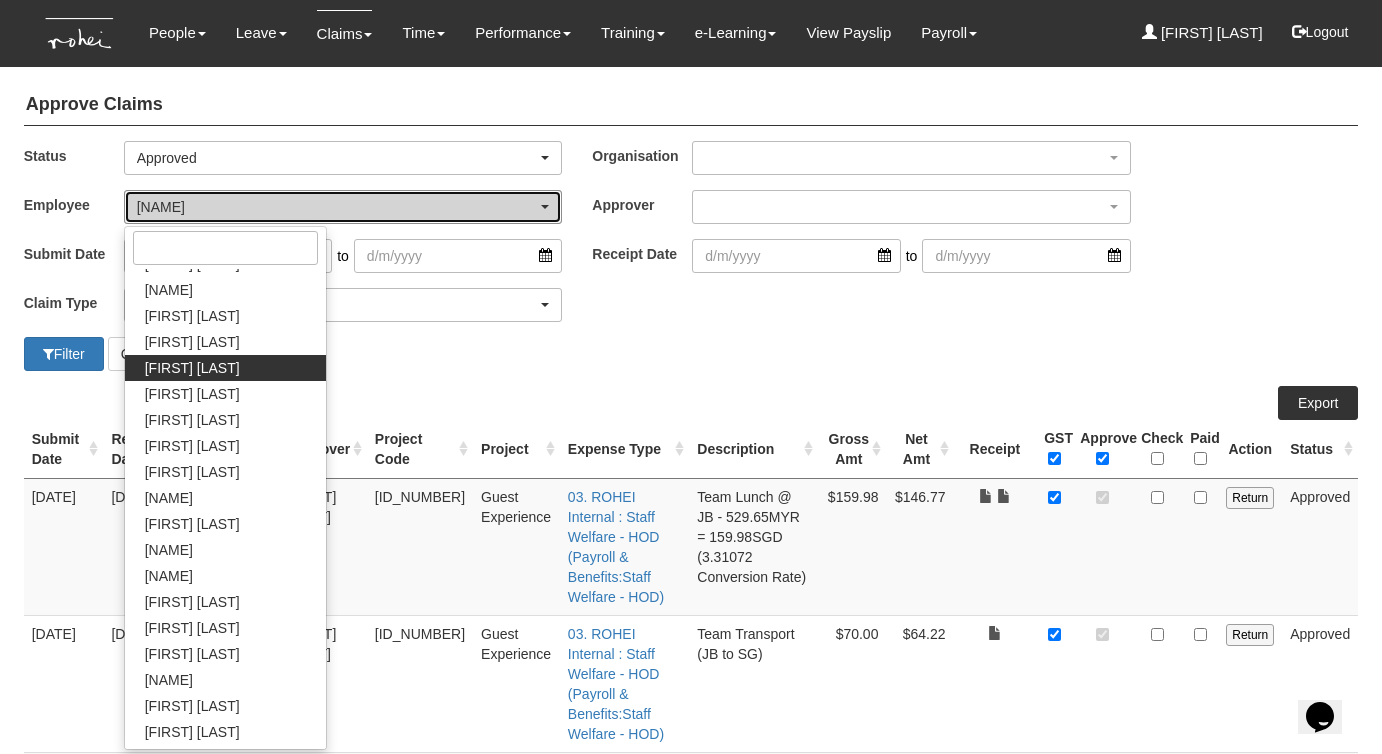 select on "4501bef8-d380-4b60-ac98-9fc585202088" 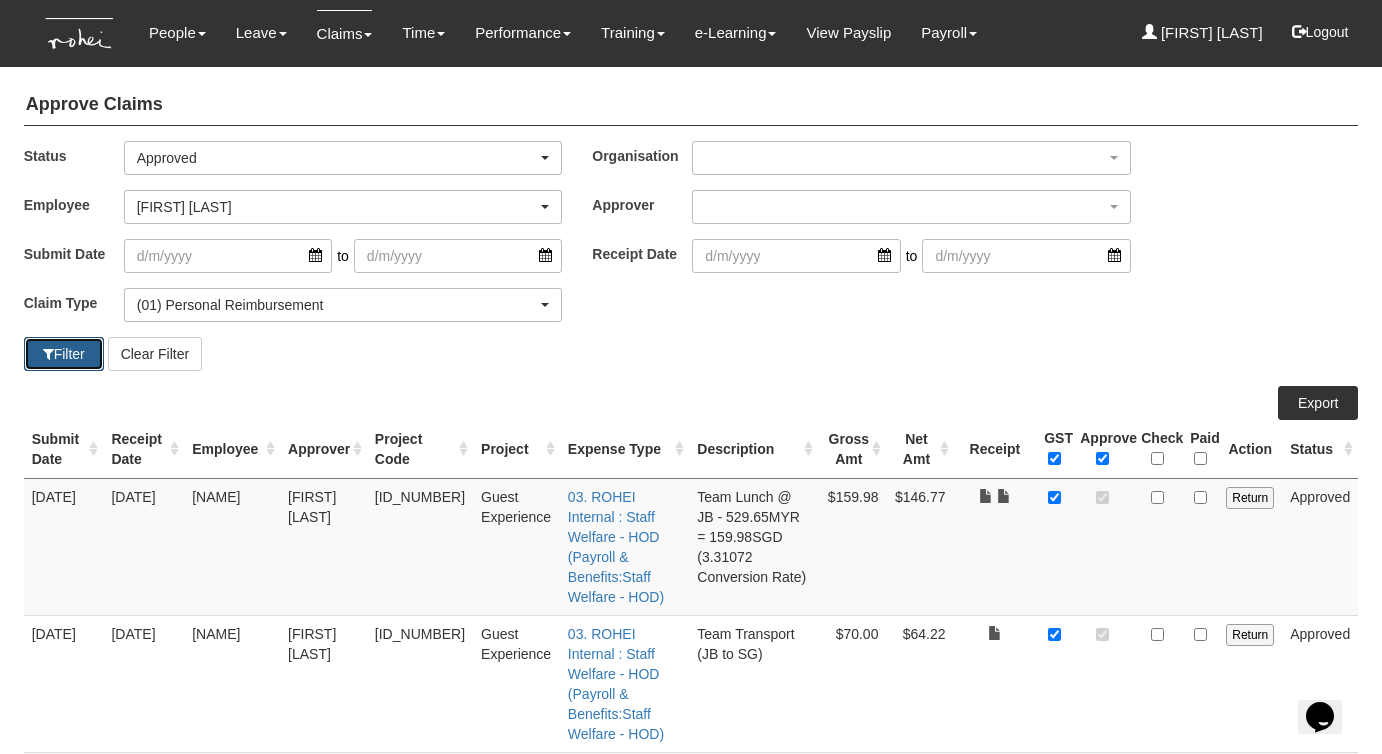click on "Filter" at bounding box center [64, 354] 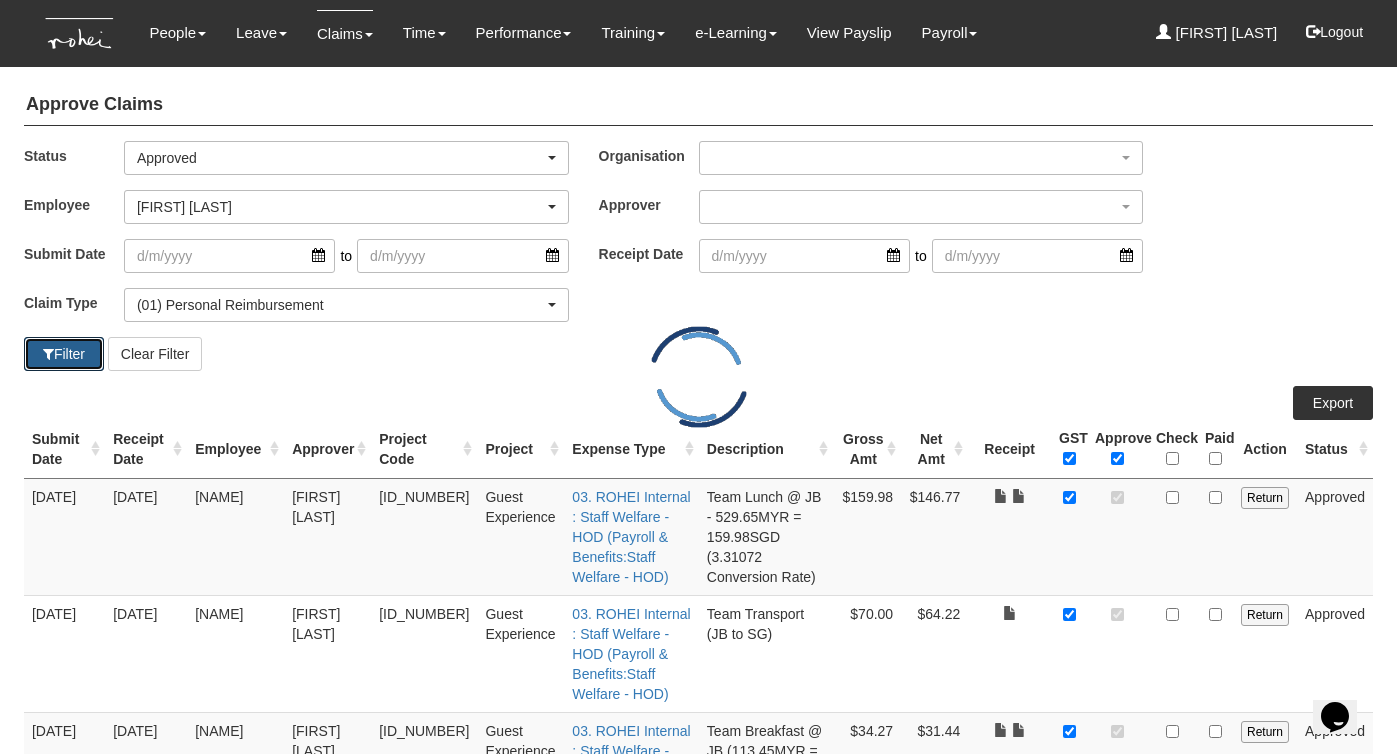 select on "50" 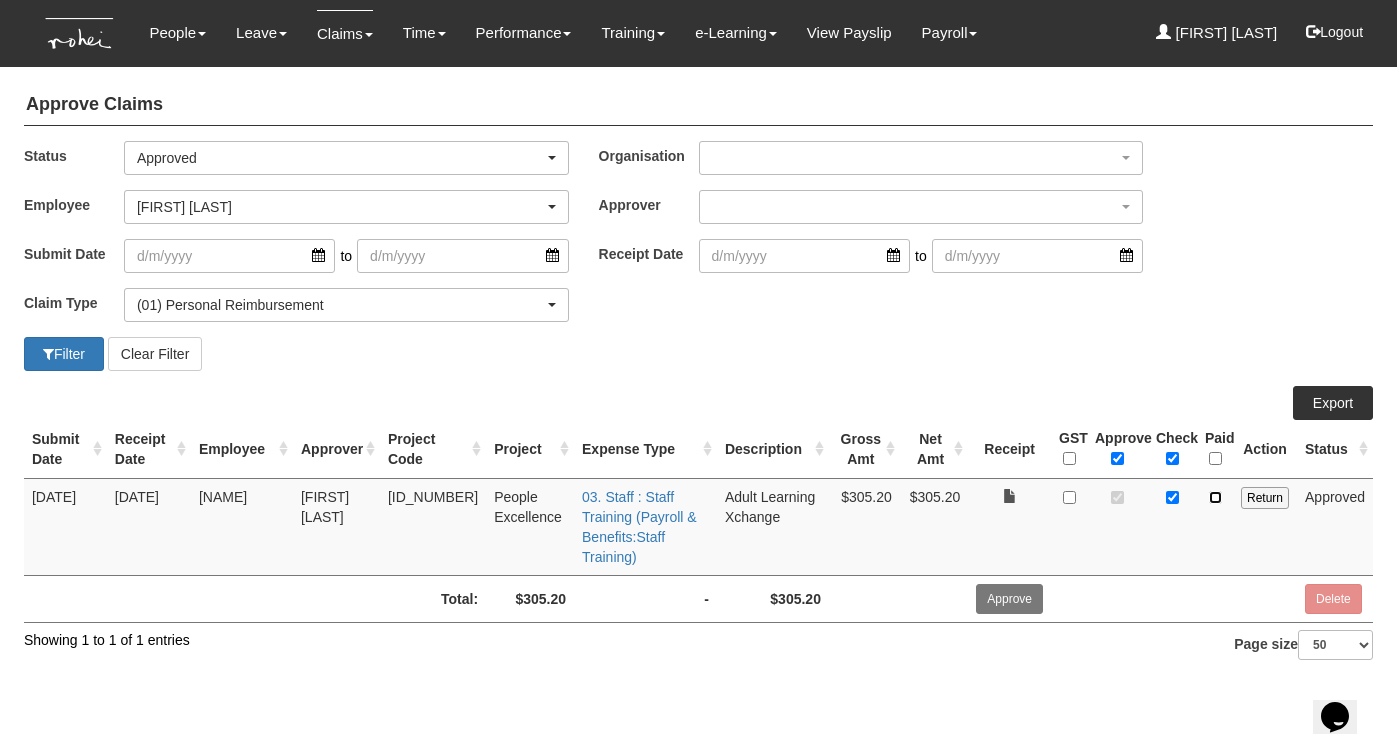 click at bounding box center (1215, 497) 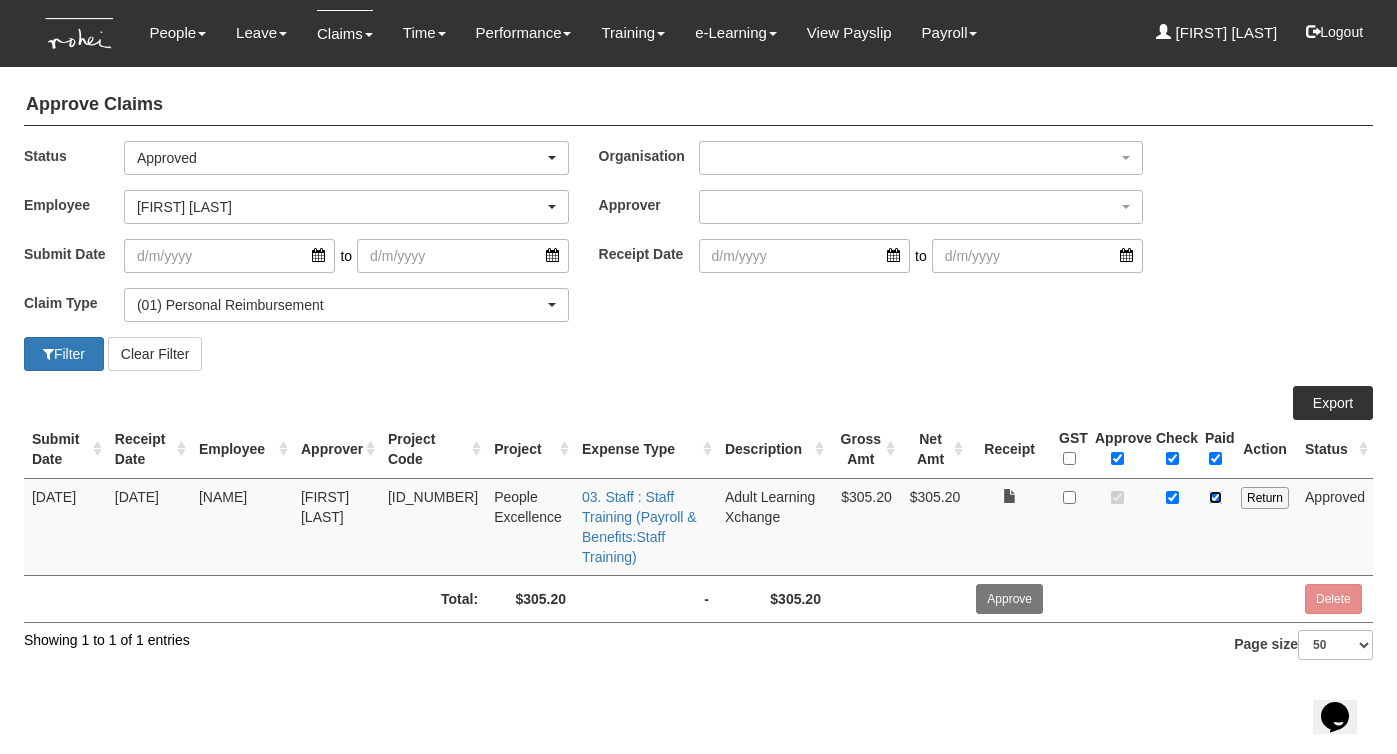 checkbox on "true" 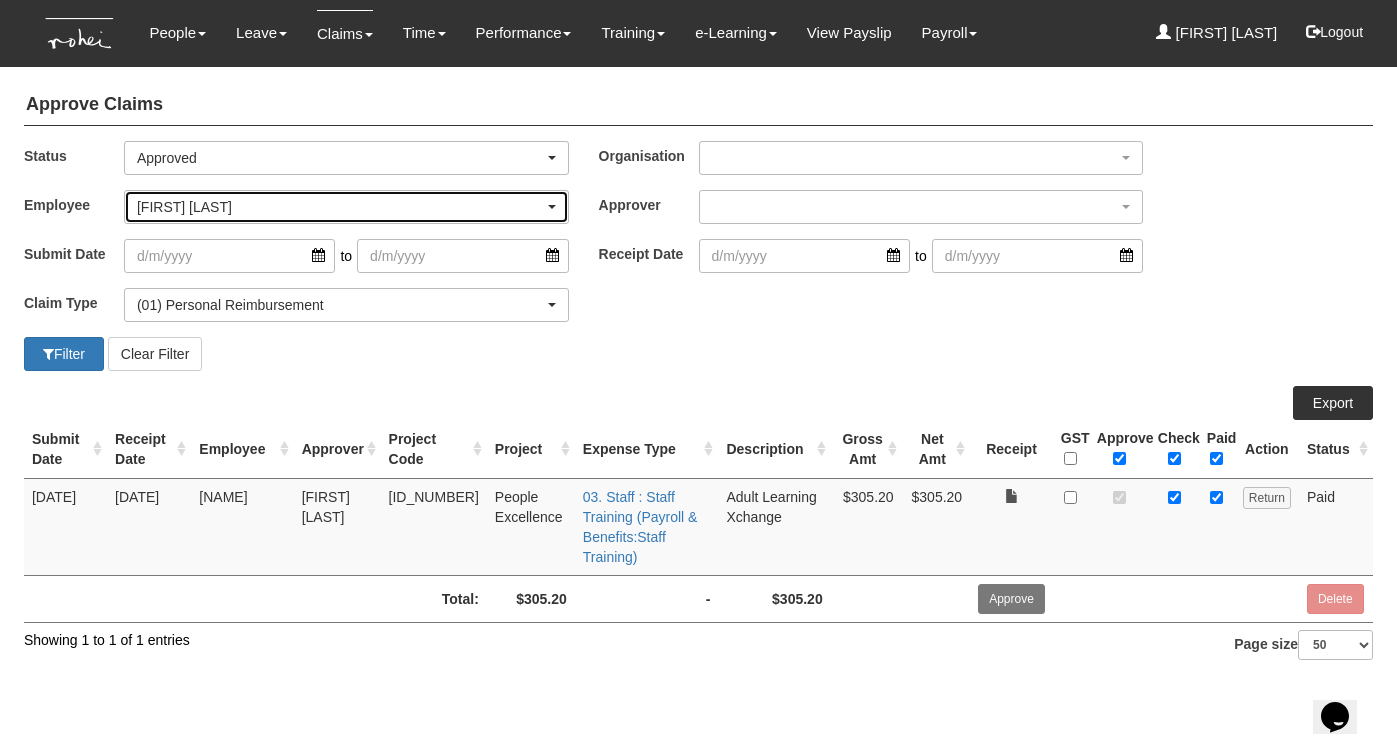 click on "[FIRST] [LAST]" at bounding box center (340, 207) 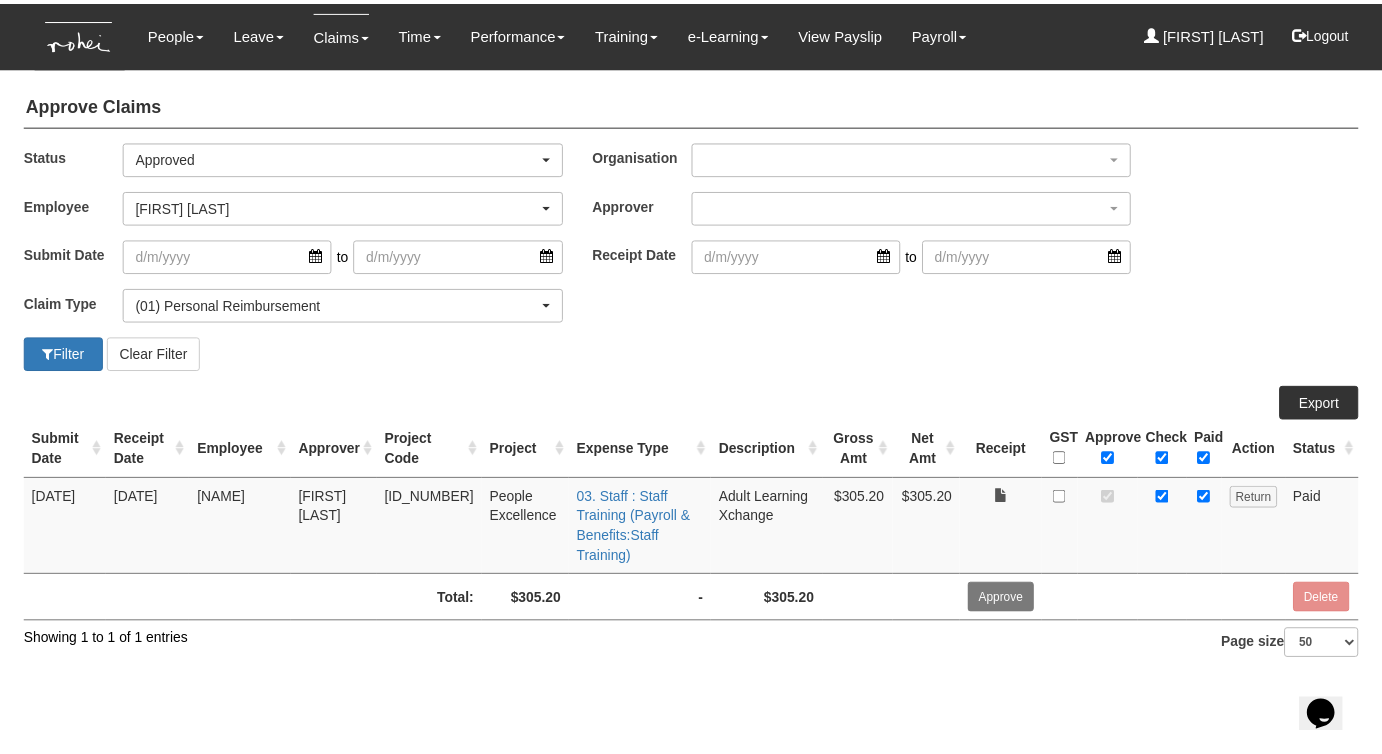 scroll, scrollTop: 163, scrollLeft: 0, axis: vertical 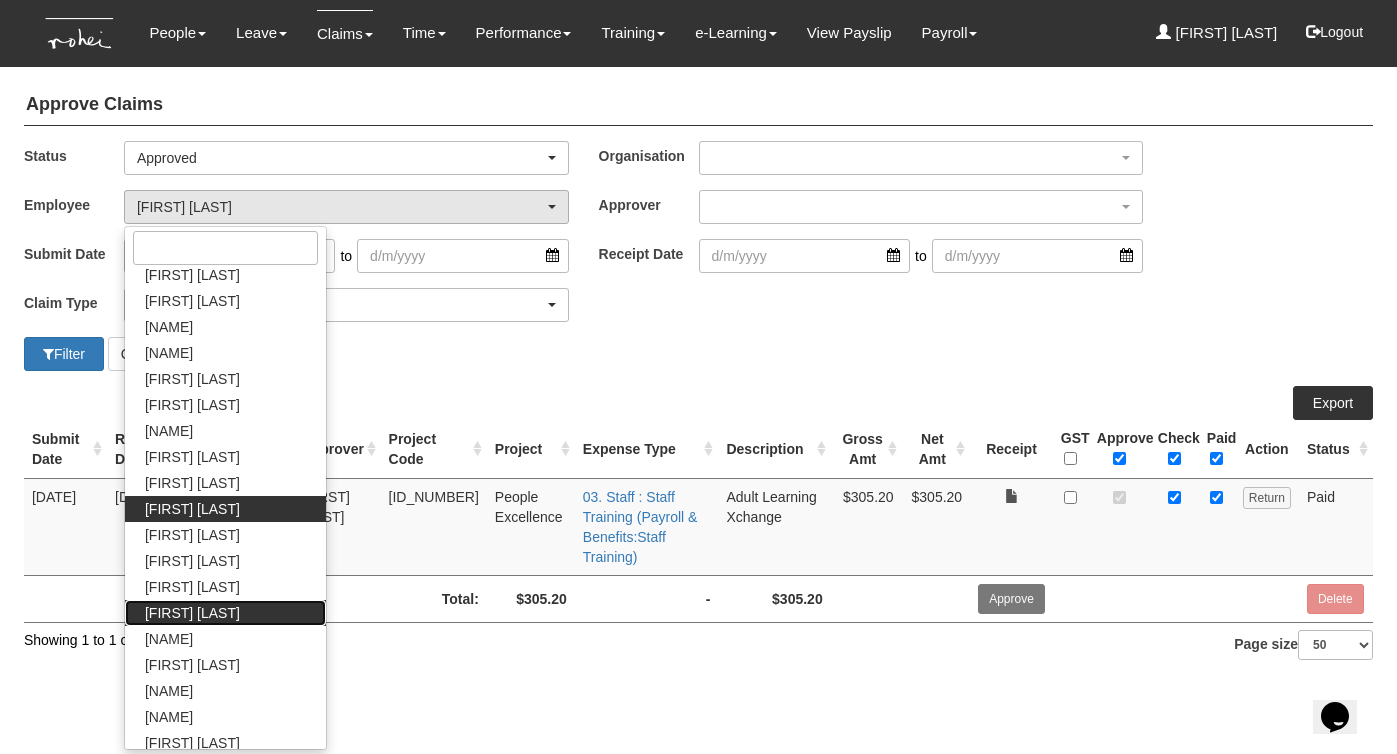 click on "Ding Eng Eng" at bounding box center [192, 613] 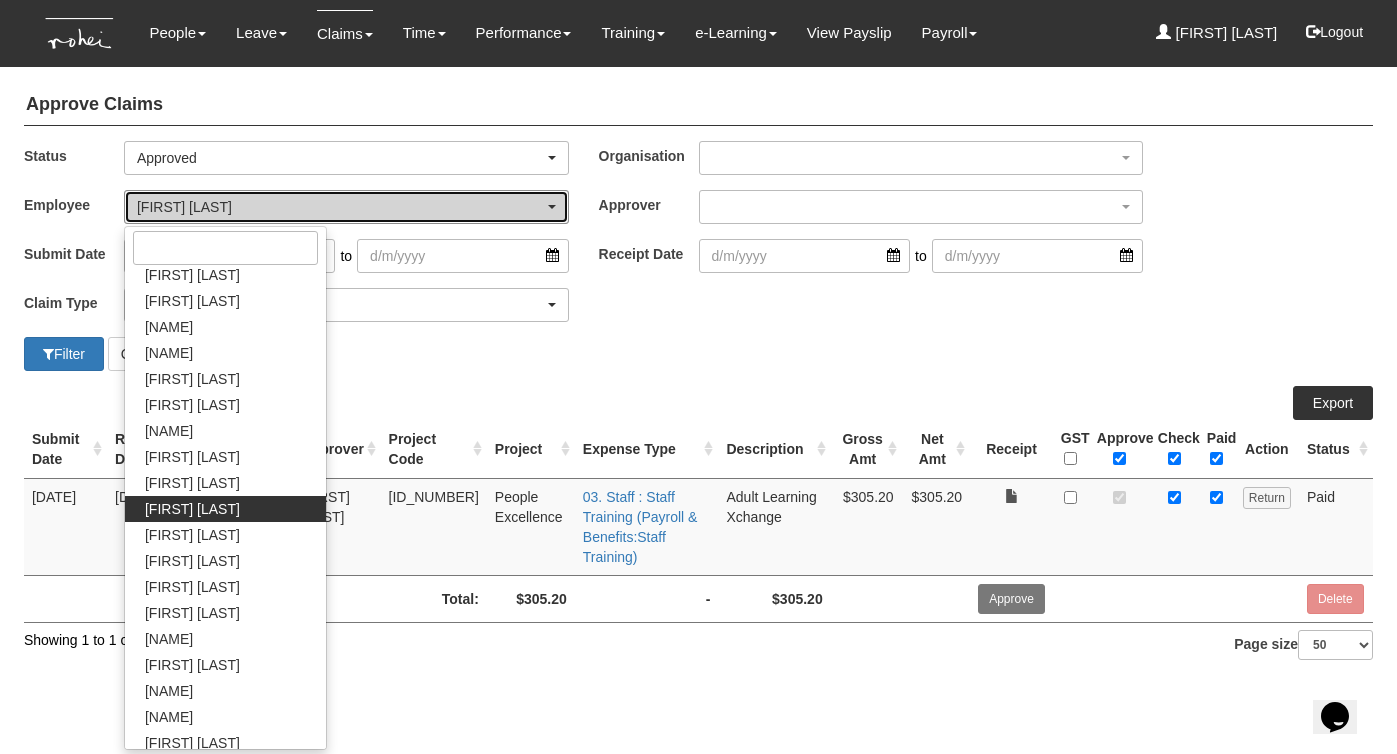 select on "f1bfbe5d-d482-4f06-a1bc-baaa1da31b7a" 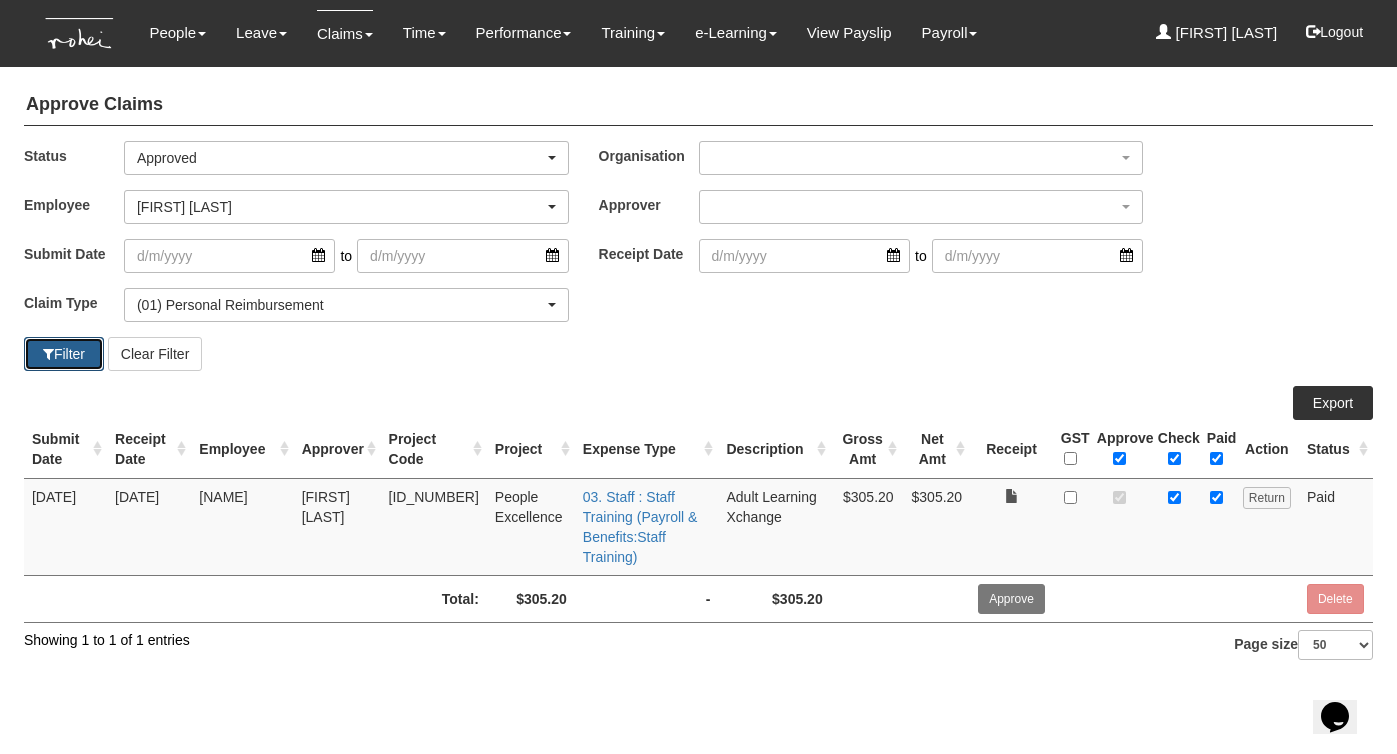 click on "Filter" at bounding box center [64, 354] 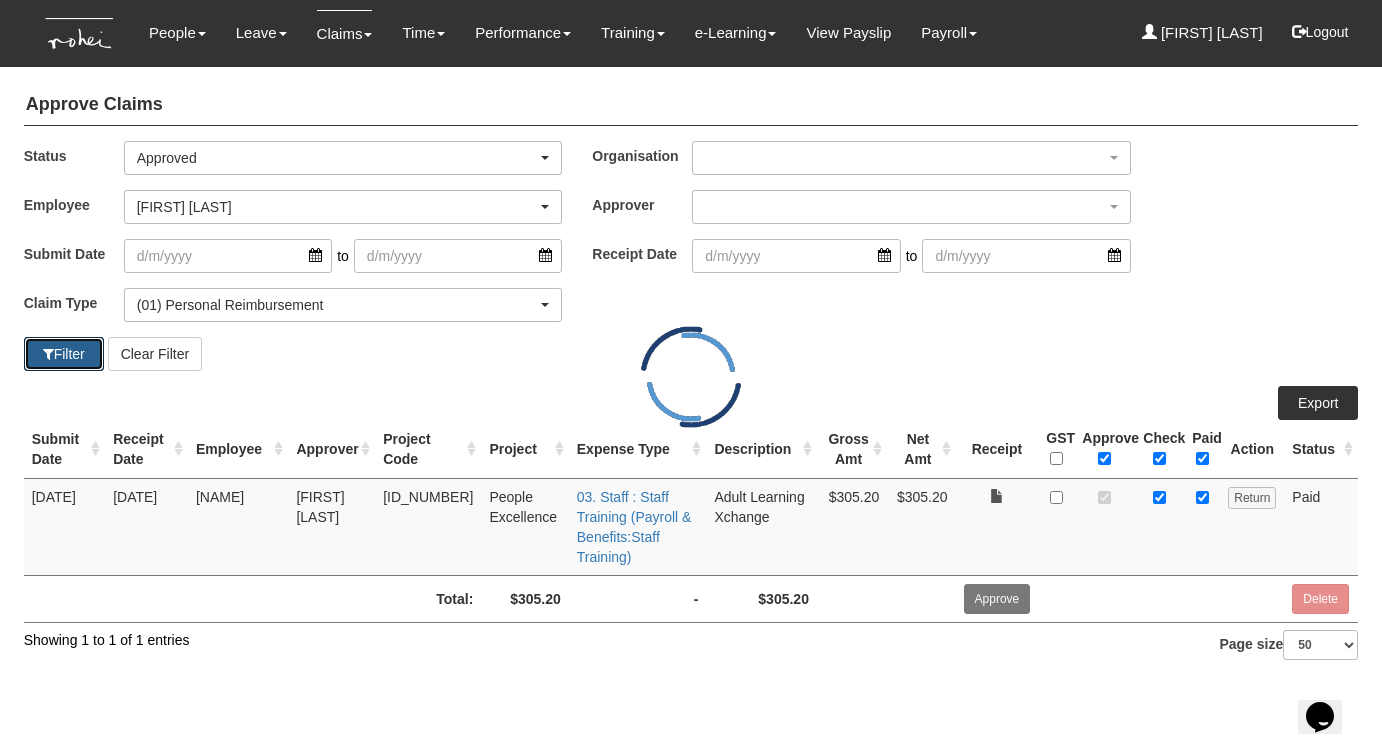 select on "50" 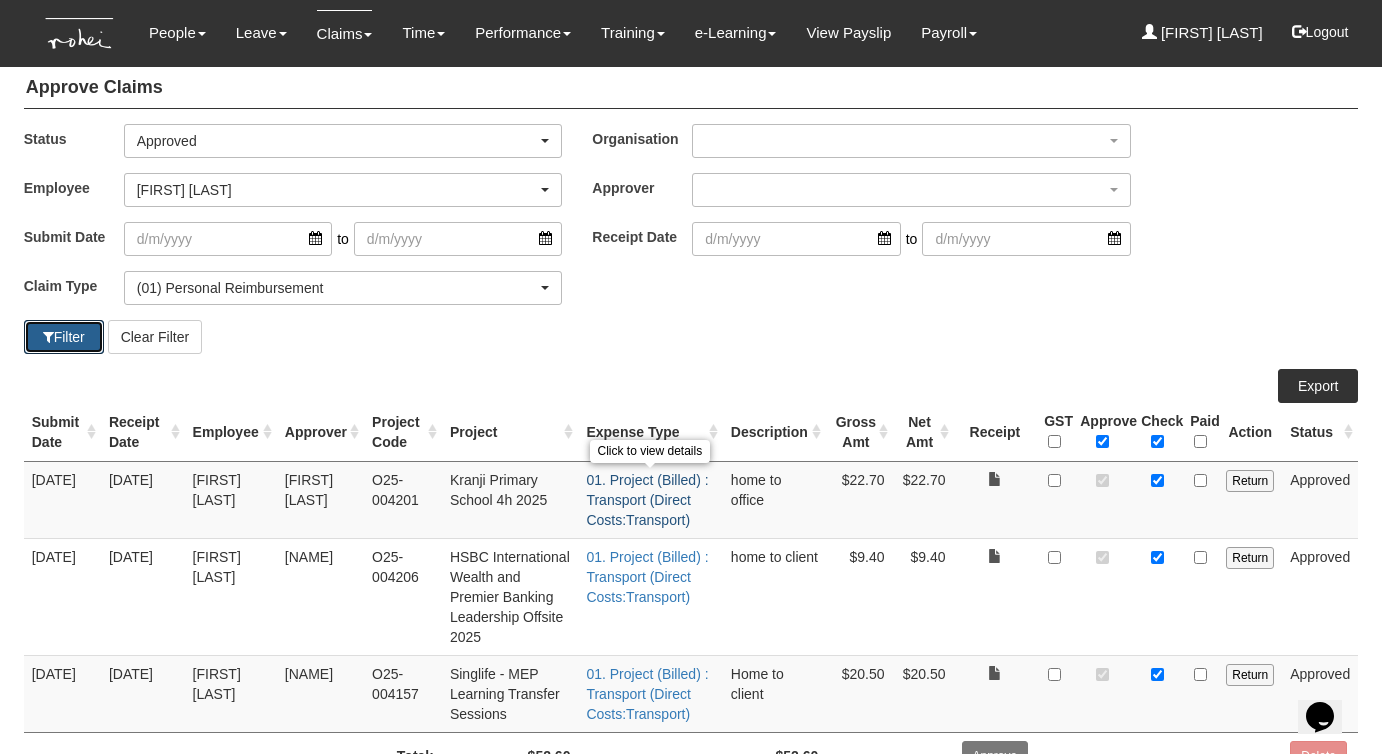 scroll, scrollTop: 35, scrollLeft: 0, axis: vertical 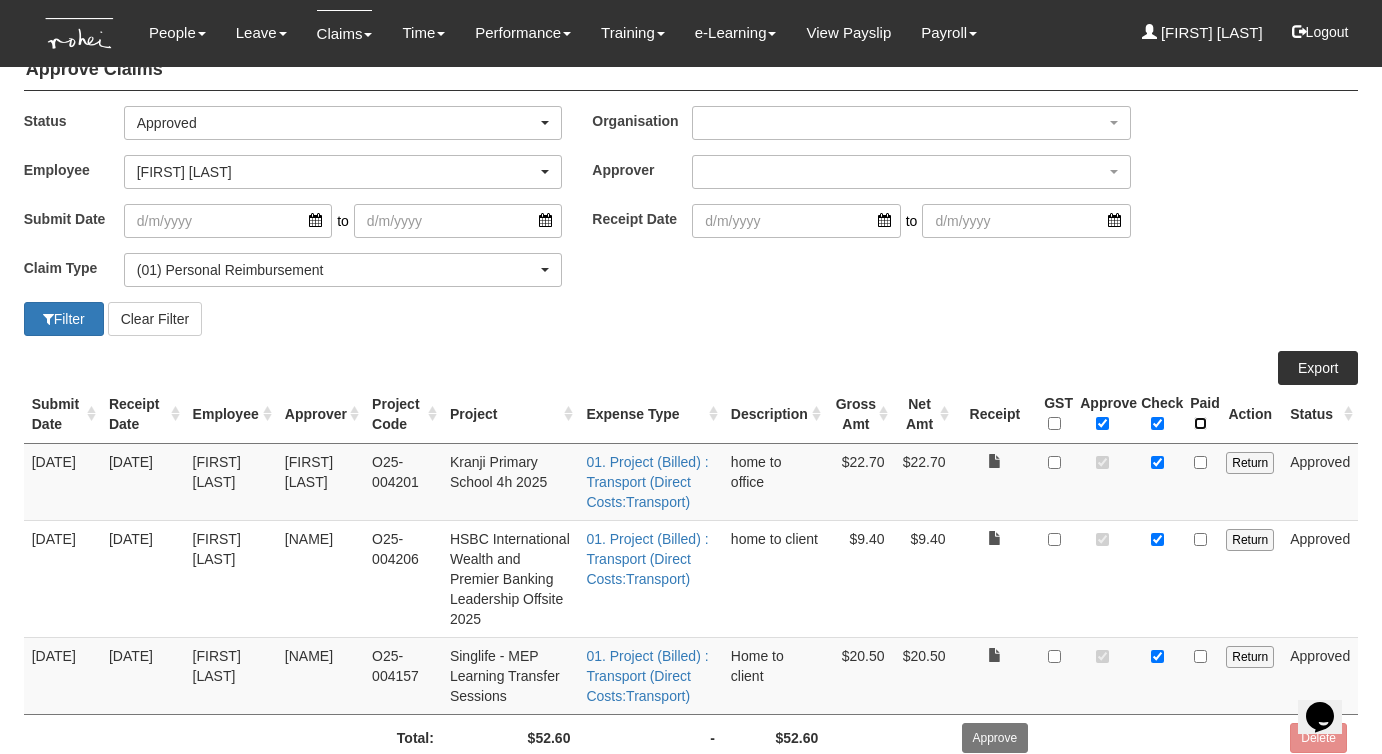 click at bounding box center [1200, 423] 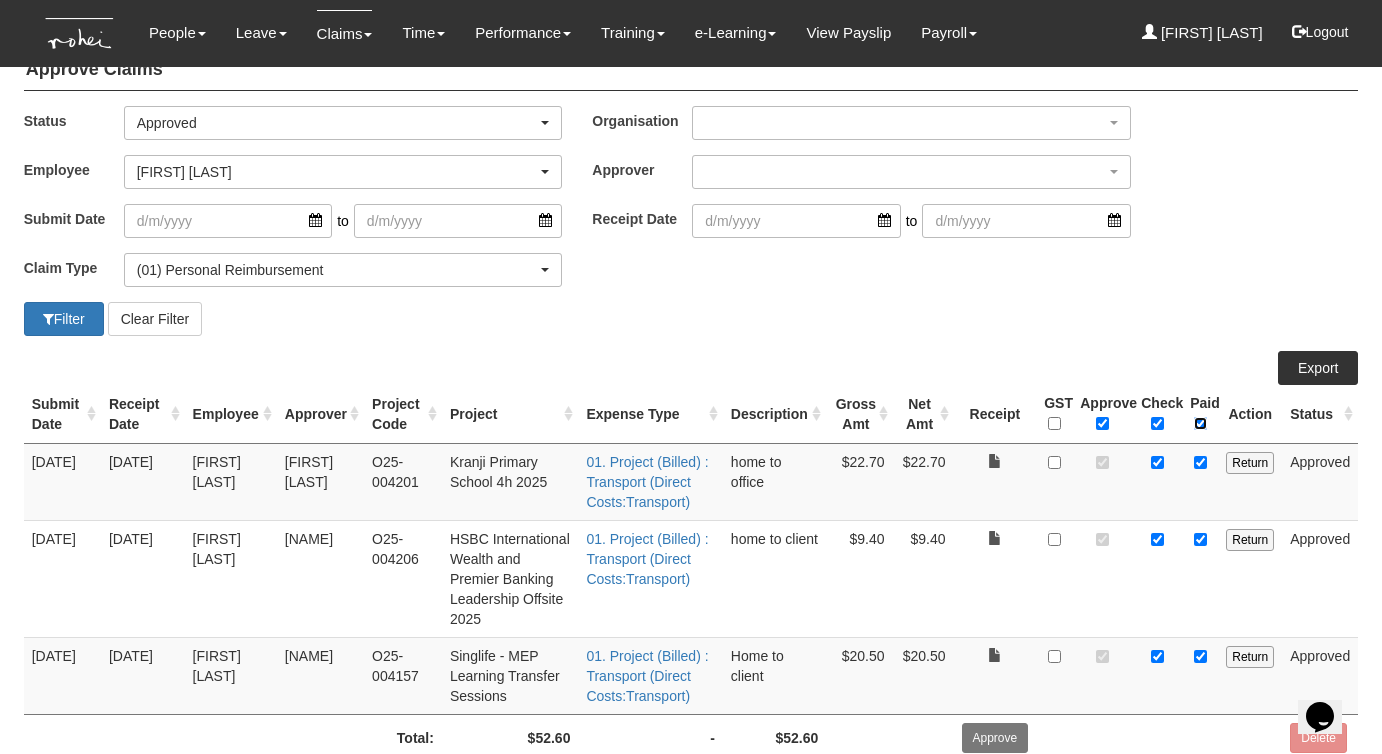 checkbox on "true" 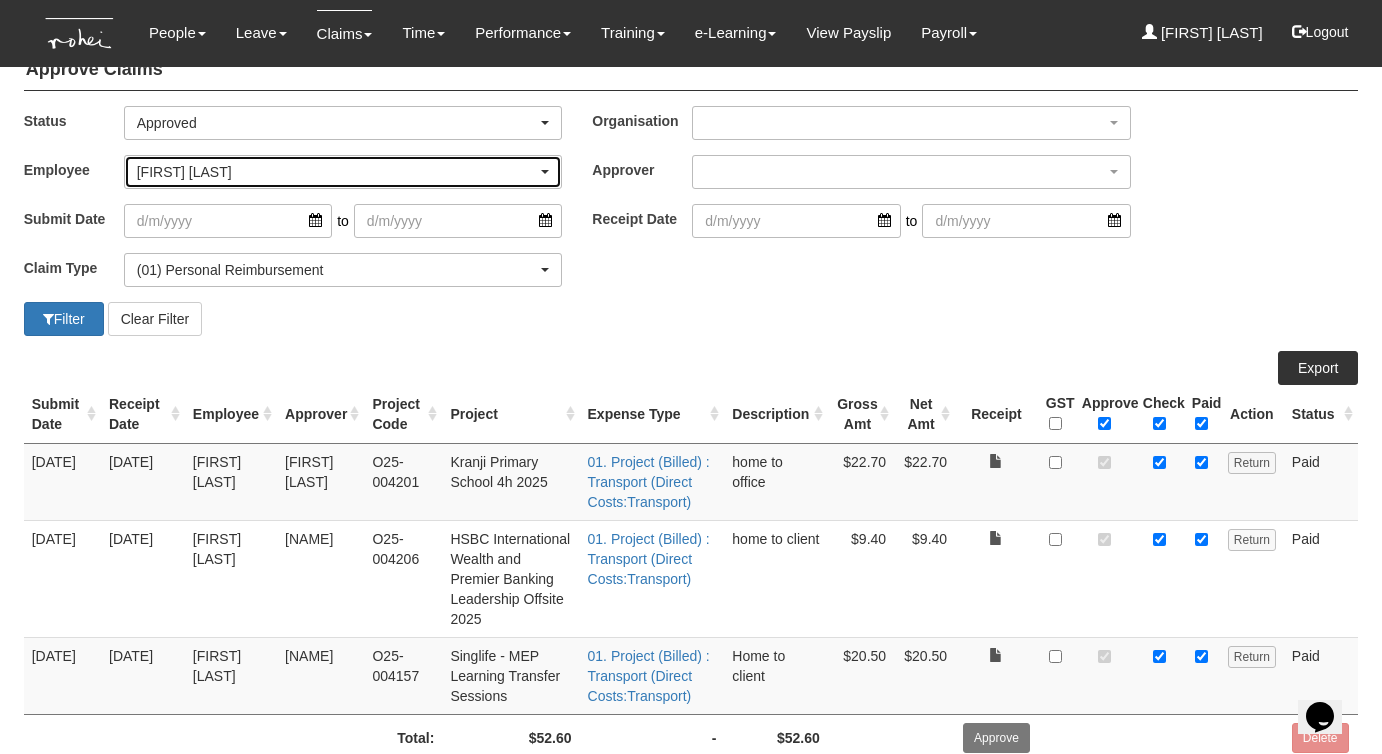 click on "Ding Eng Eng" at bounding box center [337, 172] 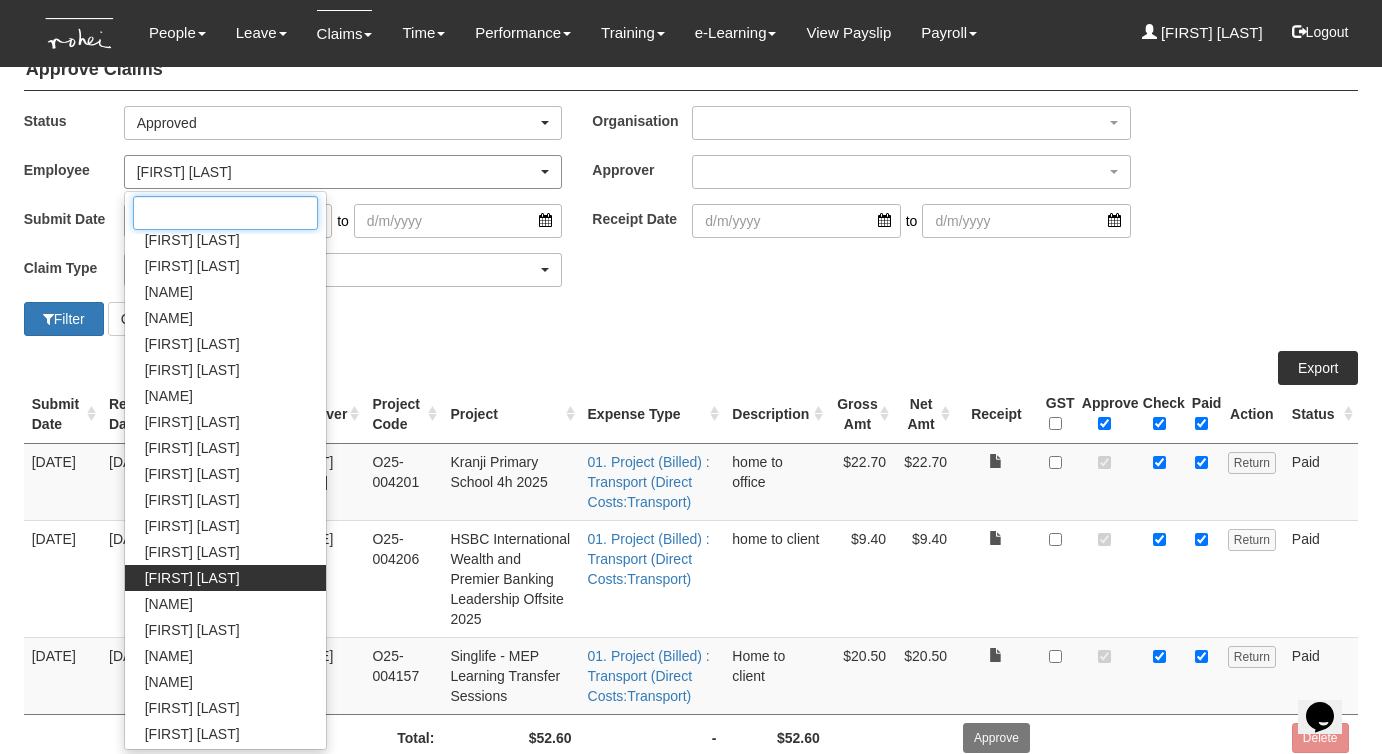 scroll, scrollTop: 249, scrollLeft: 0, axis: vertical 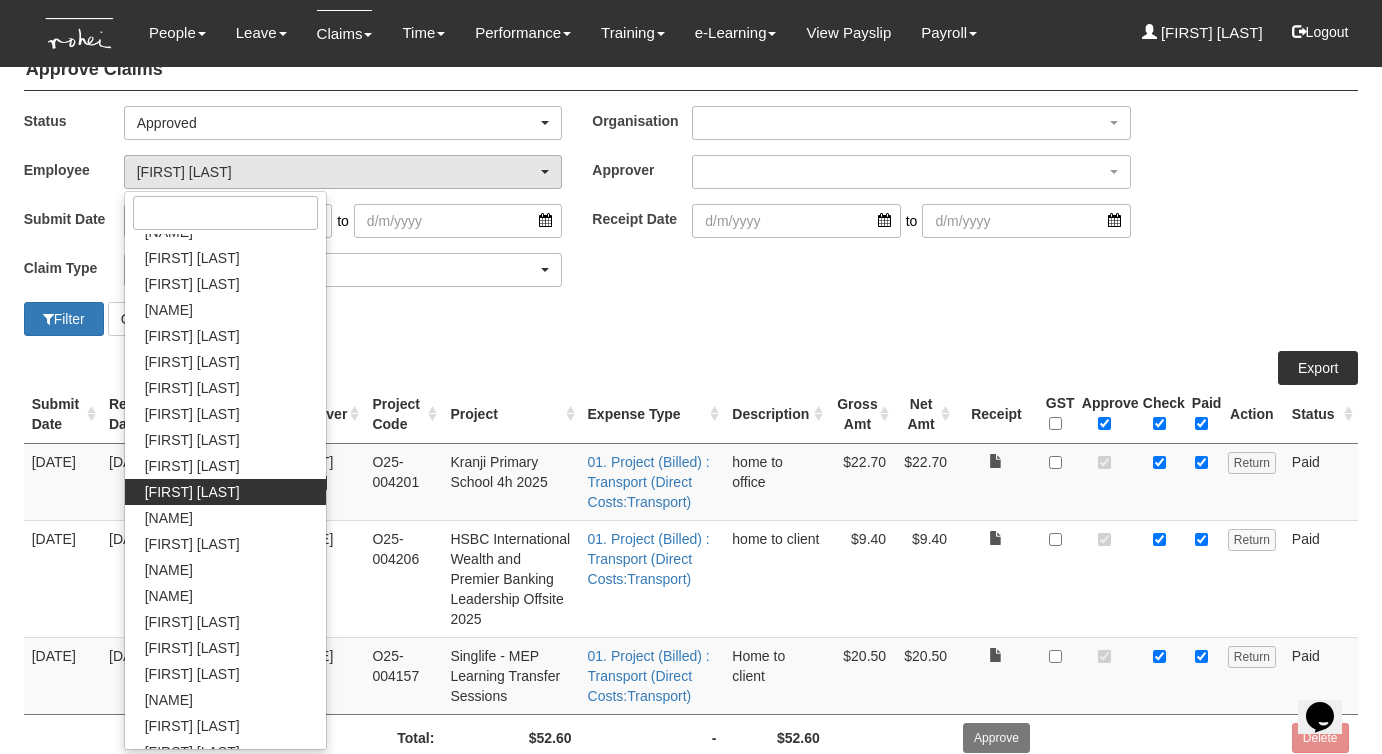 click on "Approve Claims
Status
-- All --
Submitted
Approved
Verified
Returned
Paid
Approved   -- All -- Submitted Approved Verified Returned Paid
Organisation
ROHEI Learning & Consulting
Employee
_Bhel Test Account
_Staff Gracie
Abel Tan
Abigail Shantini K.
Aline Eustaquio Low
Alvin Ang
Amanda Ho
Barney Lau
Breyl Yeo
Carolin Leong
Cerlin Teo
Christine Wang
Claribel Abadilla
Czarina Marifosque
Daniel Low
Daniella Padre
Denise Aragon
Denise Tan
Ding Eng Eng
Doris De Souza
Elise Sun
Eric Tan
Evelyn Lim
Franchette Briones
Ghim Siew Ho
Grace Lim
Hannah Ang
Helen Lua
Iñaki Zuñiga
Jacqueline Pang
Jane Chang" at bounding box center [691, 422] 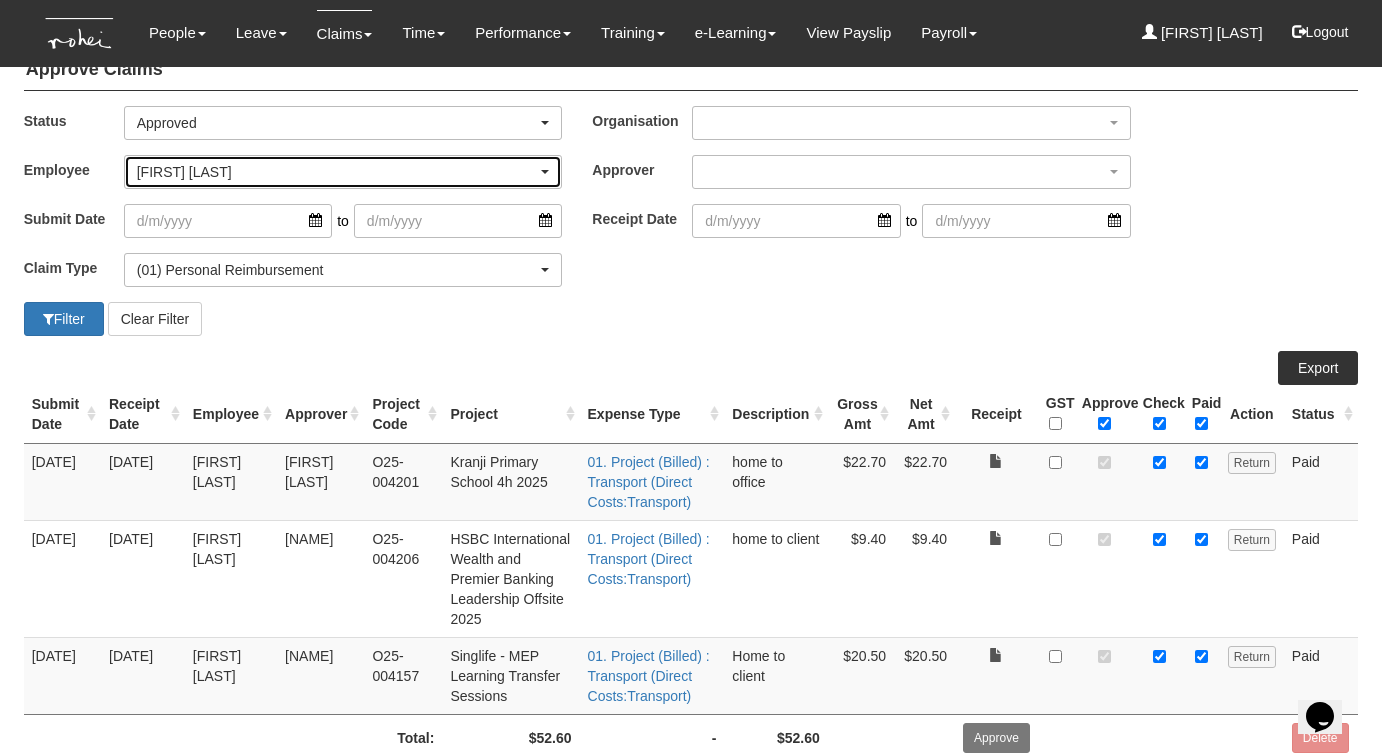 click on "Ding Eng Eng" at bounding box center (337, 172) 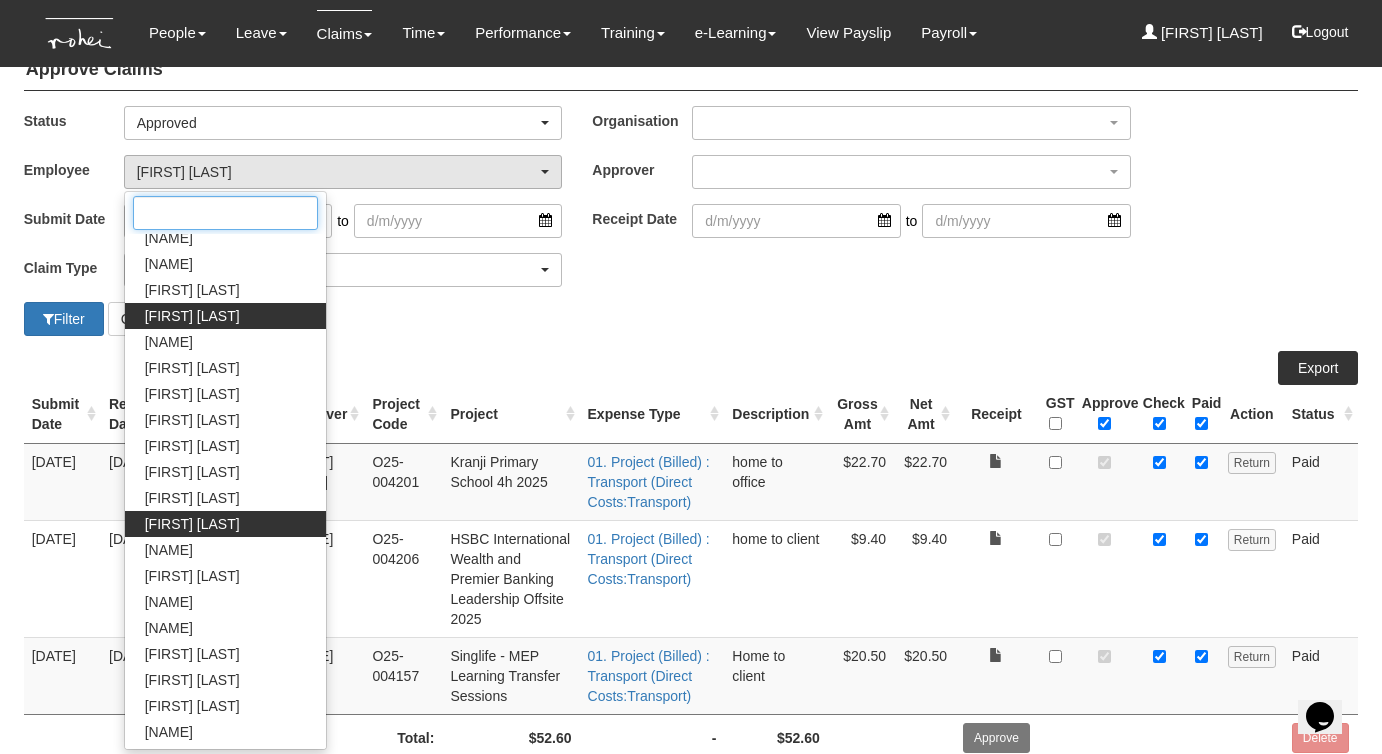 scroll, scrollTop: 94, scrollLeft: 0, axis: vertical 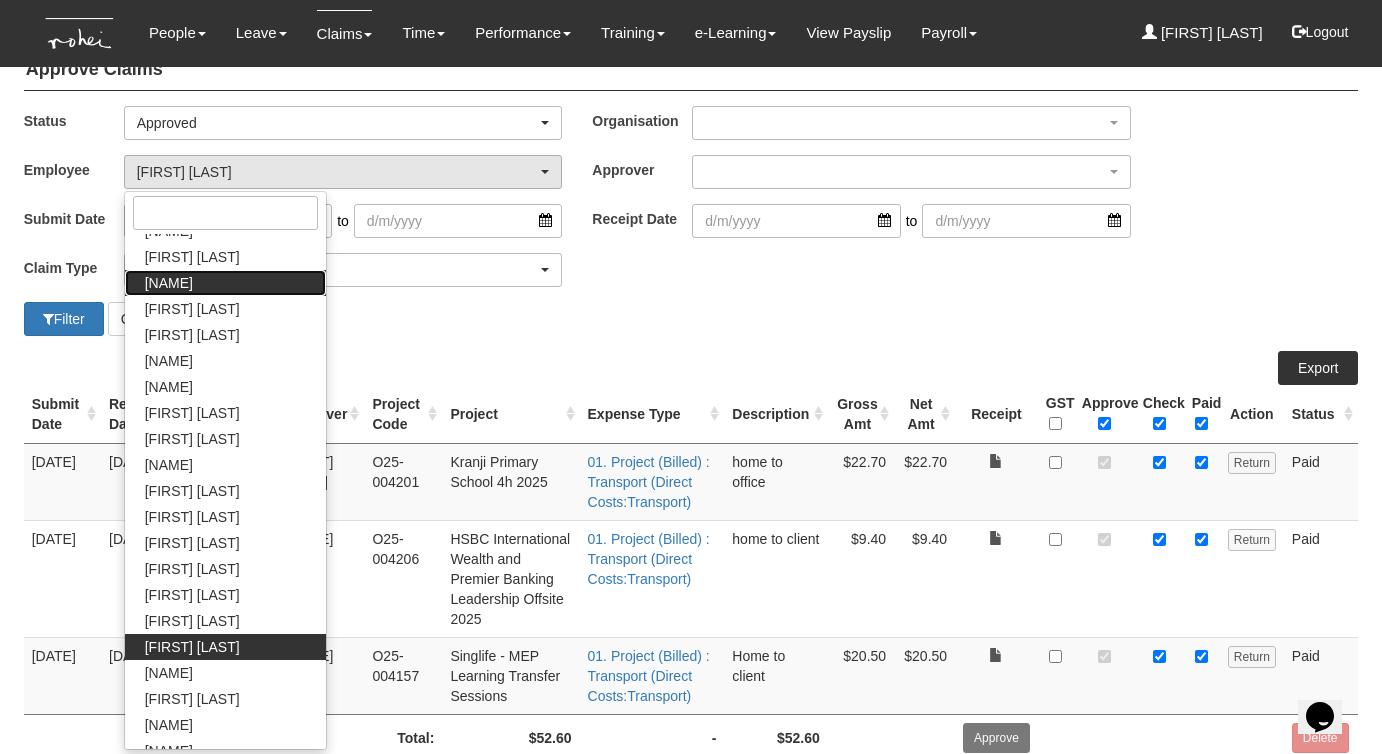 click on "[FIRST] [LAST] [LAST]" at bounding box center (169, 283) 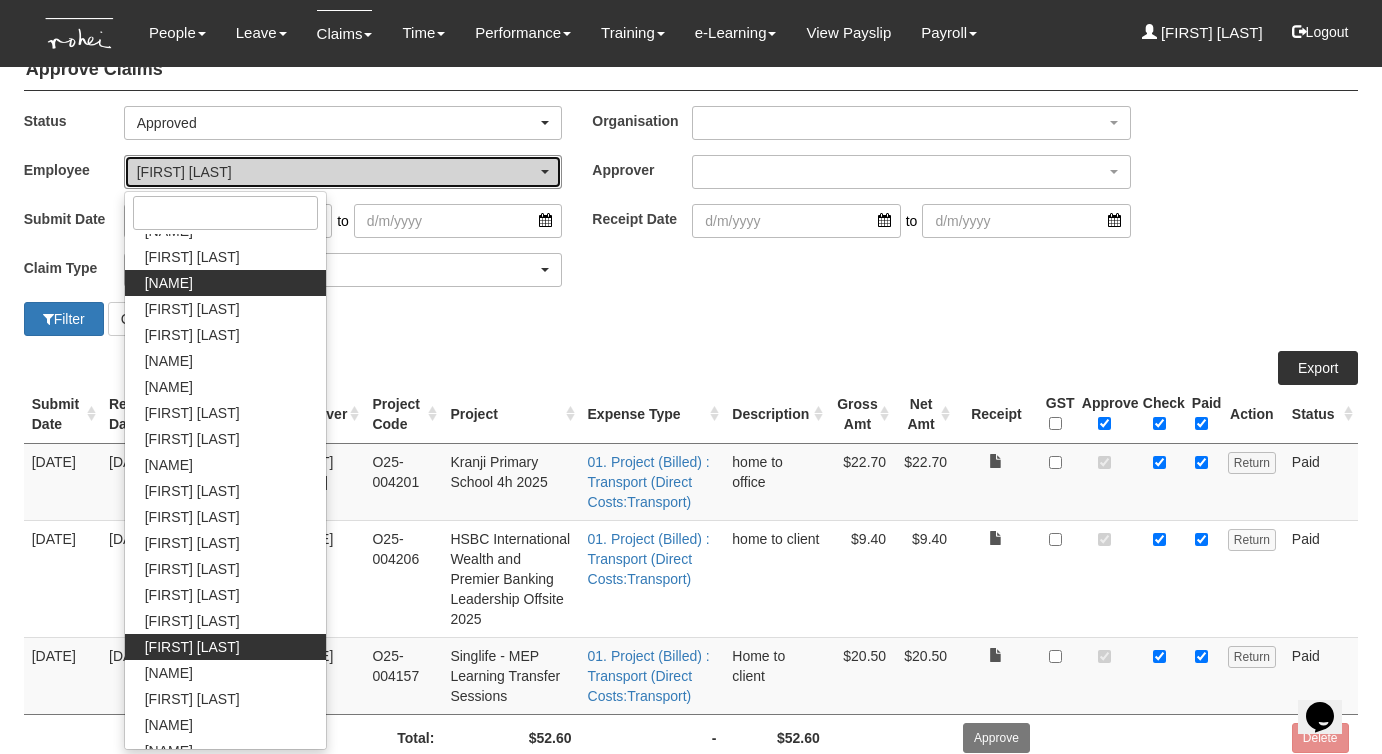 select on "f746e1e2-913e-4331-b3e8-c228b826df42" 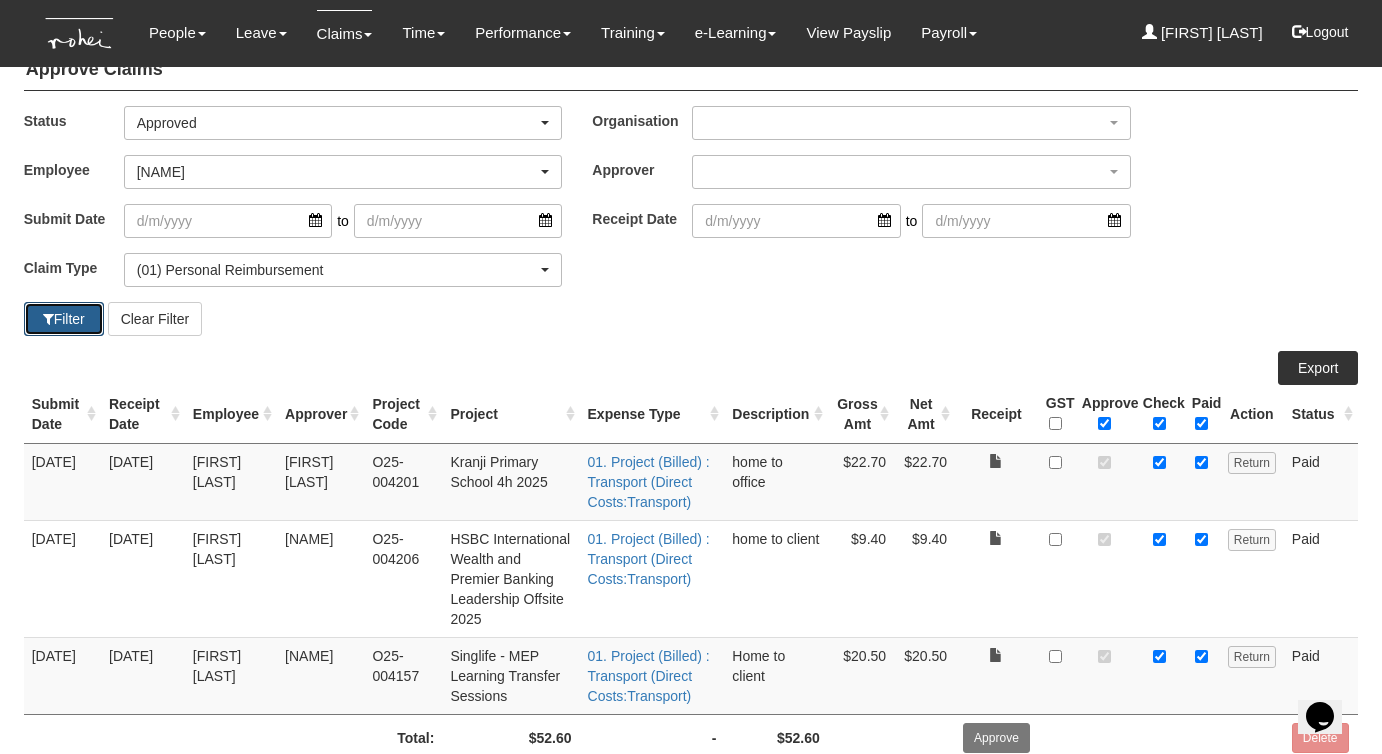 click on "Filter" at bounding box center (64, 319) 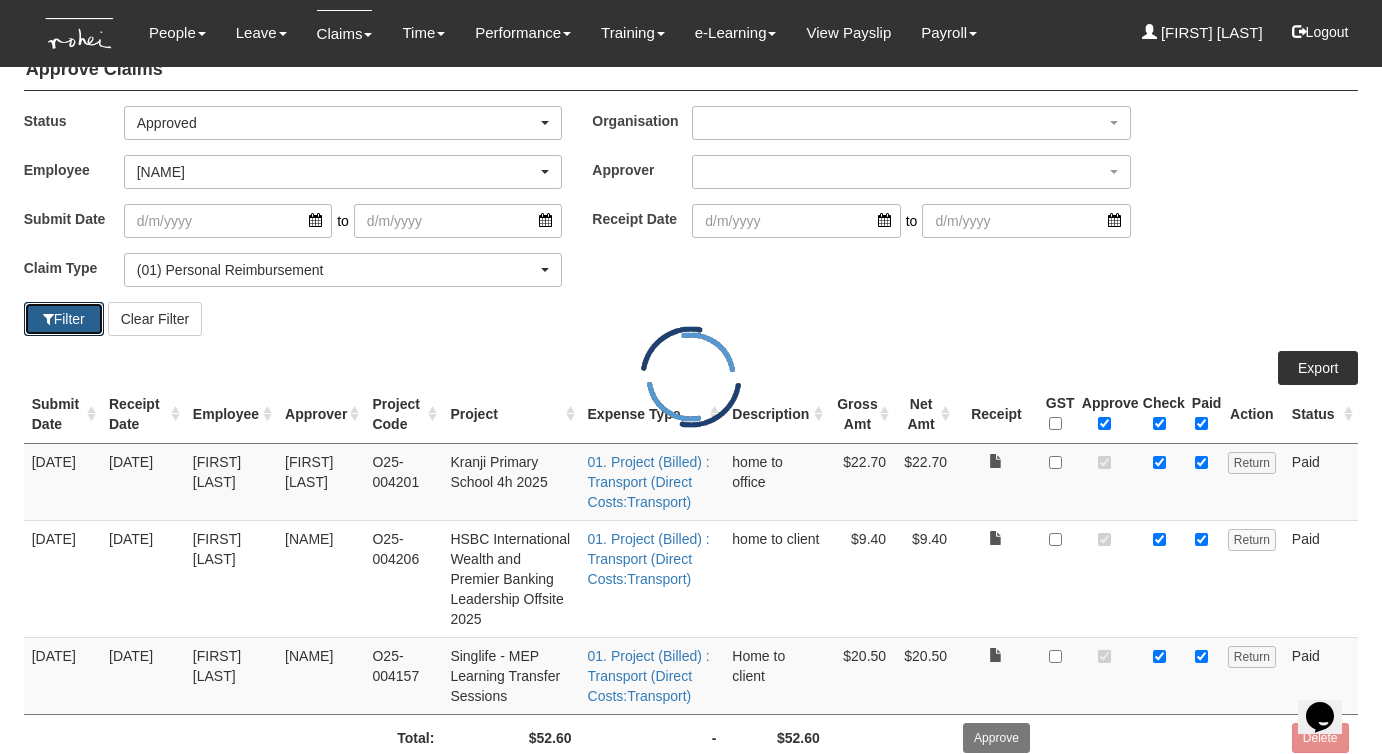 scroll, scrollTop: 28, scrollLeft: 0, axis: vertical 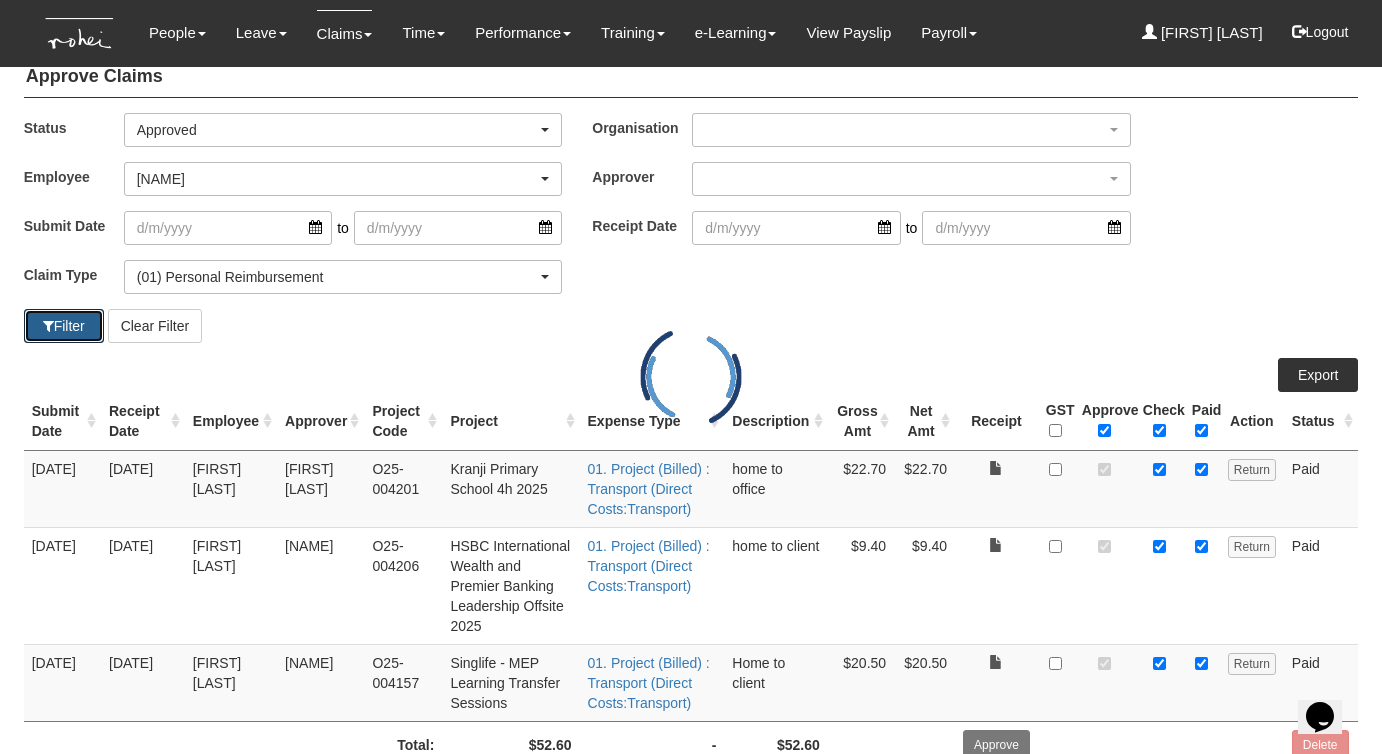 select on "50" 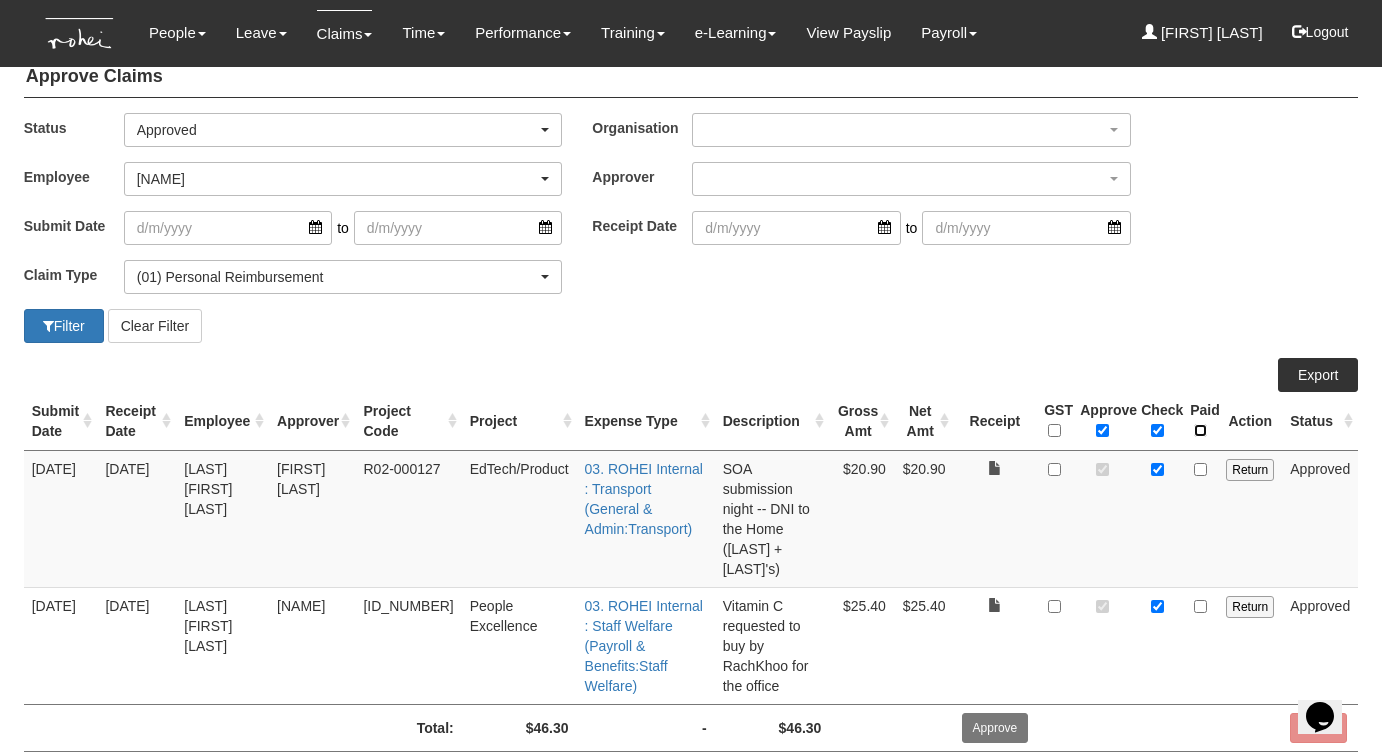 click at bounding box center (1200, 430) 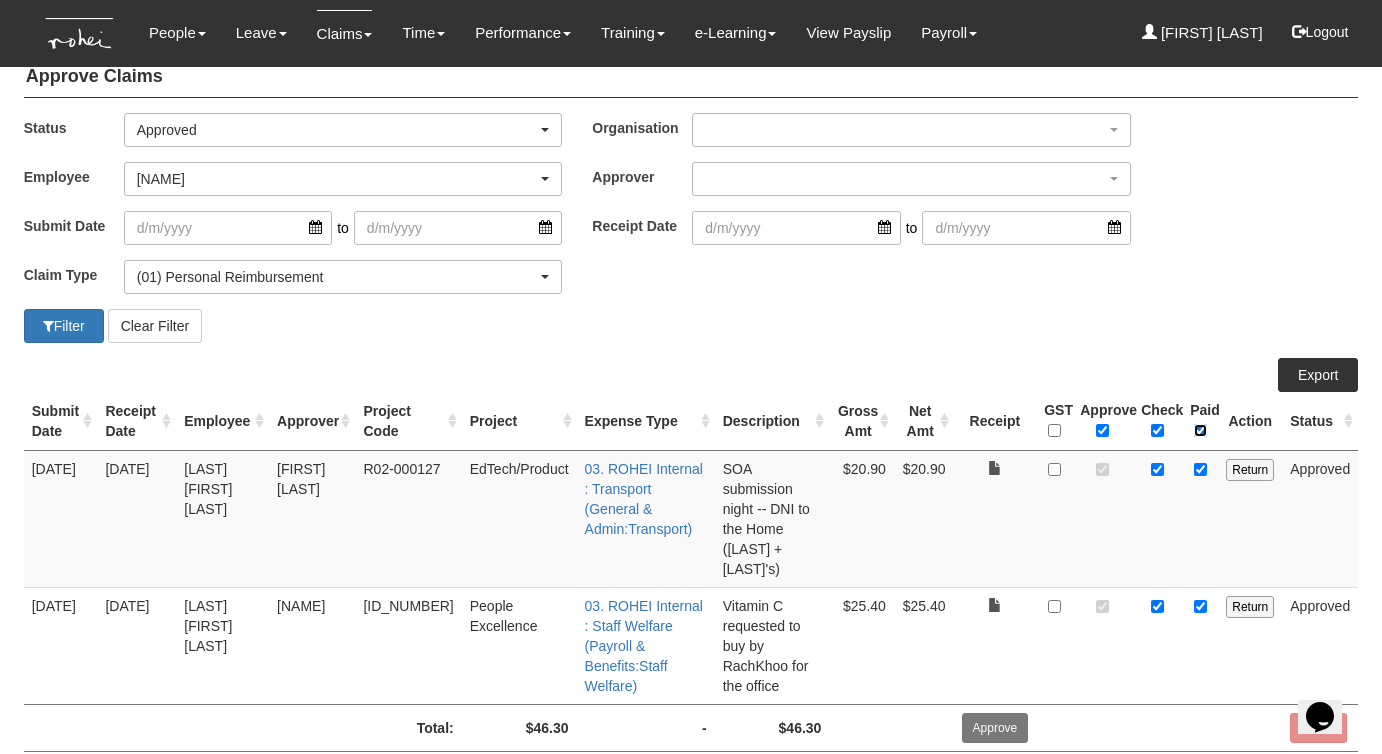 checkbox on "true" 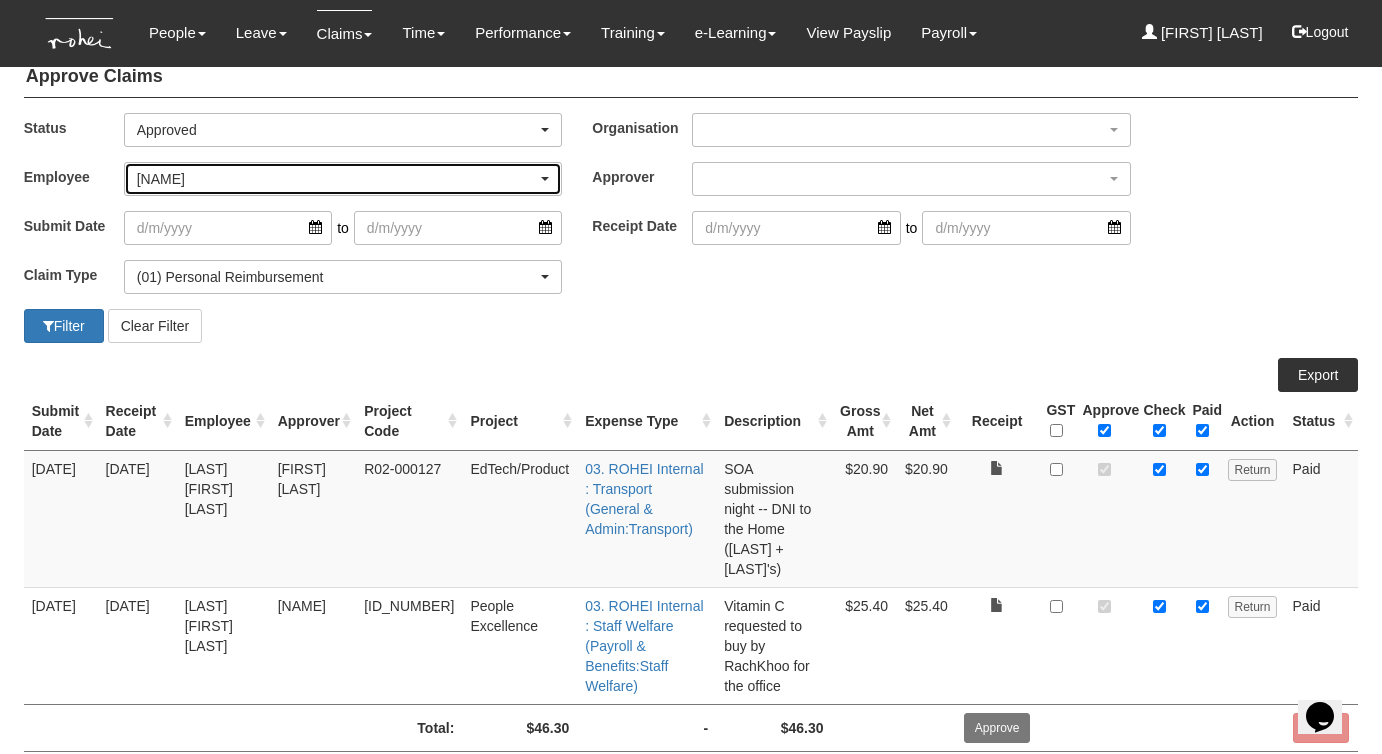click on "[FIRST] [LAST] [LAST]" at bounding box center [337, 179] 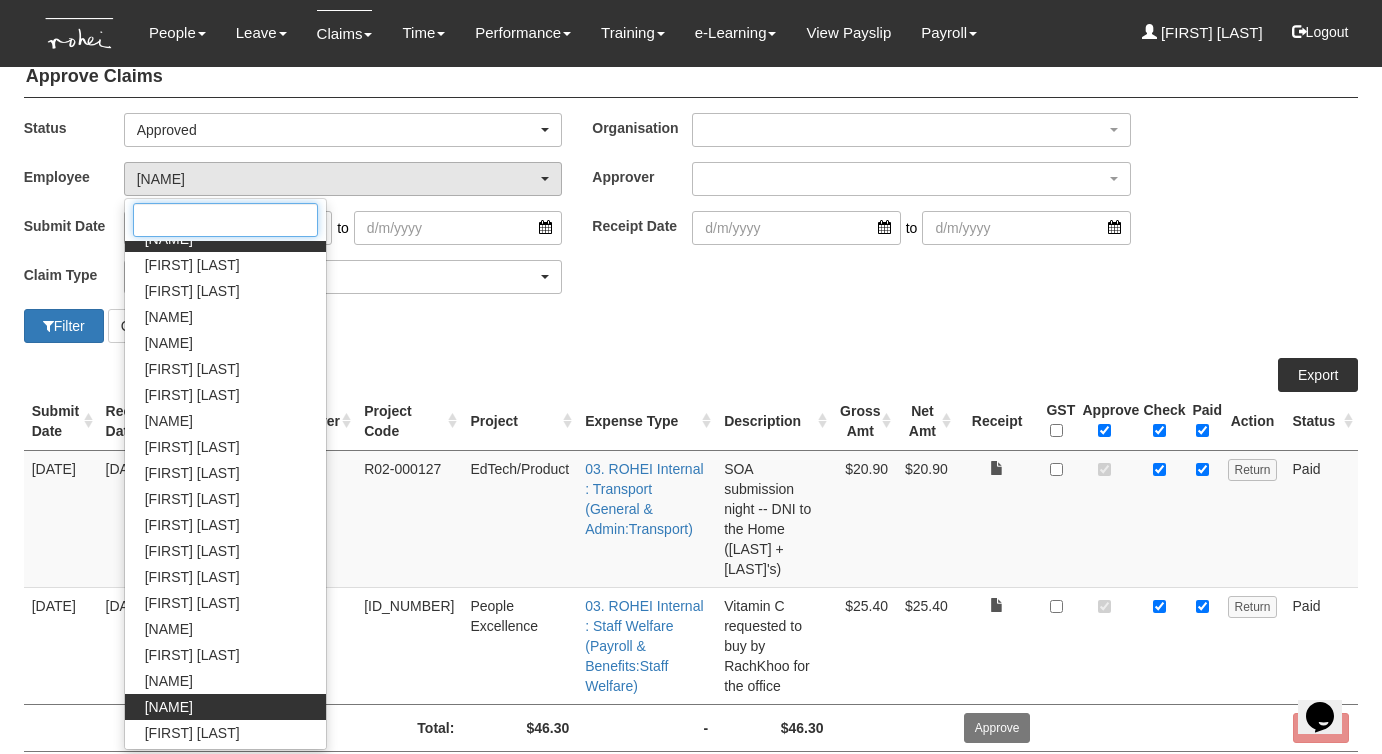 scroll, scrollTop: 178, scrollLeft: 0, axis: vertical 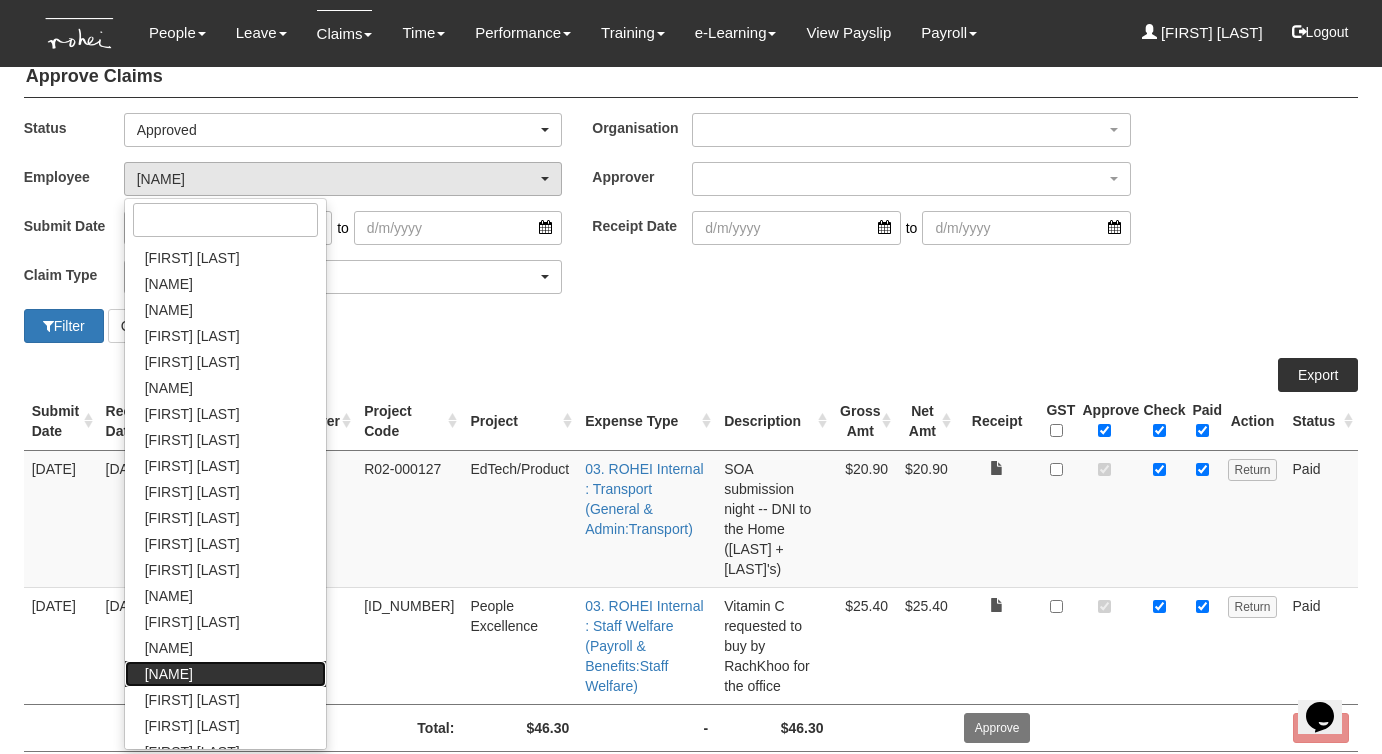 click on "Evelyn Lim" at bounding box center [169, 674] 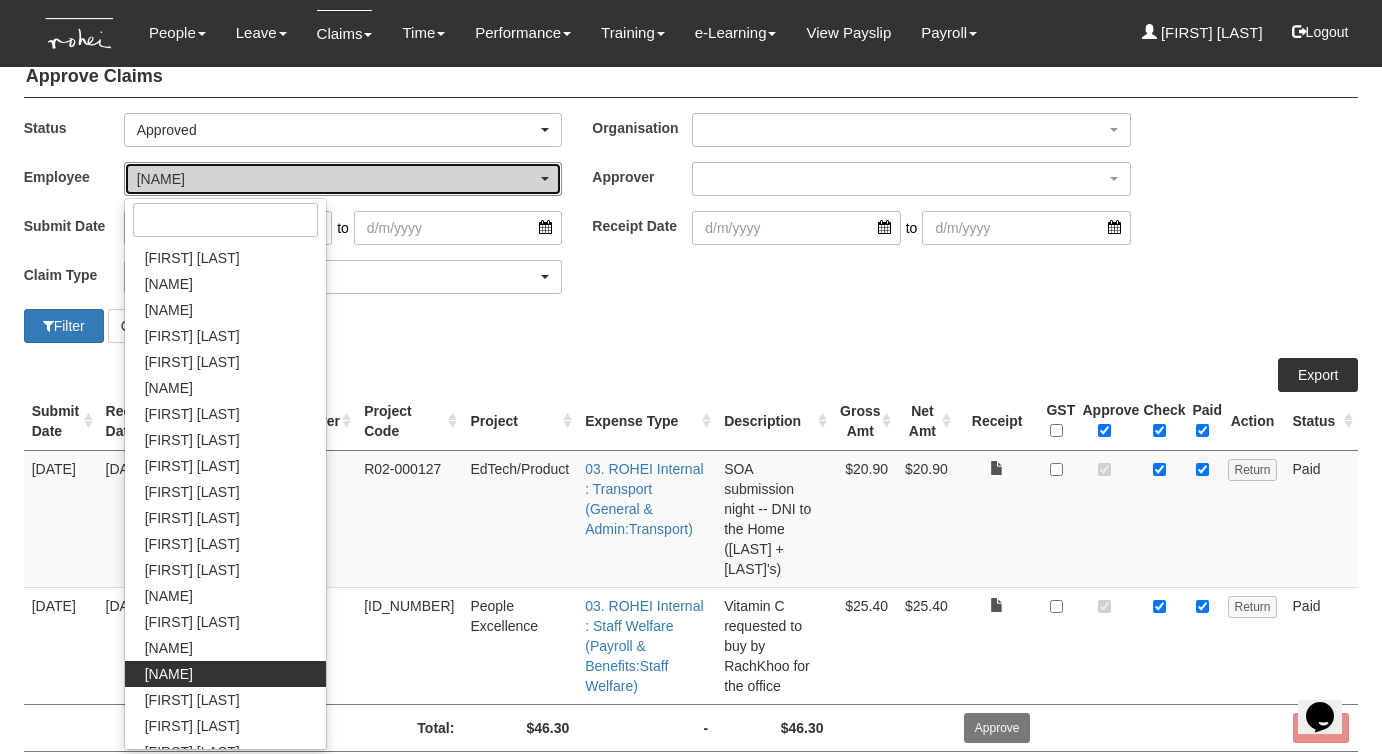 select on "924f1b2e-1f52-4a5a-a524-af1f71412b99" 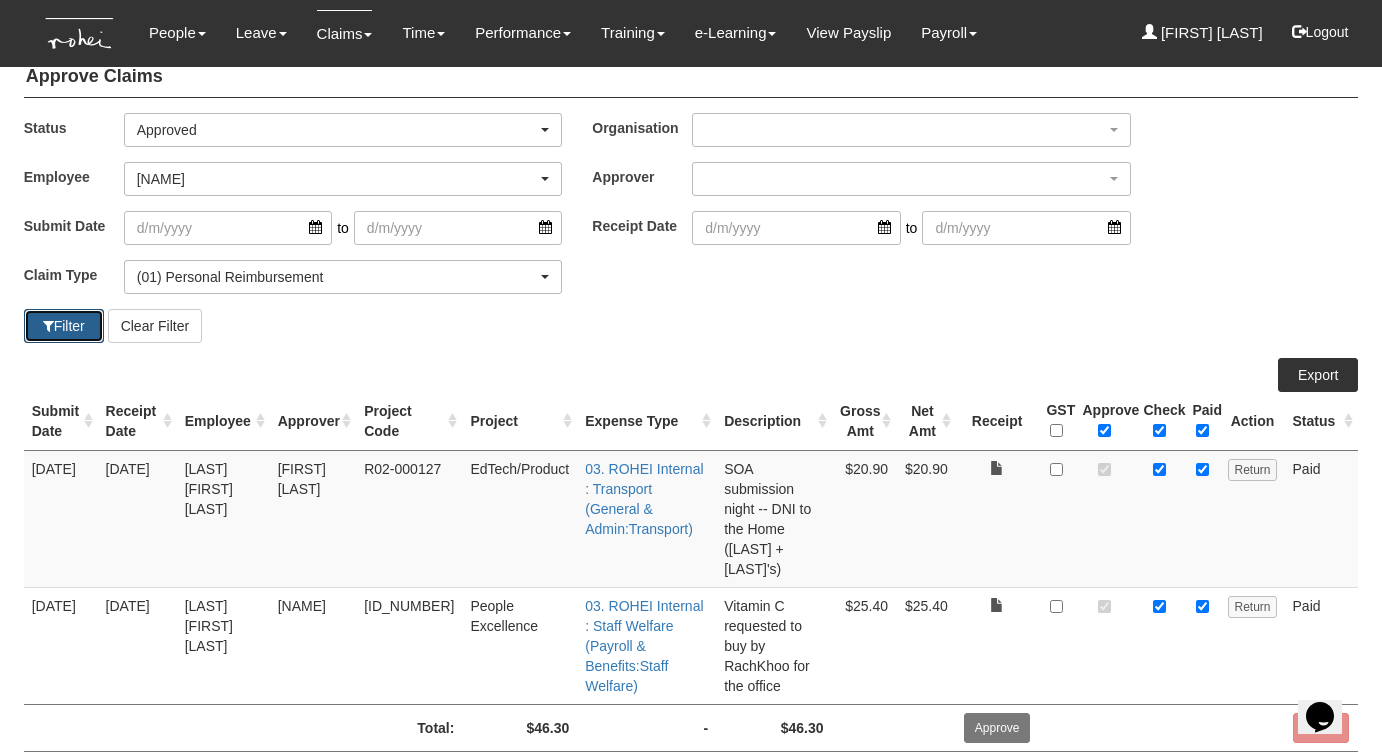 click at bounding box center [48, 326] 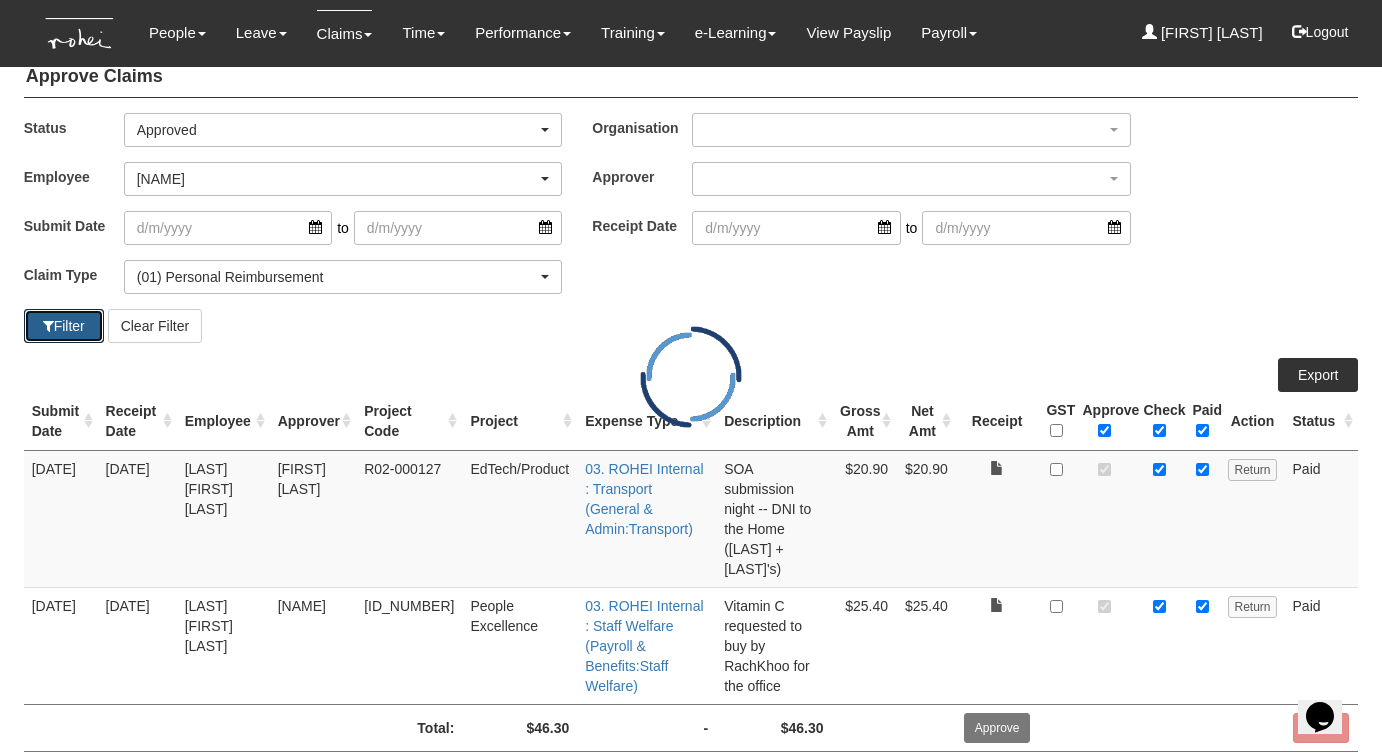select on "50" 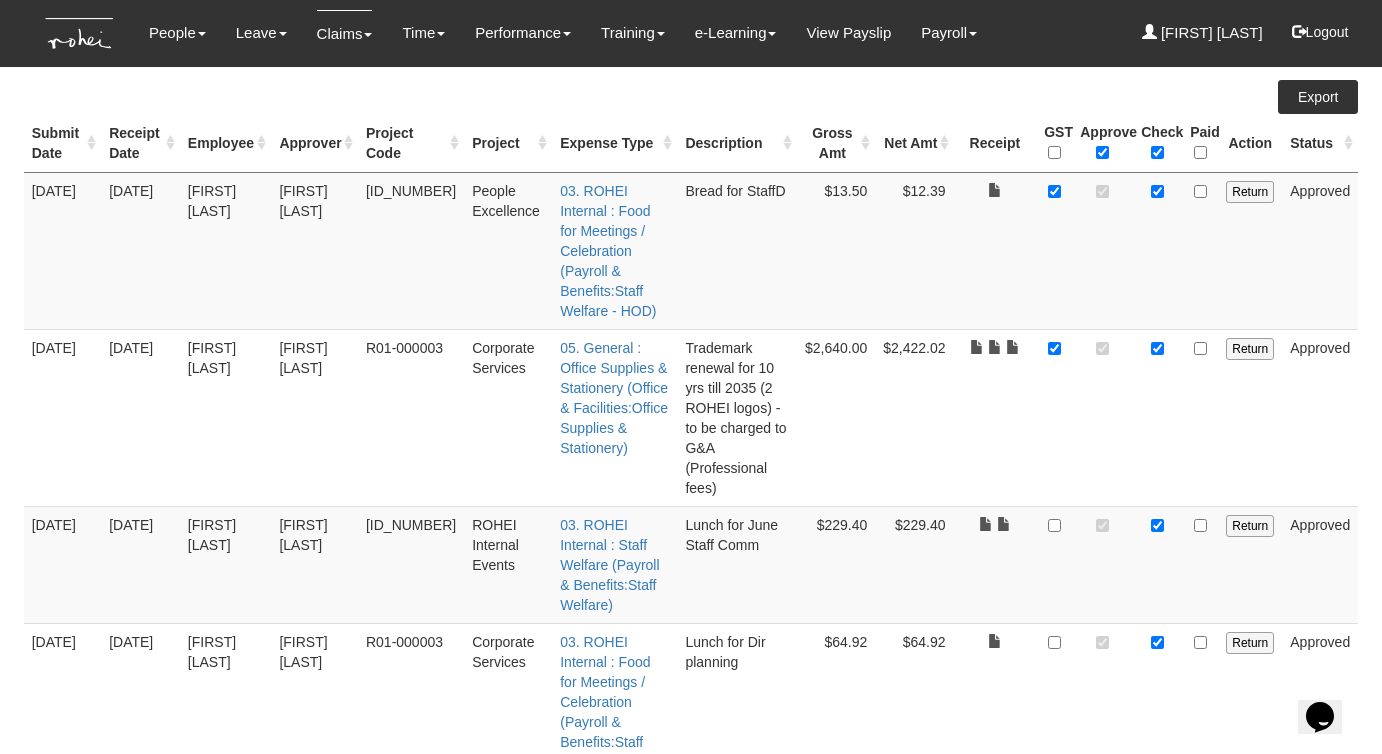 scroll, scrollTop: 305, scrollLeft: 0, axis: vertical 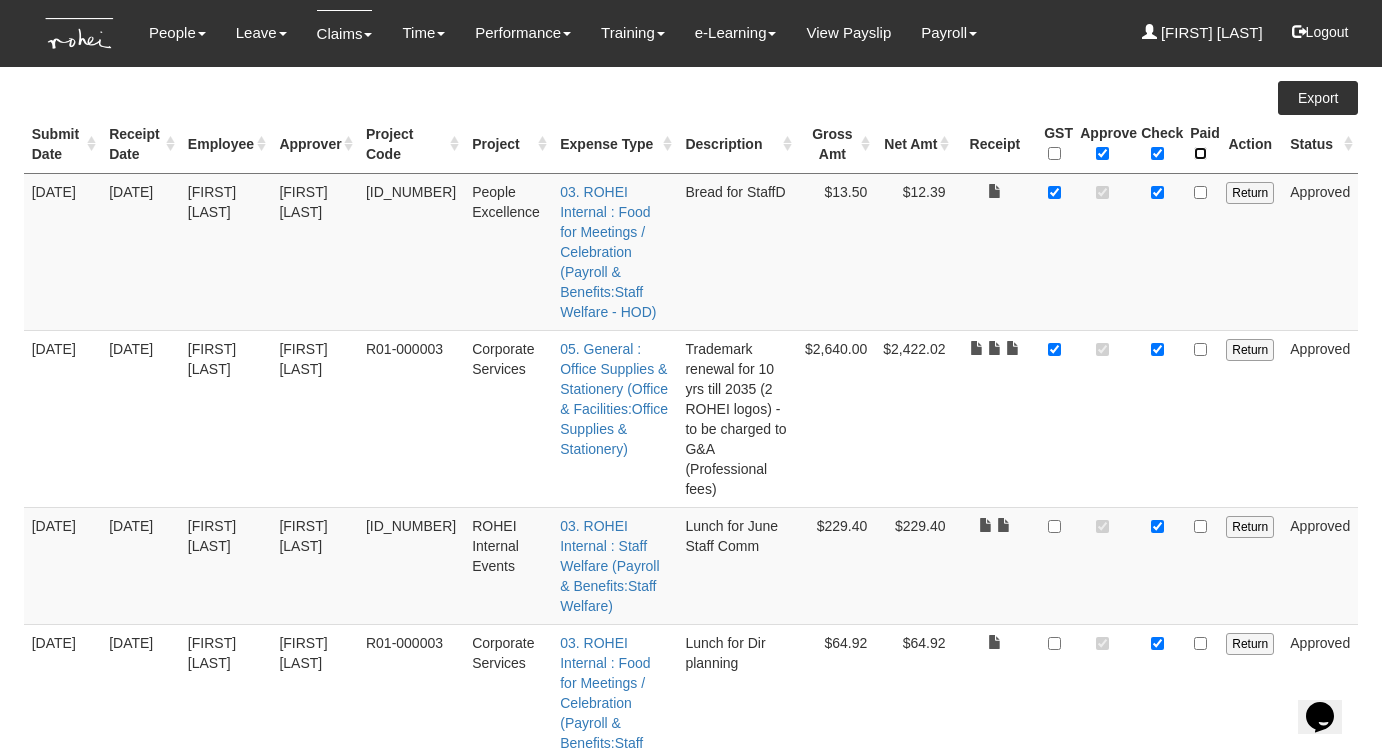 click at bounding box center [1200, 153] 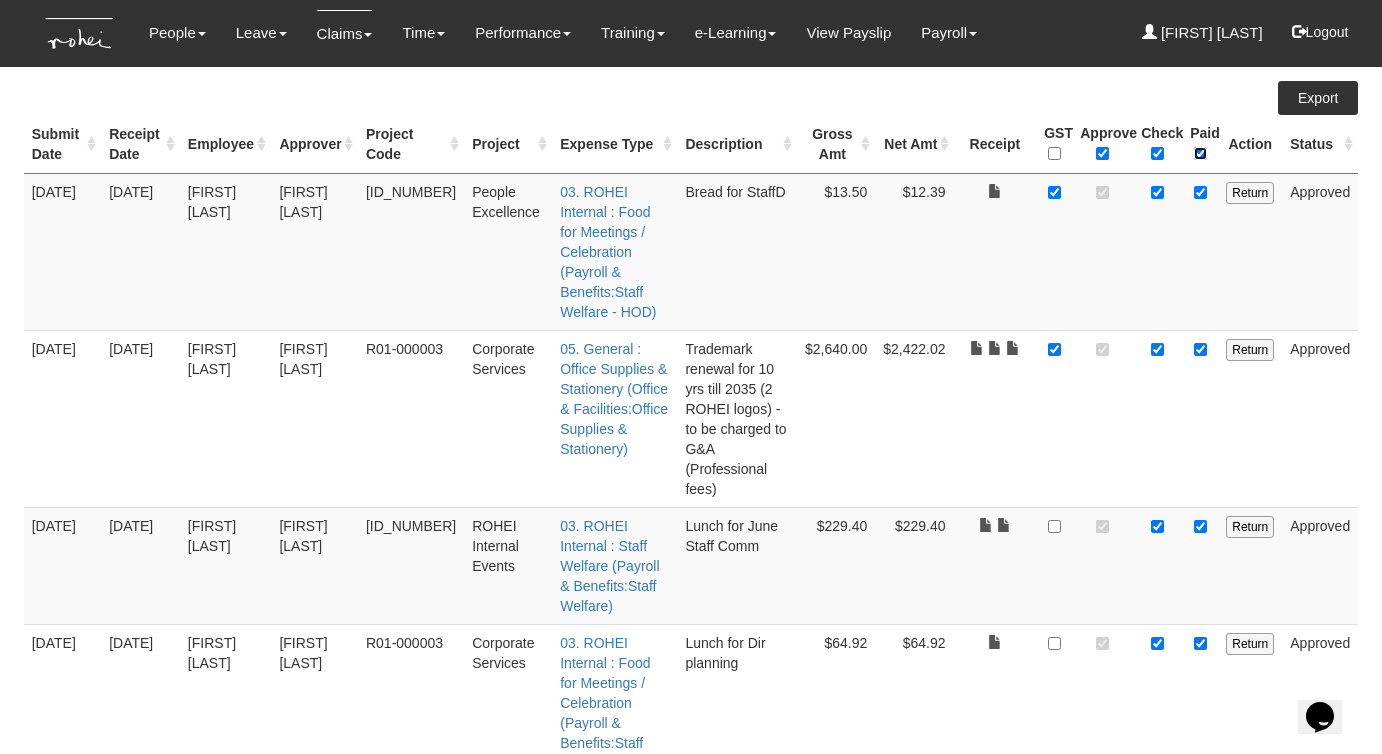 checkbox on "true" 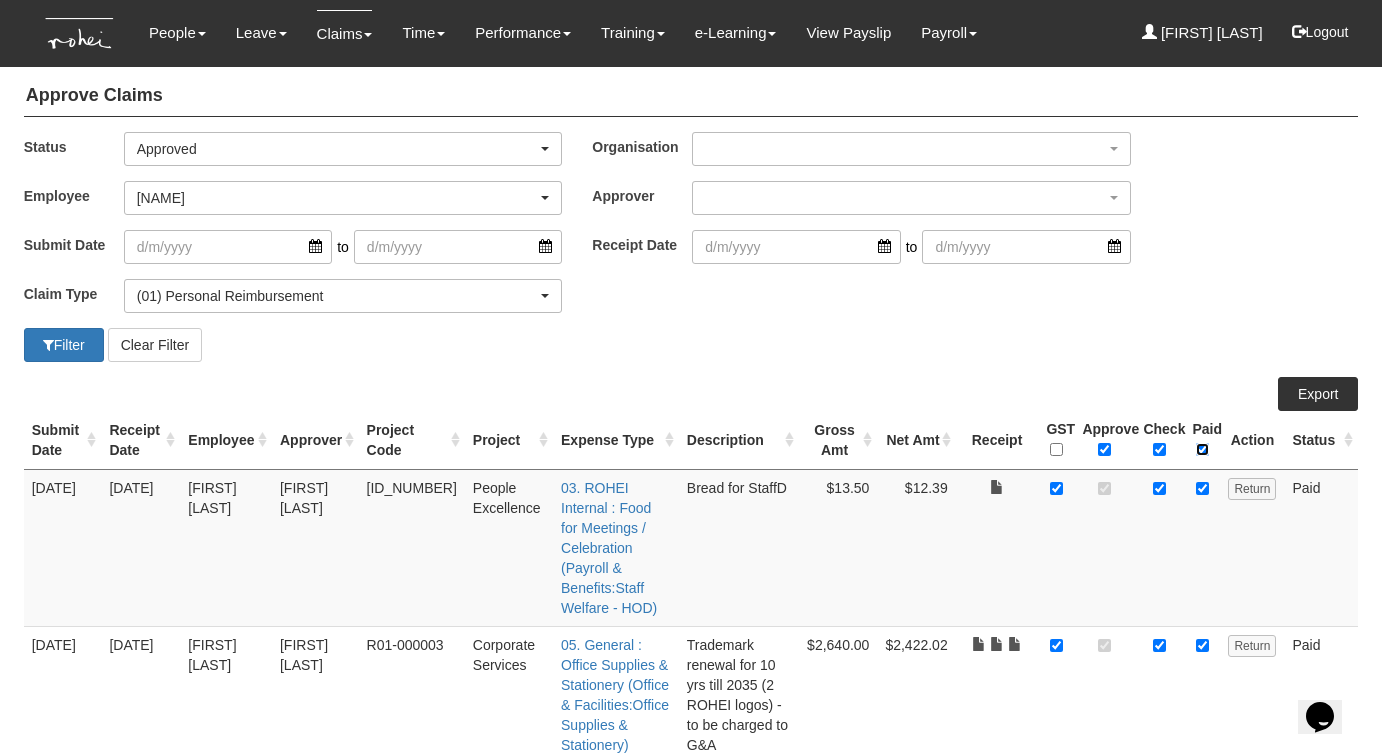 scroll, scrollTop: 0, scrollLeft: 0, axis: both 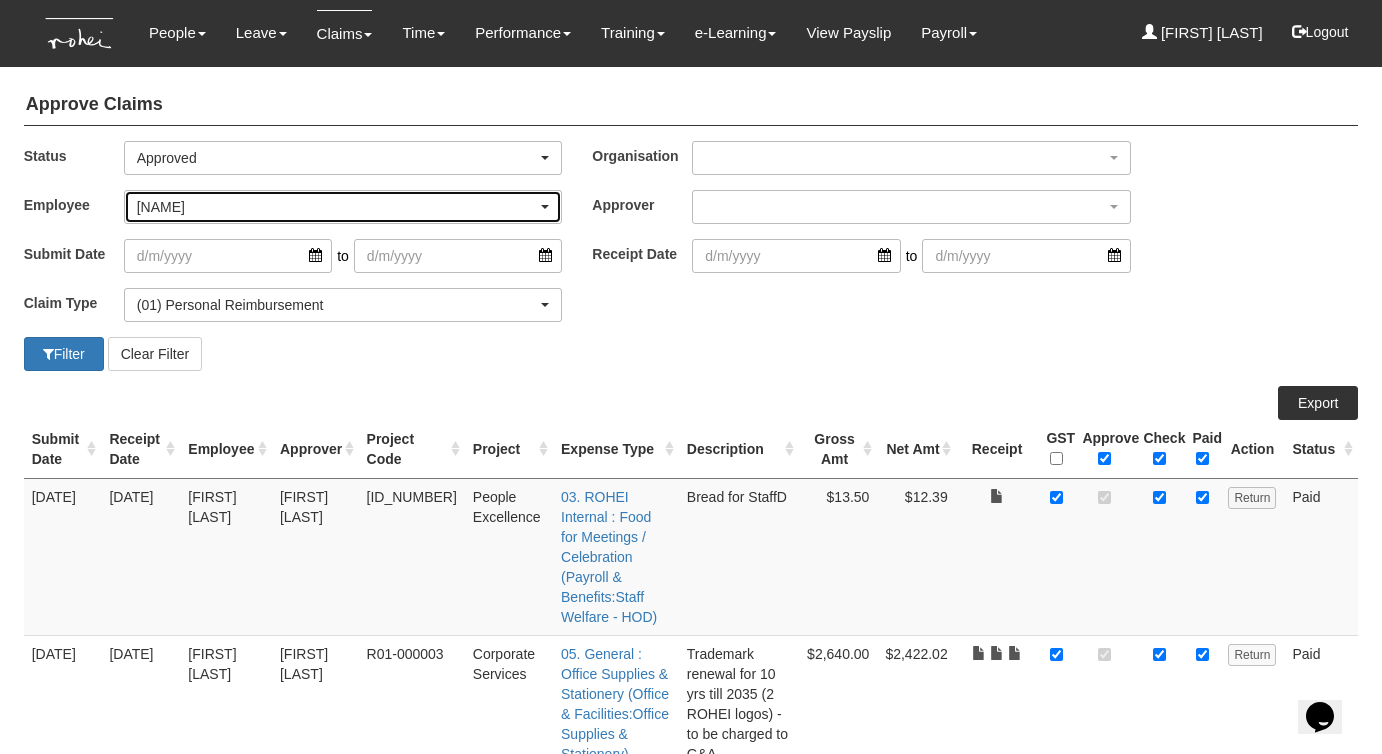click on "Evelyn Lim" at bounding box center (337, 207) 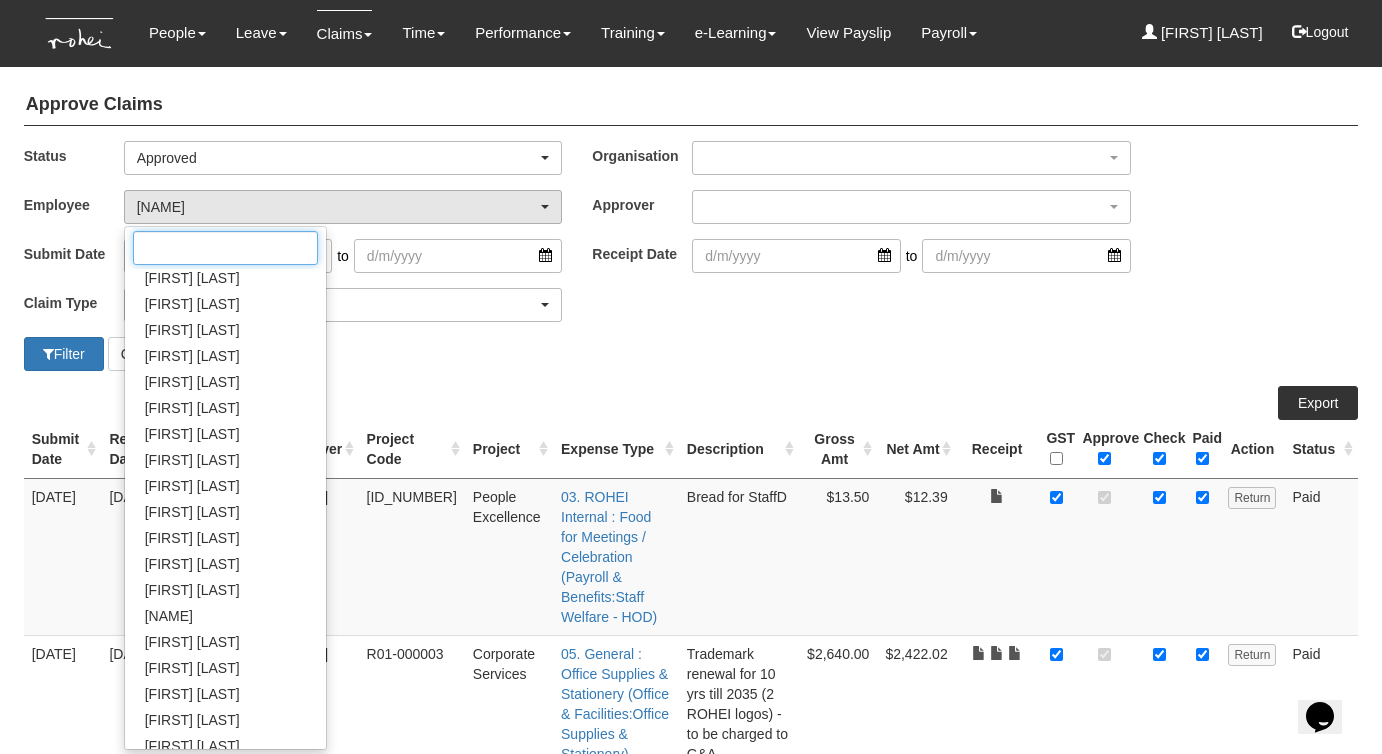 scroll, scrollTop: 1106, scrollLeft: 0, axis: vertical 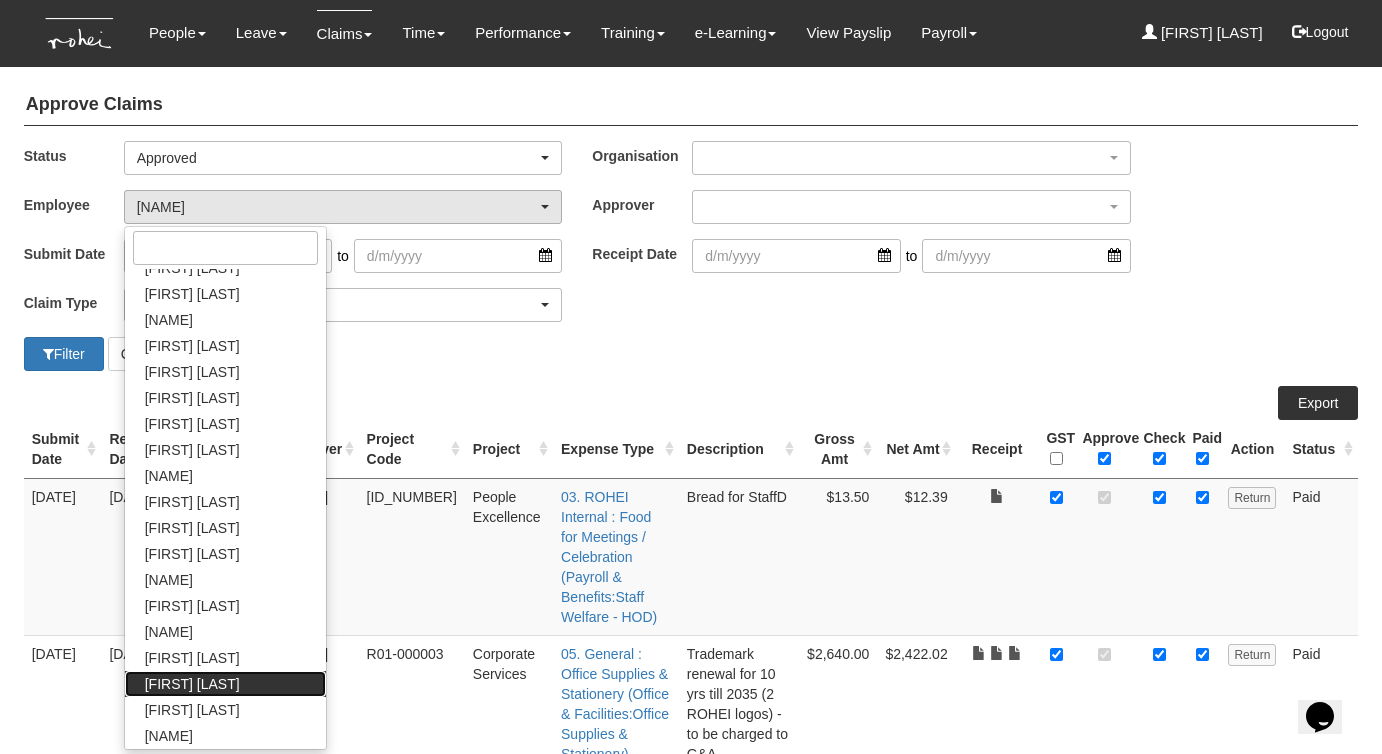 click on "Wilson Foong" at bounding box center [192, 684] 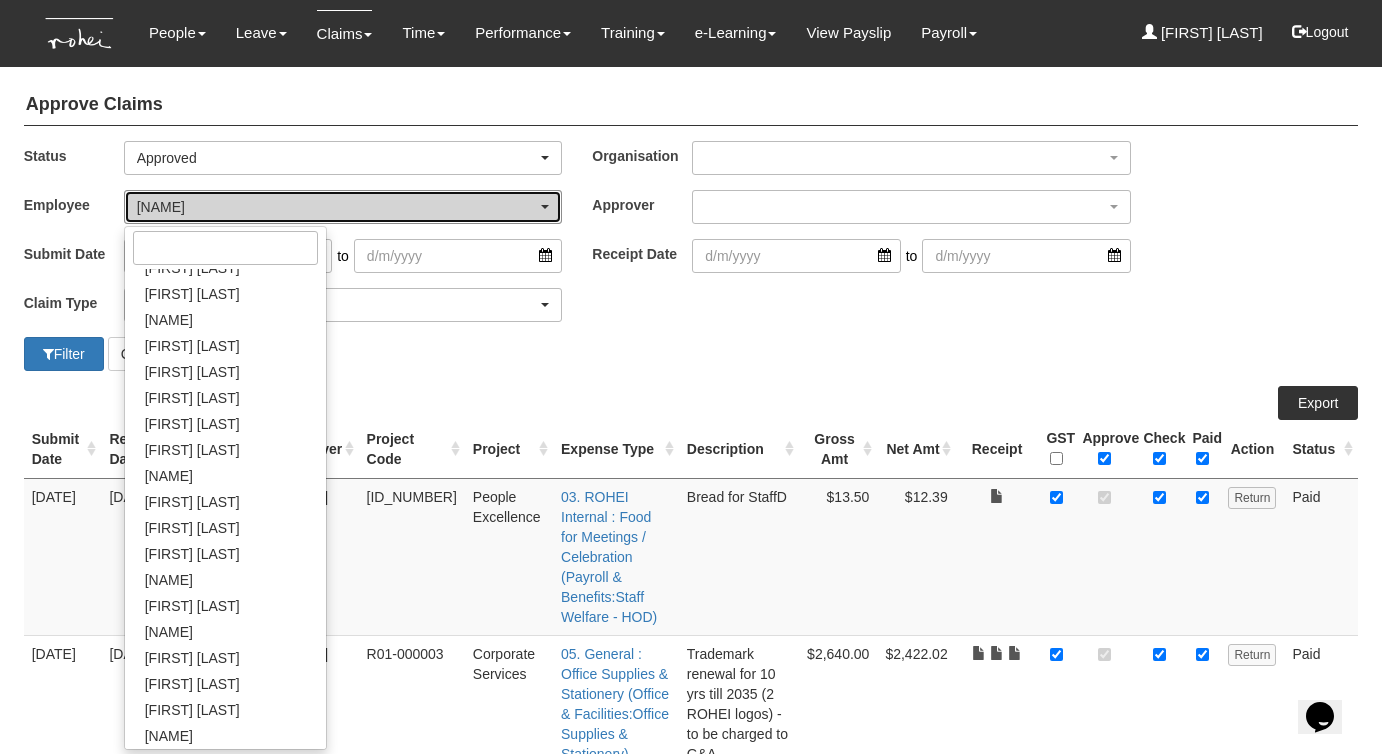 select on "ccafec28-a8fe-4f34-a56e-8b9c3db2064a" 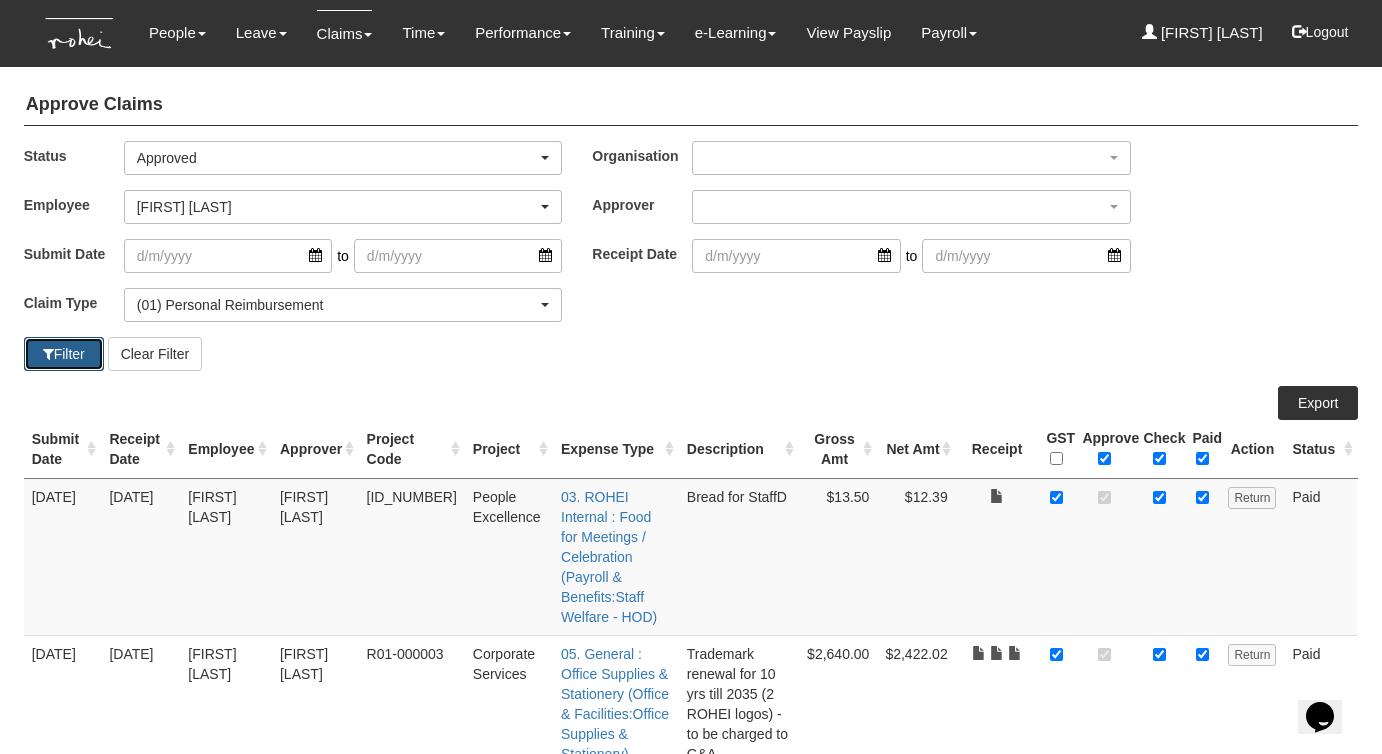 click on "Filter" at bounding box center [64, 354] 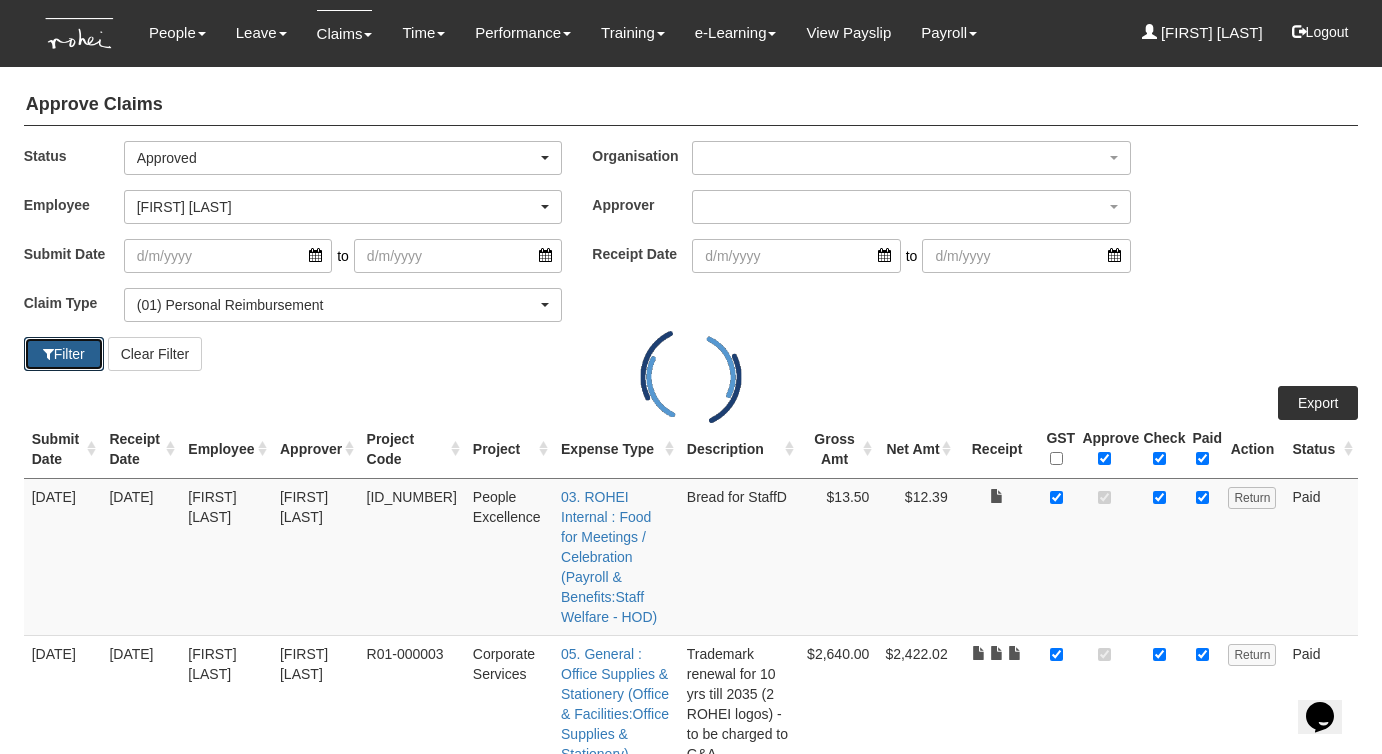 select on "50" 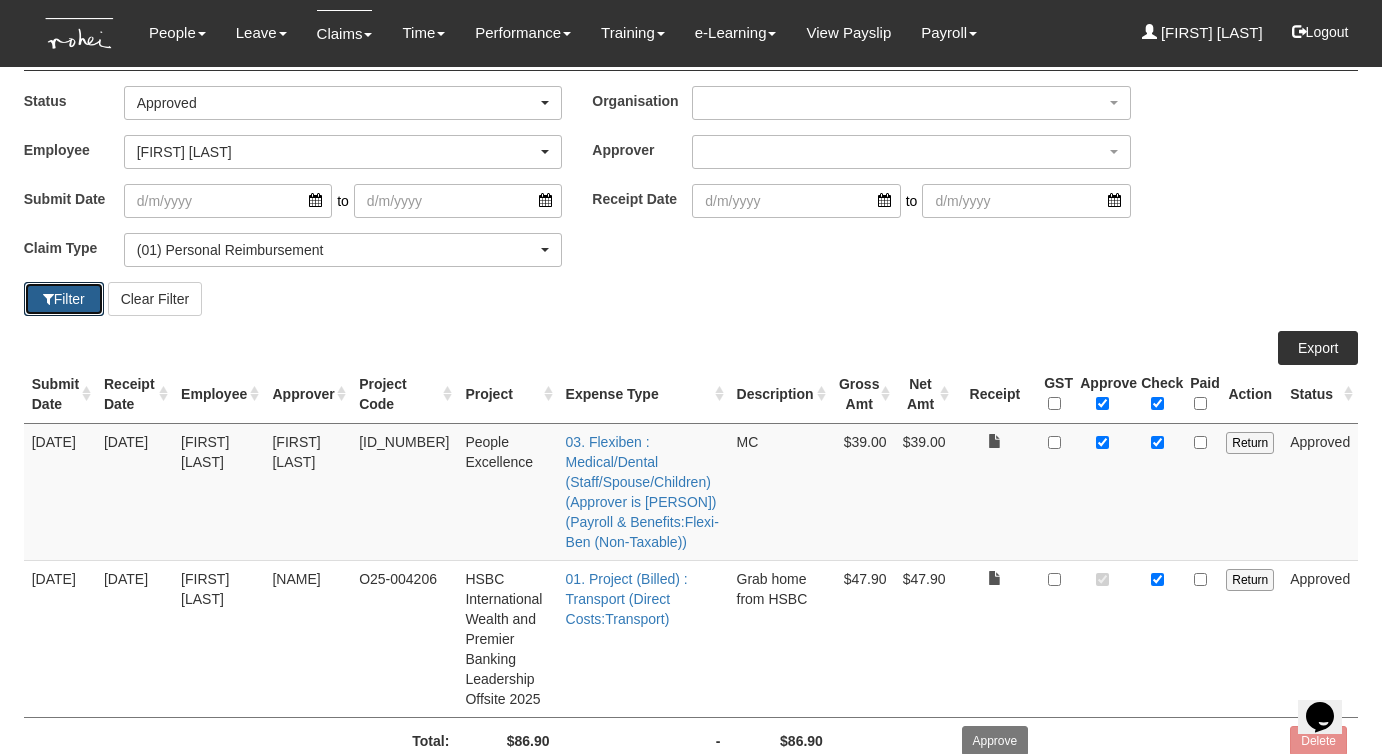 scroll, scrollTop: 128, scrollLeft: 0, axis: vertical 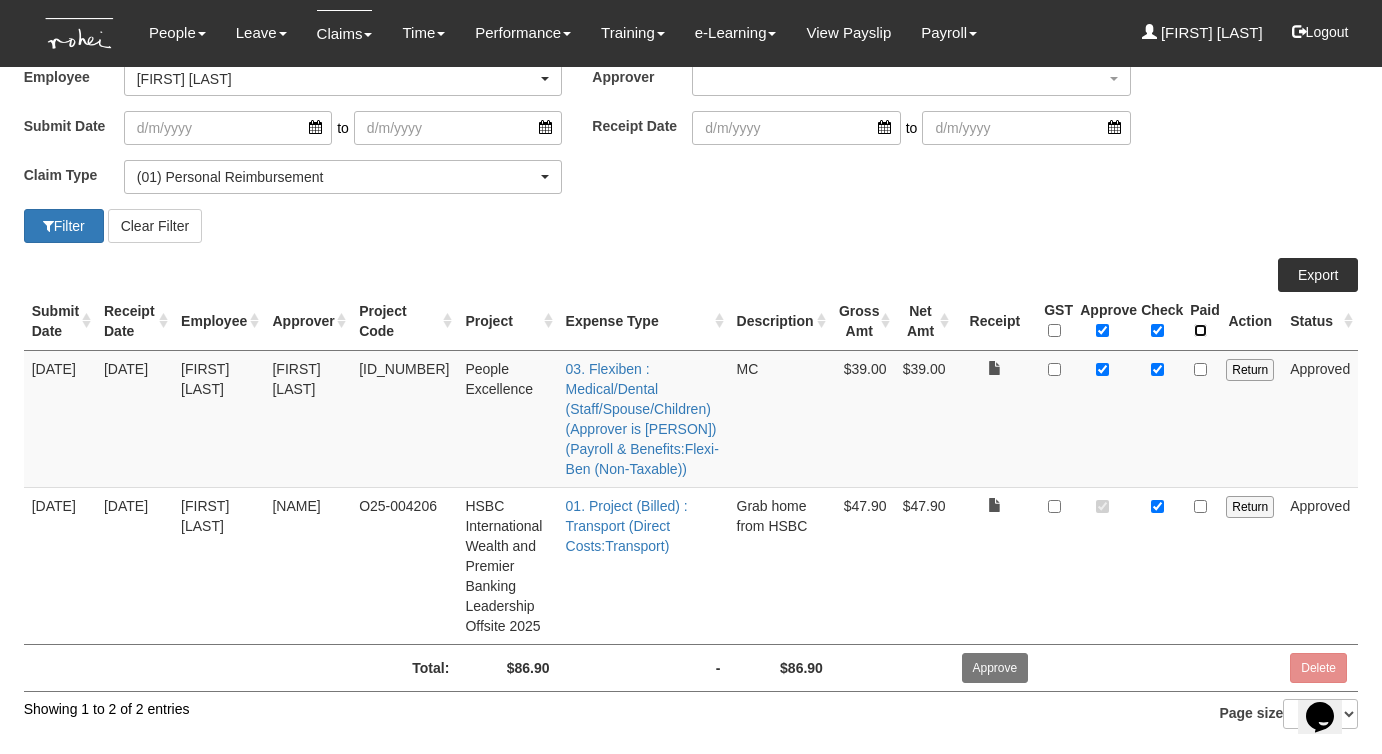 click at bounding box center [1200, 330] 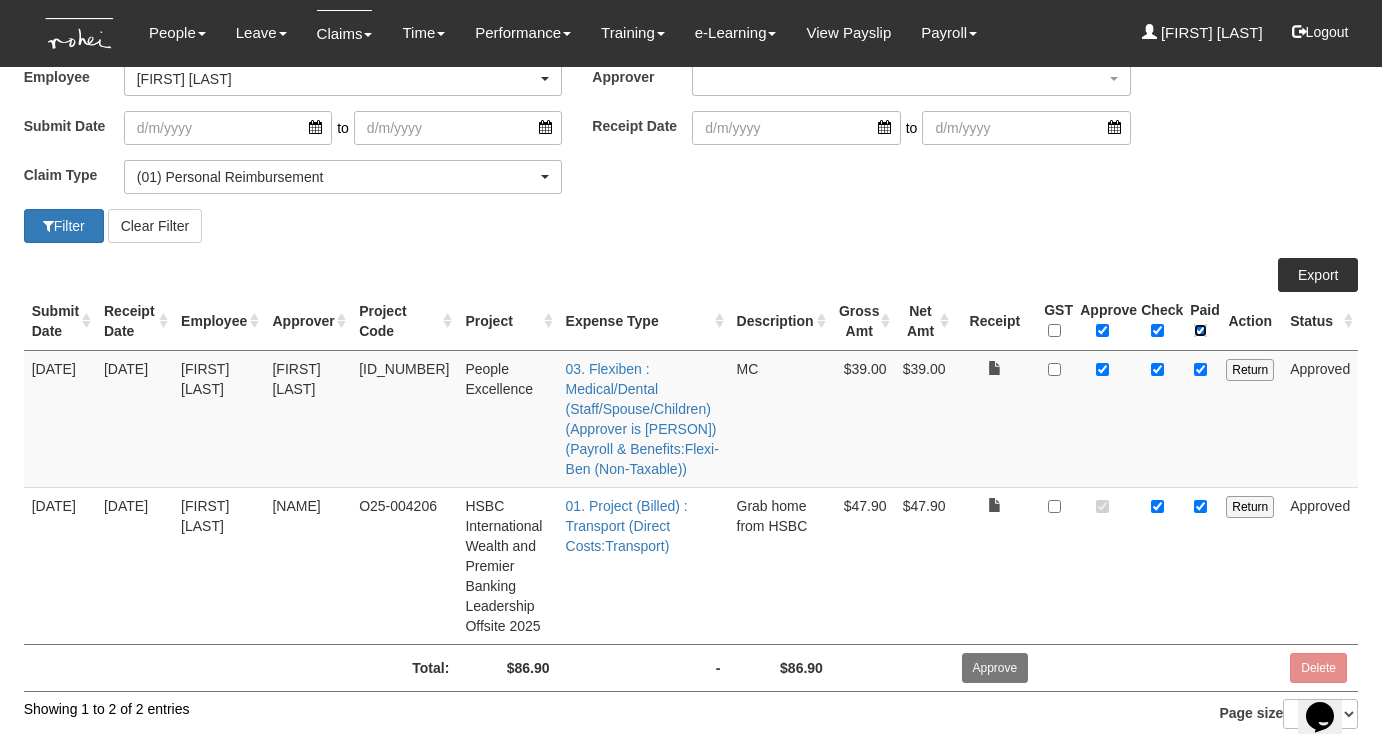 checkbox on "true" 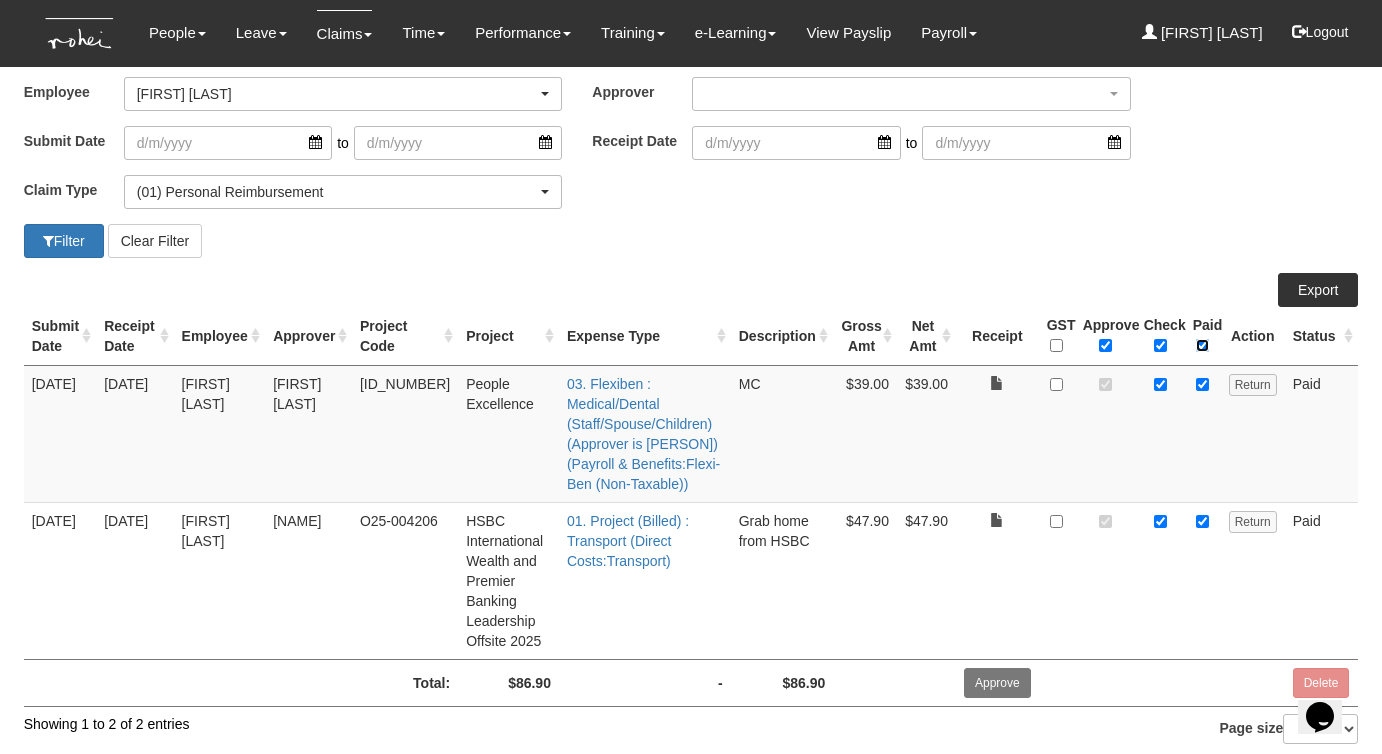 scroll, scrollTop: 92, scrollLeft: 0, axis: vertical 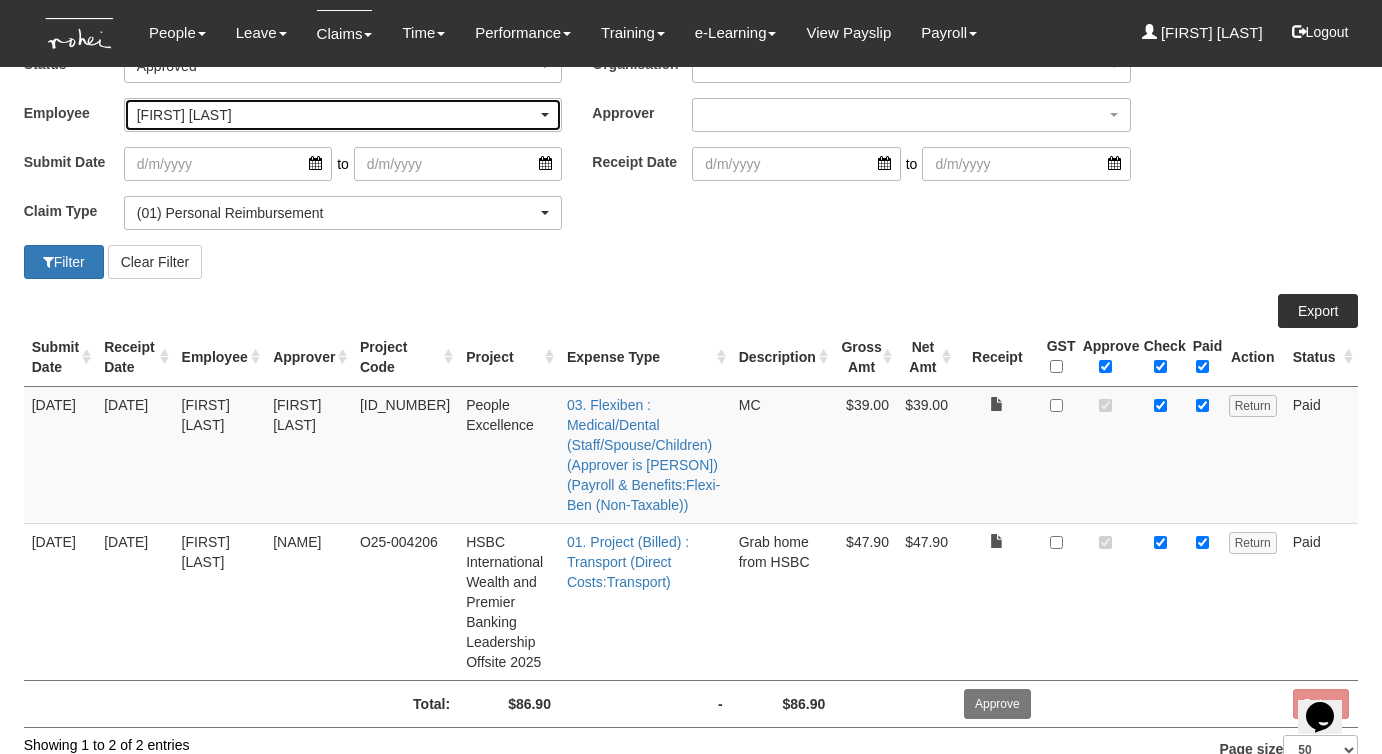 click on "Wilson Foong" at bounding box center (337, 115) 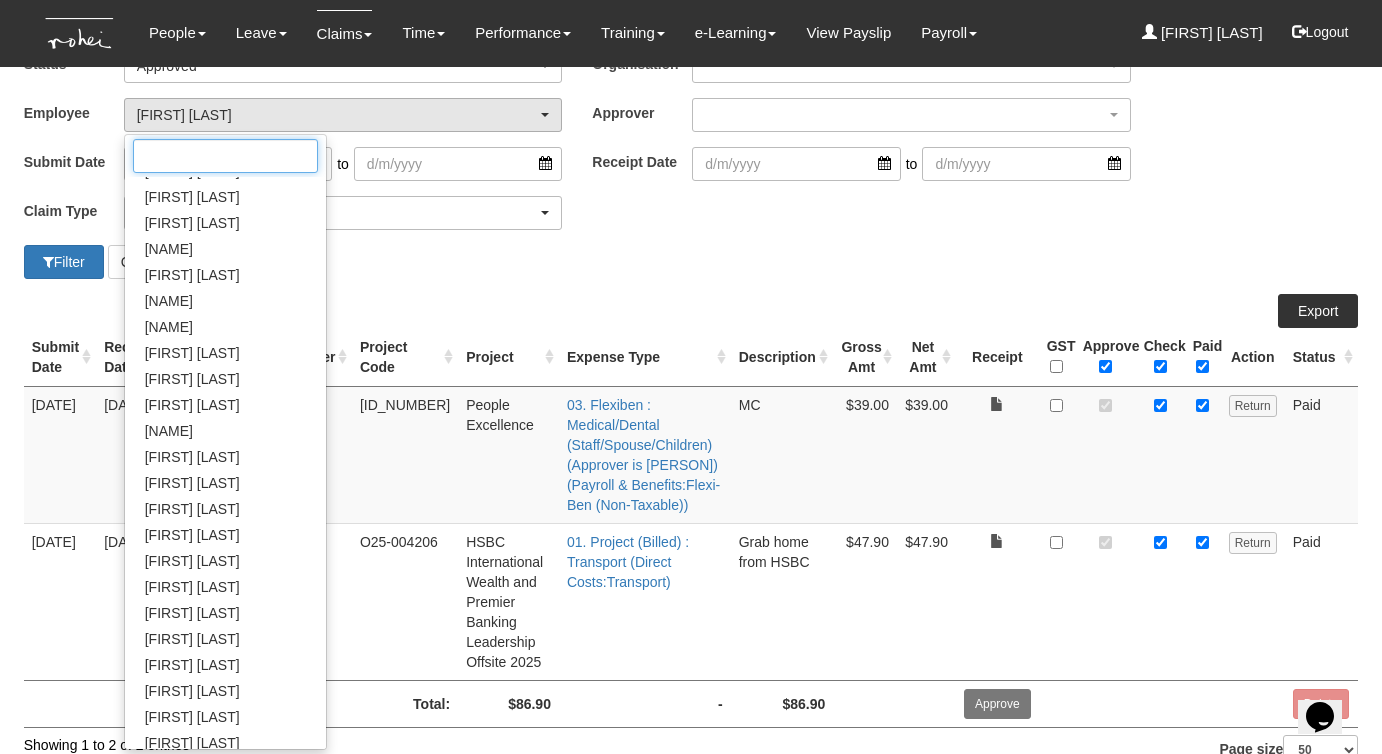scroll, scrollTop: 79, scrollLeft: 0, axis: vertical 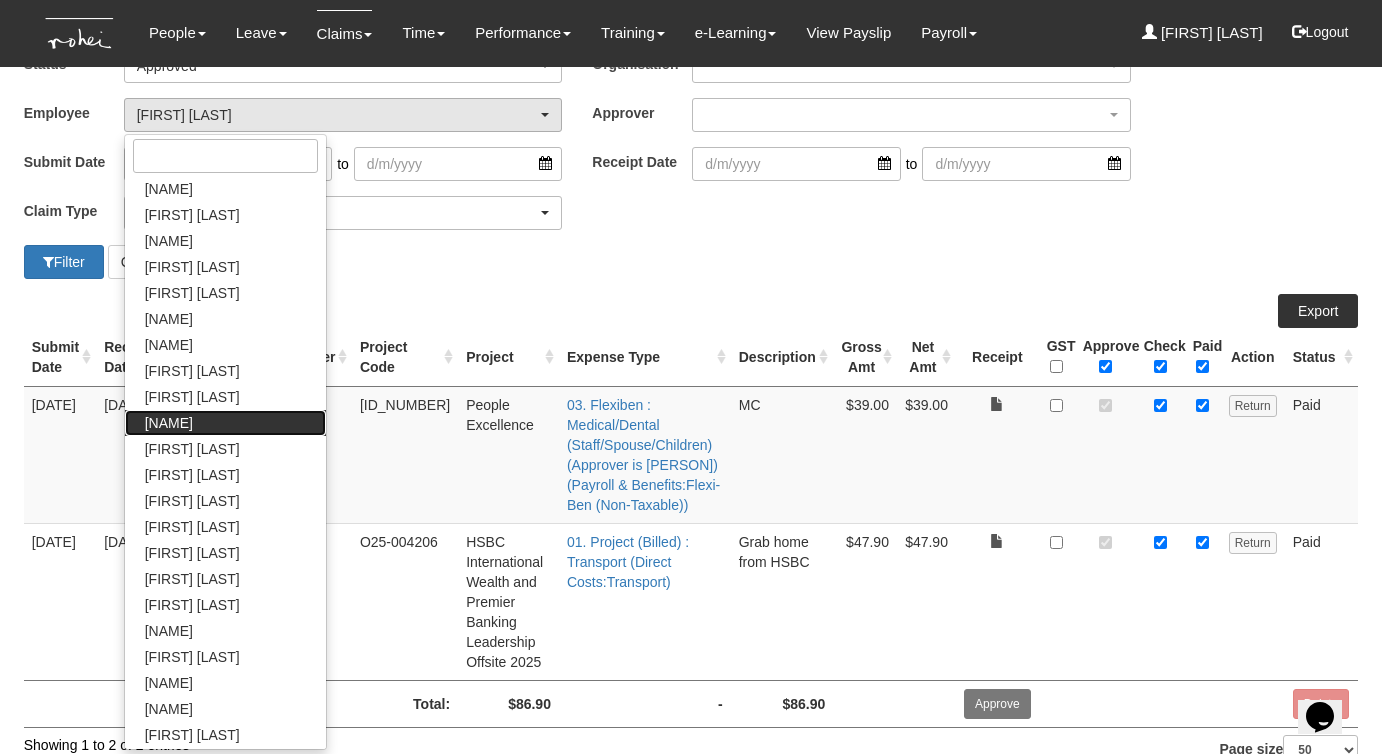 click on "[FIRST] [LAST]" at bounding box center [169, 423] 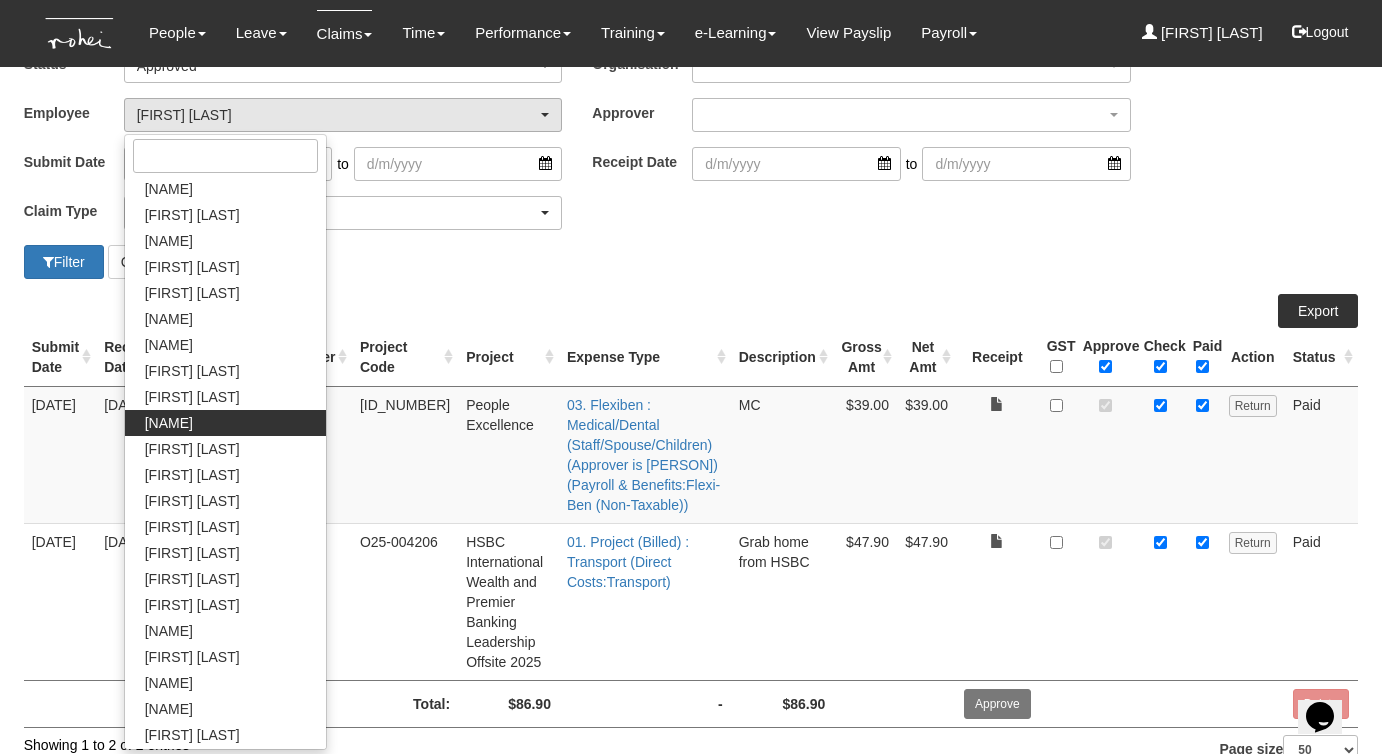 select on "cd9f8d03-039d-4482-adde-d71bcfd65268" 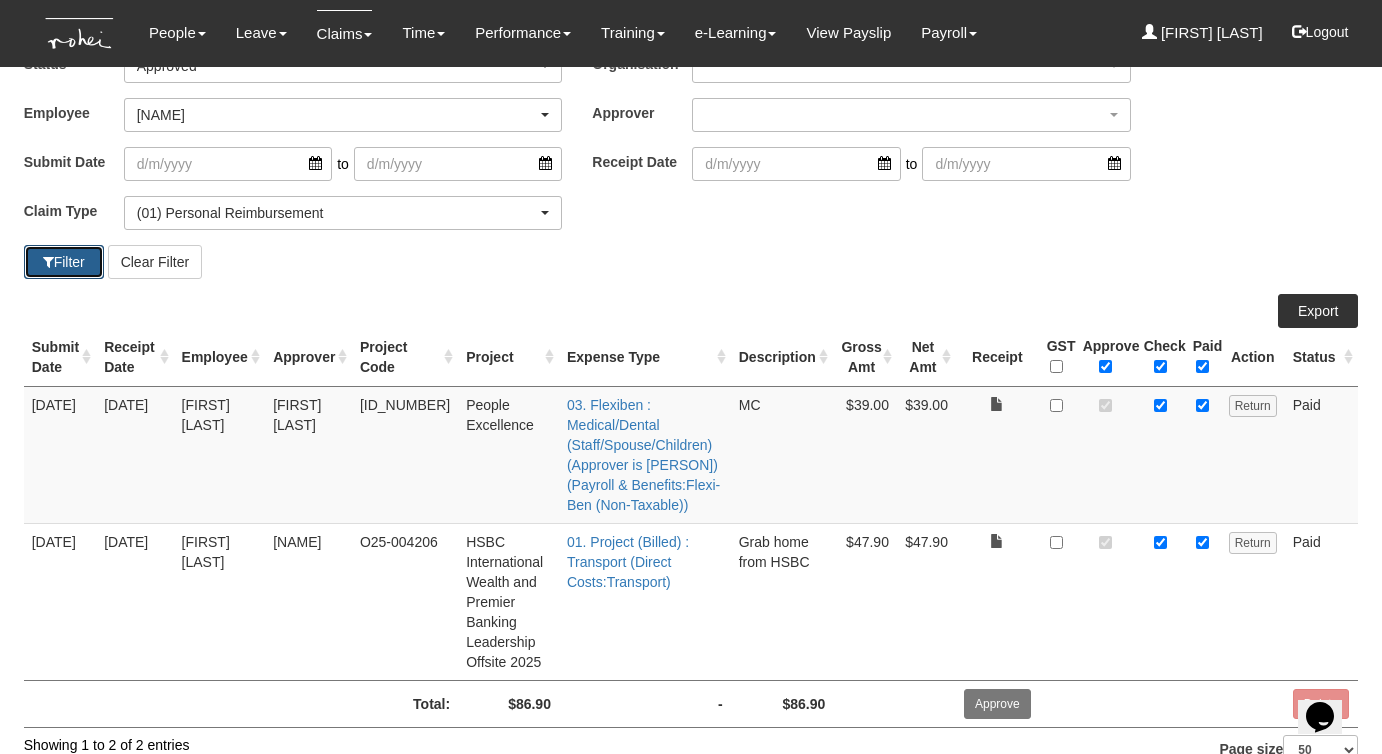 click on "Filter" at bounding box center (64, 262) 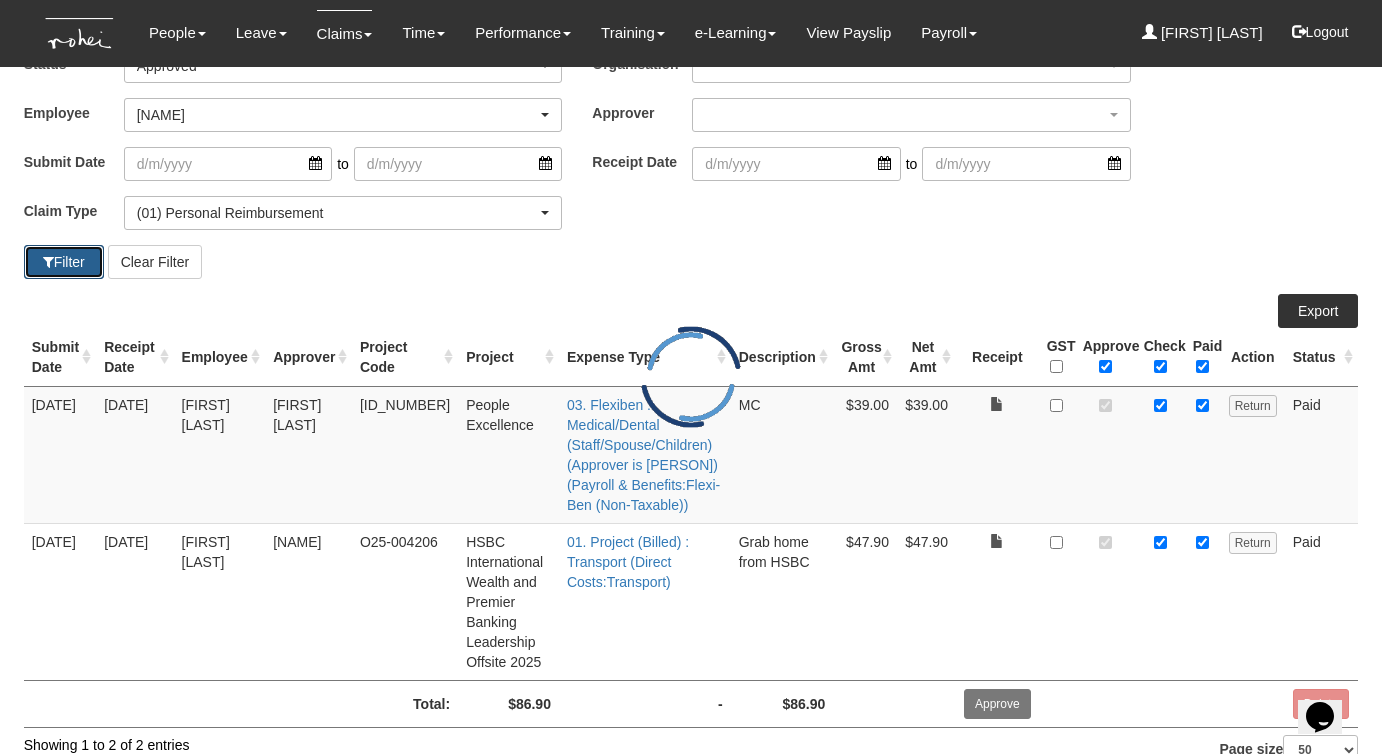 select on "50" 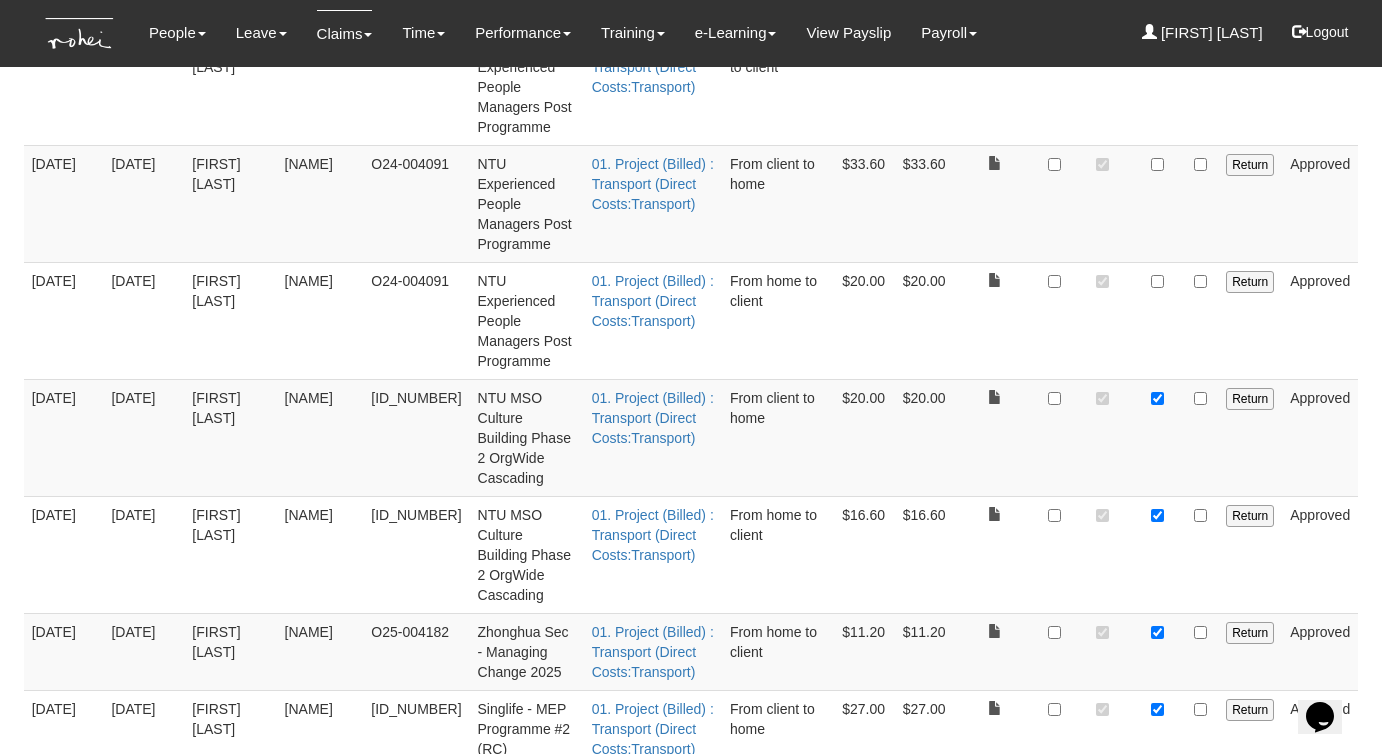 scroll, scrollTop: 563, scrollLeft: 0, axis: vertical 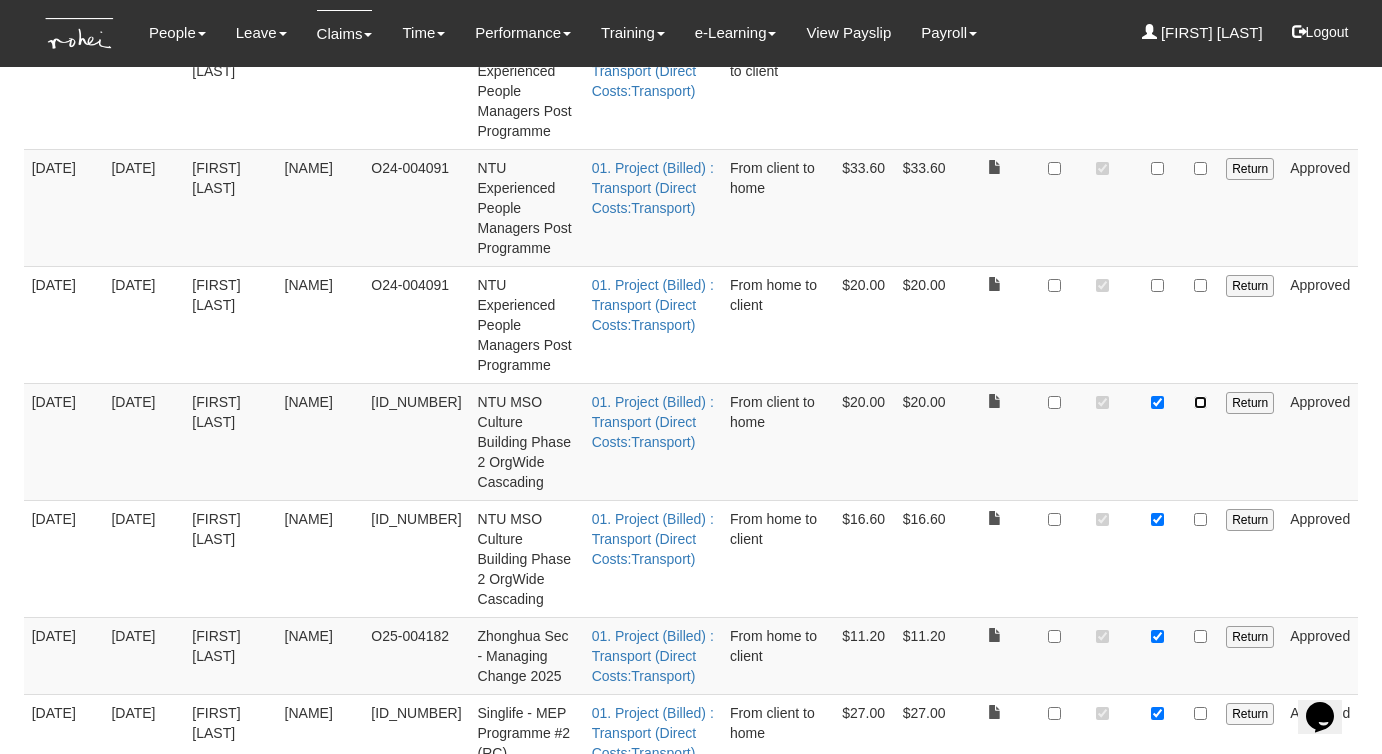 click at bounding box center (1200, 402) 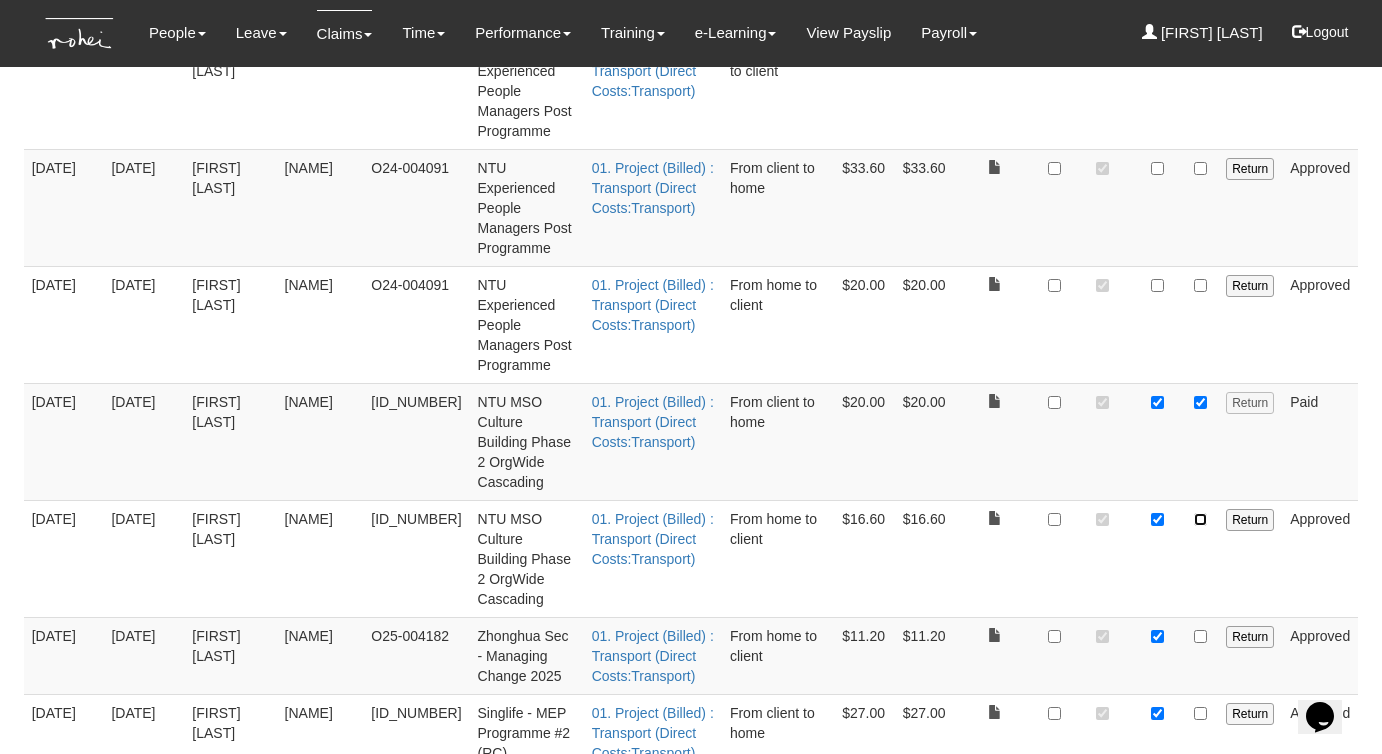 click at bounding box center (1200, 519) 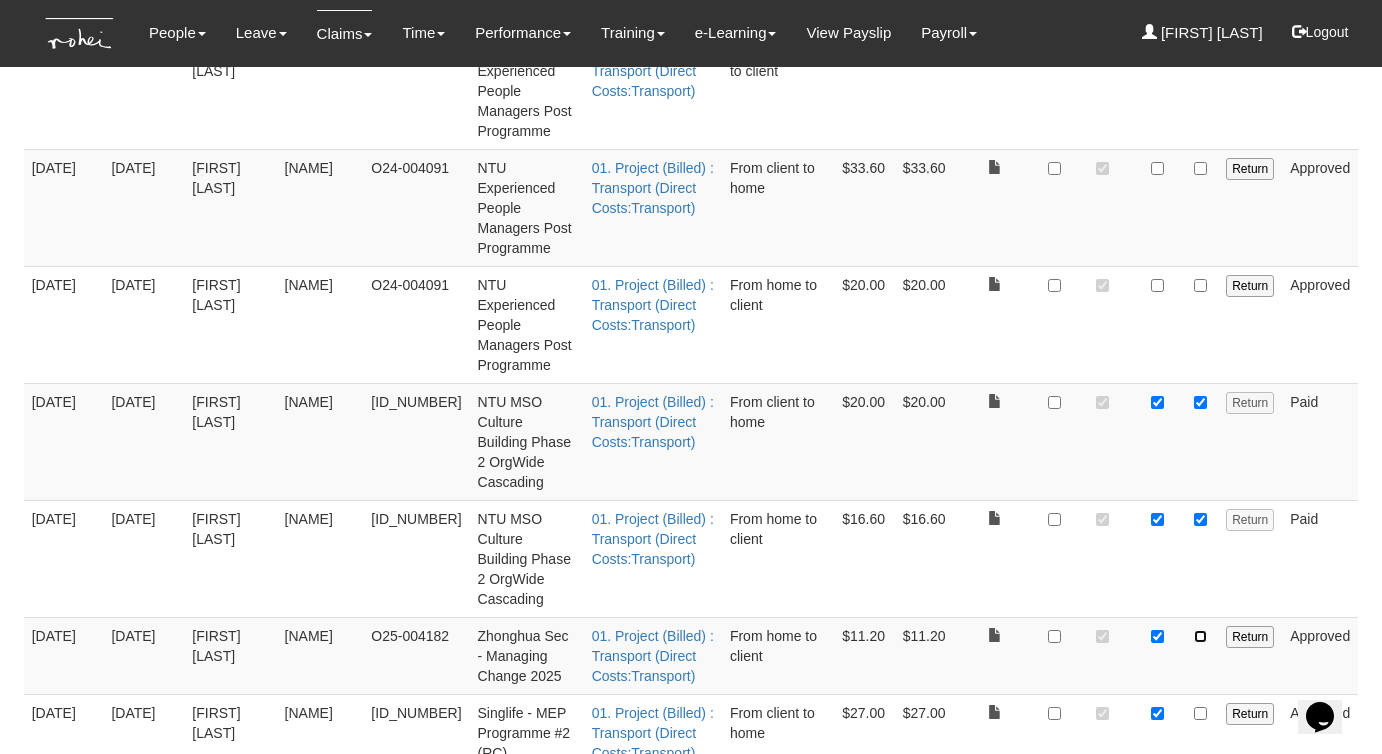 click at bounding box center [1200, 636] 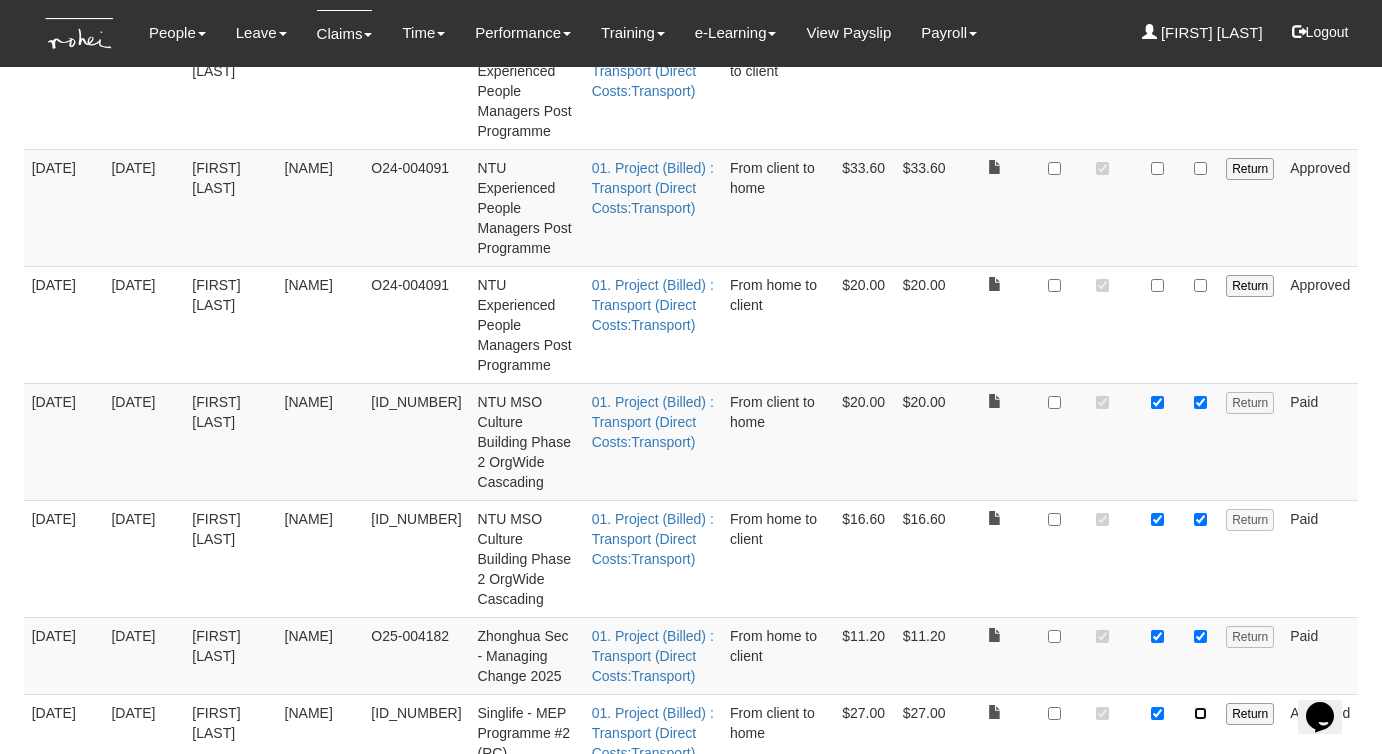 click at bounding box center [1200, 713] 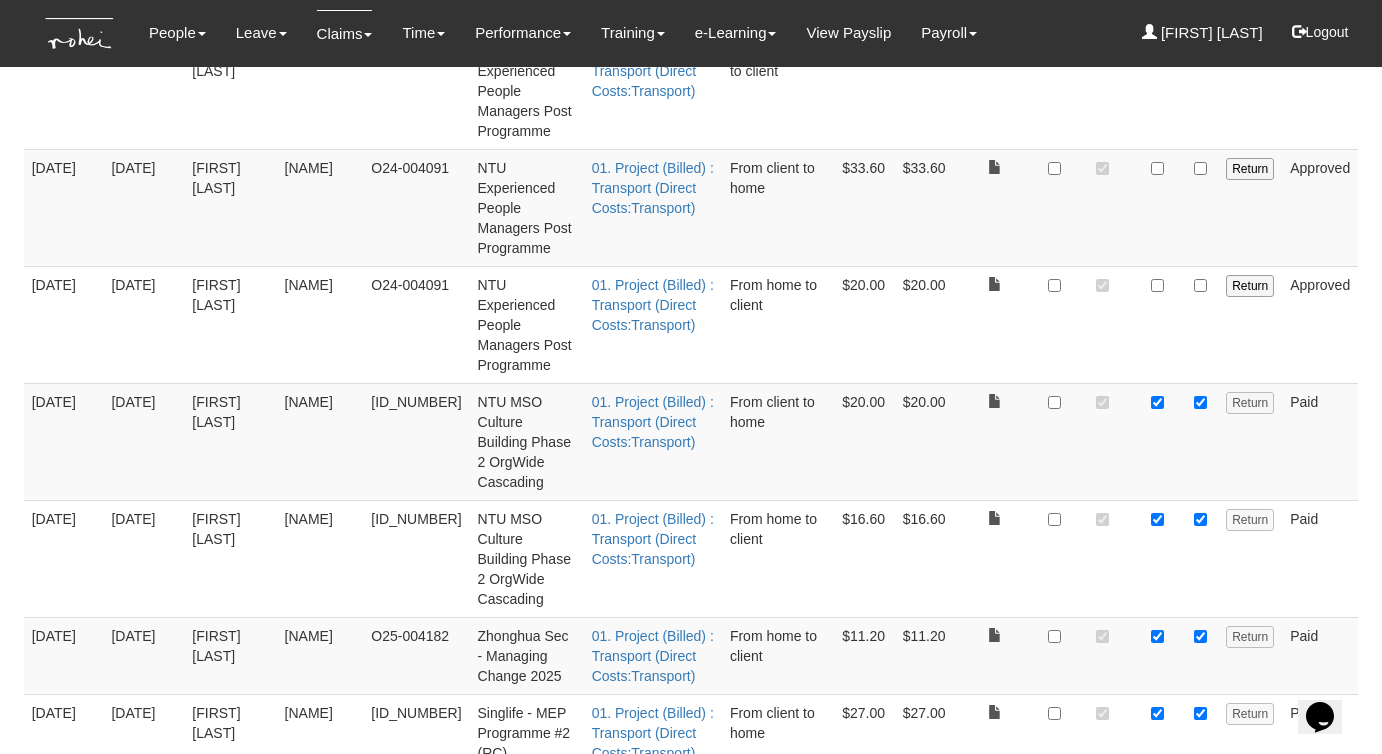 click at bounding box center [1200, 790] 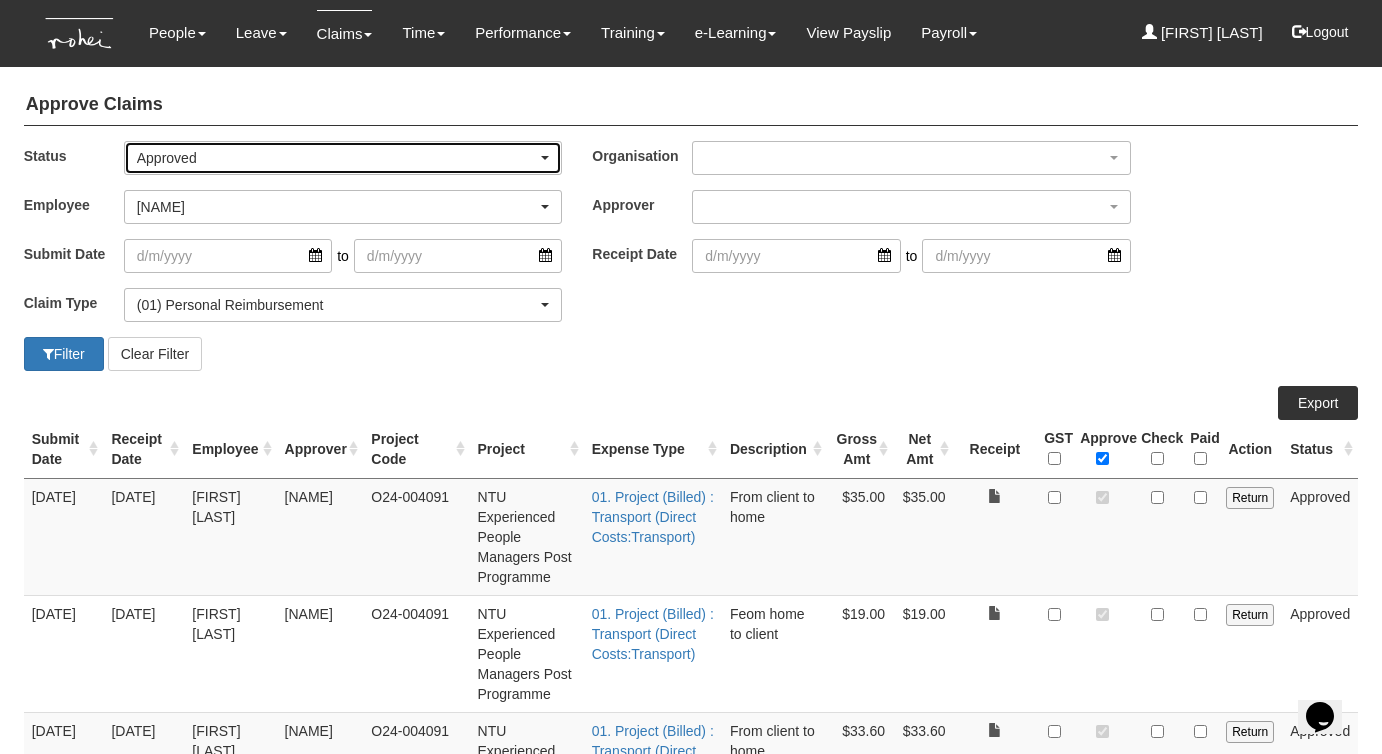 click on "Approved" at bounding box center [337, 158] 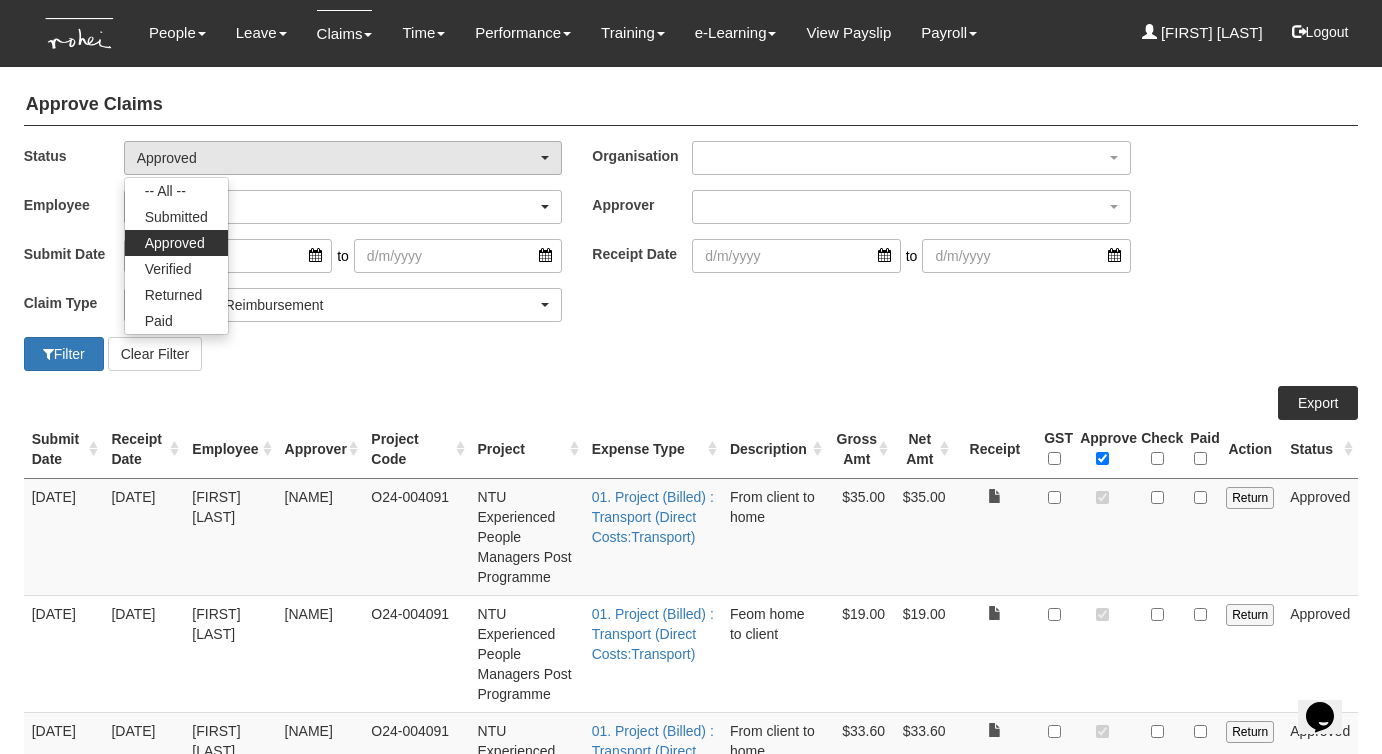click on "Approve Claims
Status
-- All --
Submitted
Approved
Verified
Returned
Paid
Approved   -- All -- Submitted Approved Verified Returned Paid
Organisation
ROHEI Learning & Consulting
Employee
_Bhel Test Account
_Staff Gracie
Abel Tan
Abigail Shantini K.
Aline Eustaquio Low
Alvin Ang
Amanda Ho
Barney Lau
Breyl Yeo
Carolin Leong
Cerlin Teo
Christine Wang
Claribel Abadilla
Czarina Marifosque
Daniel Low
Daniella Padre
Denise Aragon
Denise Tan
Ding Eng Eng
Doris De Souza
Elise Sun
Eric Tan
Evelyn Lim
Franchette Briones
Ghim Siew Ho
Grace Lim
Hannah Ang
Helen Lua
Iñaki Zuñiga
Jacqueline Pang
Jane Chang" at bounding box center (691, 788) 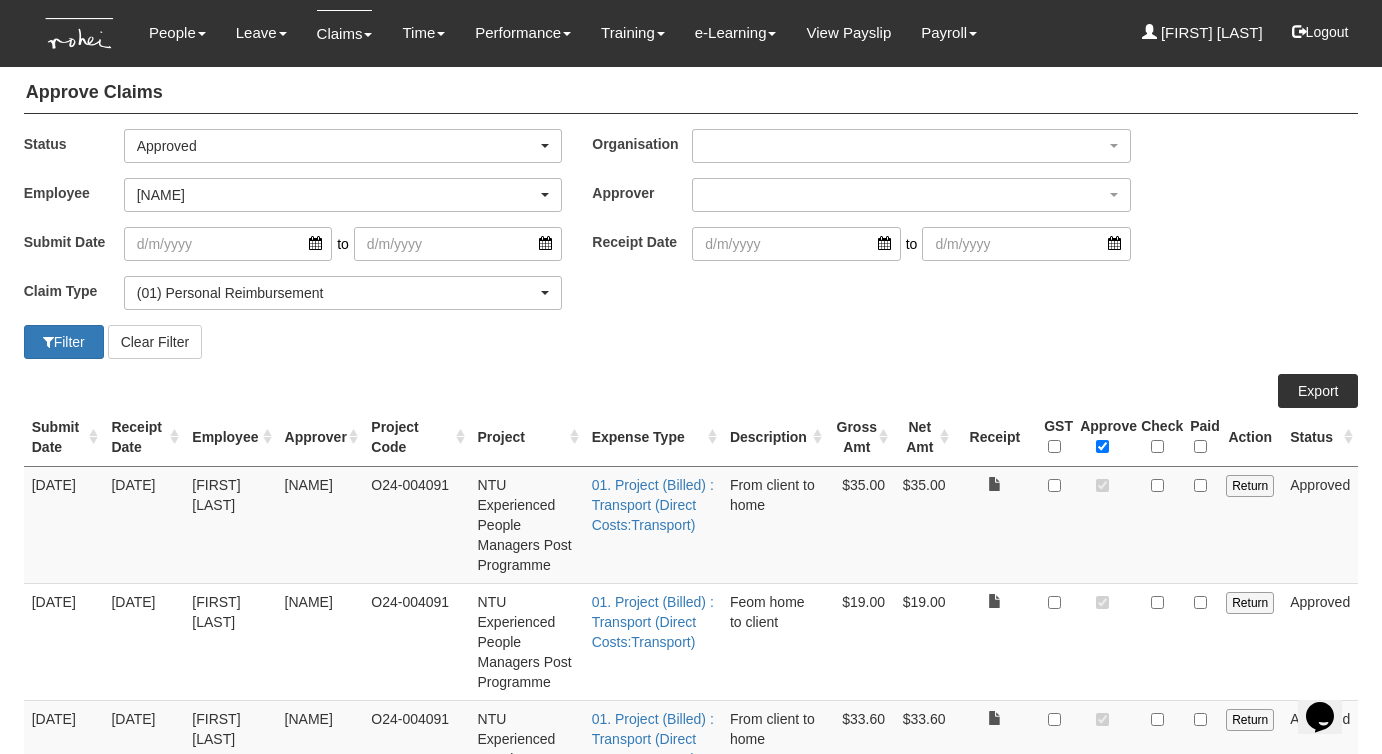 scroll, scrollTop: 0, scrollLeft: 0, axis: both 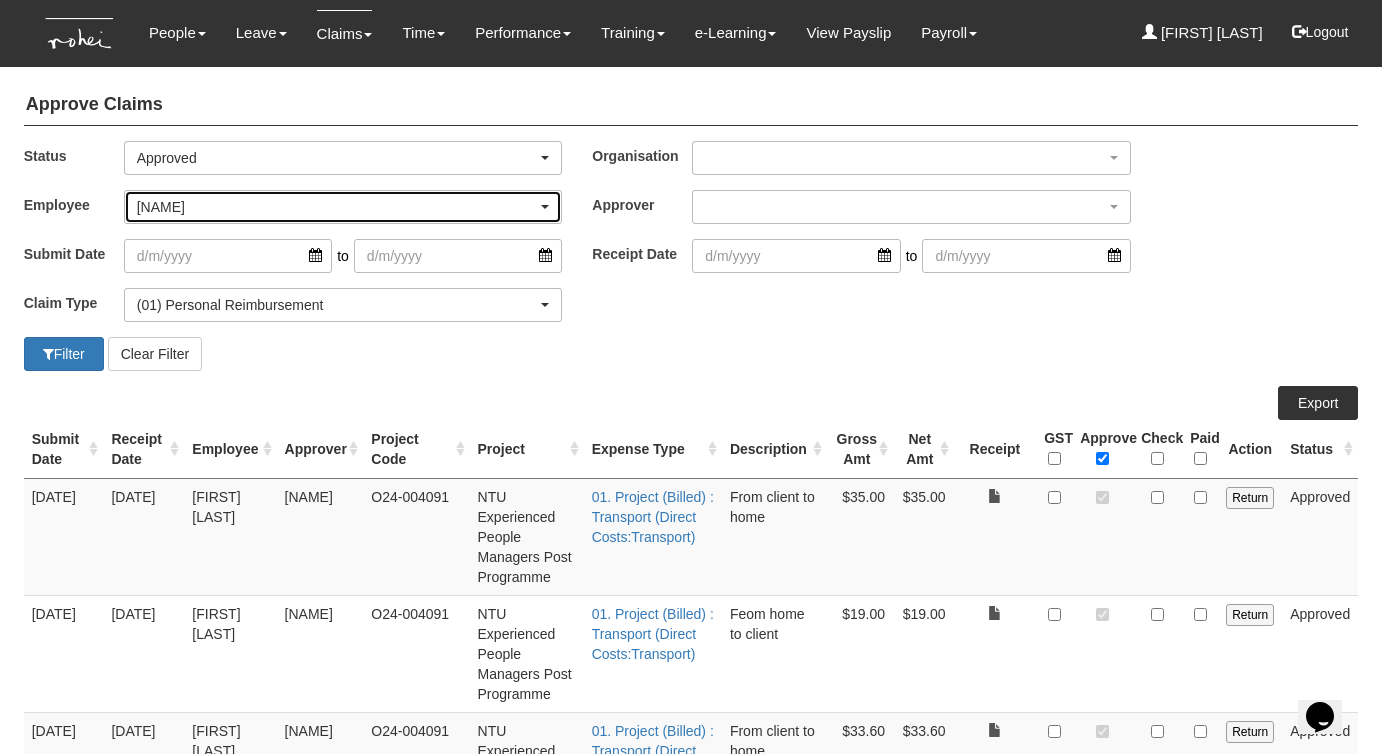 click on "[FIRST] [LAST]" at bounding box center [337, 207] 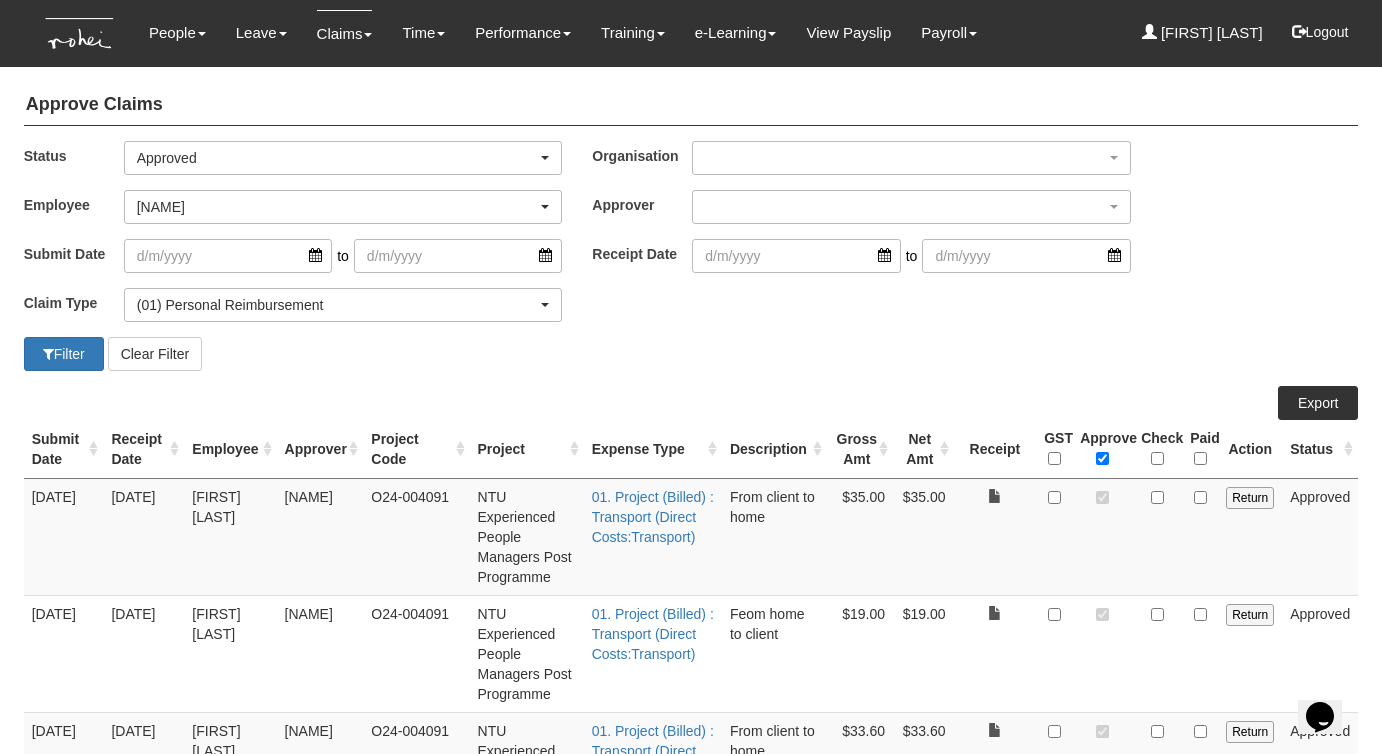 scroll, scrollTop: 85, scrollLeft: 0, axis: vertical 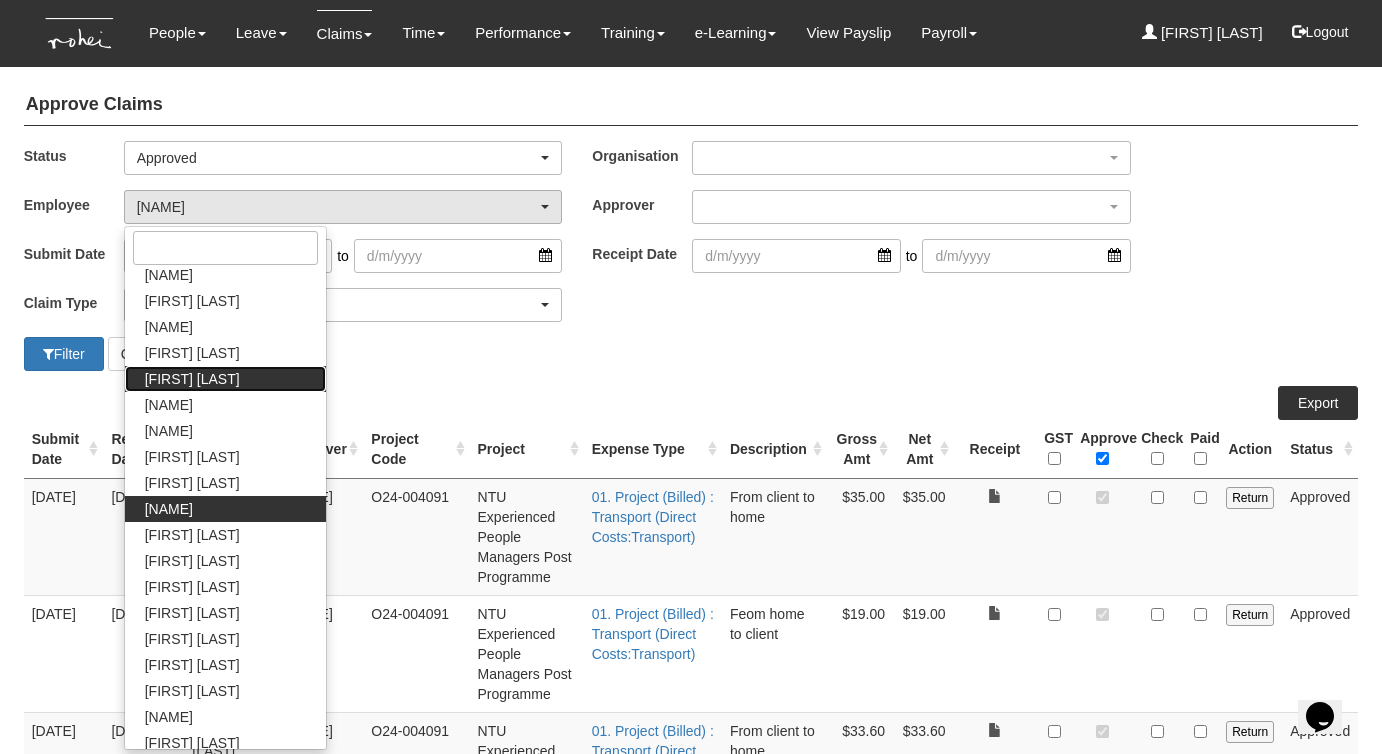 click on "Amanda Ho" at bounding box center (192, 379) 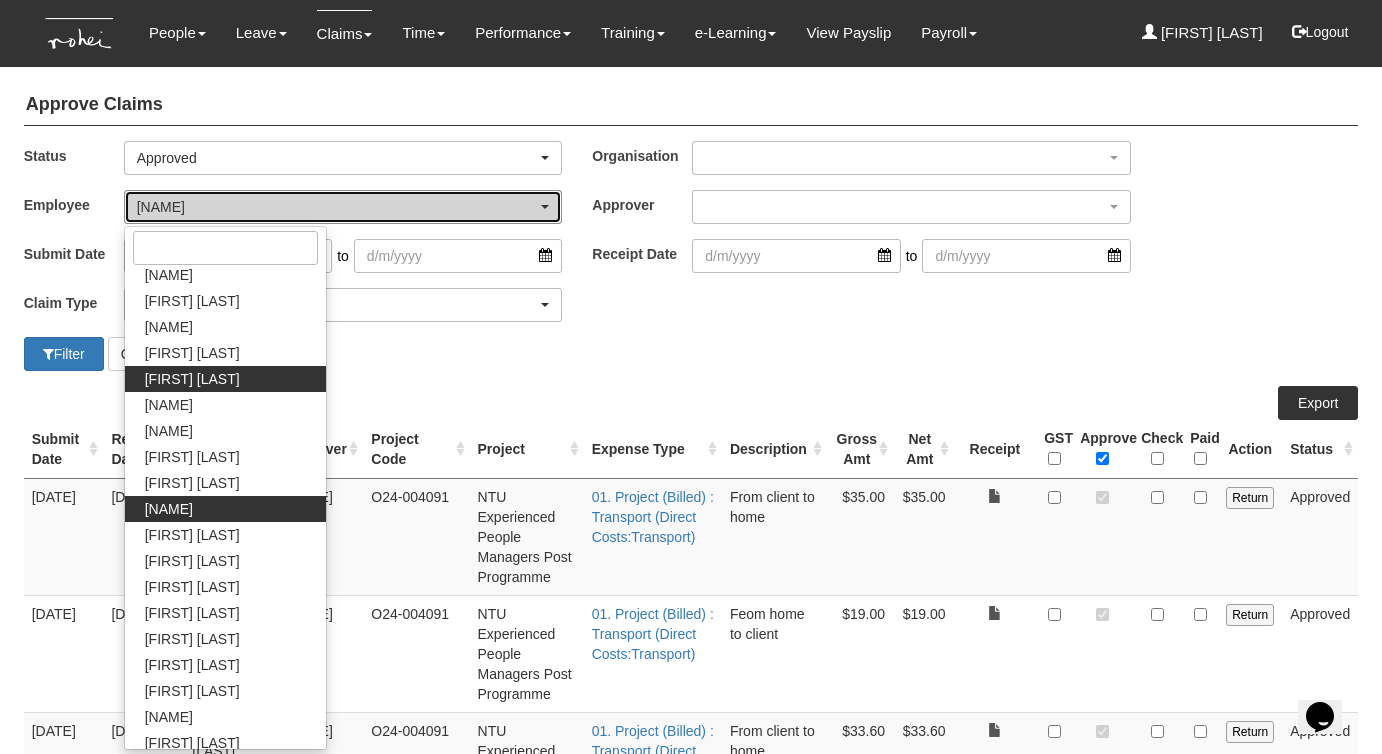 select on "edb3de3f-770e-4307-a283-f606937ddba3" 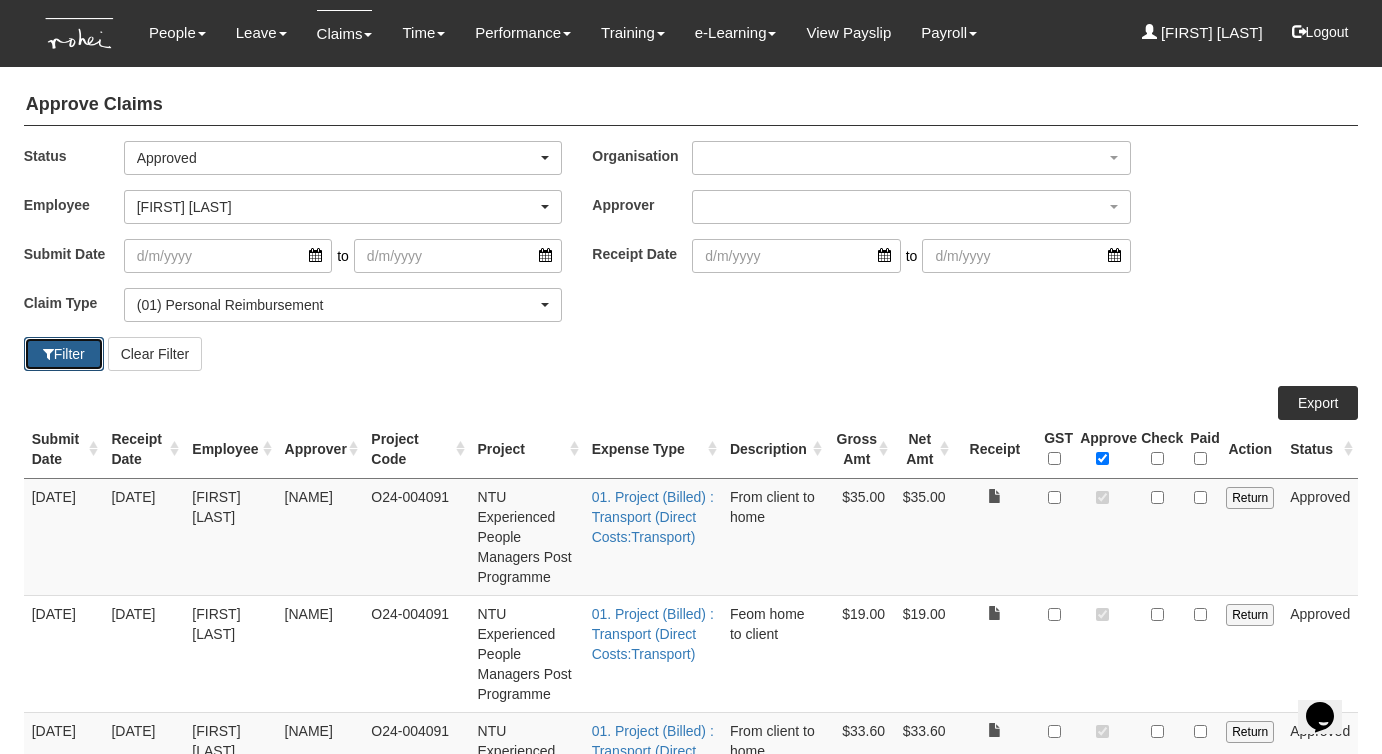 click on "Filter" at bounding box center (64, 354) 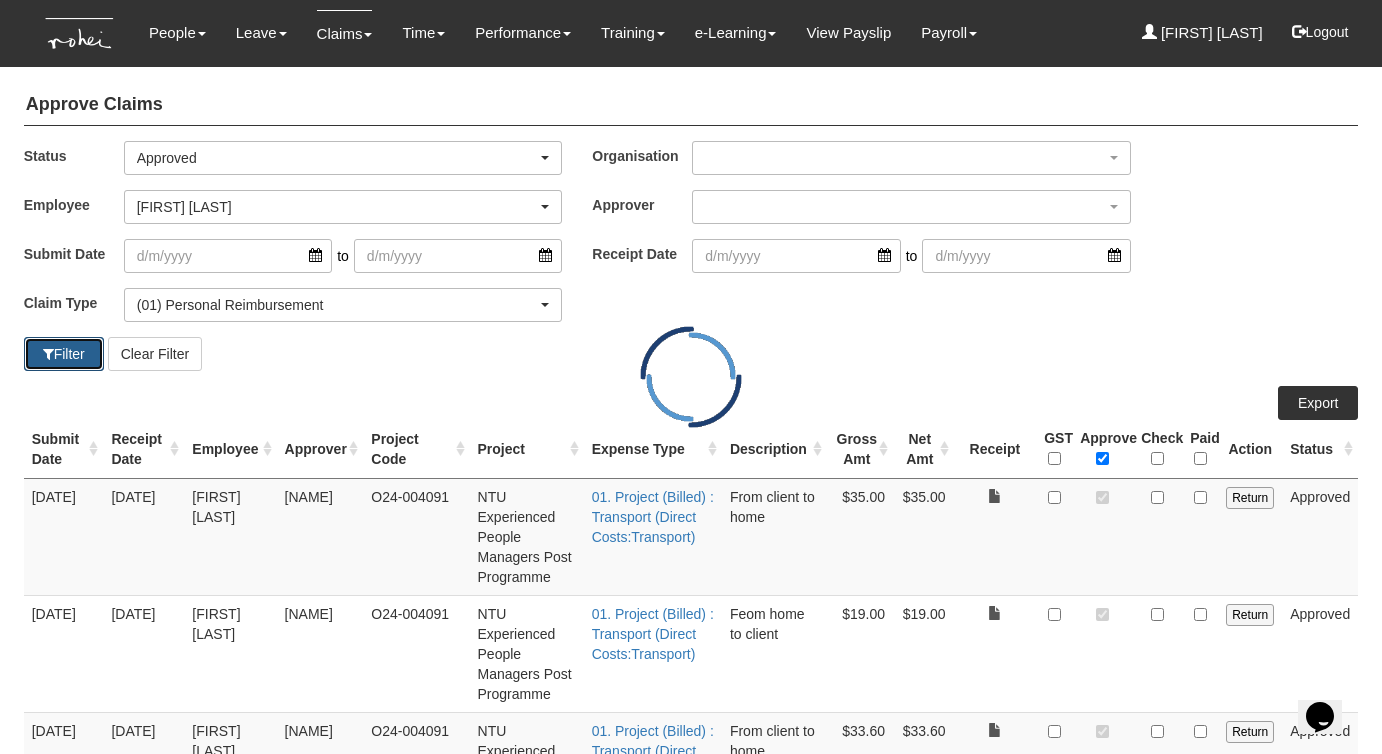 select on "50" 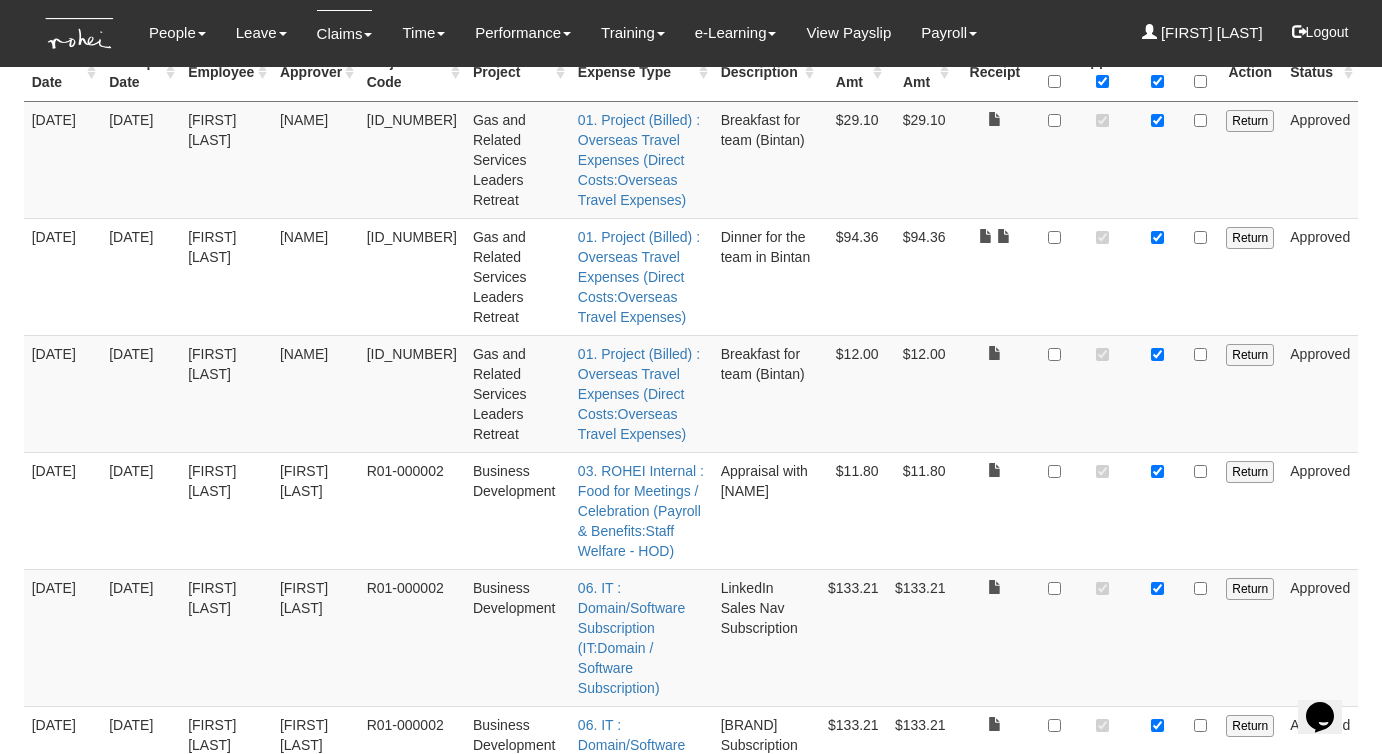 scroll, scrollTop: 183, scrollLeft: 0, axis: vertical 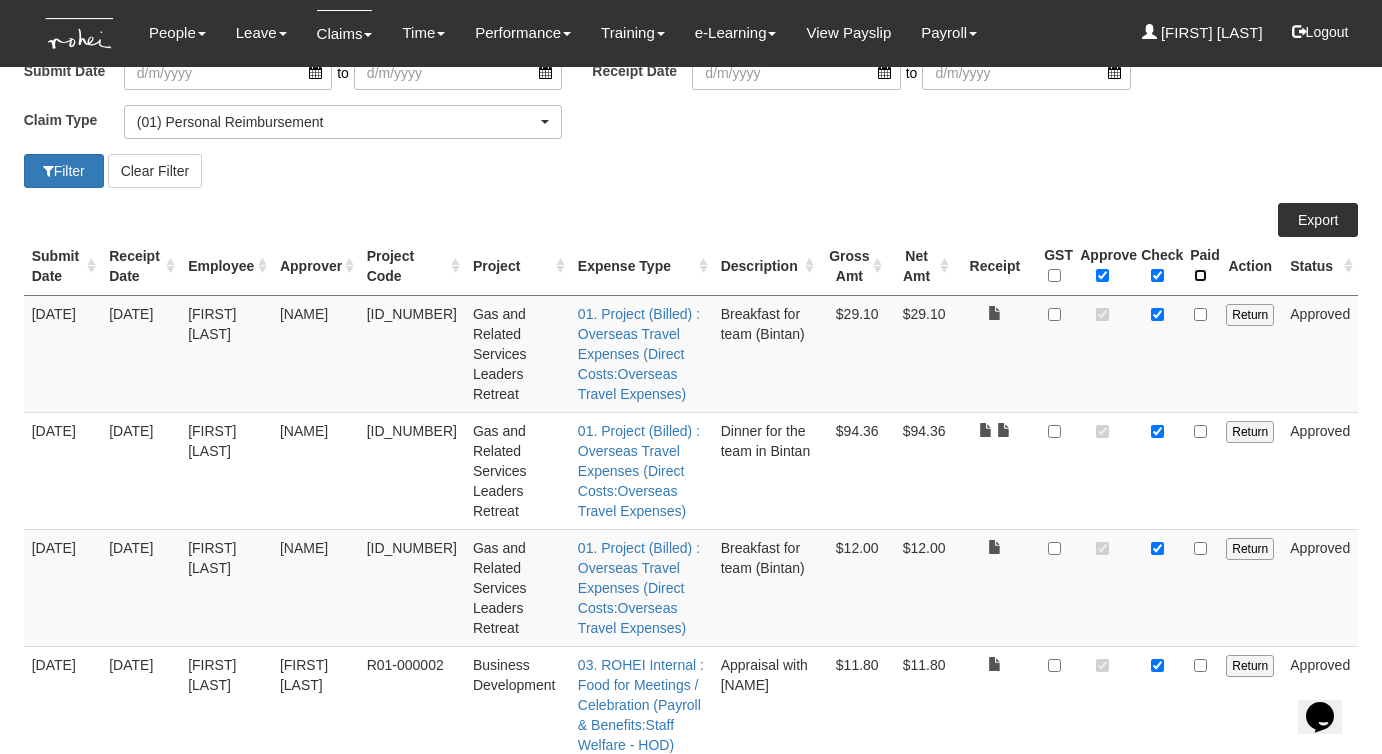 click at bounding box center (1200, 275) 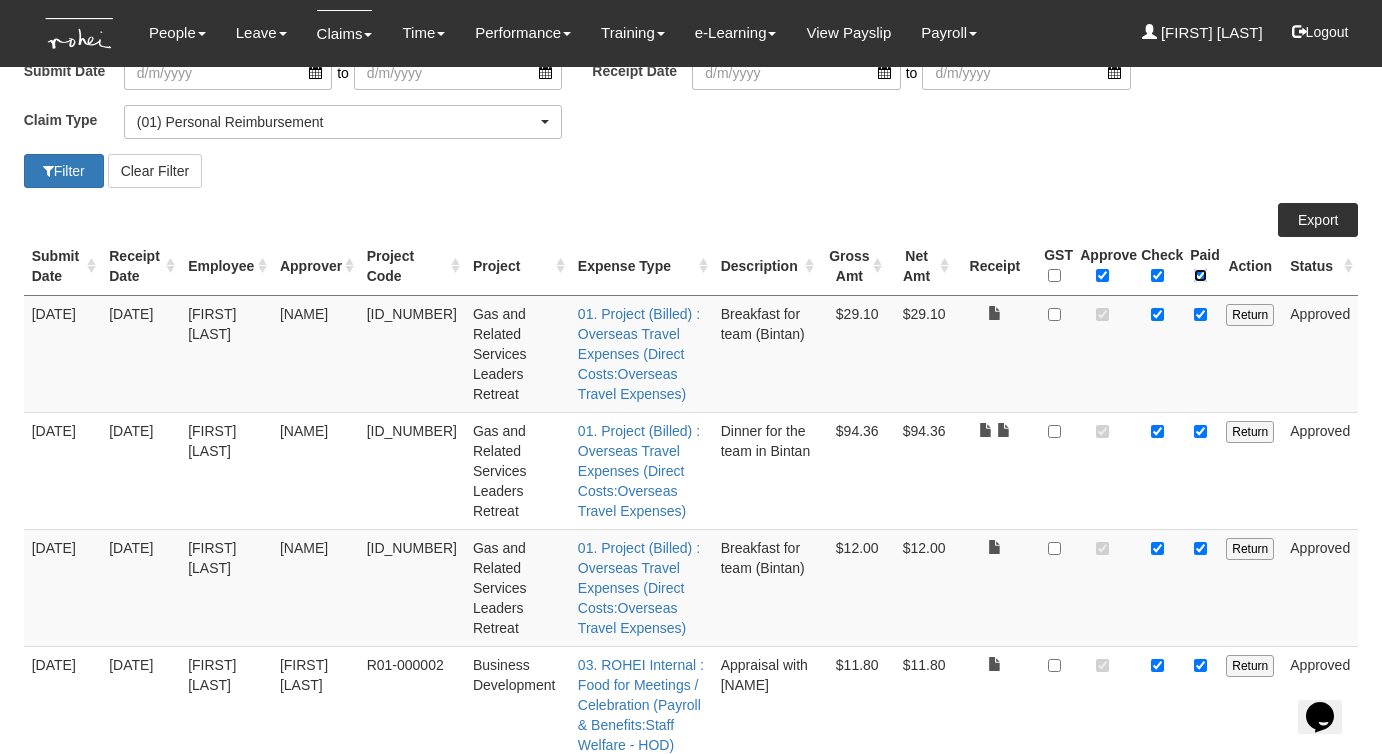 checkbox on "true" 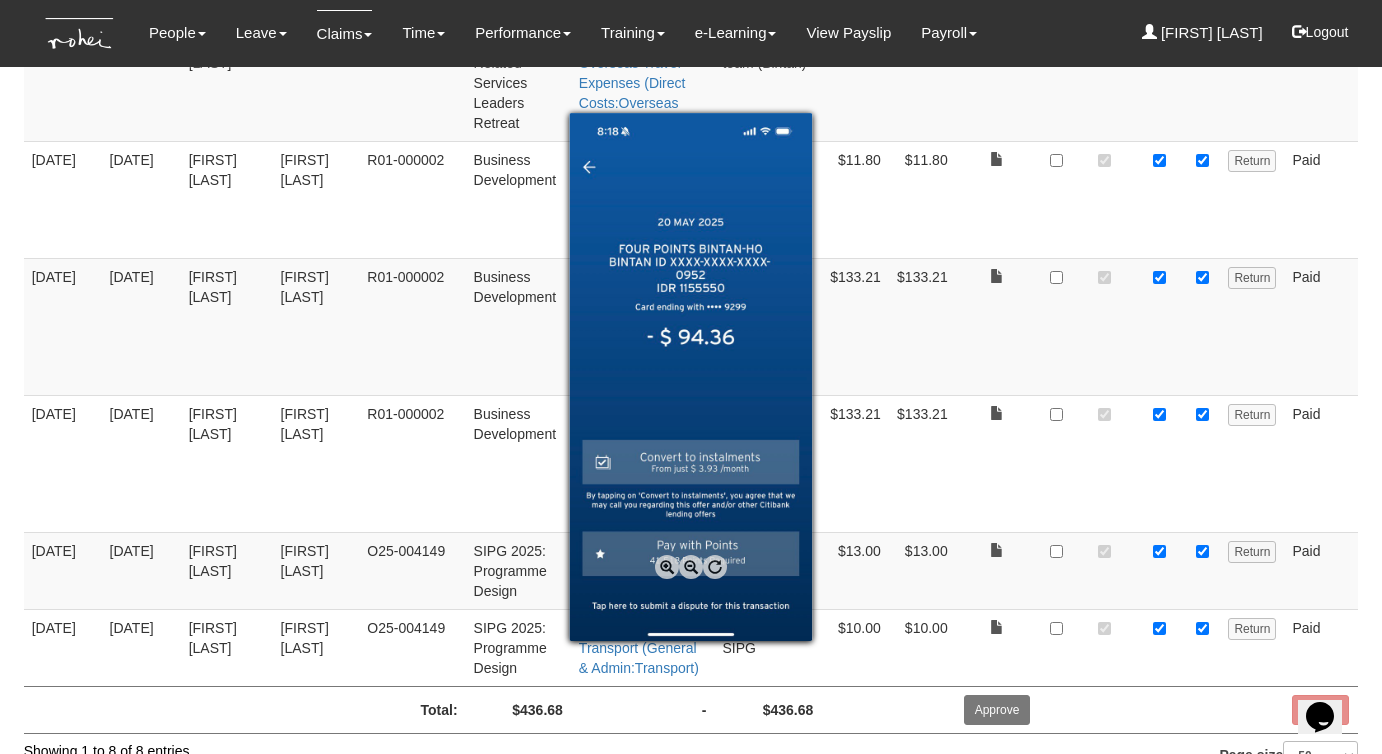 scroll, scrollTop: 690, scrollLeft: 0, axis: vertical 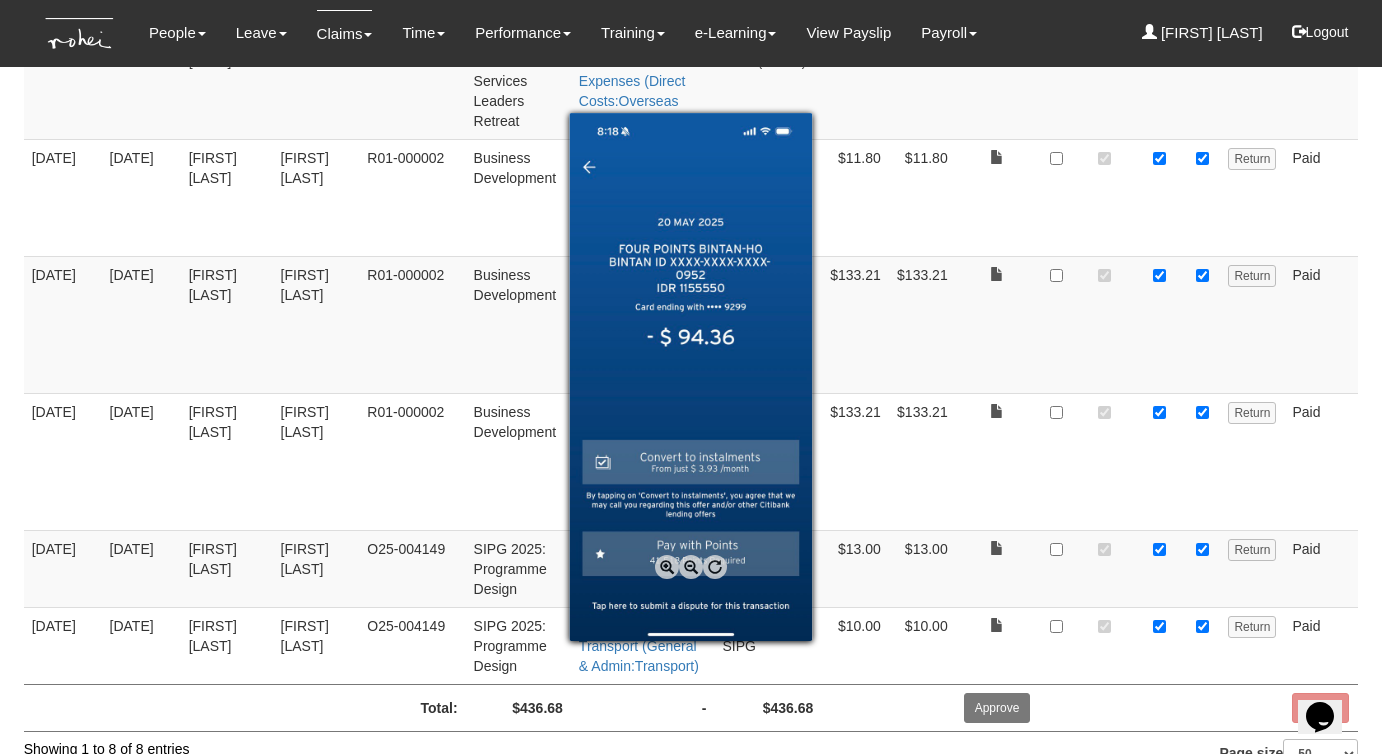 click at bounding box center [691, 377] 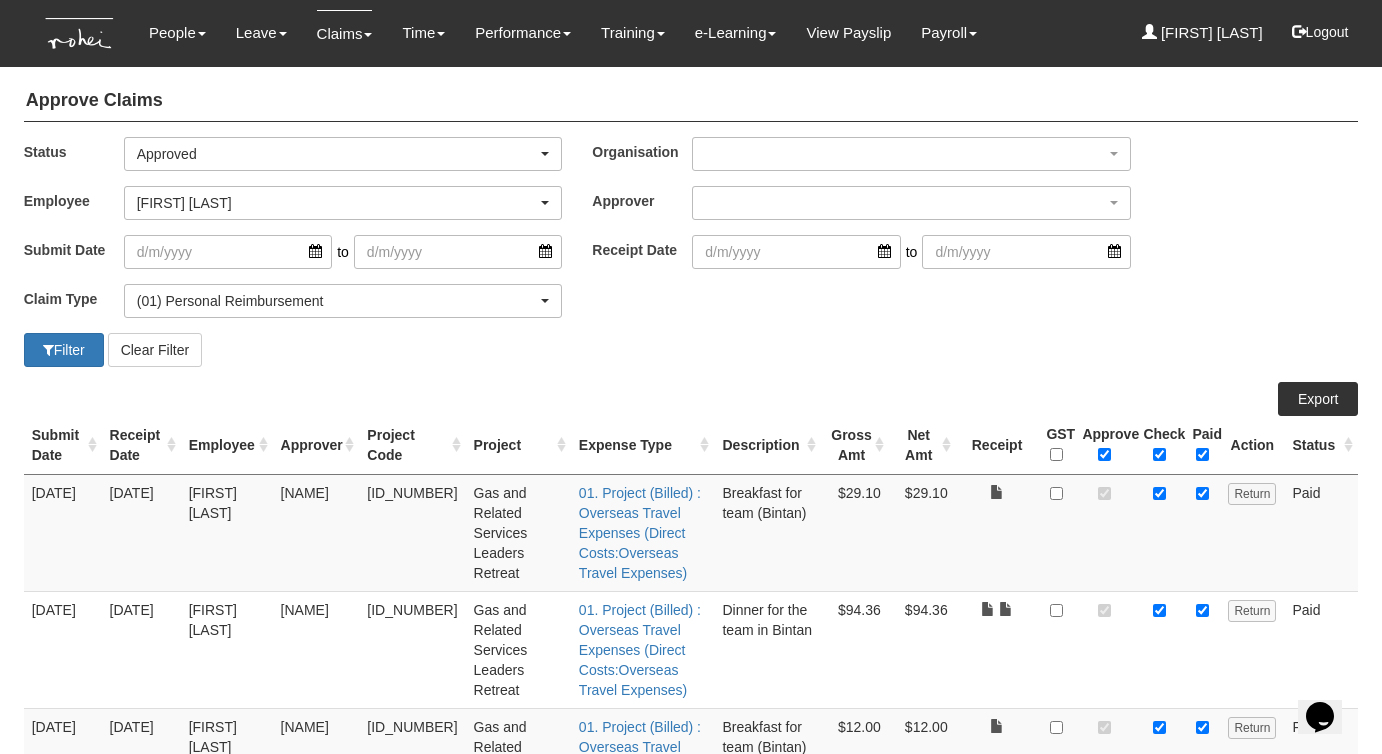 scroll, scrollTop: 0, scrollLeft: 0, axis: both 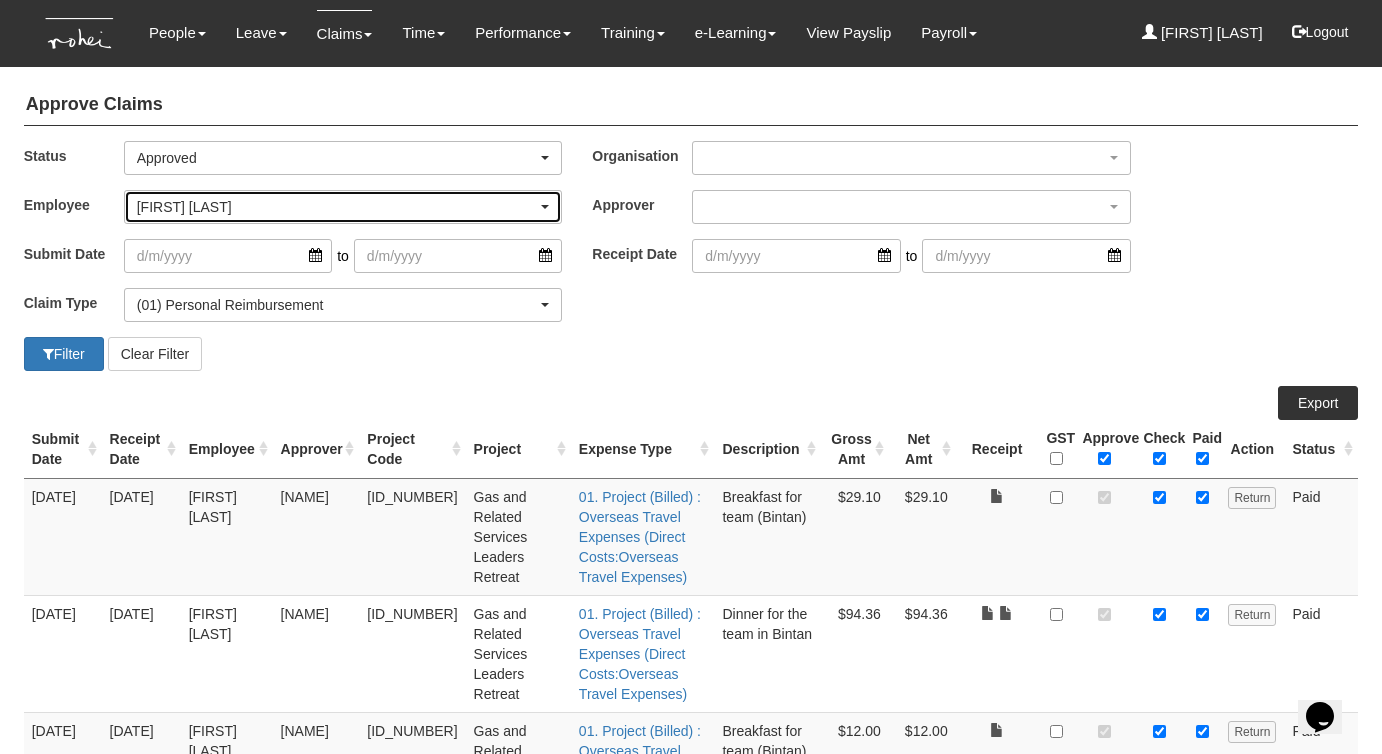click on "Amanda Ho" at bounding box center [337, 207] 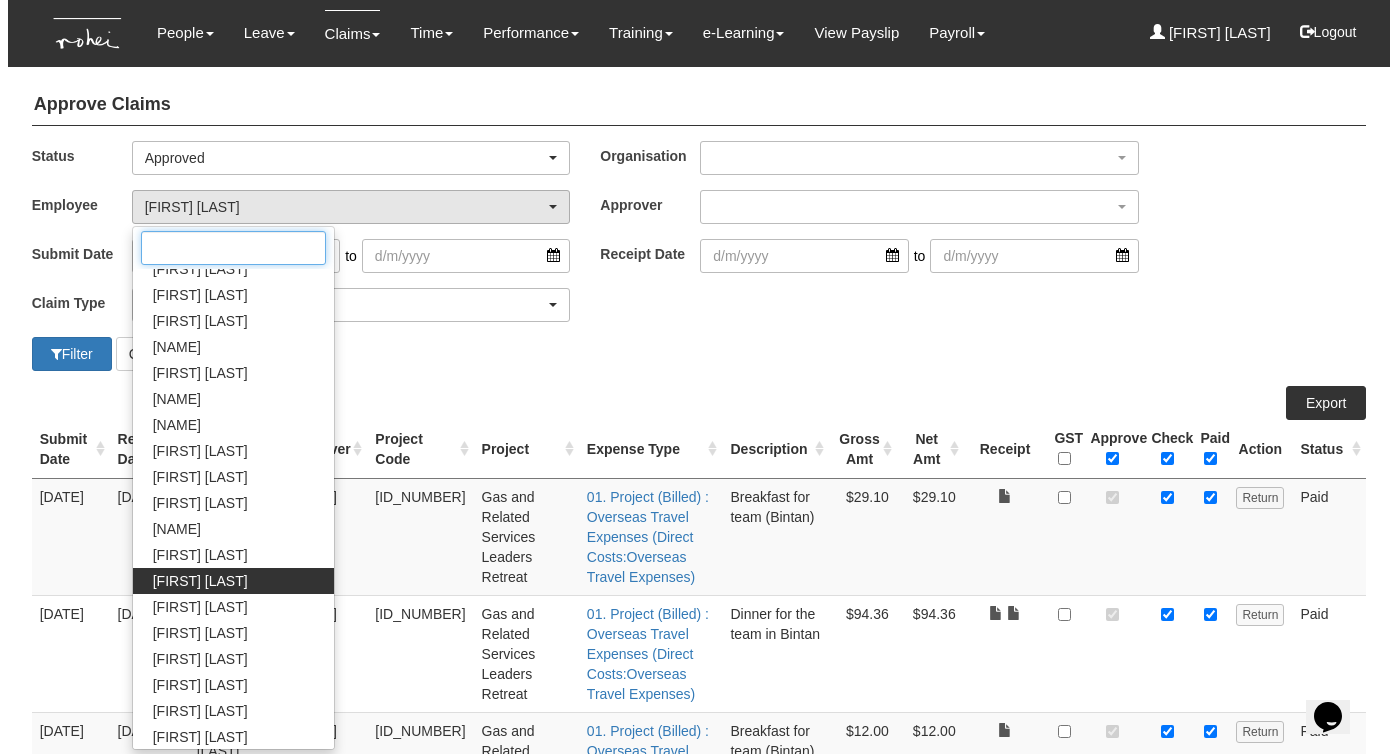 scroll, scrollTop: 518, scrollLeft: 0, axis: vertical 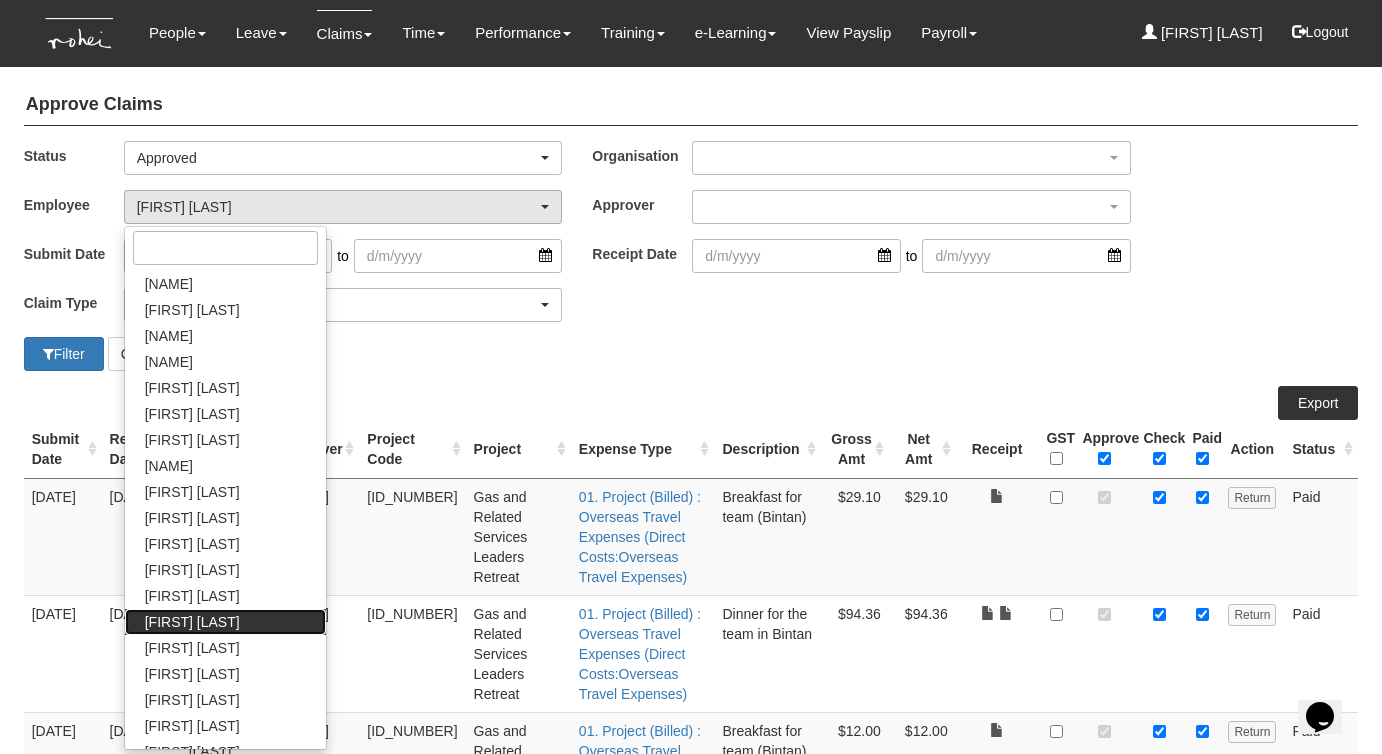 click on "[FIRST] [LAST]" at bounding box center [192, 622] 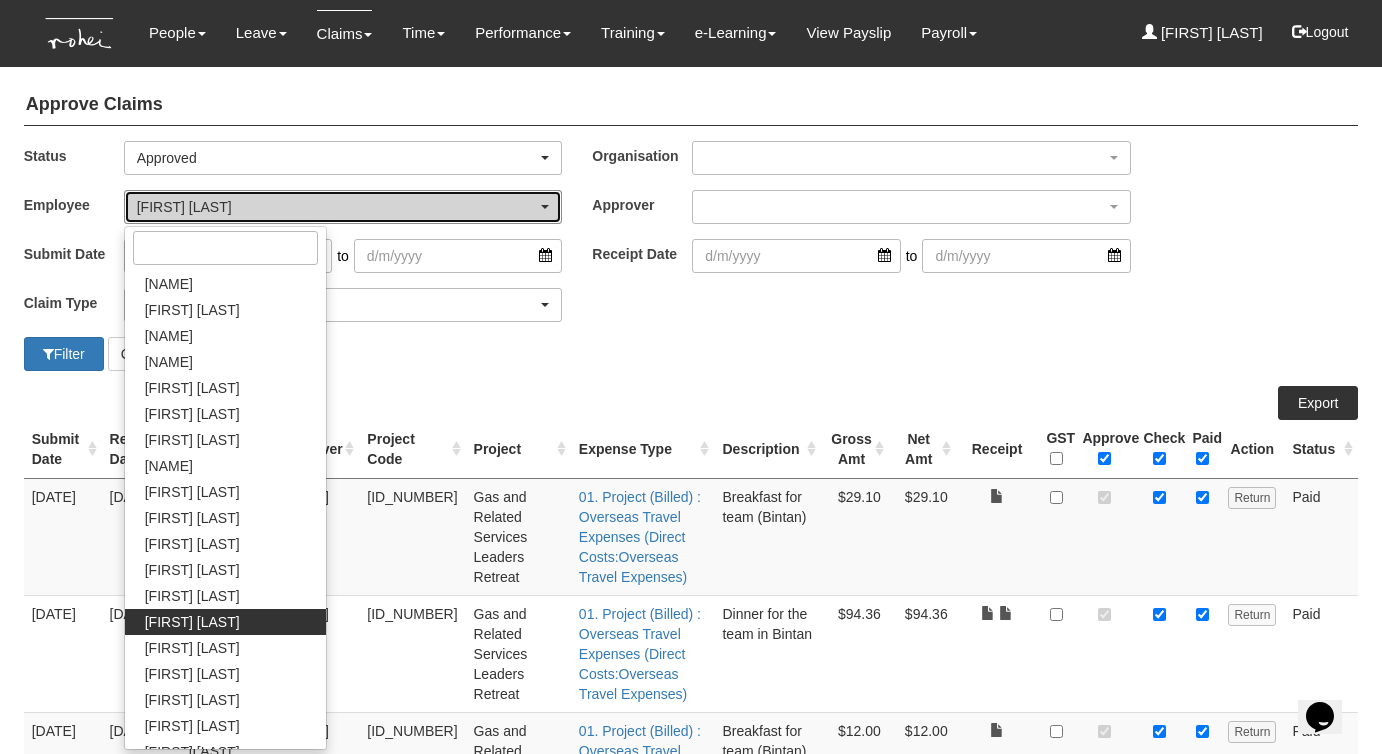 select on "5dc071eb-997d-4309-93ed-ec6b4f91f984" 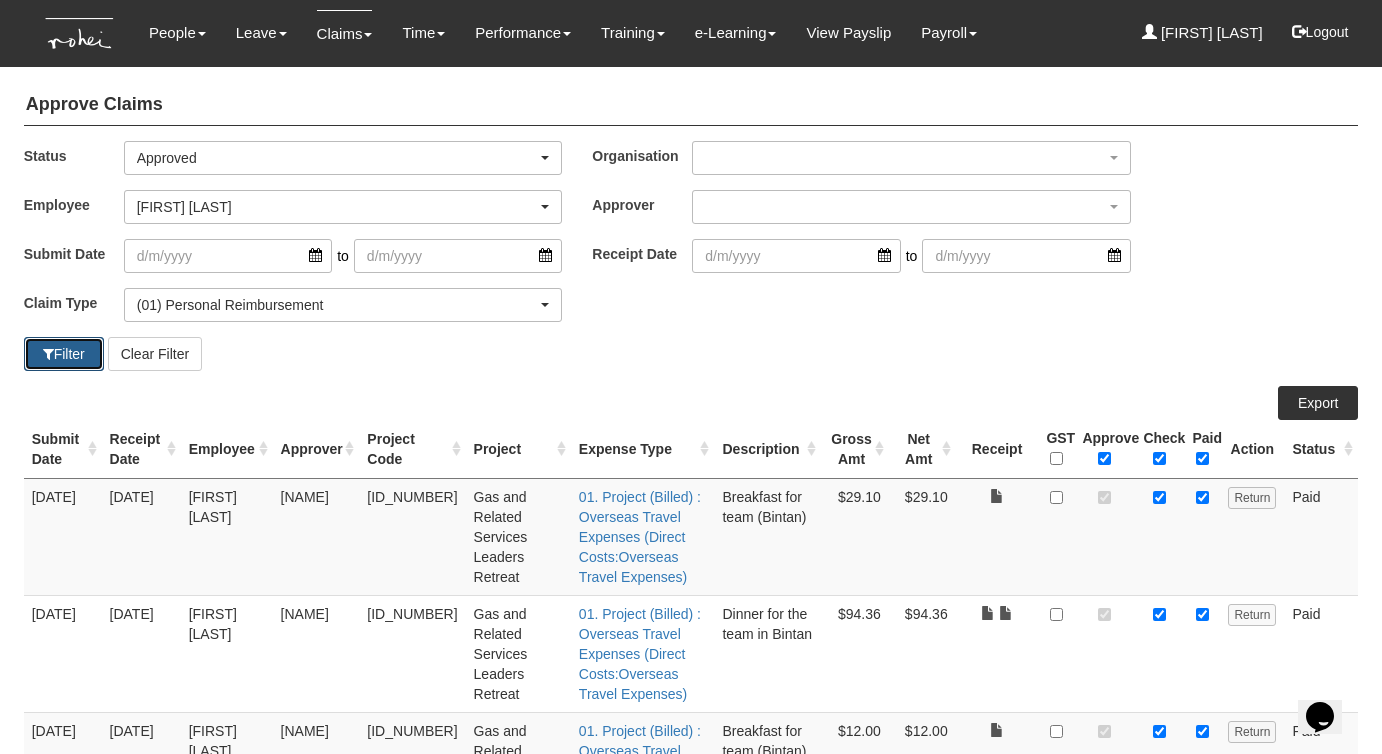 click on "Filter" at bounding box center (64, 354) 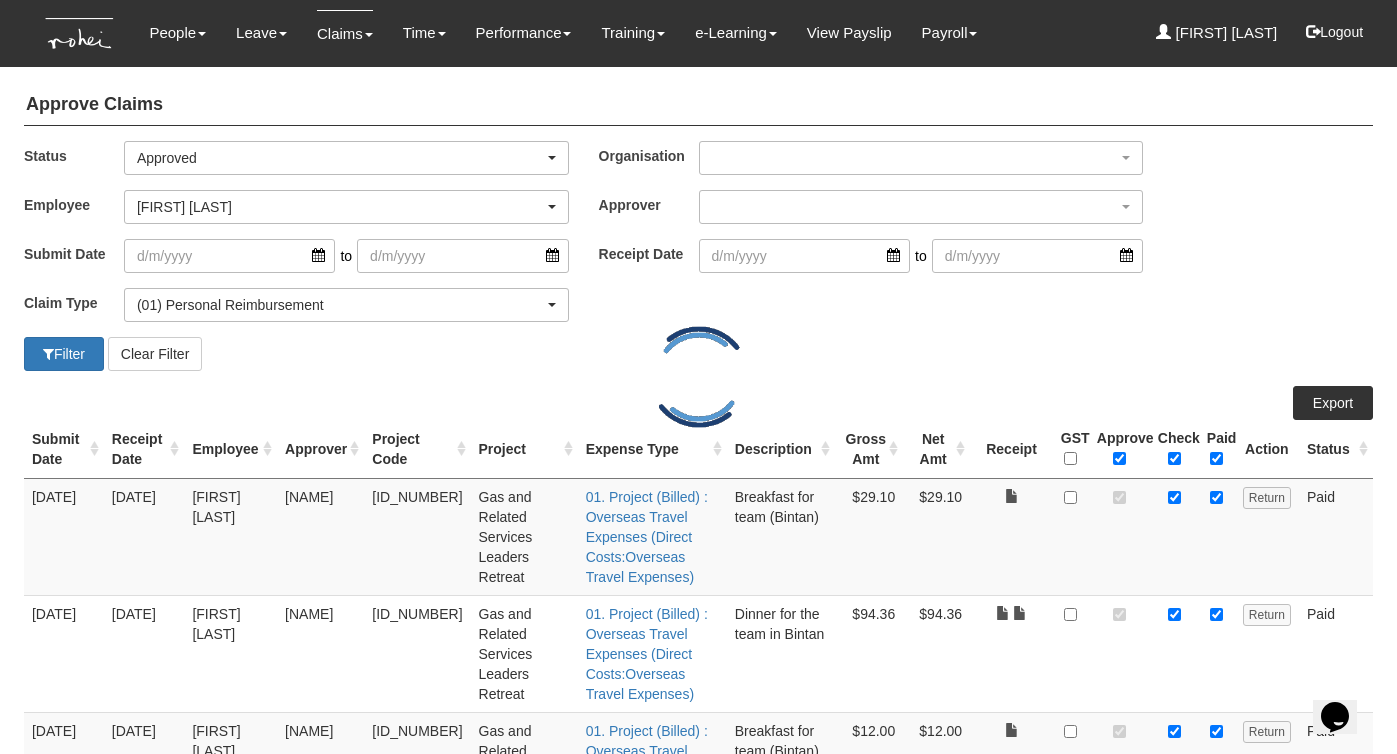 select on "50" 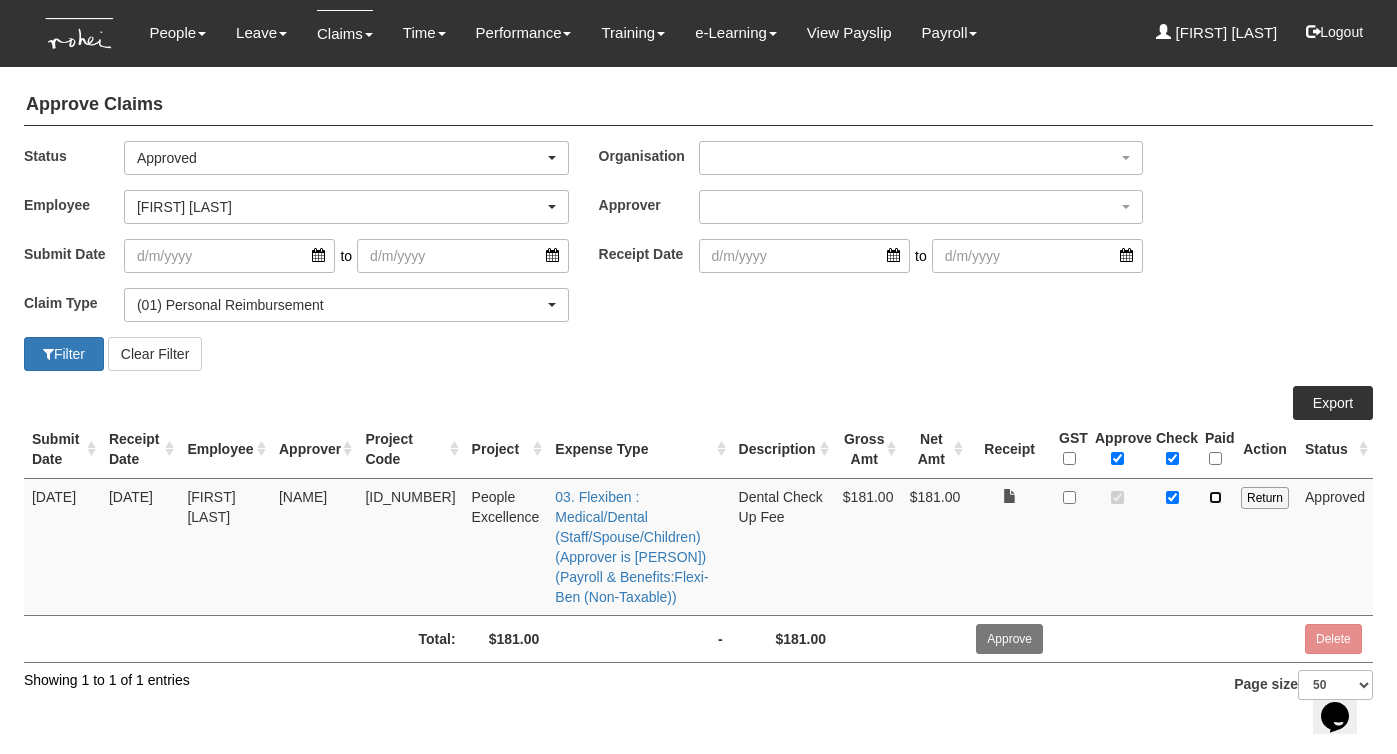 click at bounding box center (1215, 497) 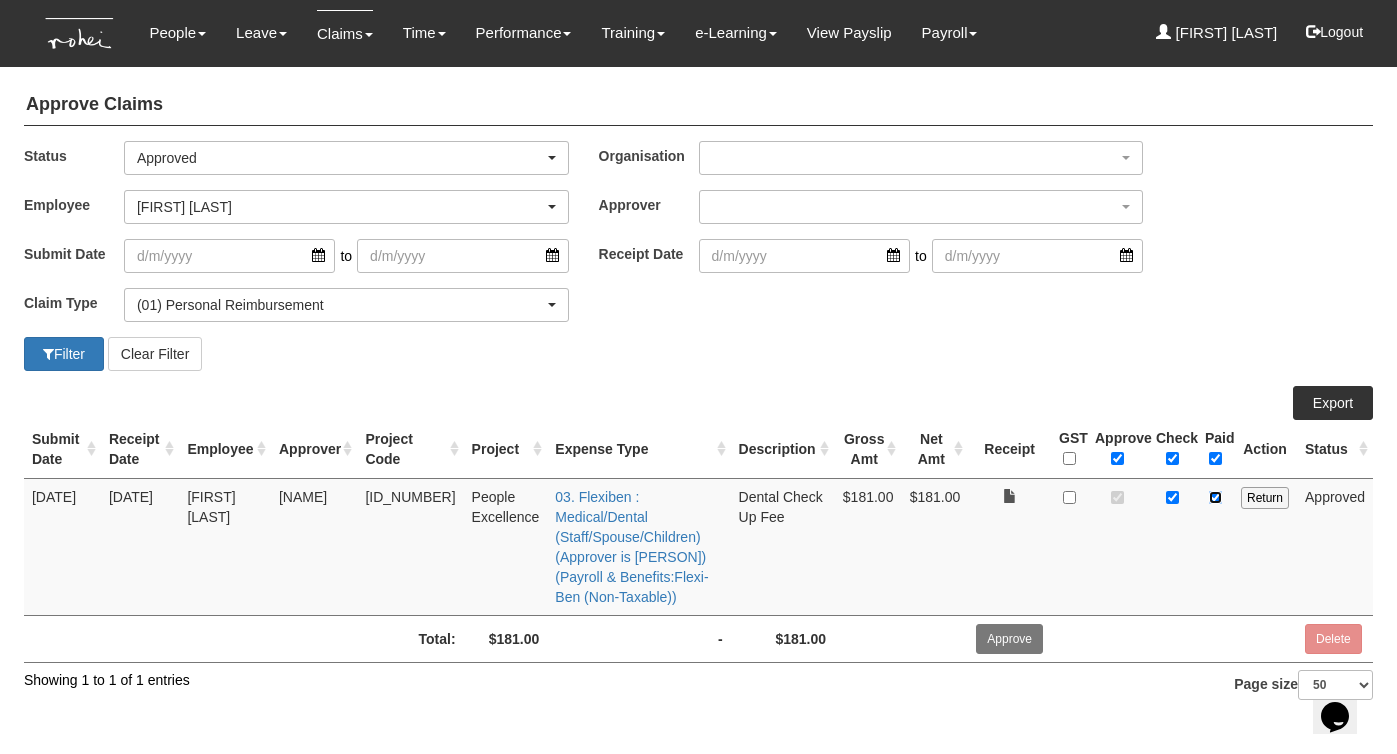 checkbox on "true" 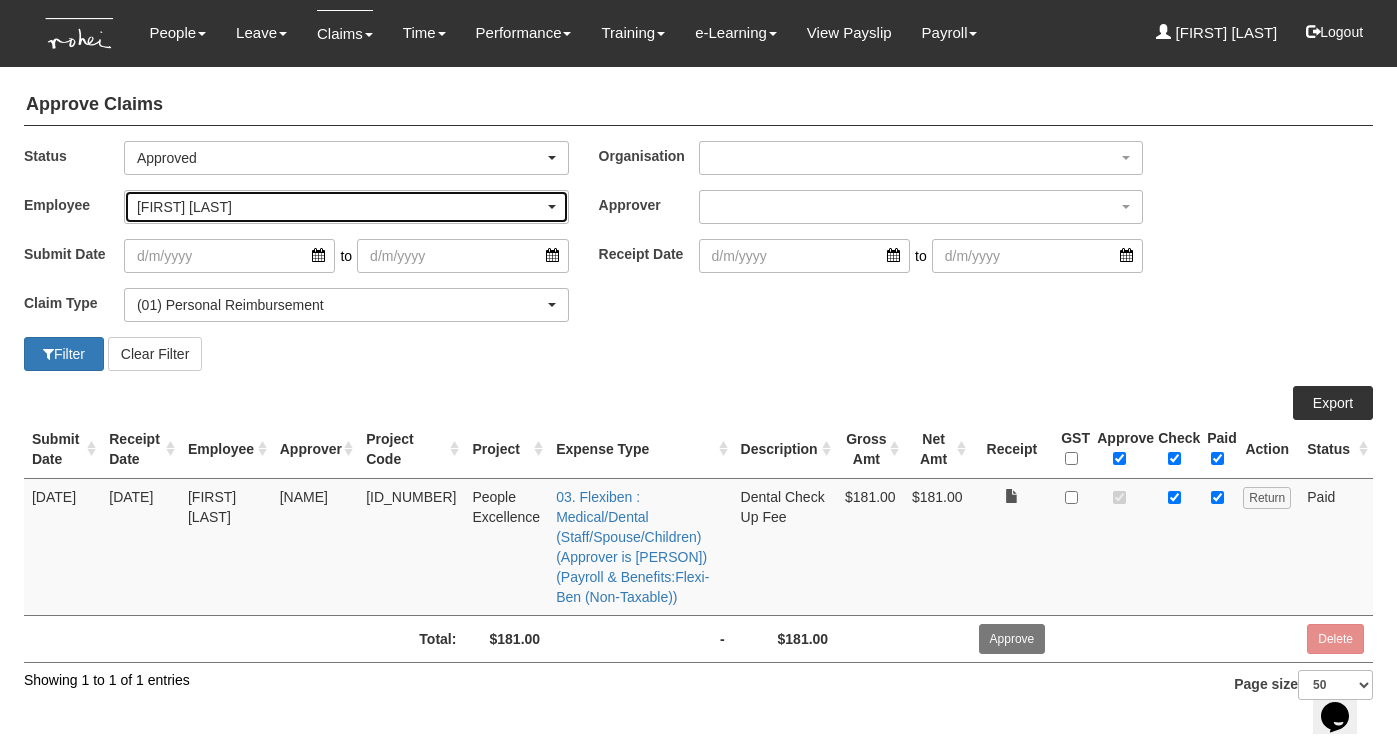 click on "[FIRST] [LAST]" at bounding box center (340, 207) 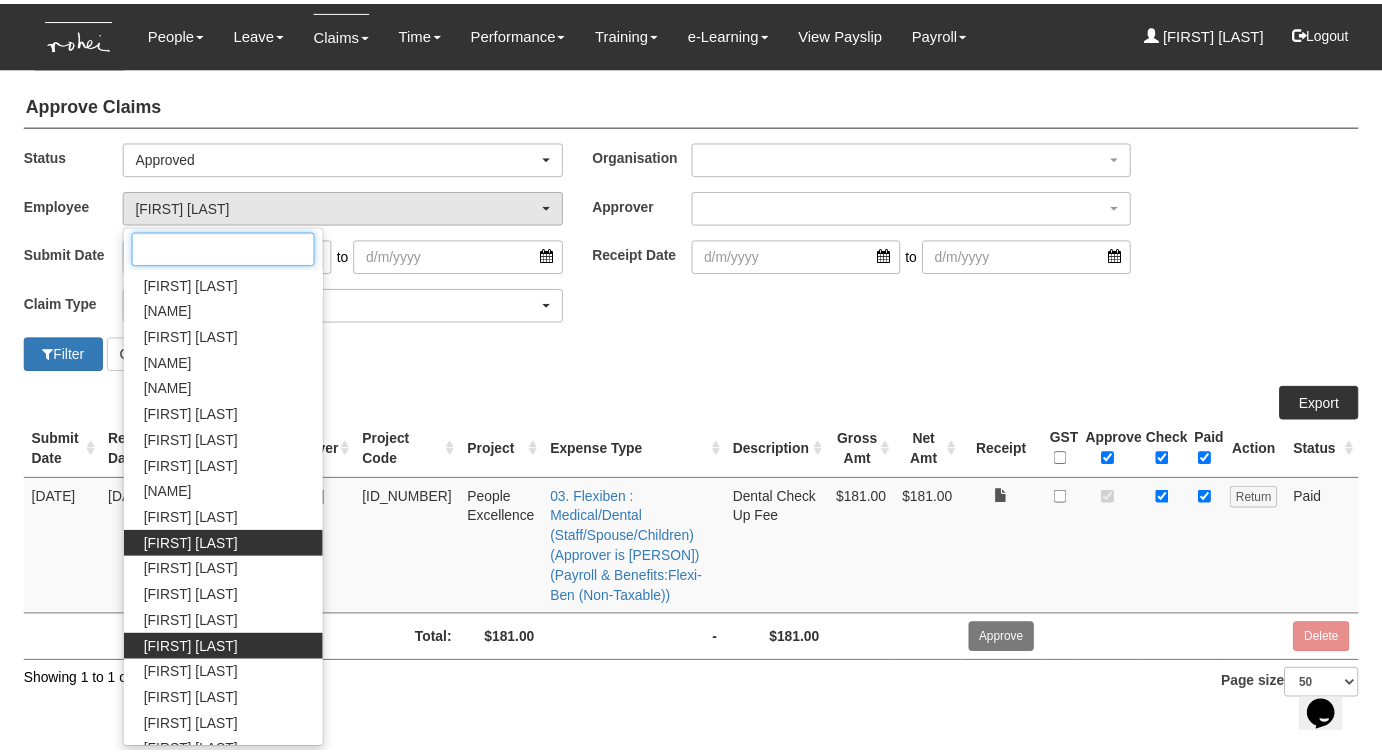 scroll, scrollTop: 480, scrollLeft: 0, axis: vertical 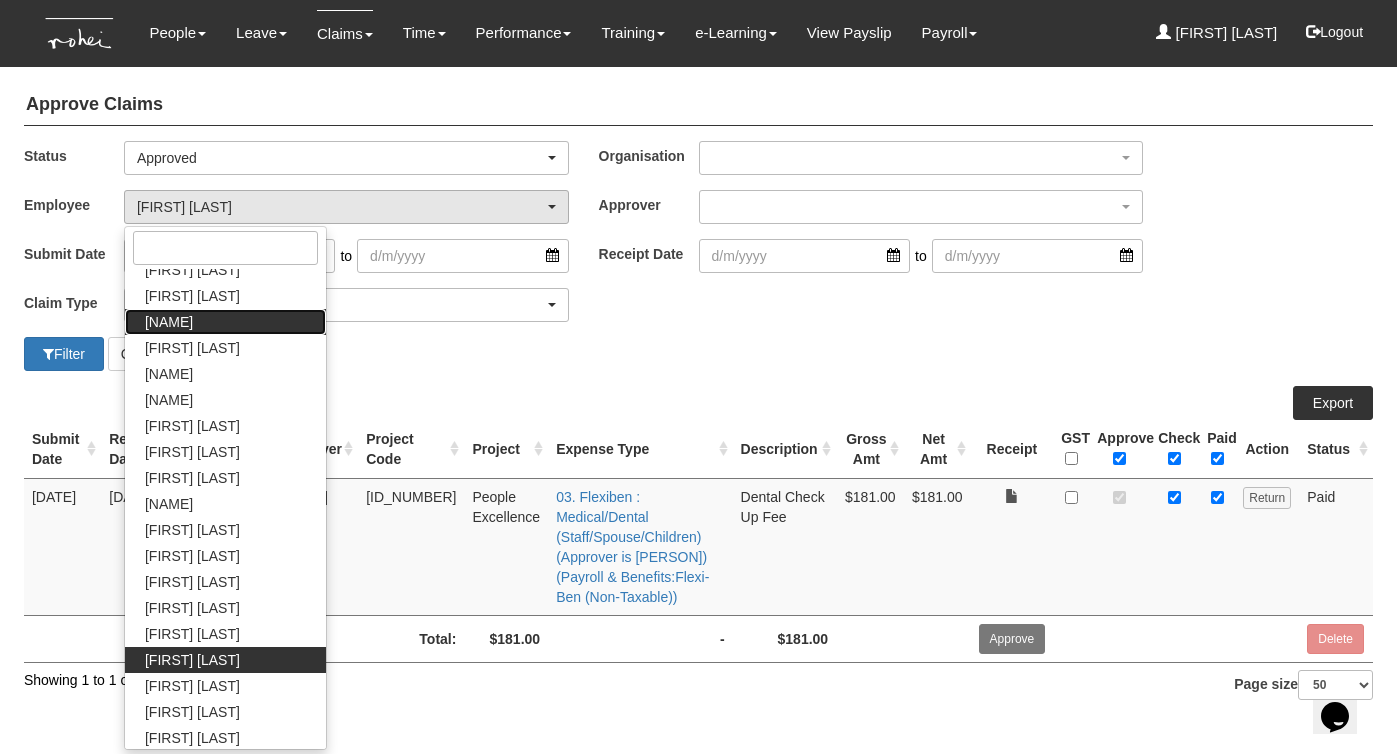 click on "Doris De Souza" at bounding box center [169, 322] 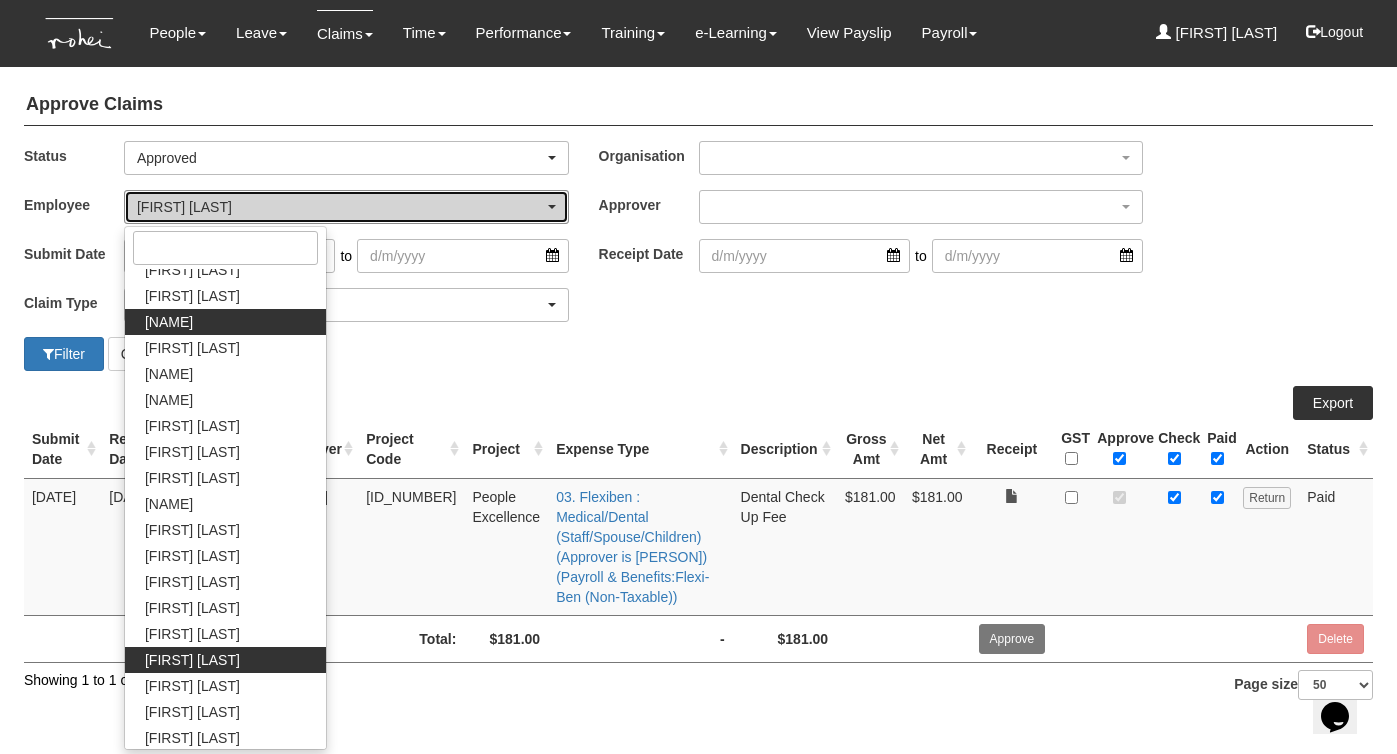 select on "aa784c27-0d82-452d-9457-5ba1e098b6bb" 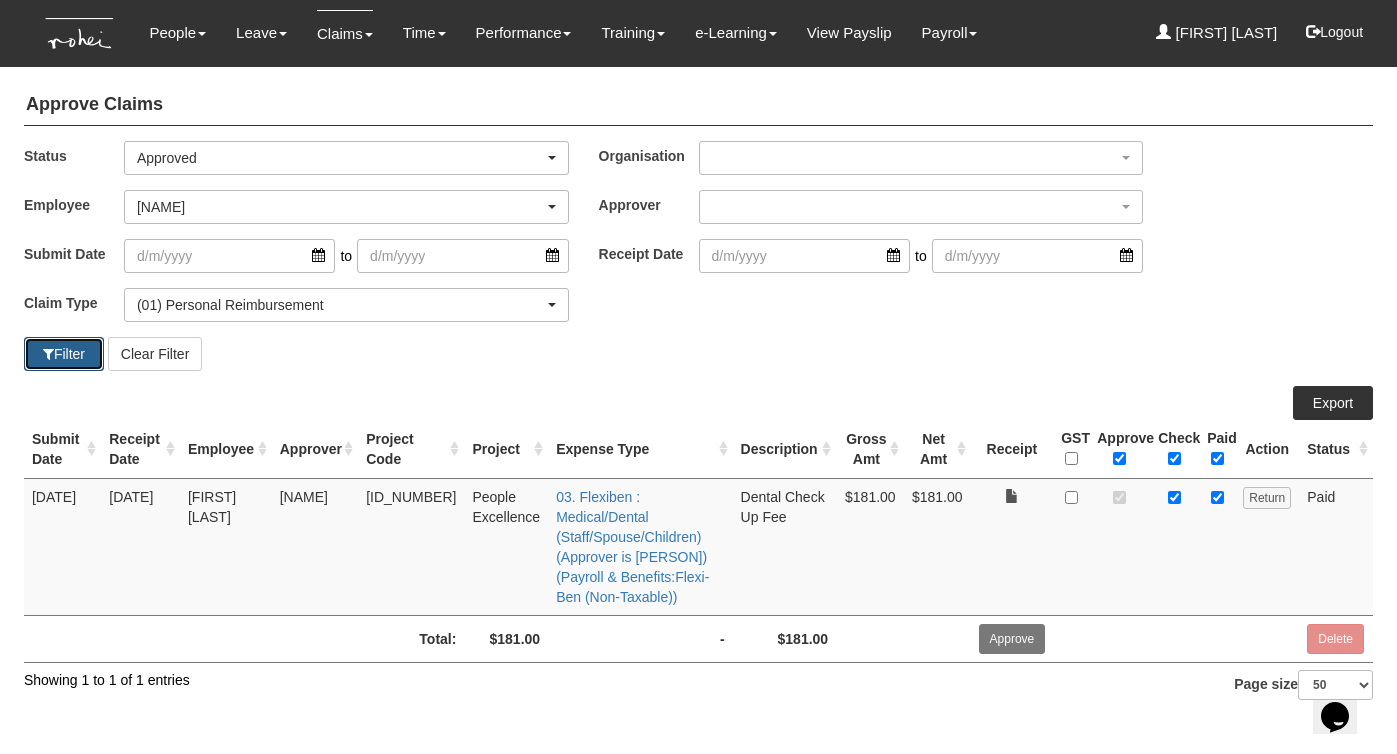 click on "Filter" at bounding box center [64, 354] 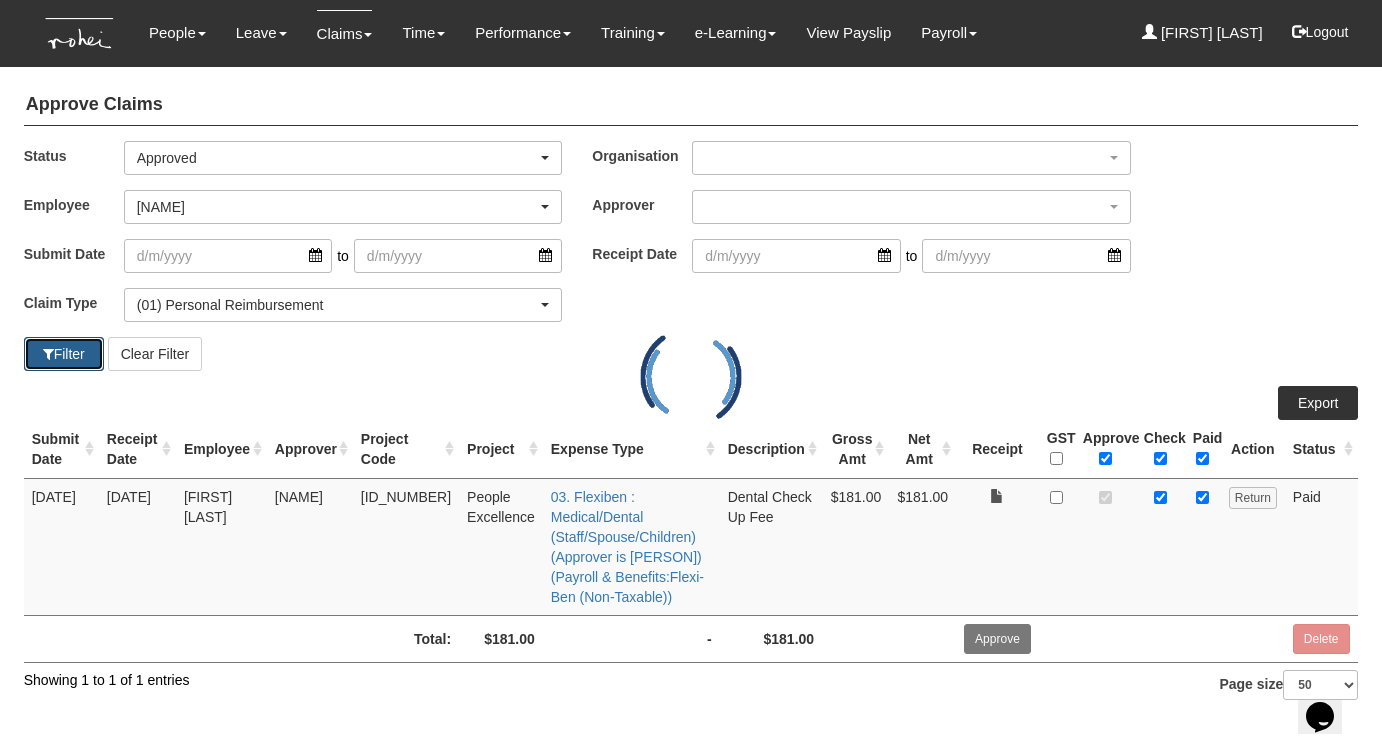 select on "50" 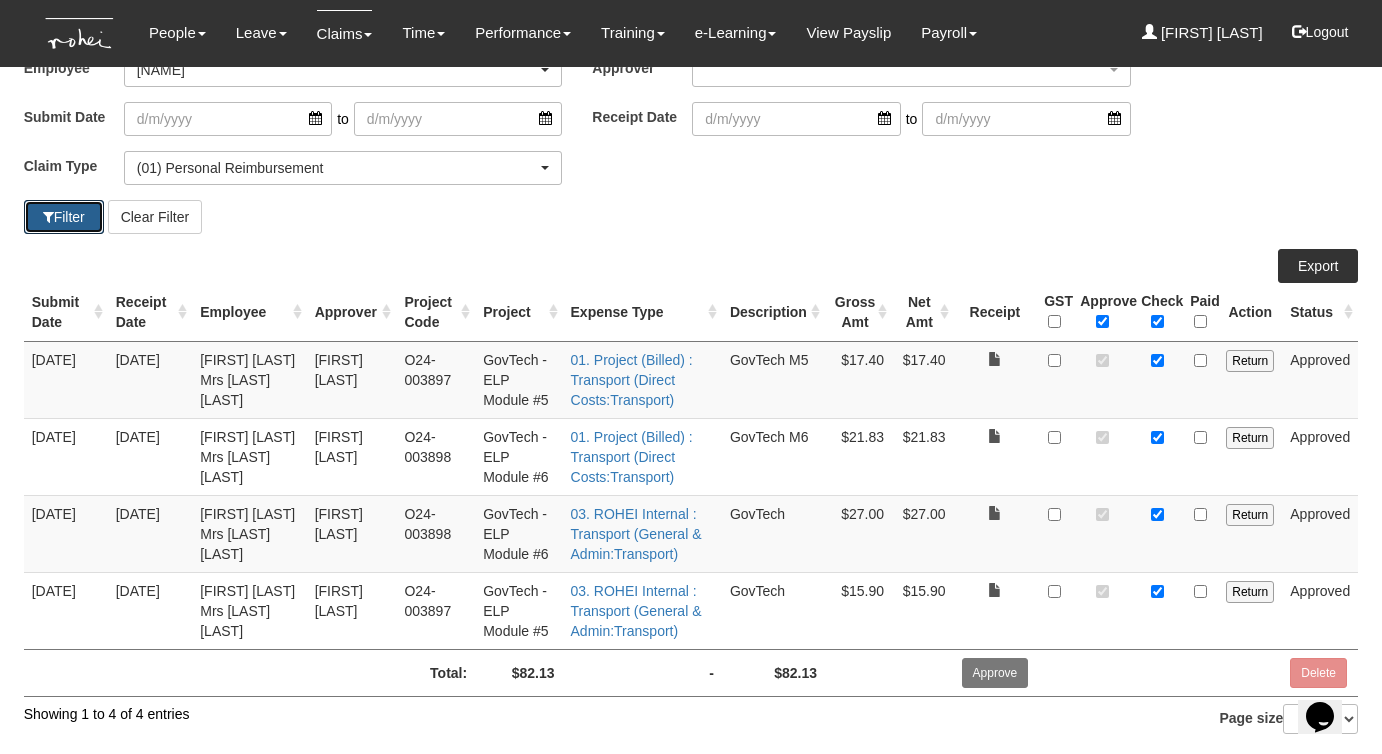 scroll, scrollTop: 142, scrollLeft: 0, axis: vertical 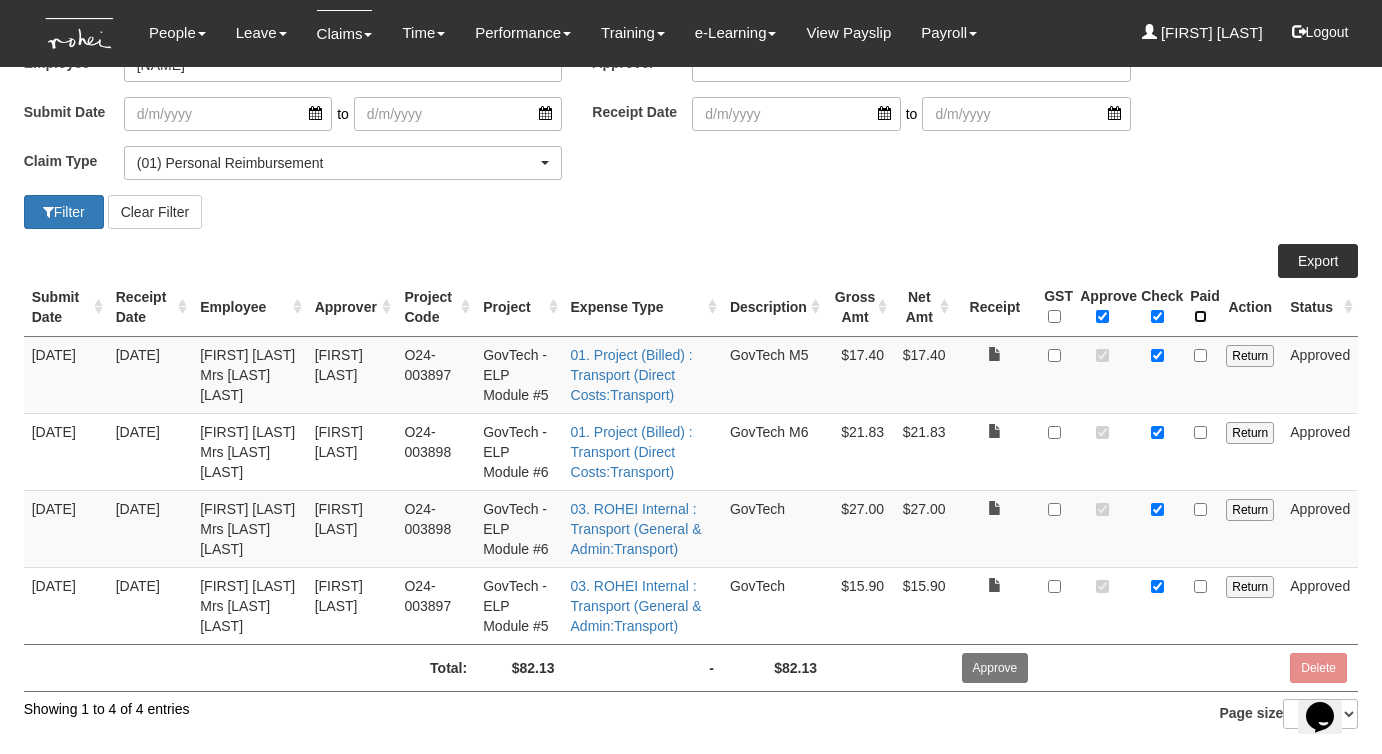 click at bounding box center (1200, 316) 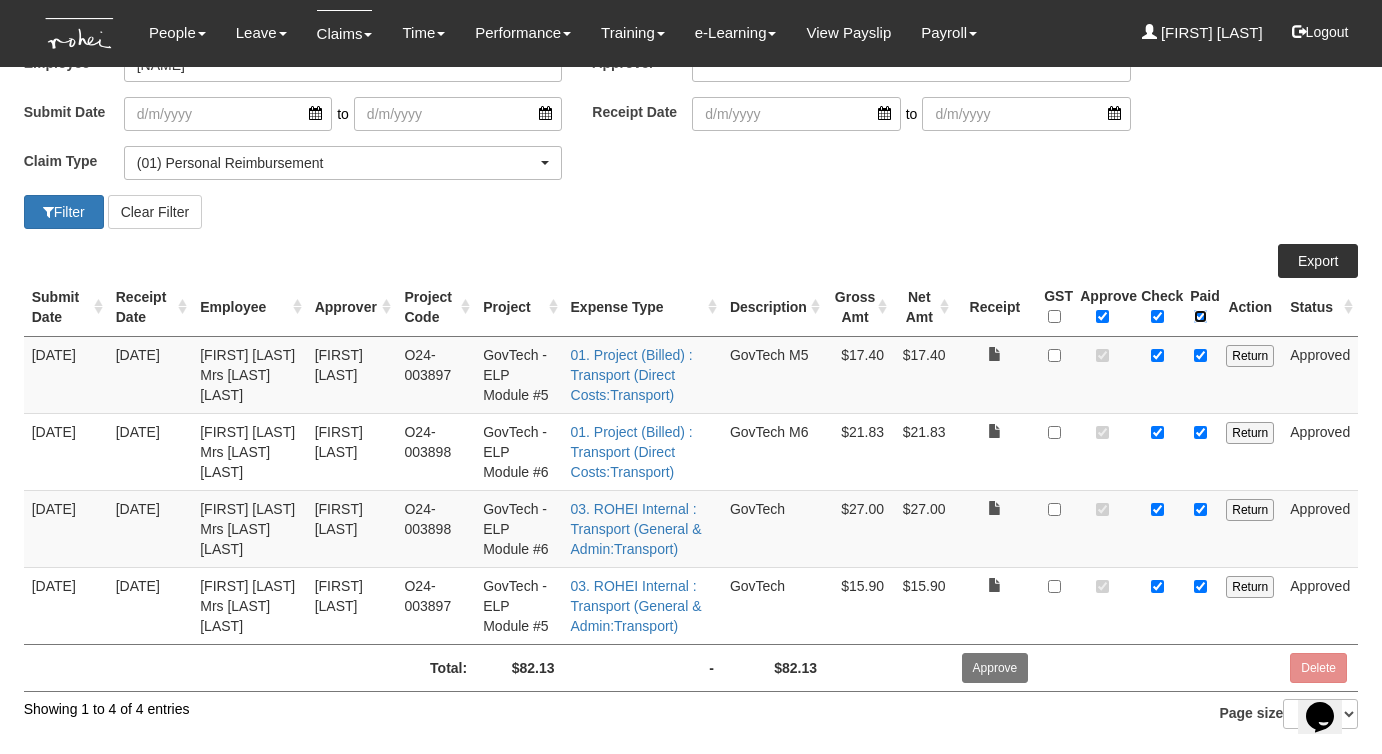 checkbox on "true" 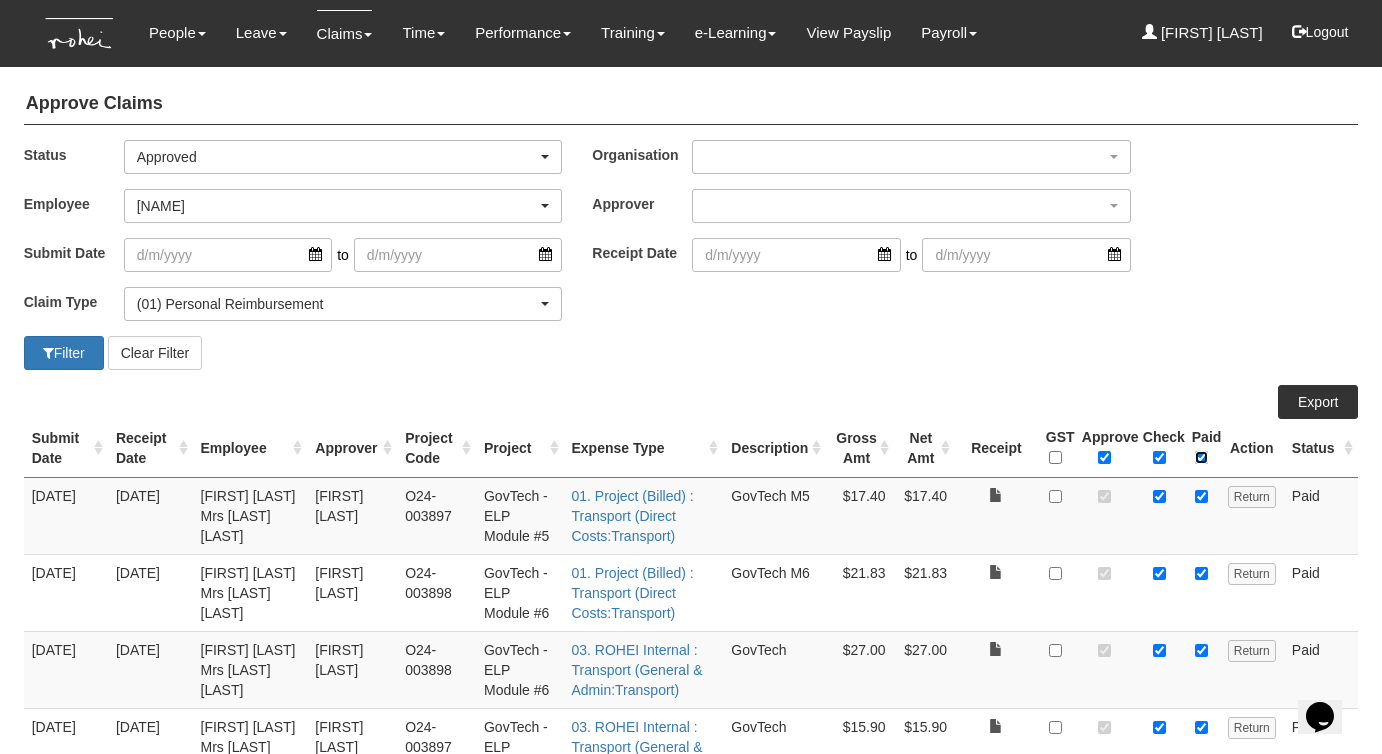 scroll, scrollTop: 0, scrollLeft: 0, axis: both 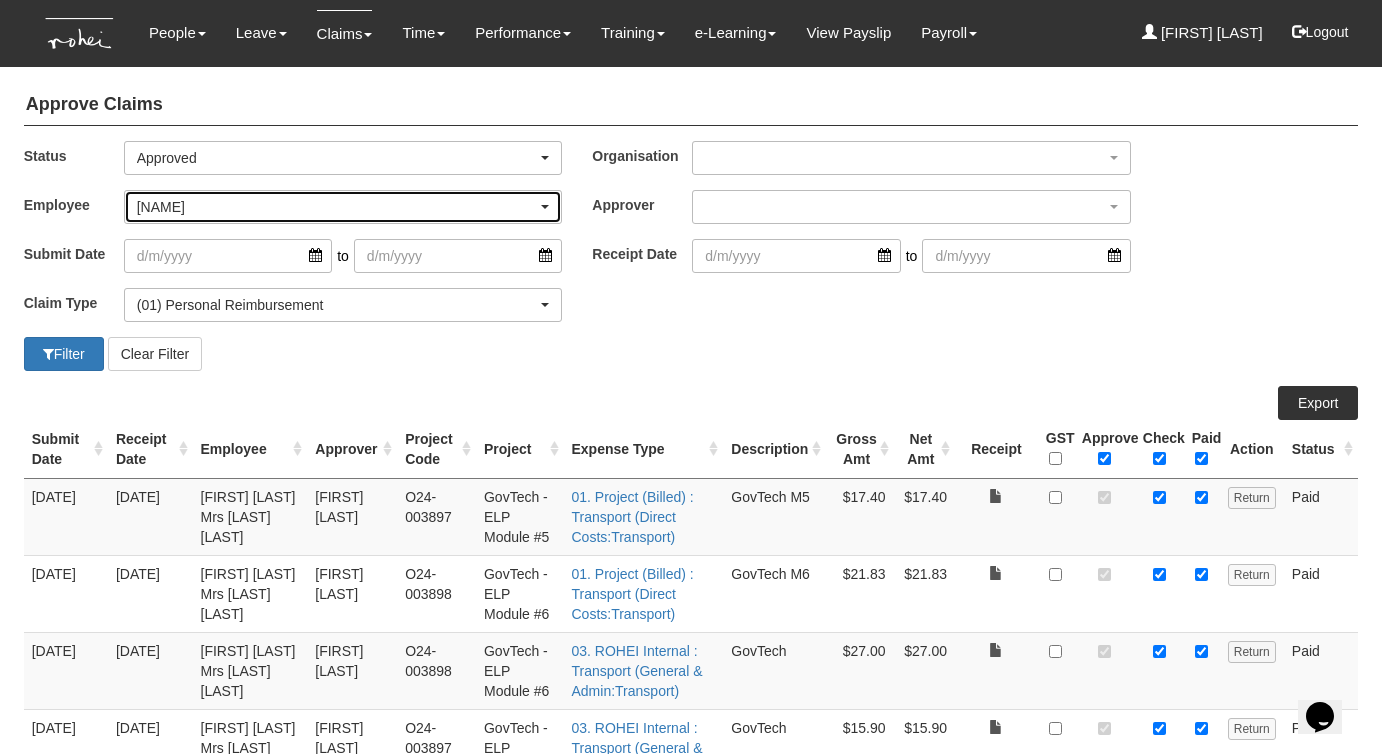 click on "Doris De Souza" at bounding box center (337, 207) 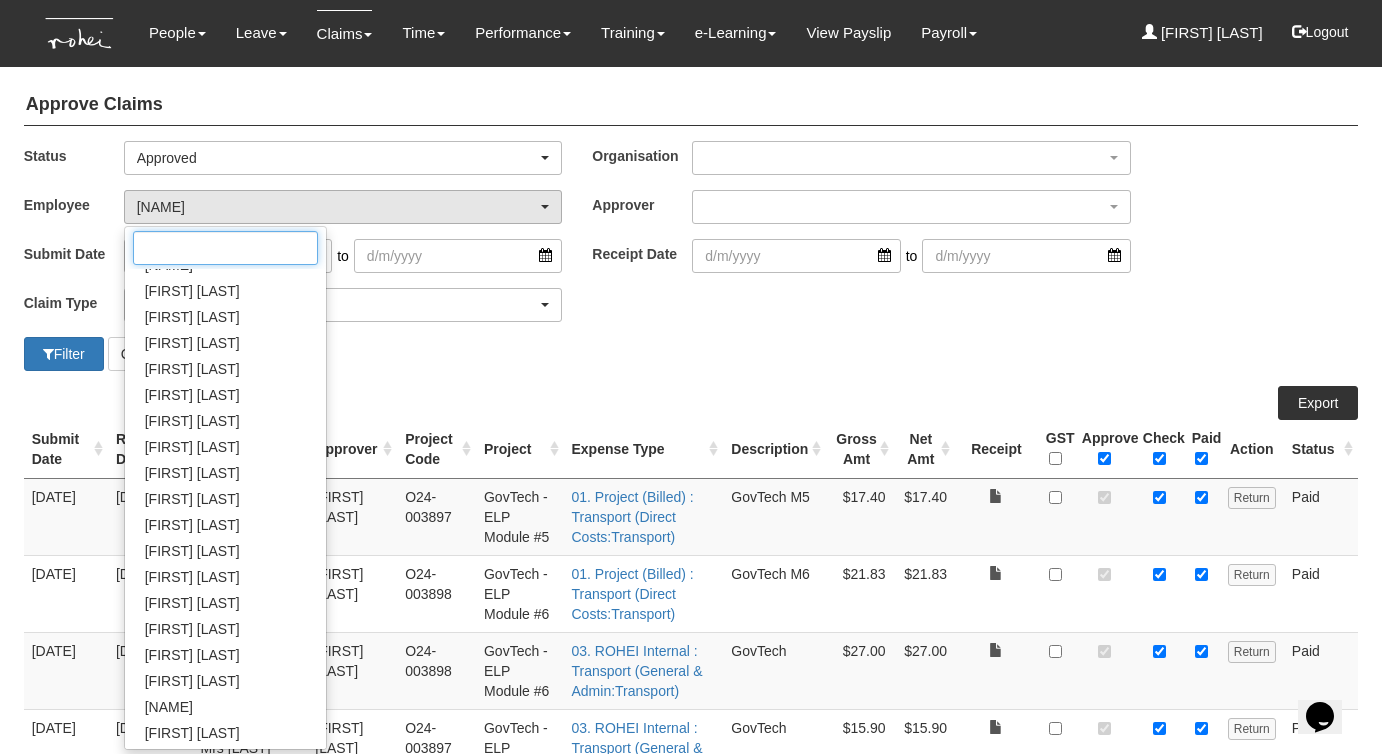 scroll, scrollTop: 1091, scrollLeft: 0, axis: vertical 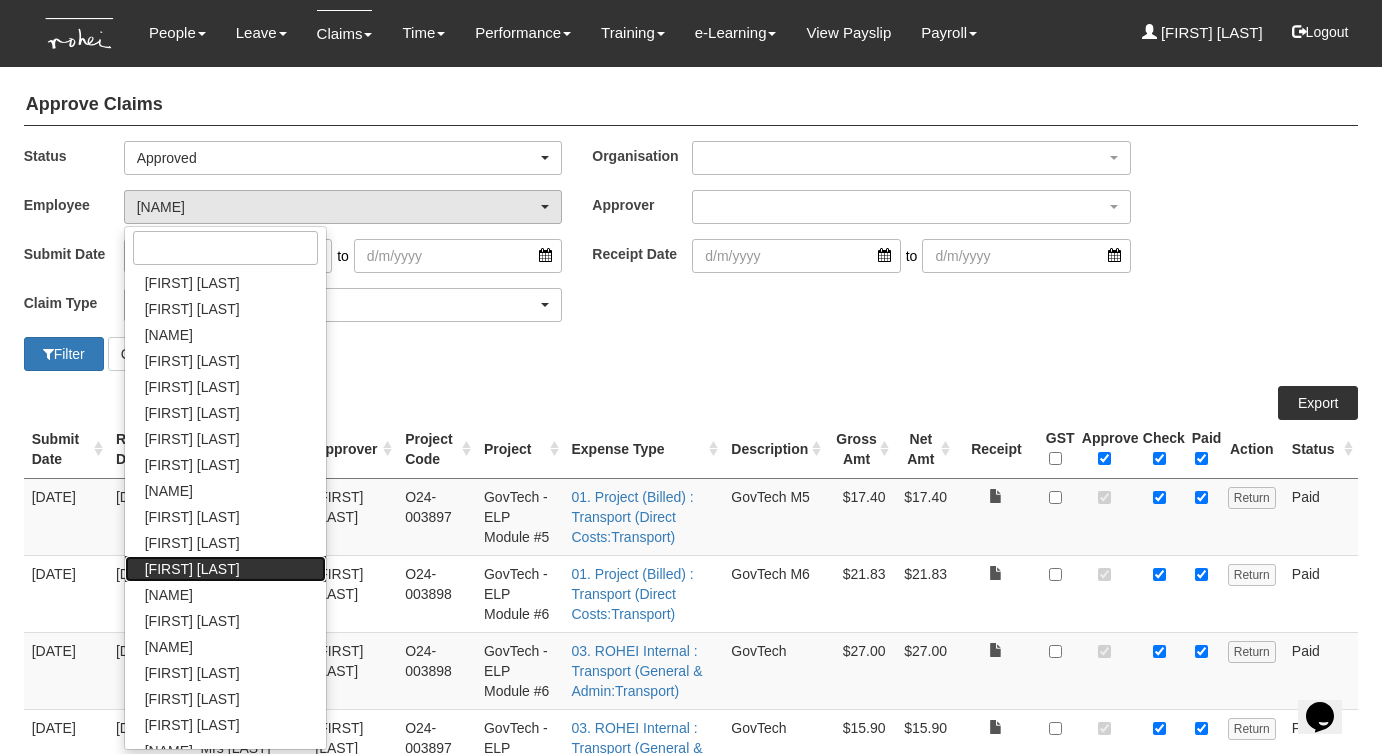 click on "Shuhui Lee" at bounding box center (192, 569) 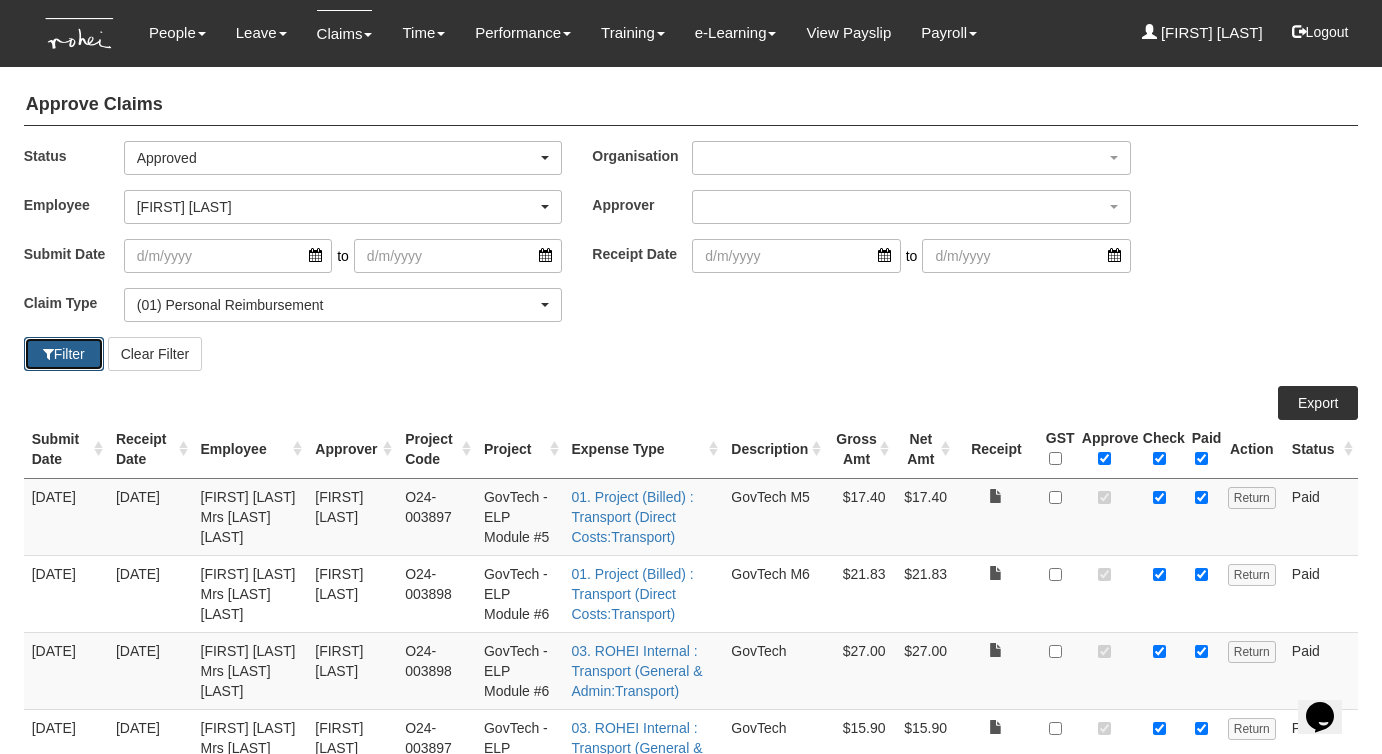 click on "Filter" at bounding box center [64, 354] 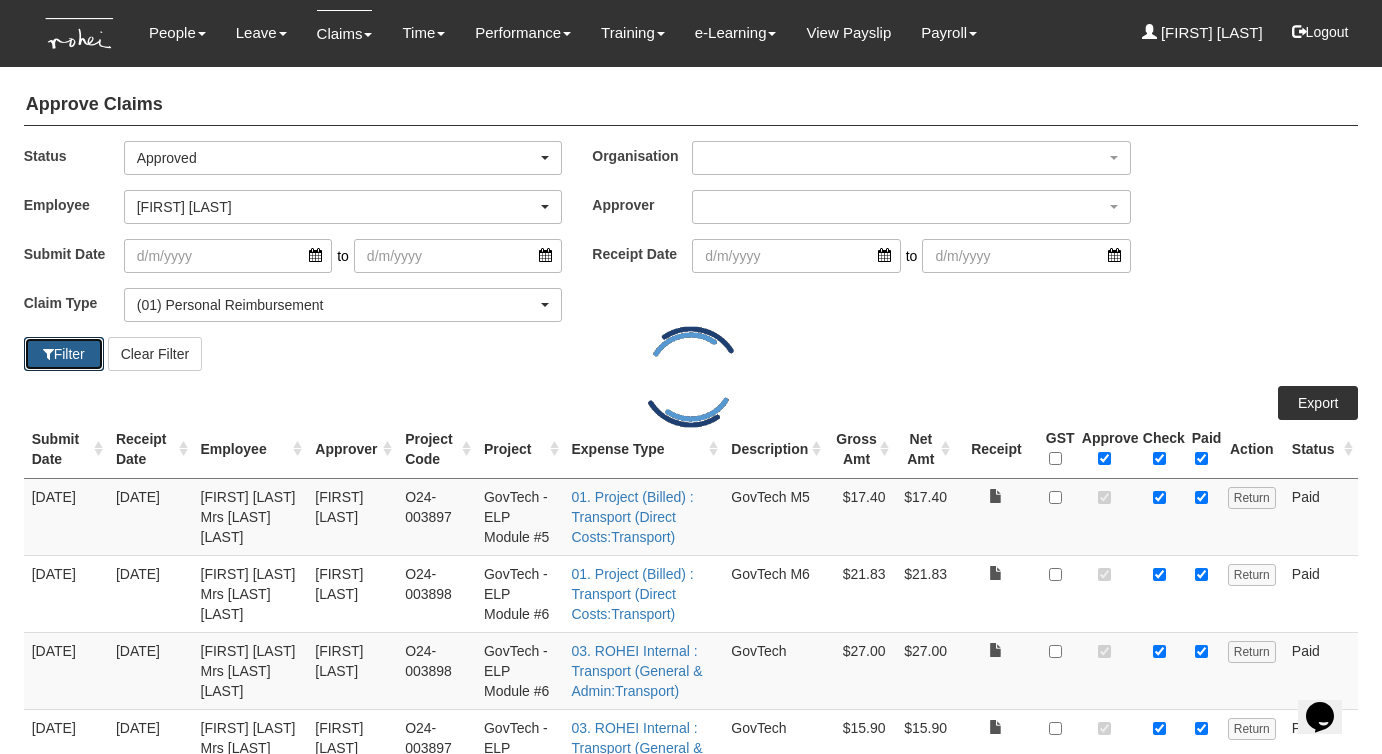 select on "50" 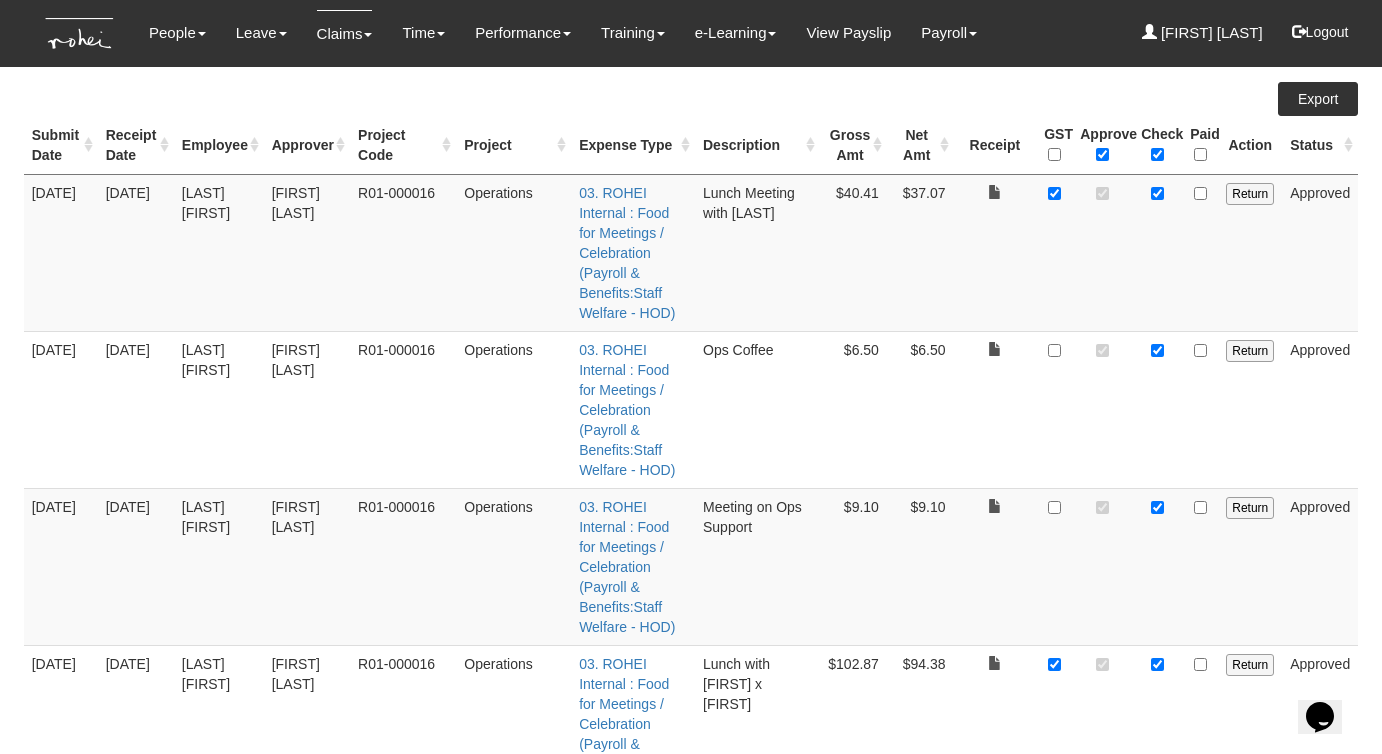 scroll, scrollTop: 116, scrollLeft: 0, axis: vertical 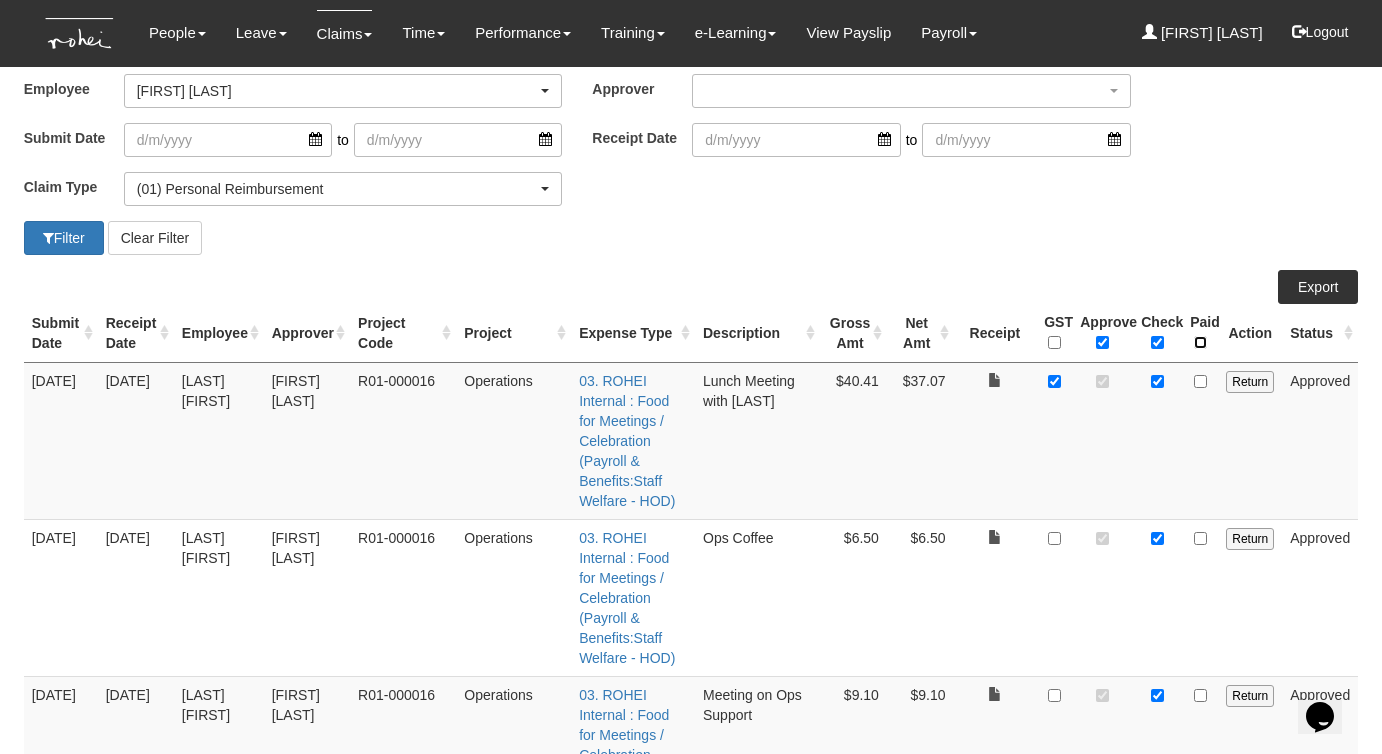 click at bounding box center (1200, 342) 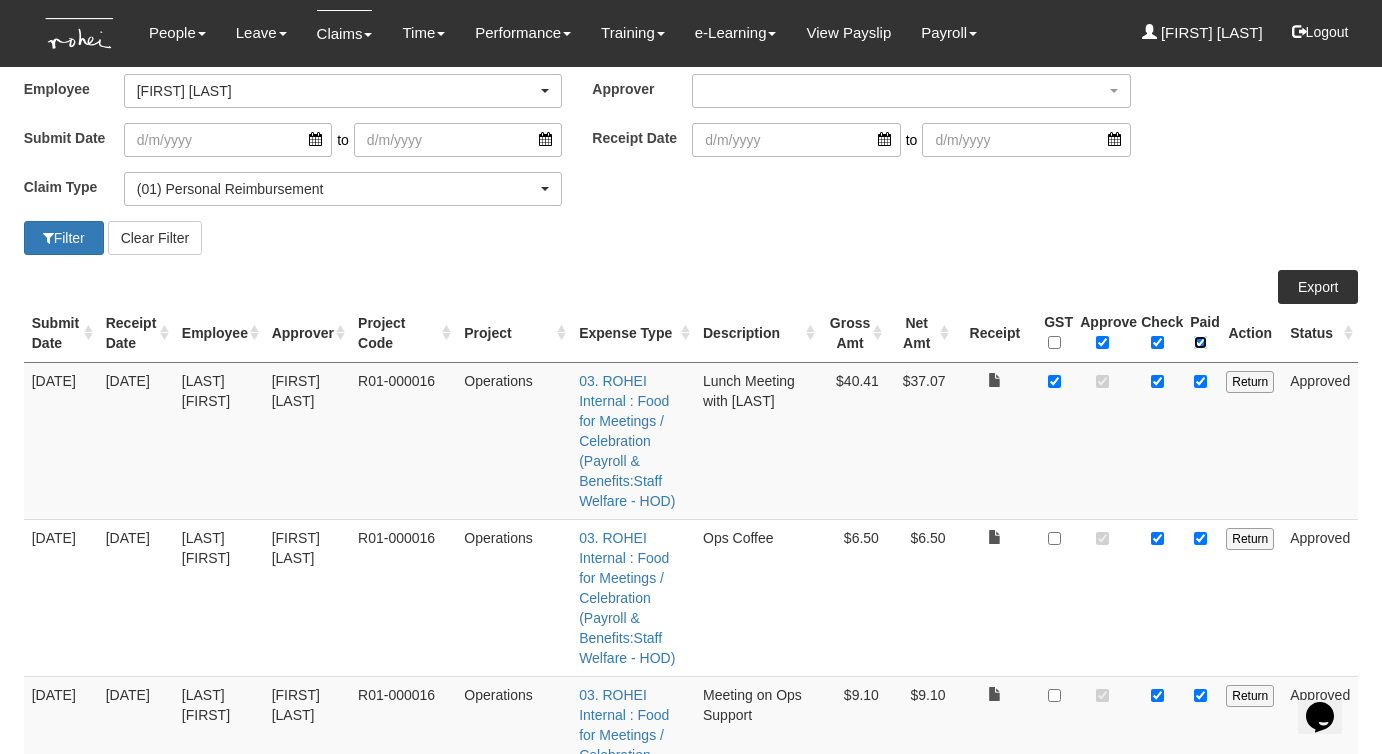 checkbox on "true" 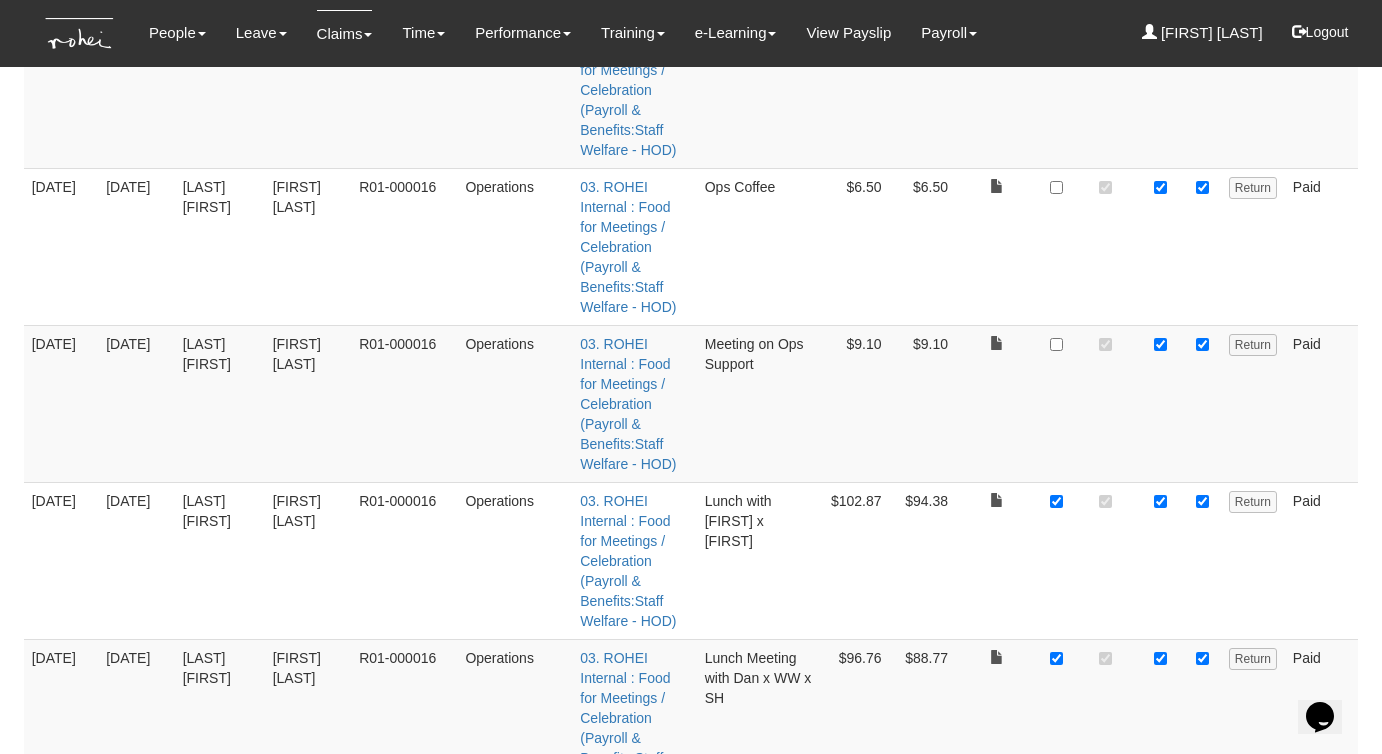 scroll, scrollTop: 0, scrollLeft: 0, axis: both 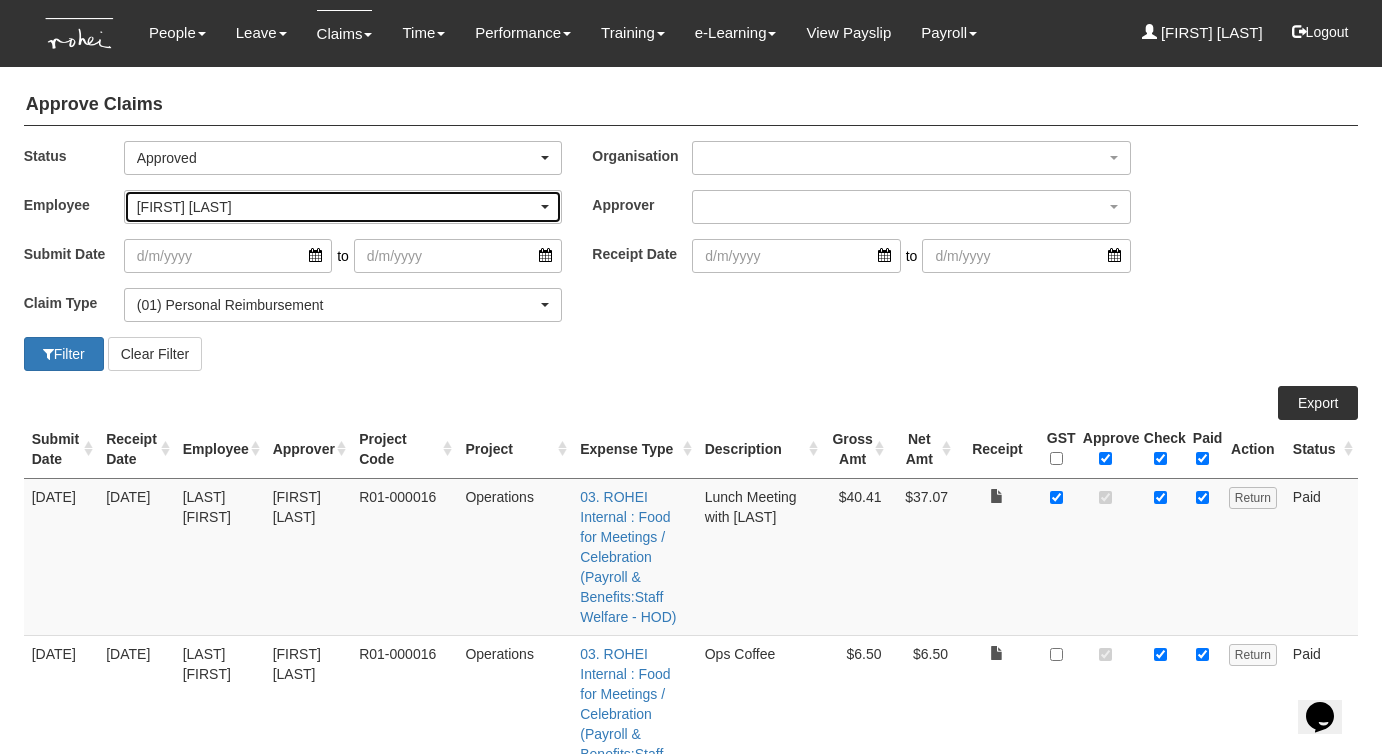 click on "Shuhui Lee" at bounding box center [343, 207] 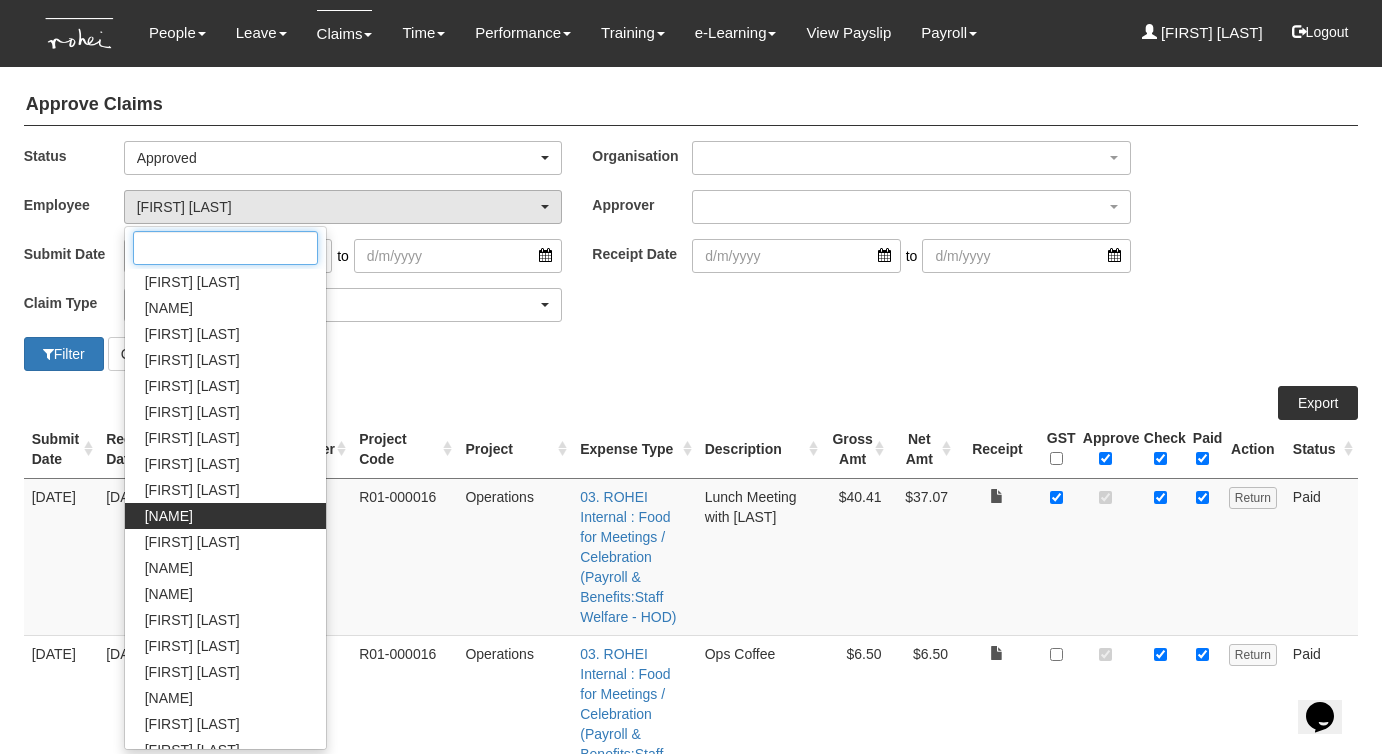 scroll, scrollTop: 203, scrollLeft: 0, axis: vertical 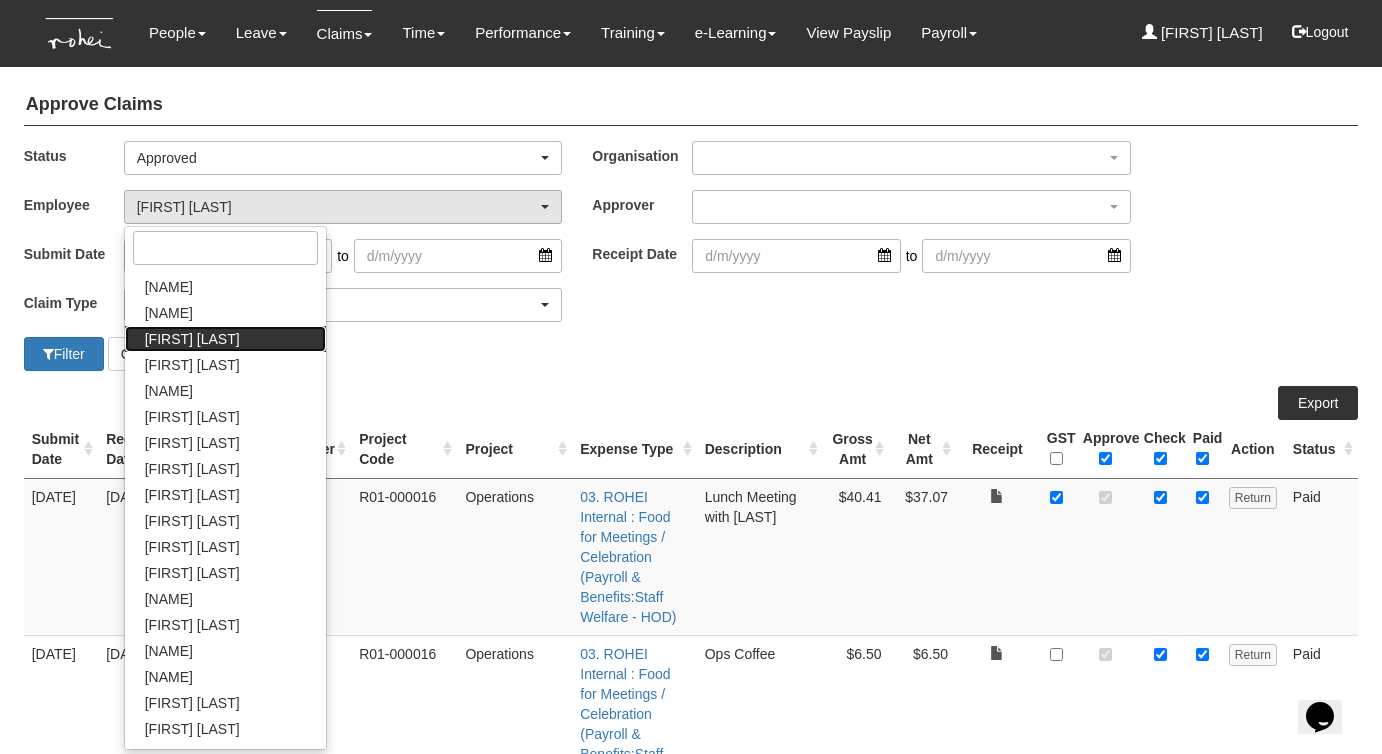 click on "[FIRST] [LAST]" at bounding box center (192, 339) 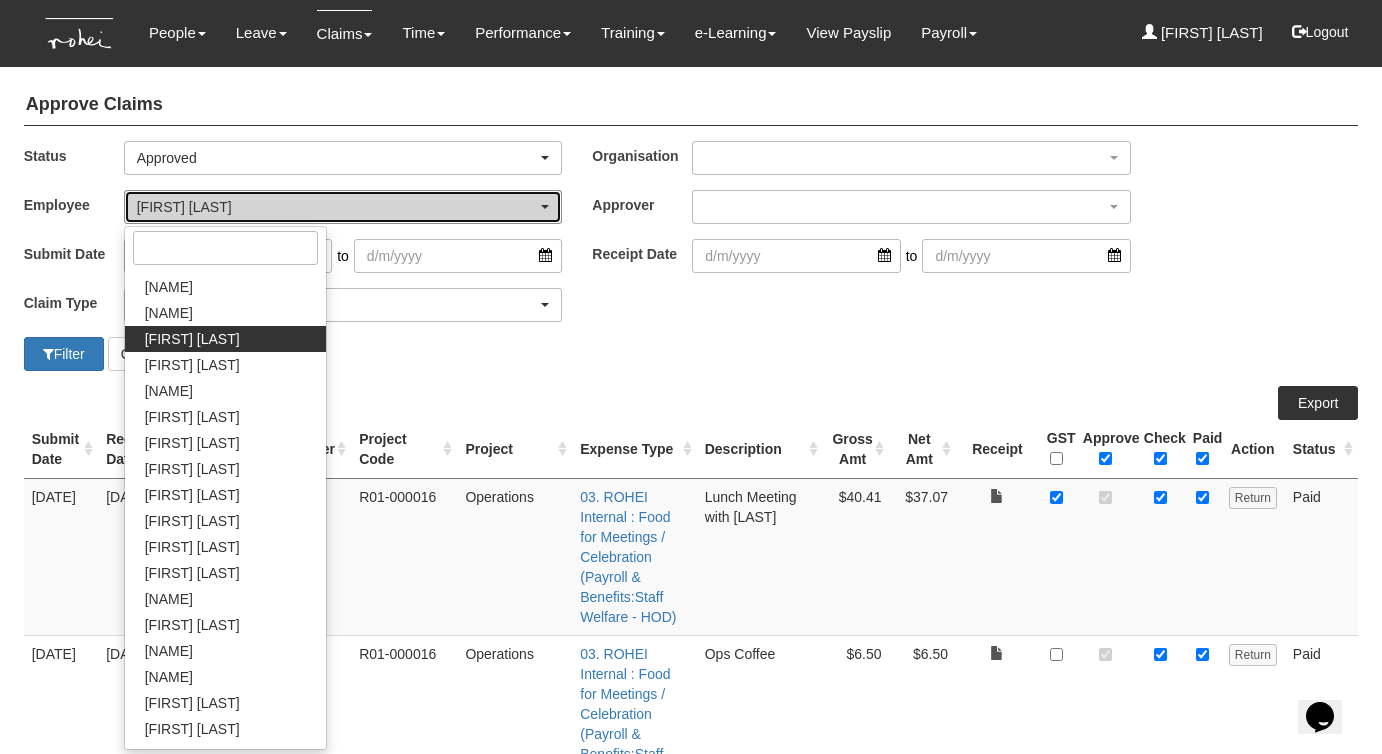 type 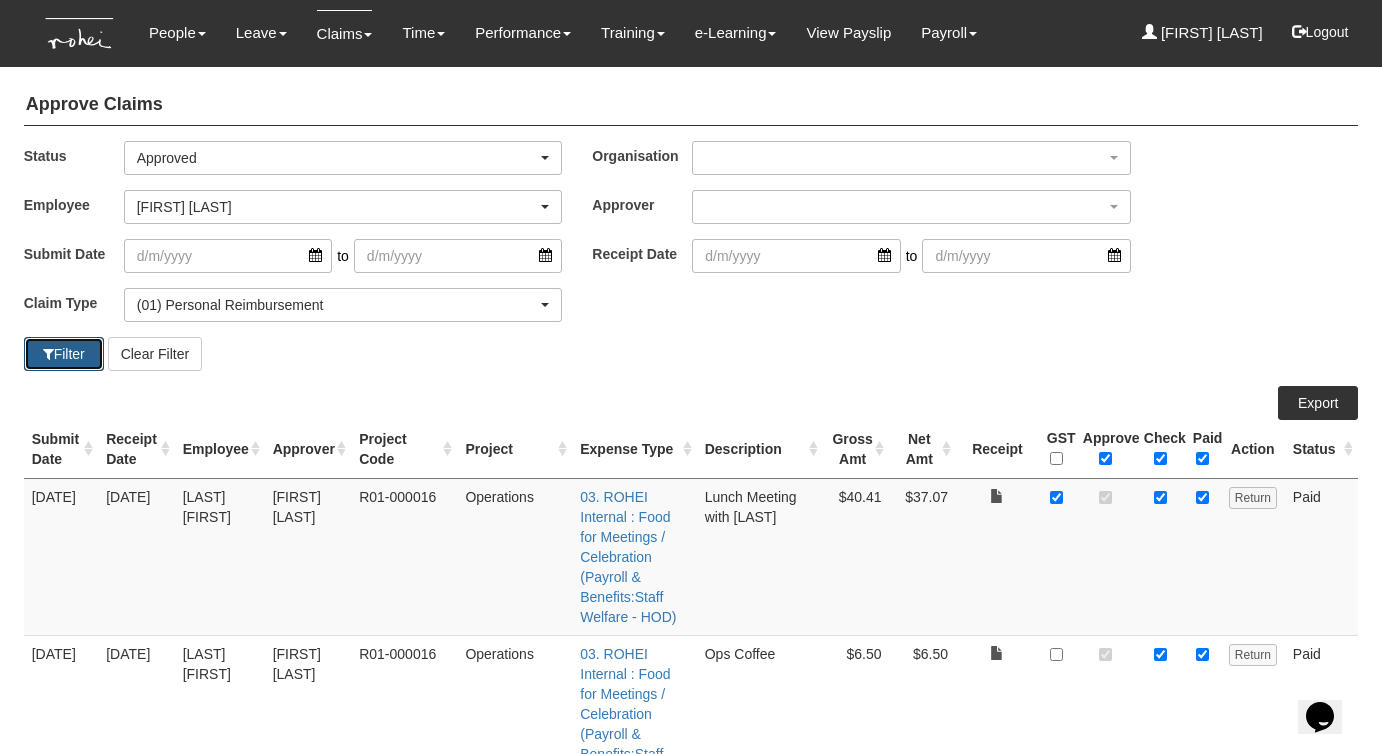 click on "Filter" at bounding box center (64, 354) 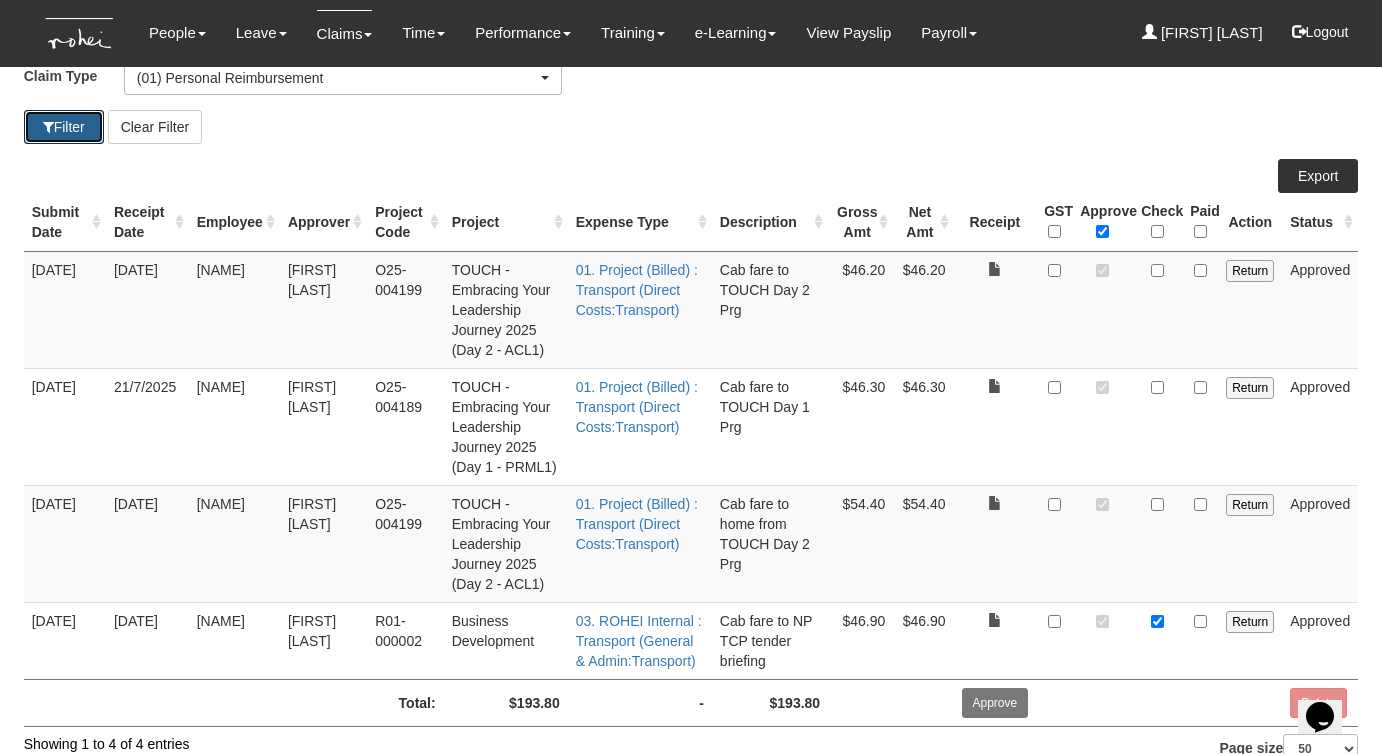 scroll, scrollTop: 262, scrollLeft: 0, axis: vertical 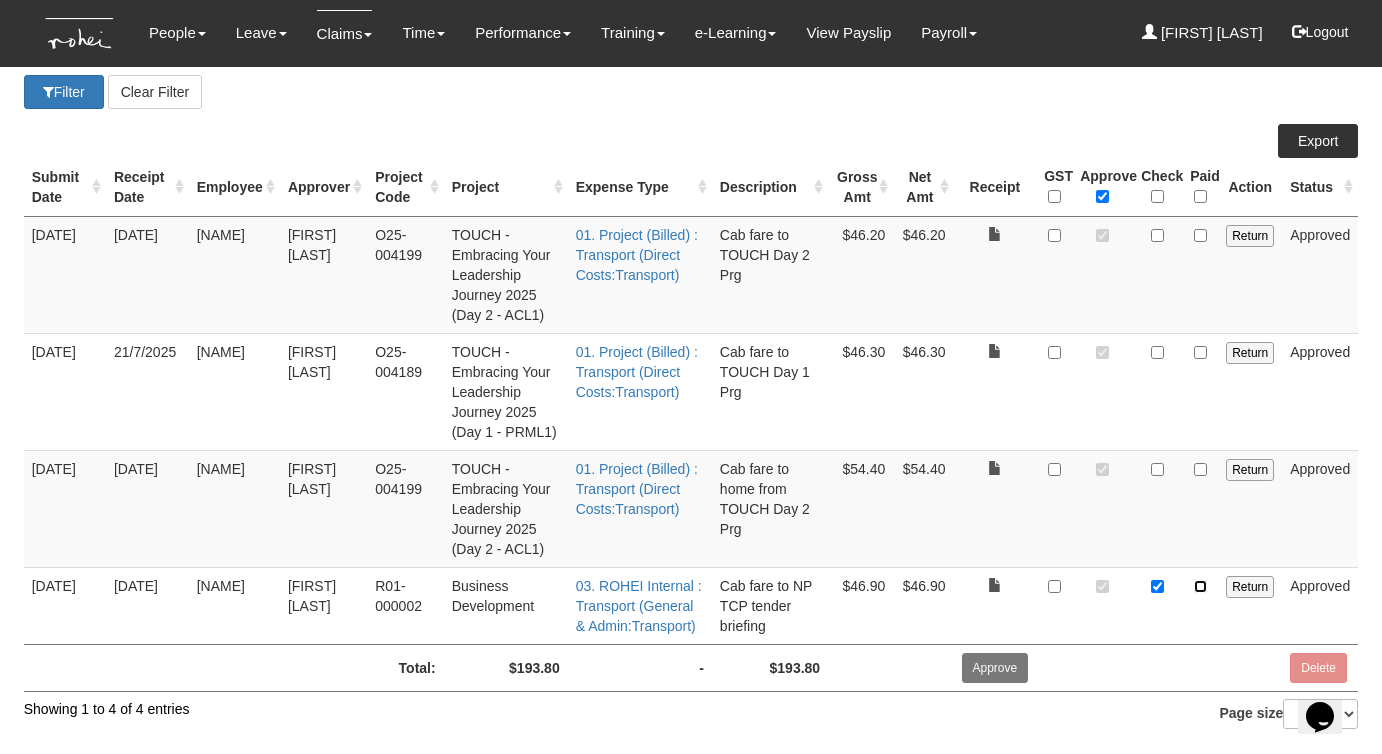 click at bounding box center [1200, 586] 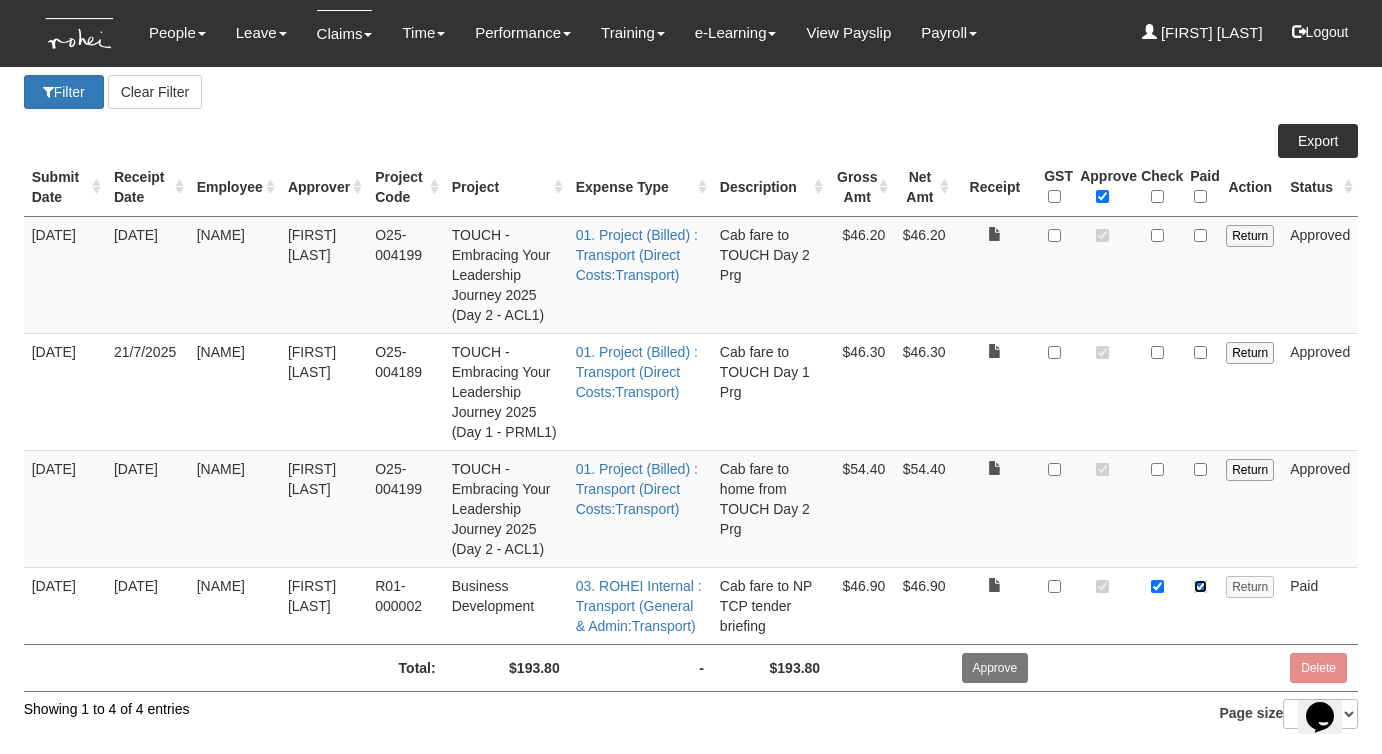 scroll, scrollTop: 0, scrollLeft: 0, axis: both 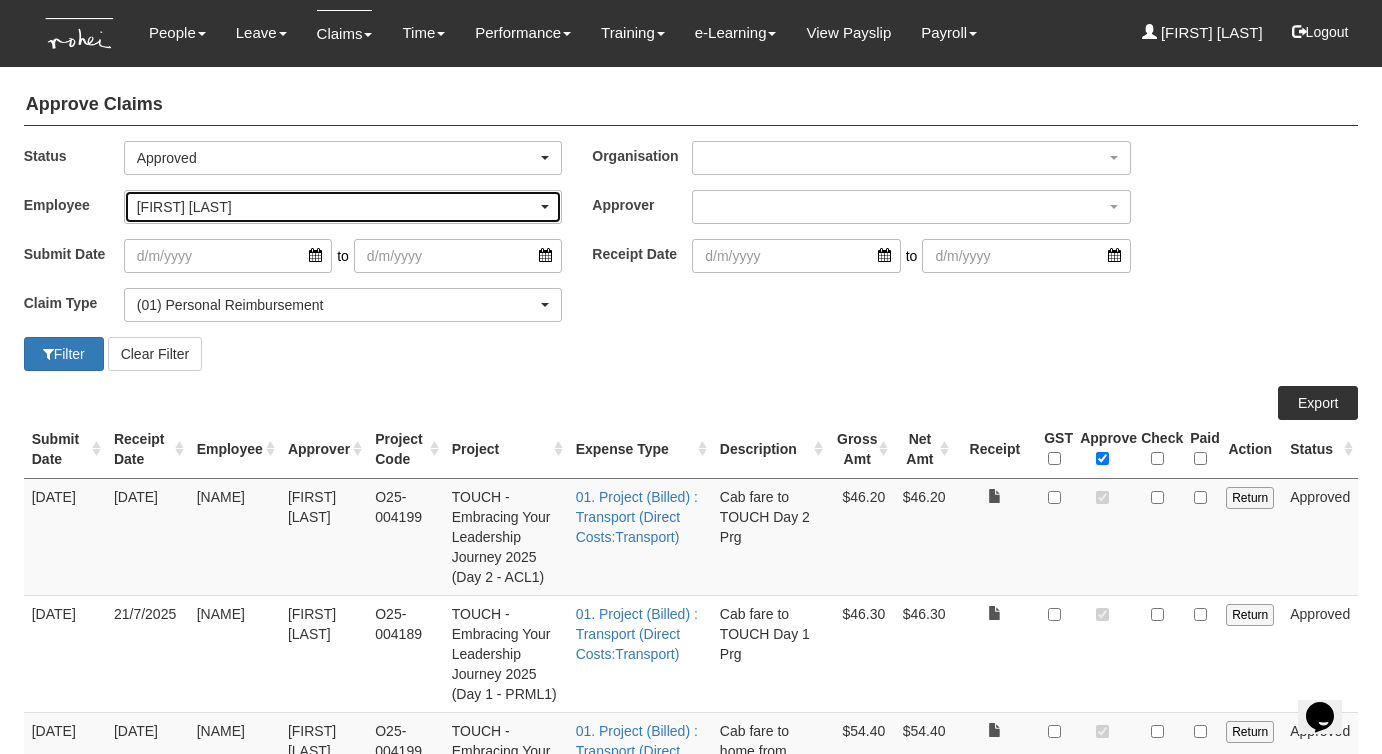 click on "[FIRST] [LAST]" at bounding box center (337, 207) 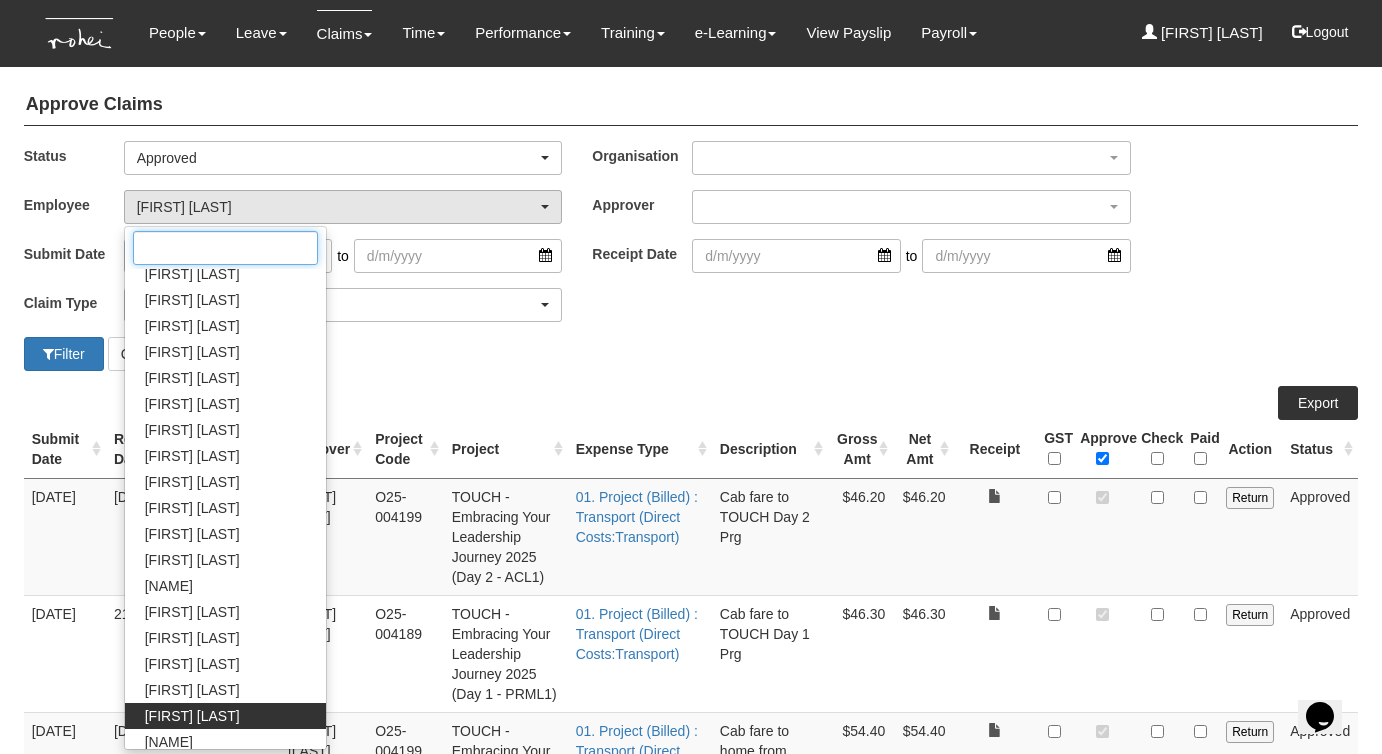 scroll, scrollTop: 760, scrollLeft: 0, axis: vertical 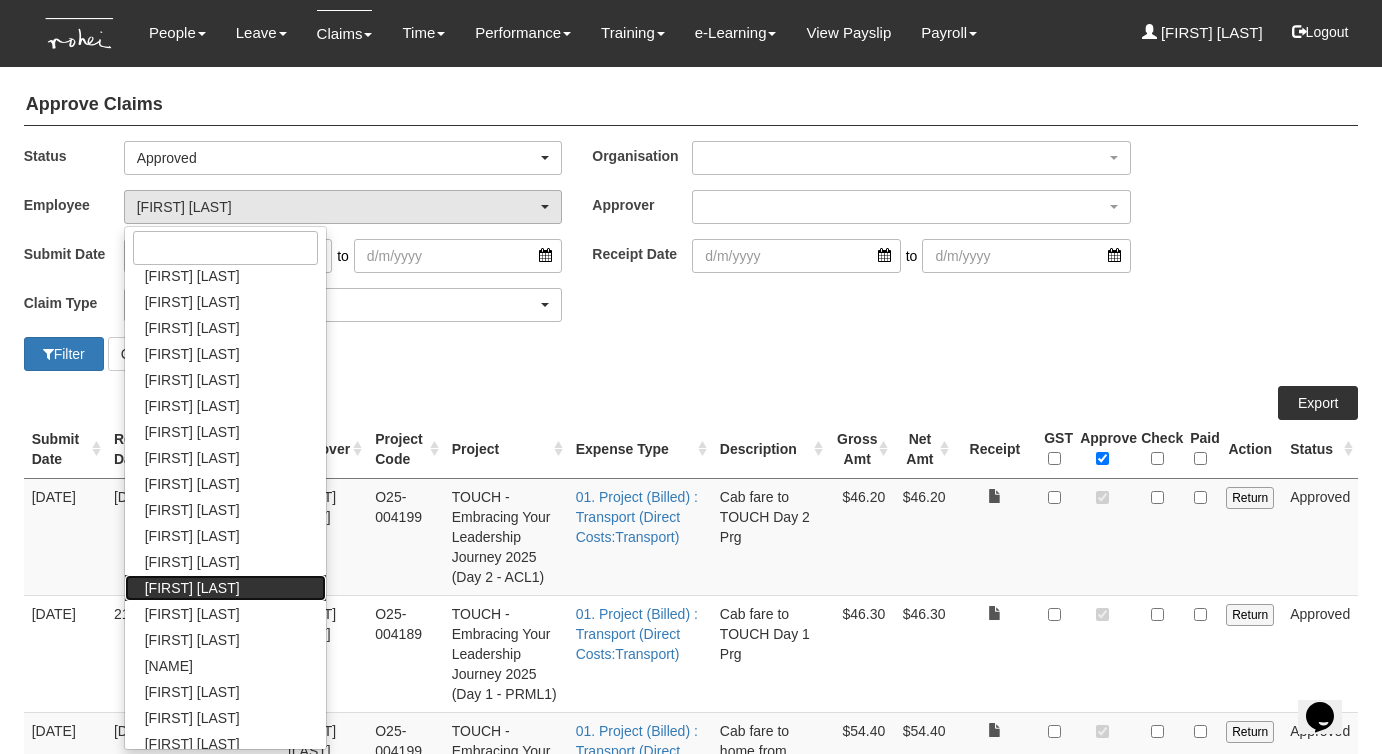 click on "Maoi De Leon" at bounding box center [192, 588] 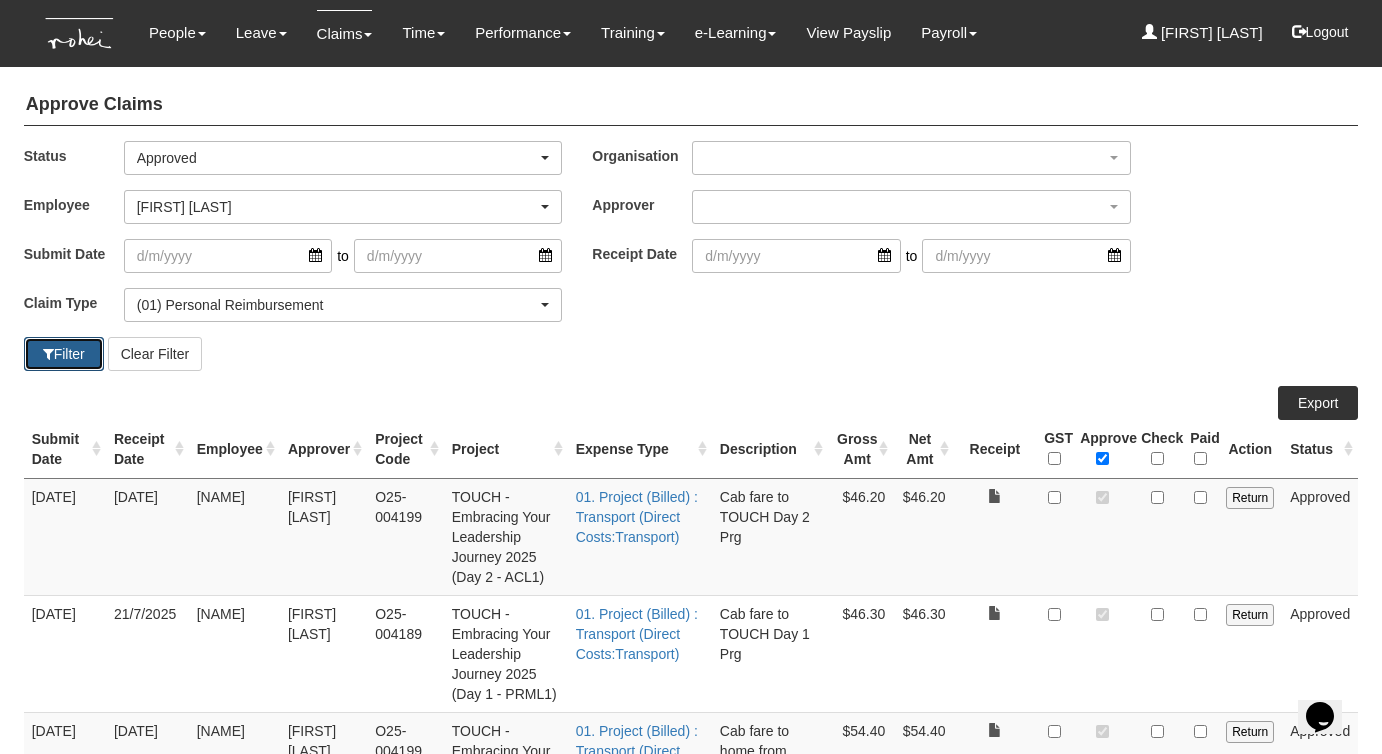 click at bounding box center (48, 354) 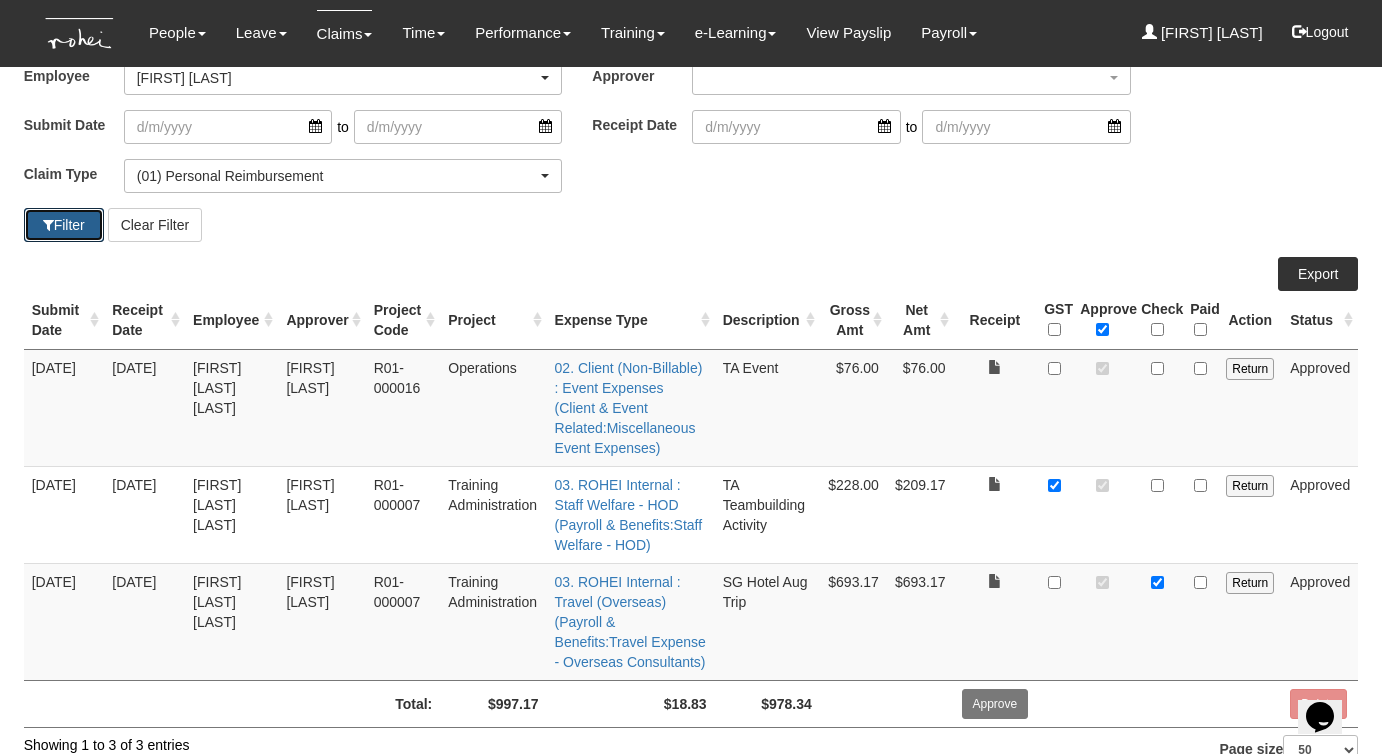 scroll, scrollTop: 165, scrollLeft: 0, axis: vertical 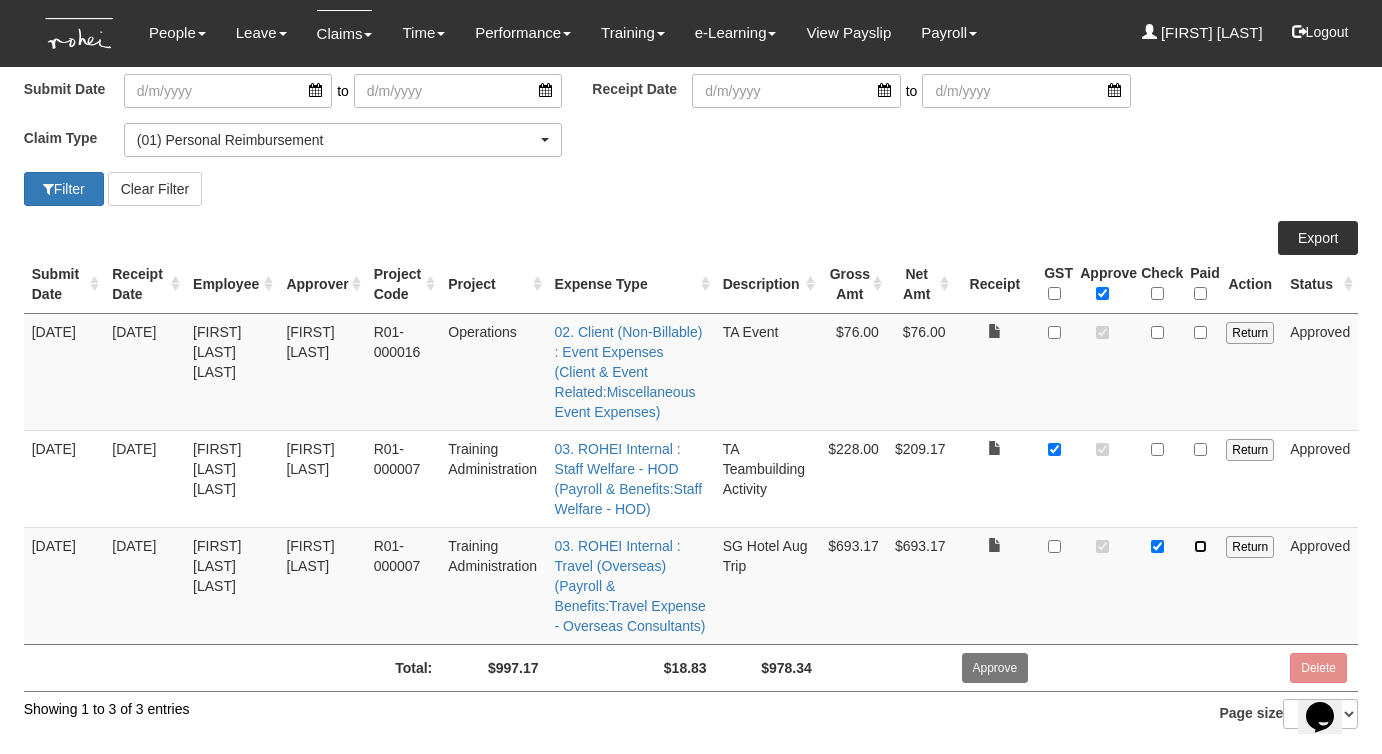 click at bounding box center (1200, 546) 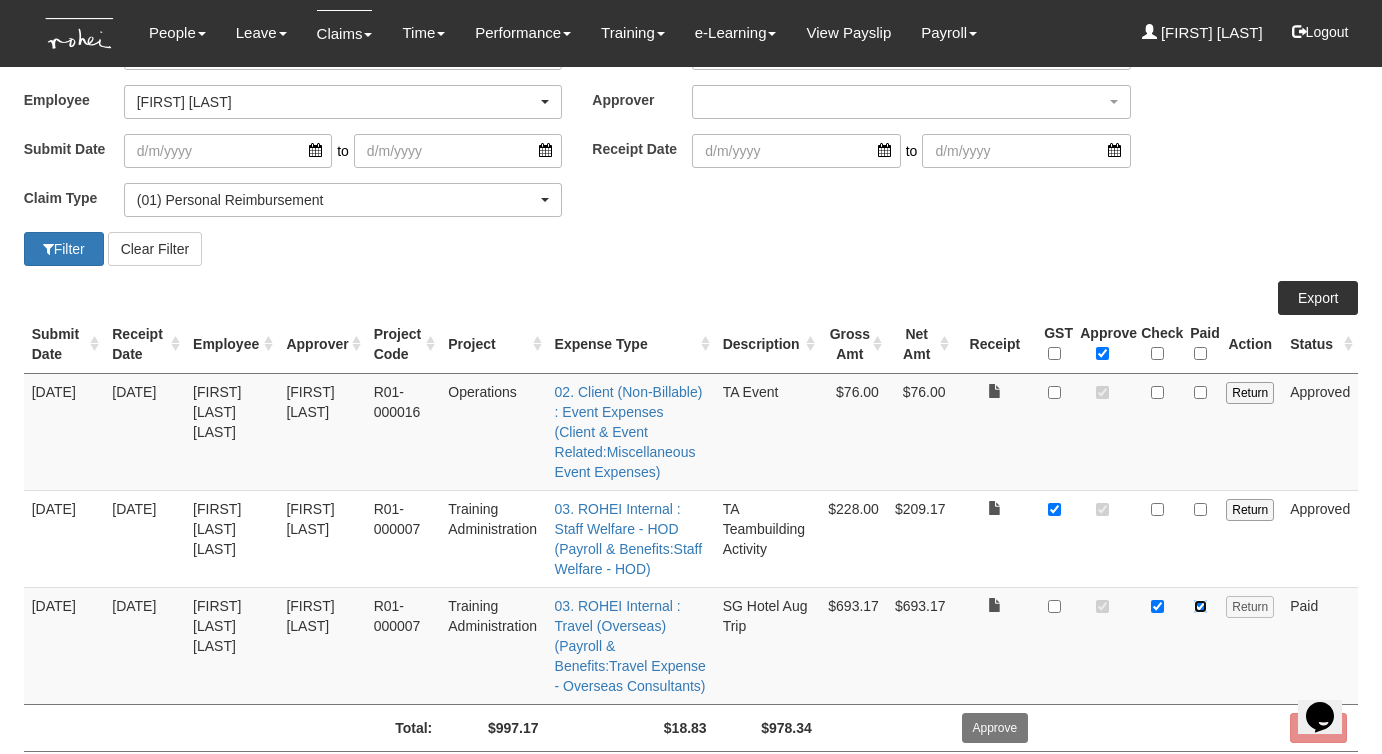 scroll, scrollTop: 0, scrollLeft: 0, axis: both 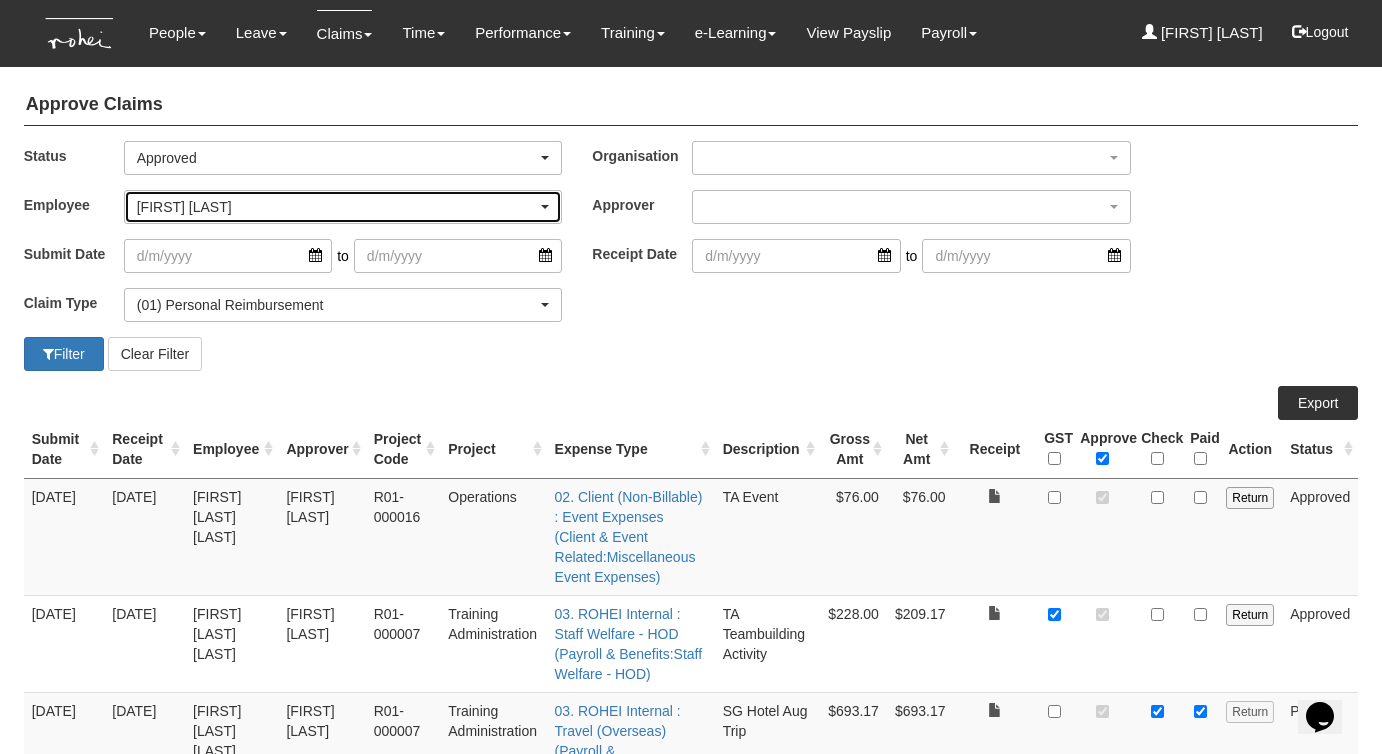 click on "Maoi De Leon" at bounding box center (337, 207) 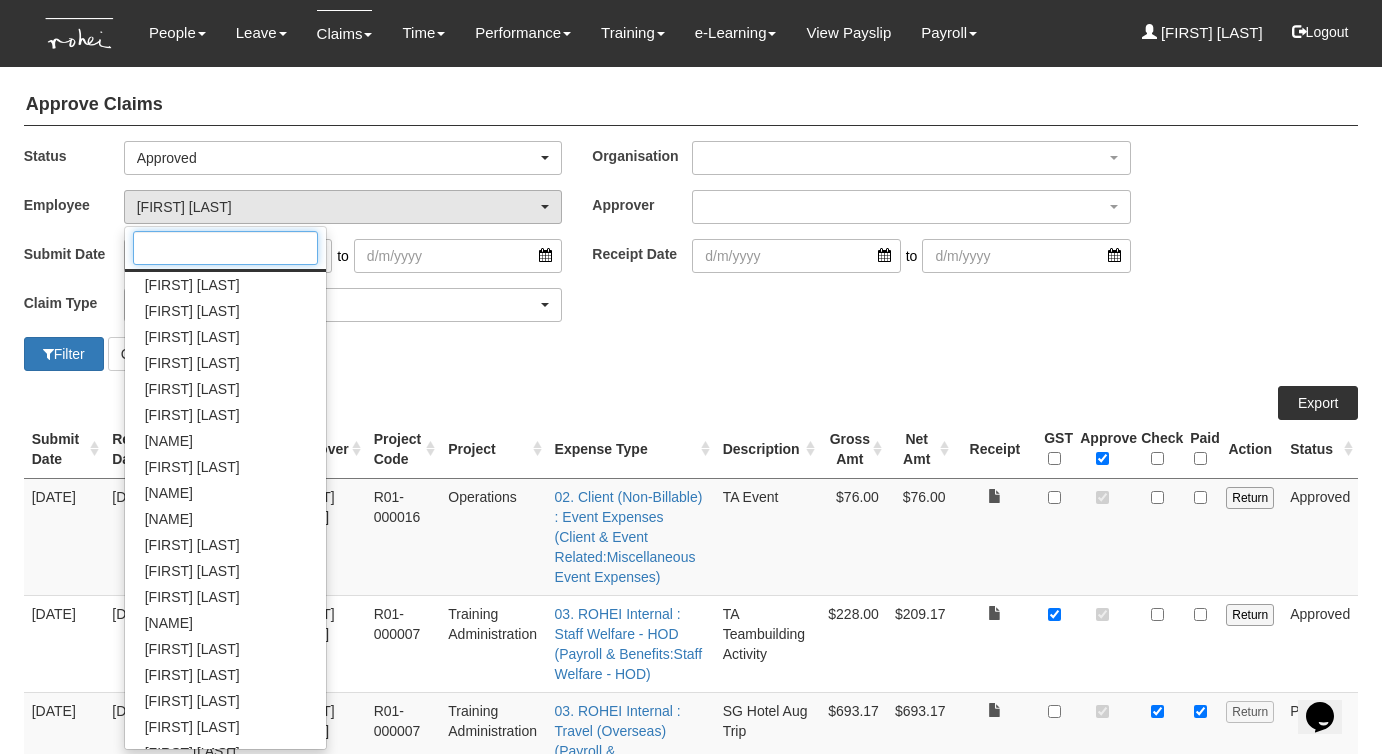 scroll, scrollTop: 266, scrollLeft: 0, axis: vertical 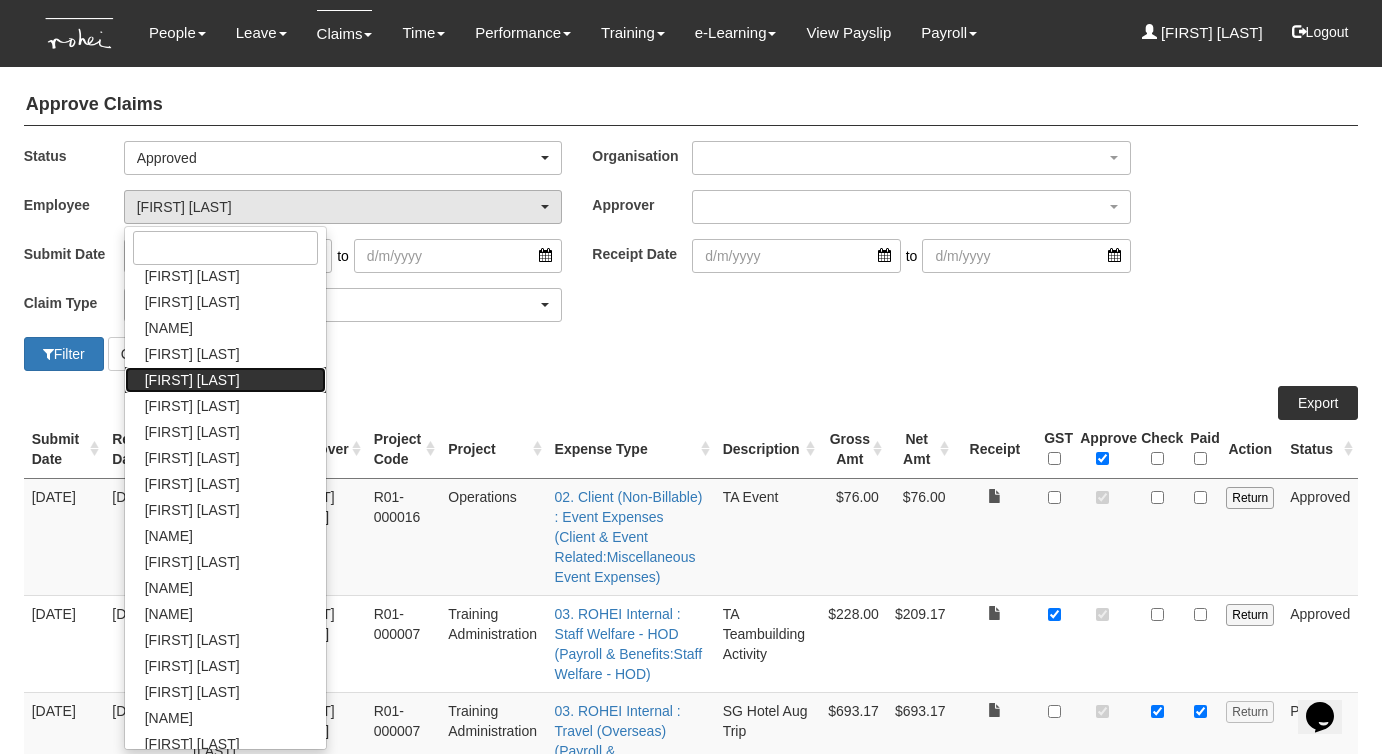 click on "Czarina Marifosque" at bounding box center (192, 380) 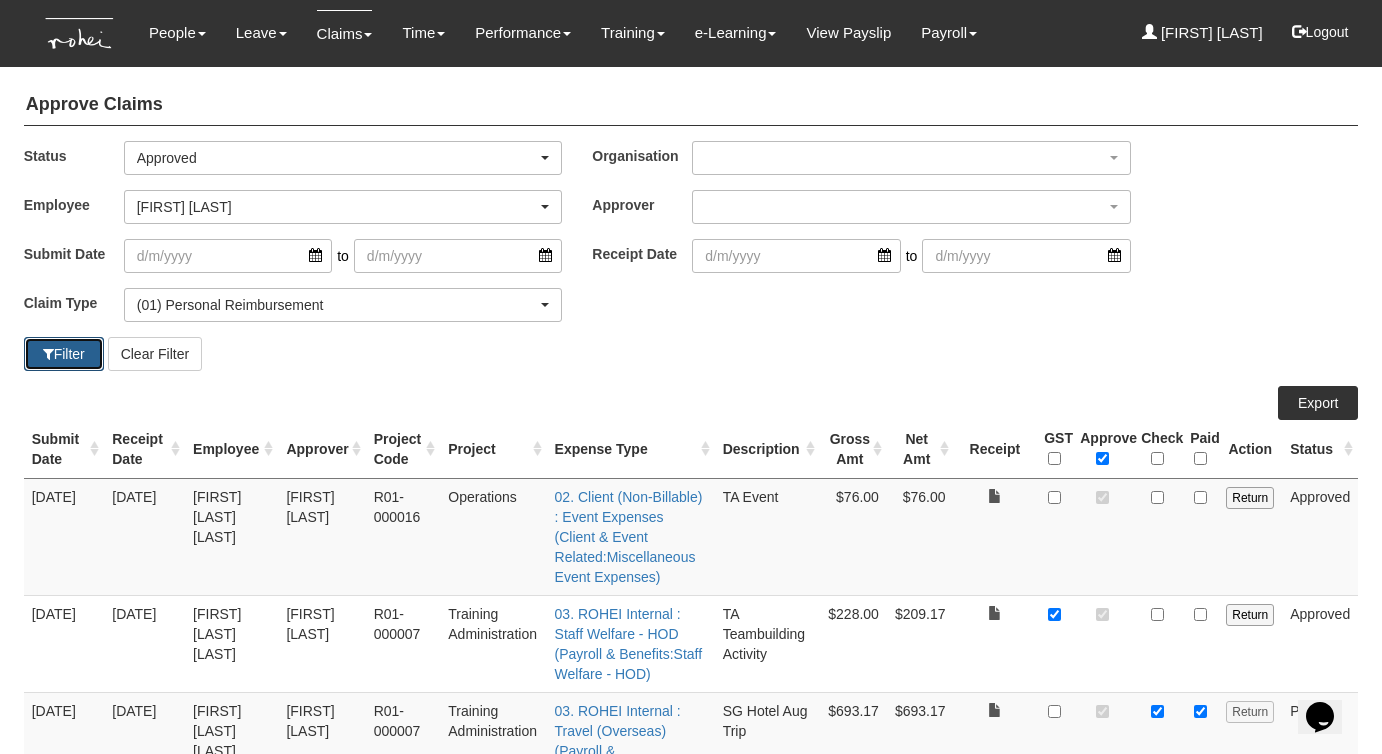click on "Filter" at bounding box center (64, 354) 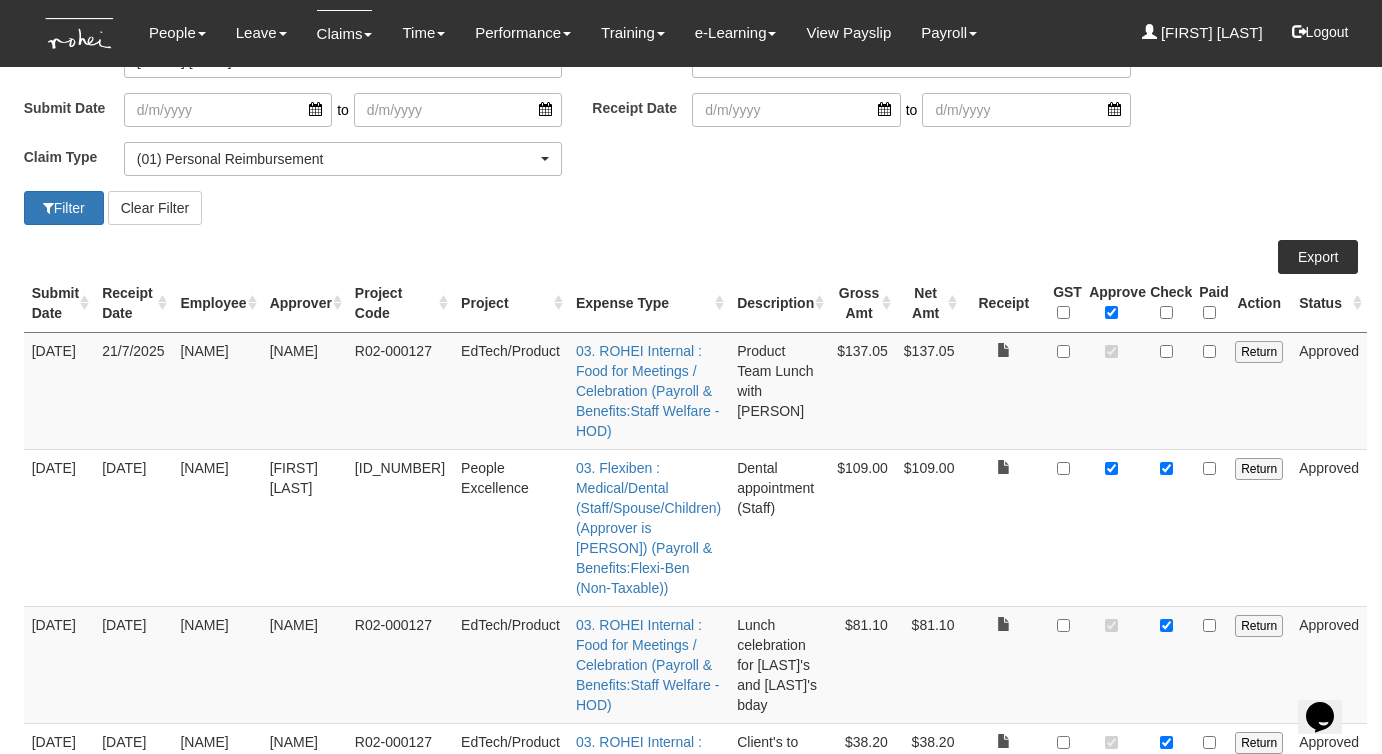 scroll, scrollTop: 141, scrollLeft: 0, axis: vertical 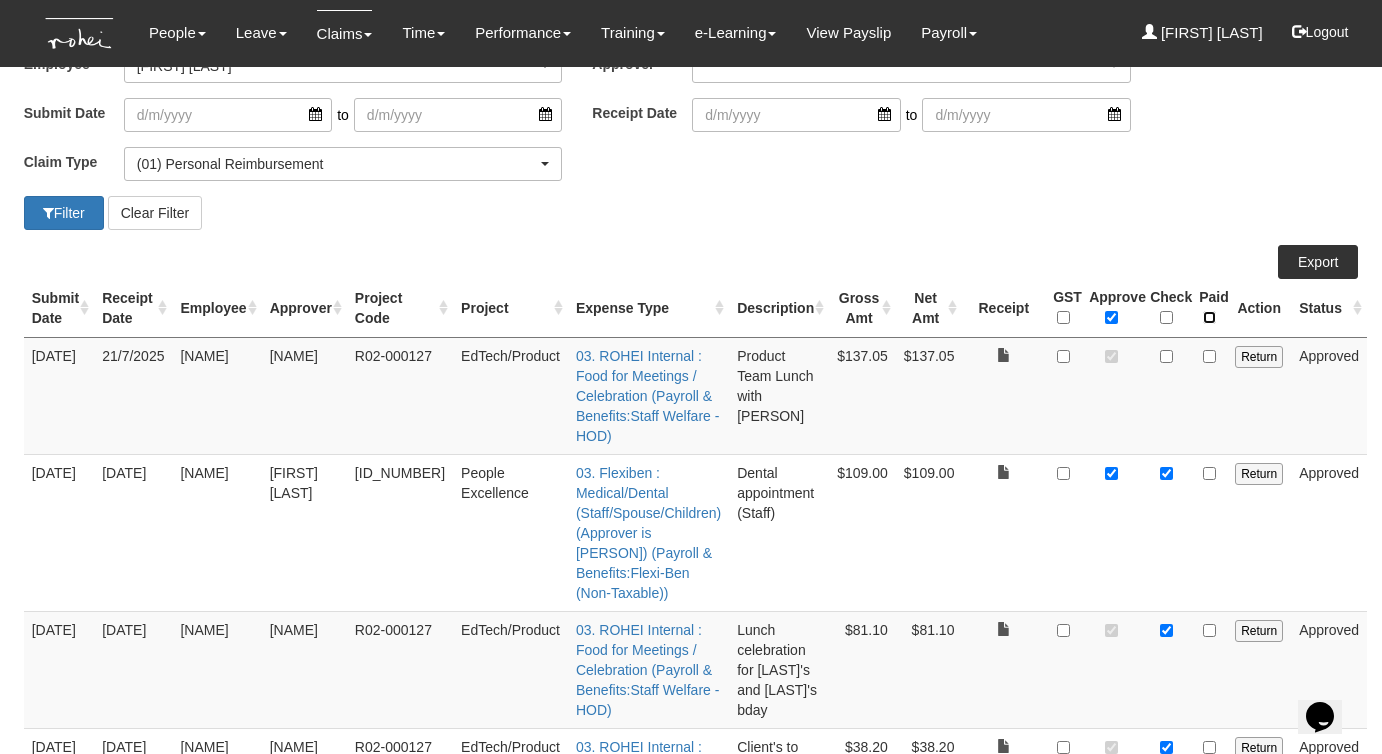 click at bounding box center (1209, 317) 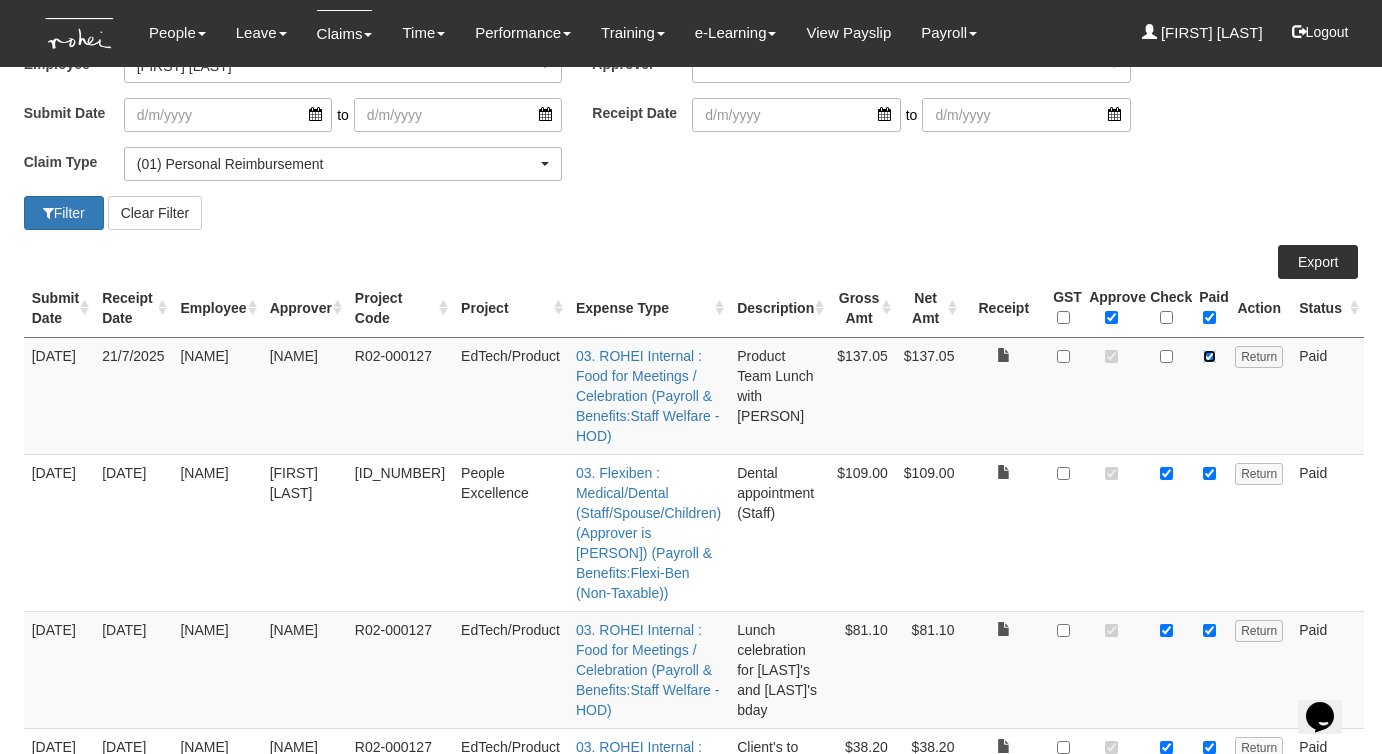 click at bounding box center (1209, 356) 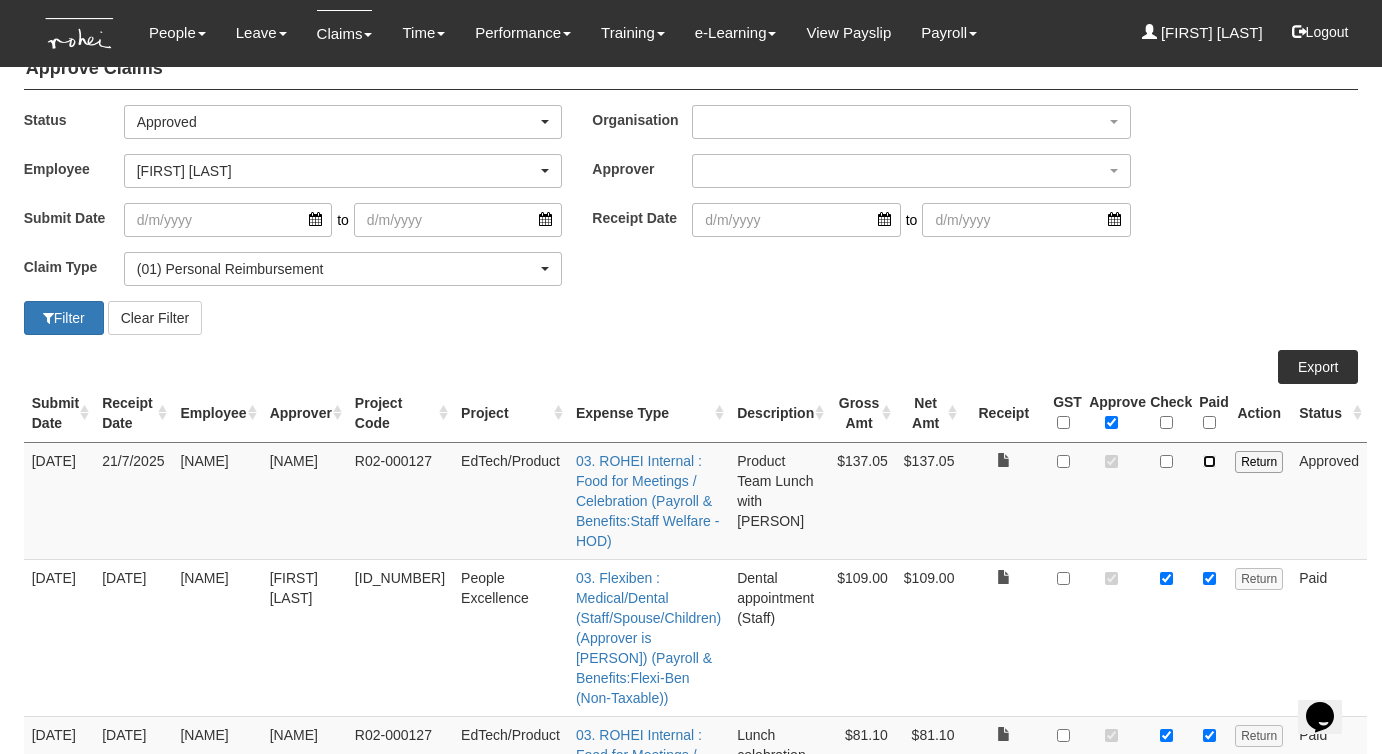 scroll, scrollTop: 30, scrollLeft: 0, axis: vertical 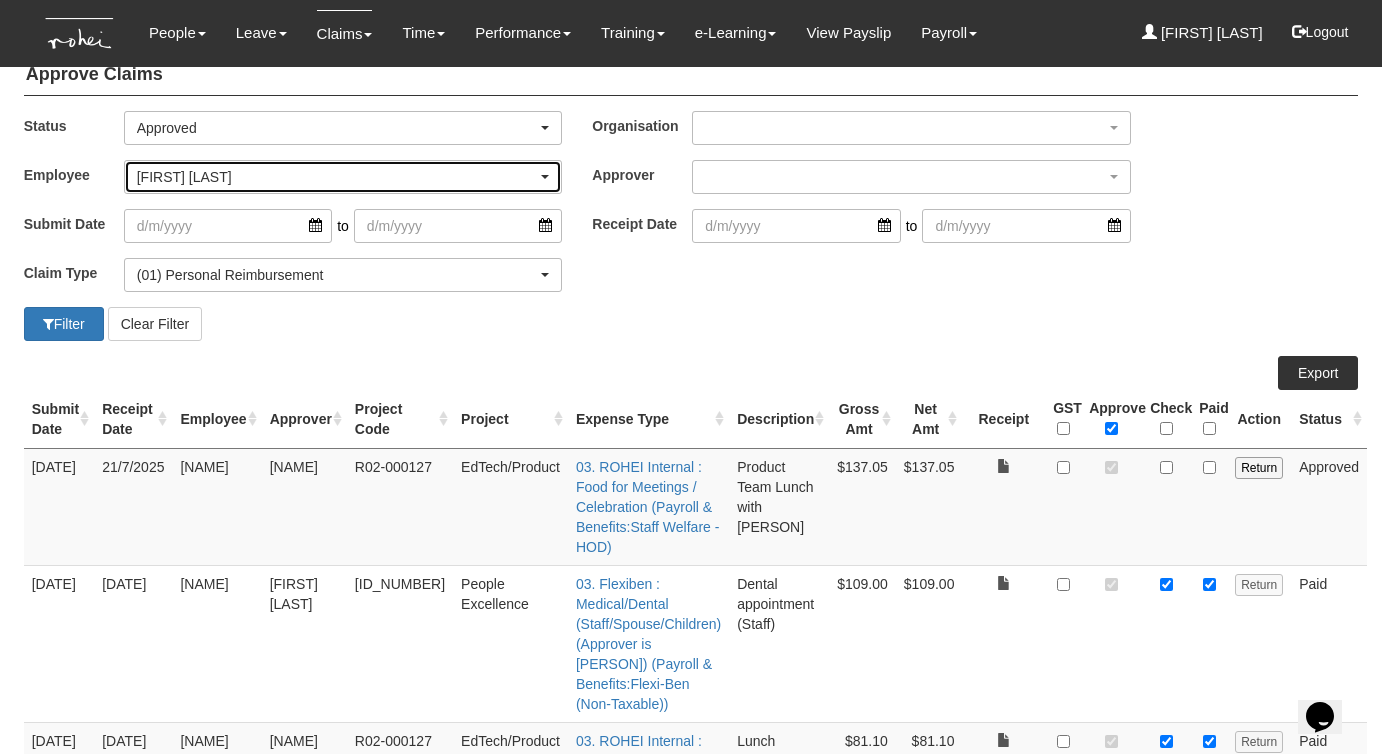 click on "Czarina Marifosque" at bounding box center (337, 177) 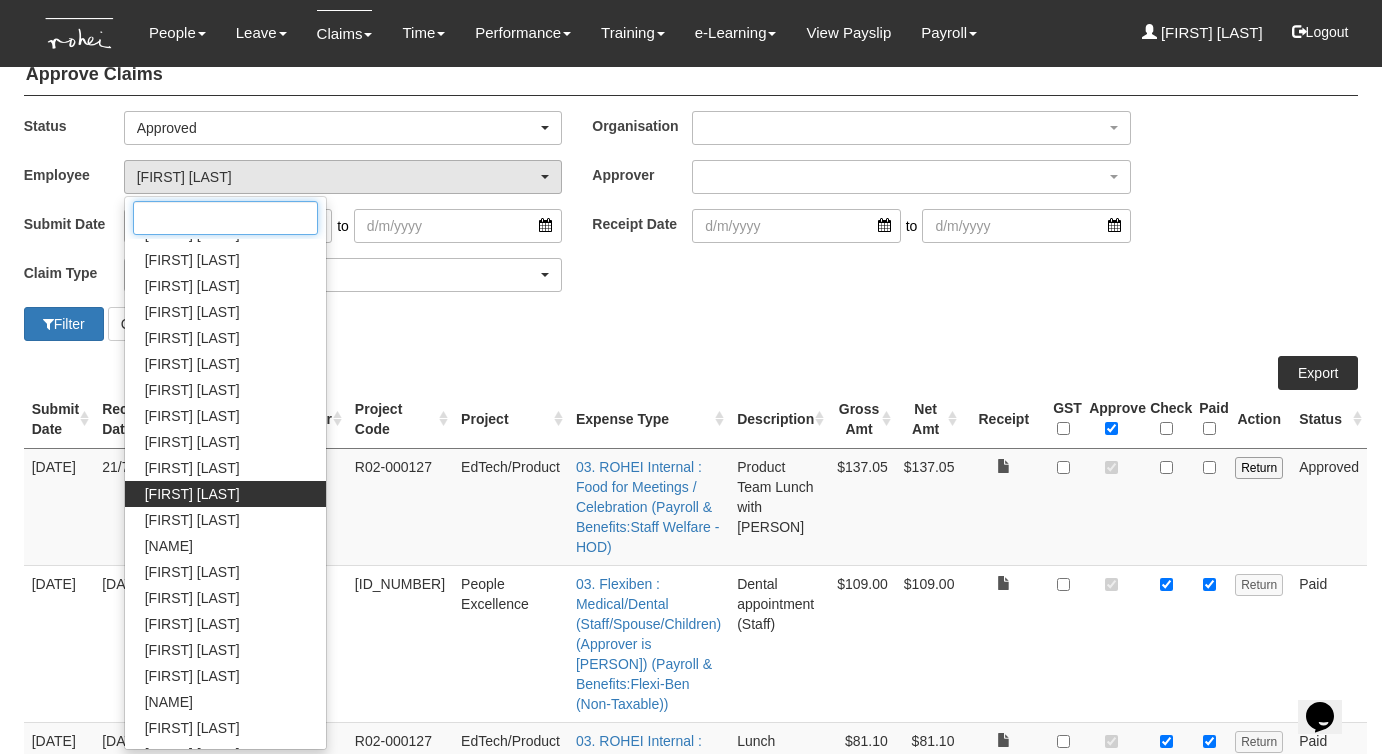 scroll, scrollTop: 873, scrollLeft: 0, axis: vertical 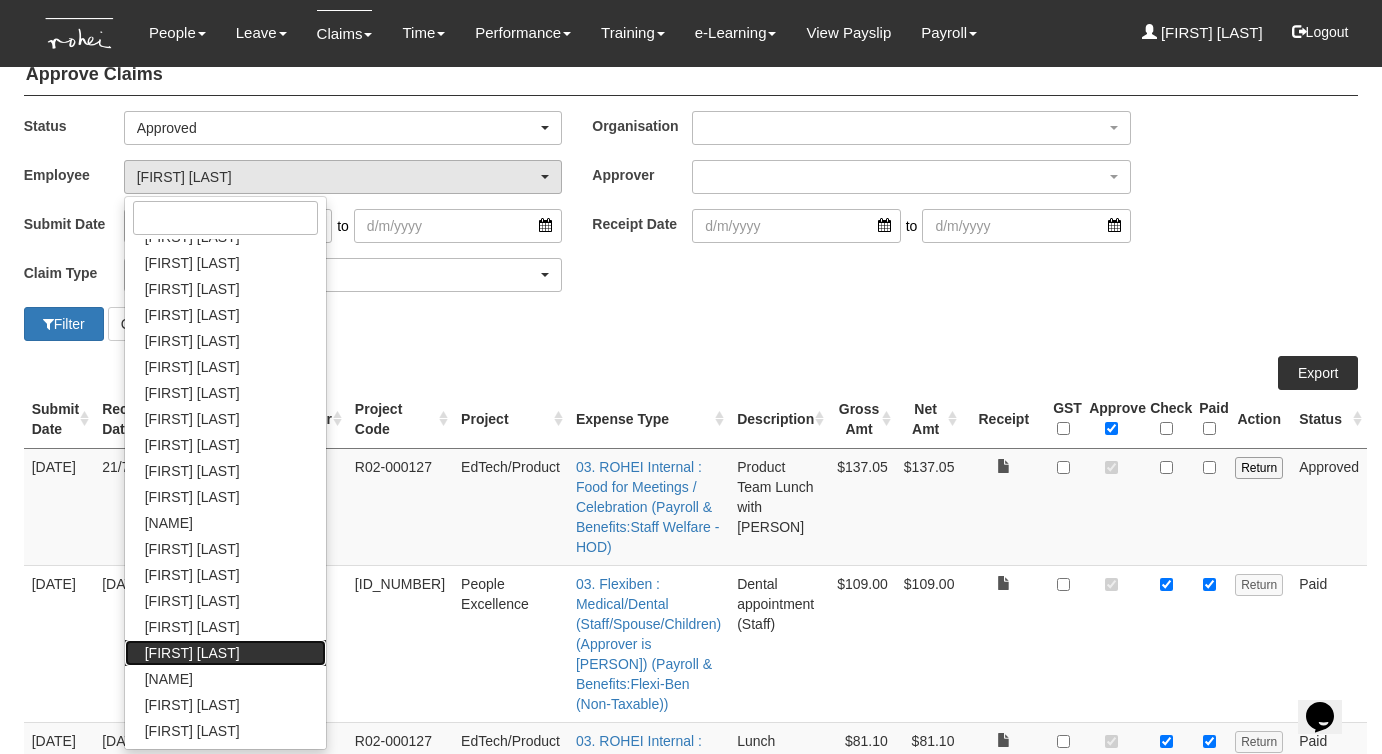 click on "[FIRST] [LAST]" at bounding box center [192, 653] 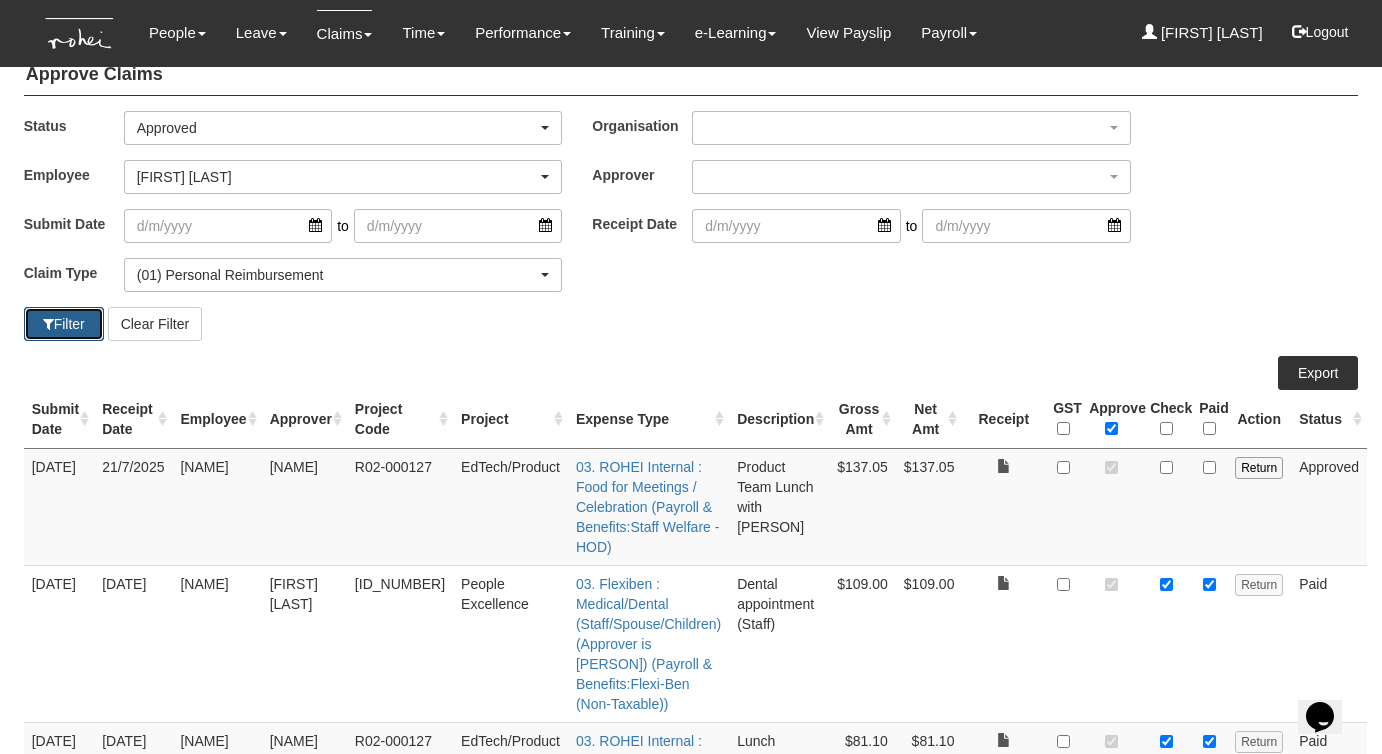 click on "Filter" at bounding box center [64, 324] 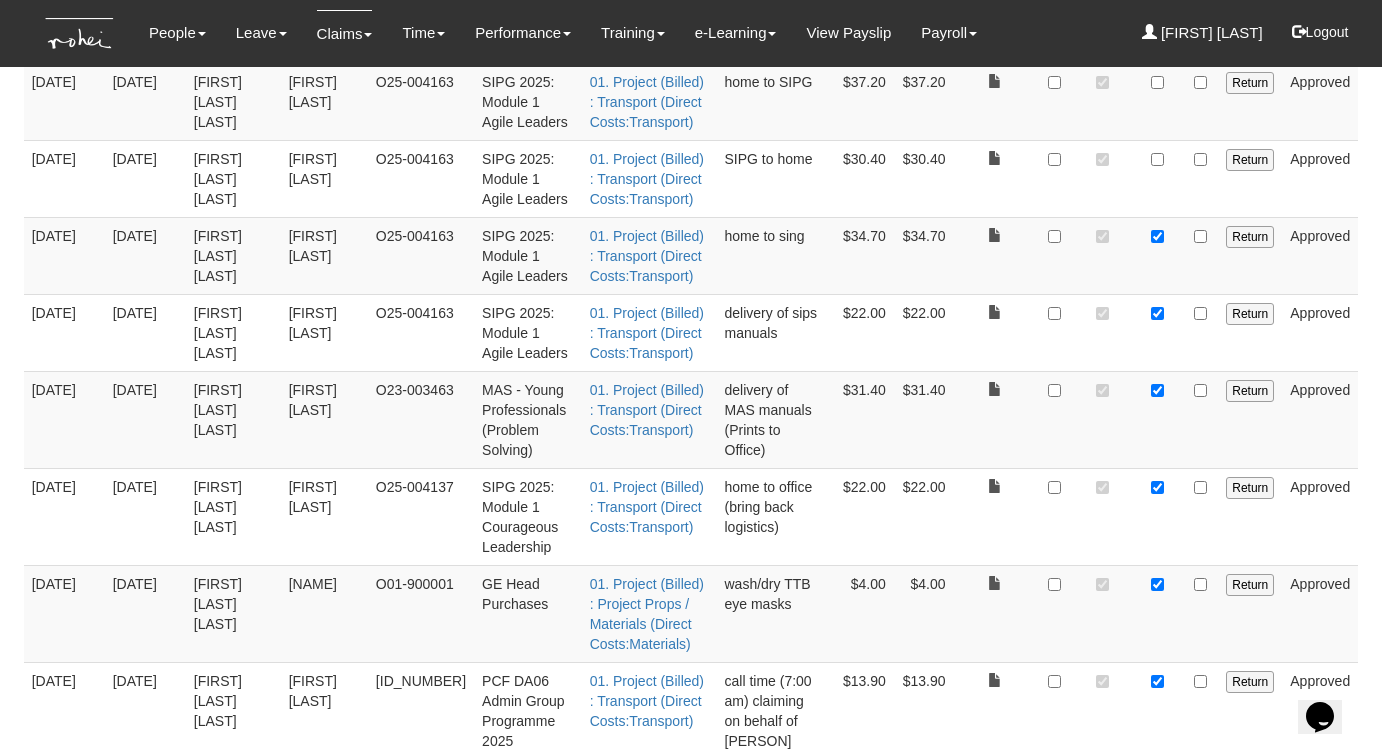 scroll, scrollTop: 858, scrollLeft: 0, axis: vertical 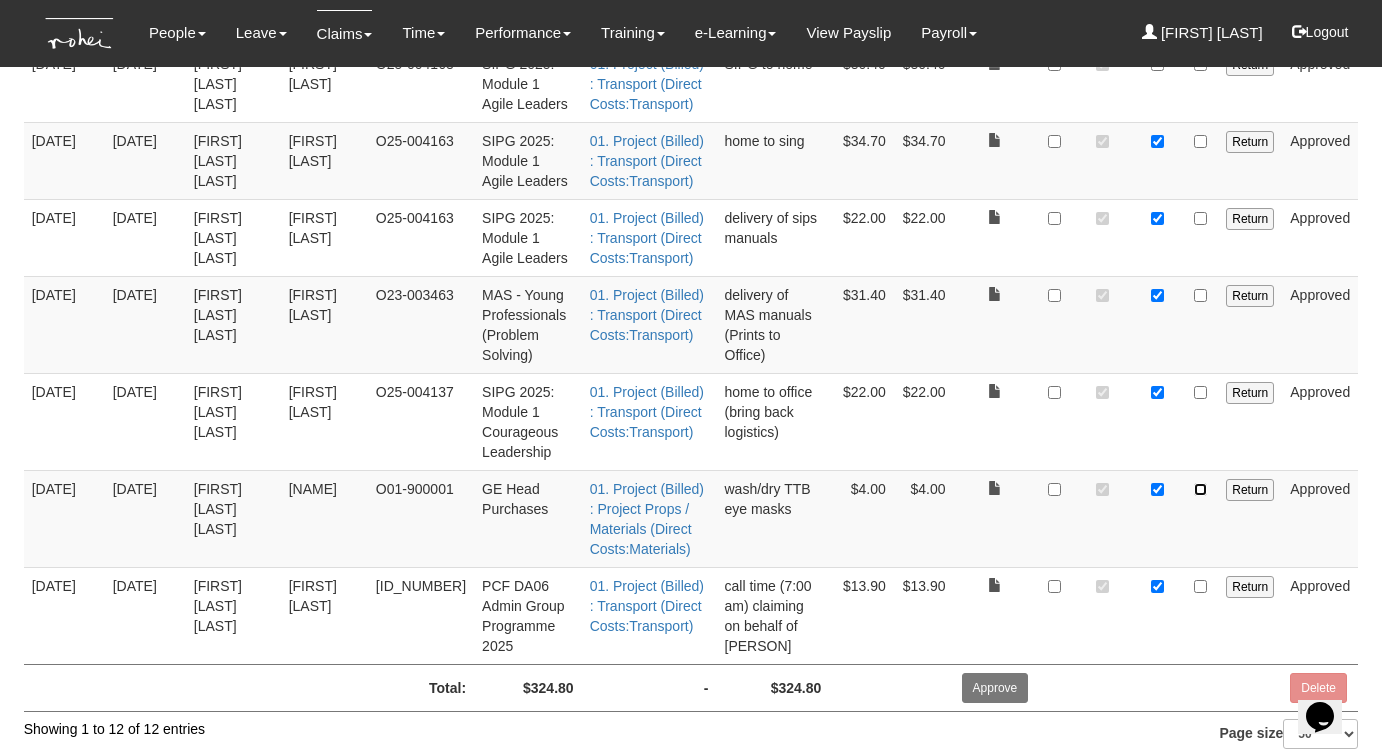 click at bounding box center (1200, 489) 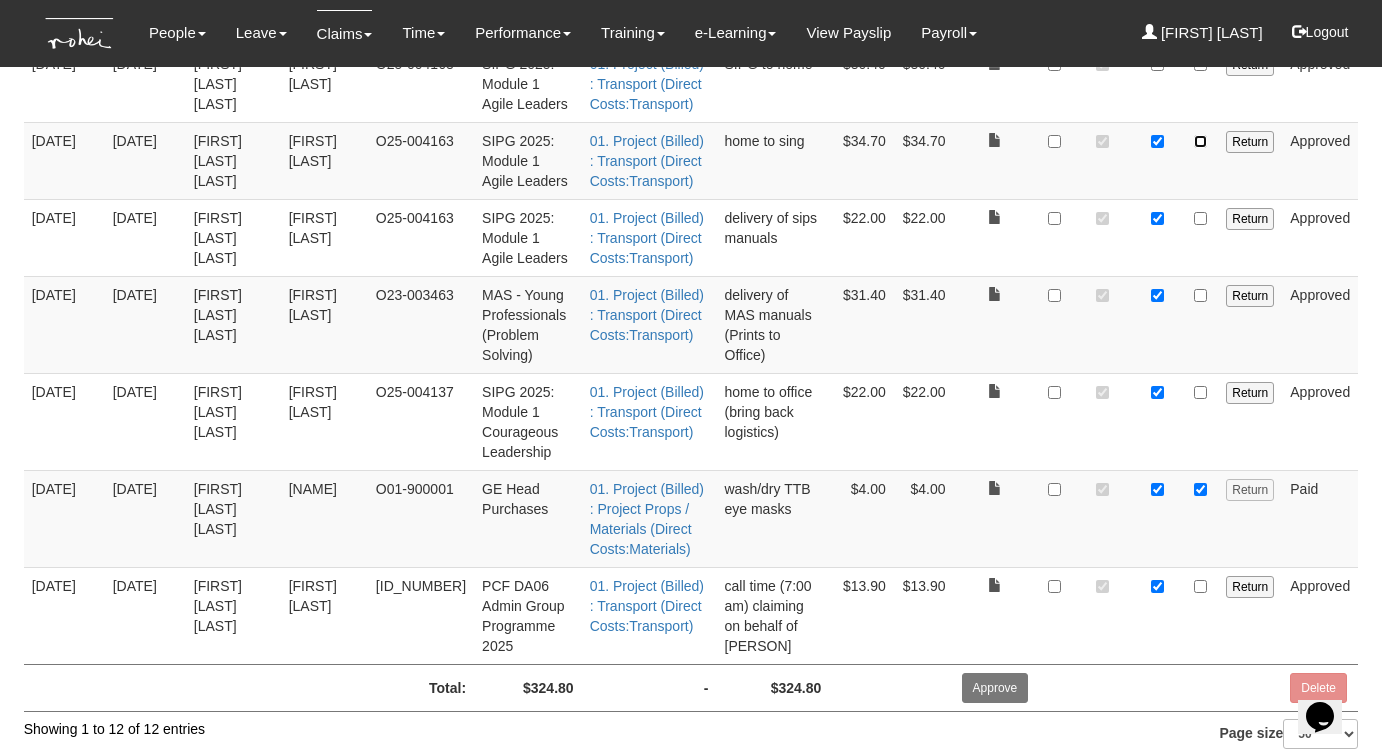 click at bounding box center [1200, 141] 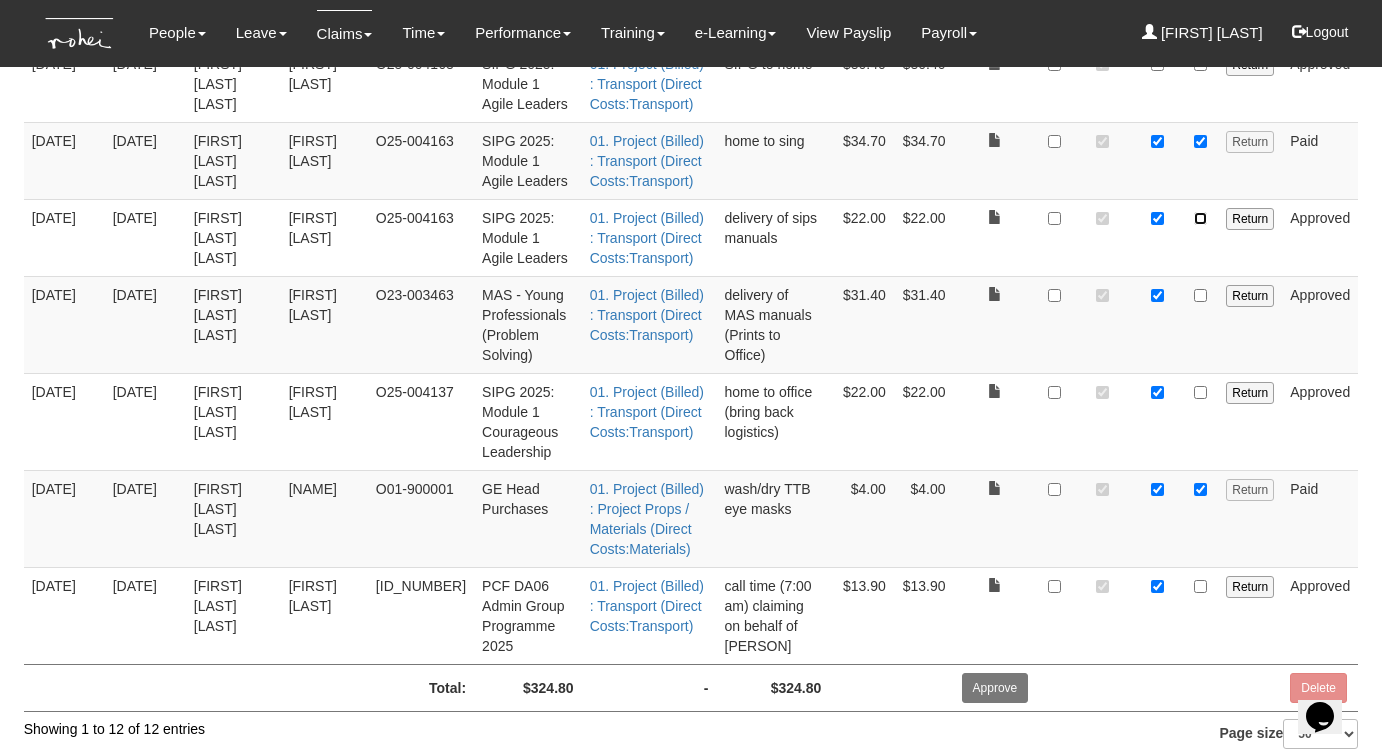 click at bounding box center [1200, 218] 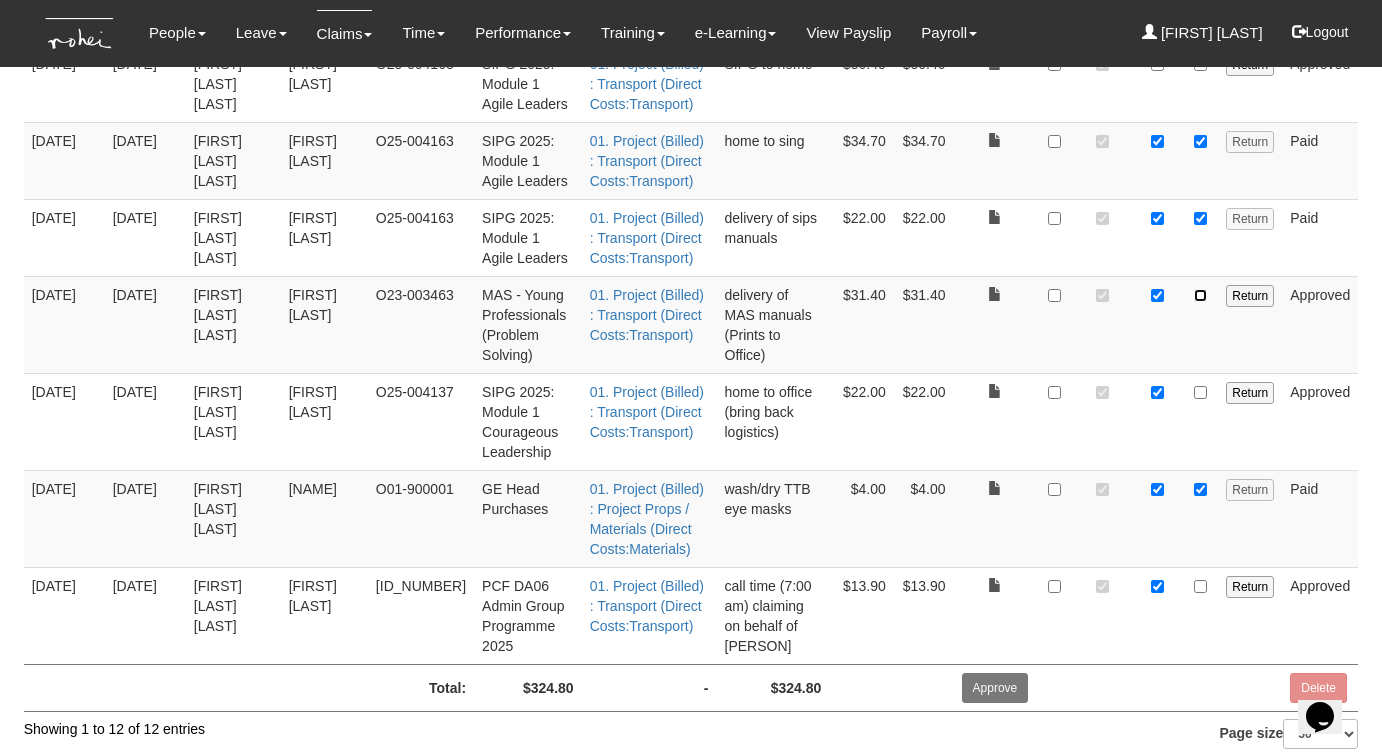click at bounding box center [1200, 295] 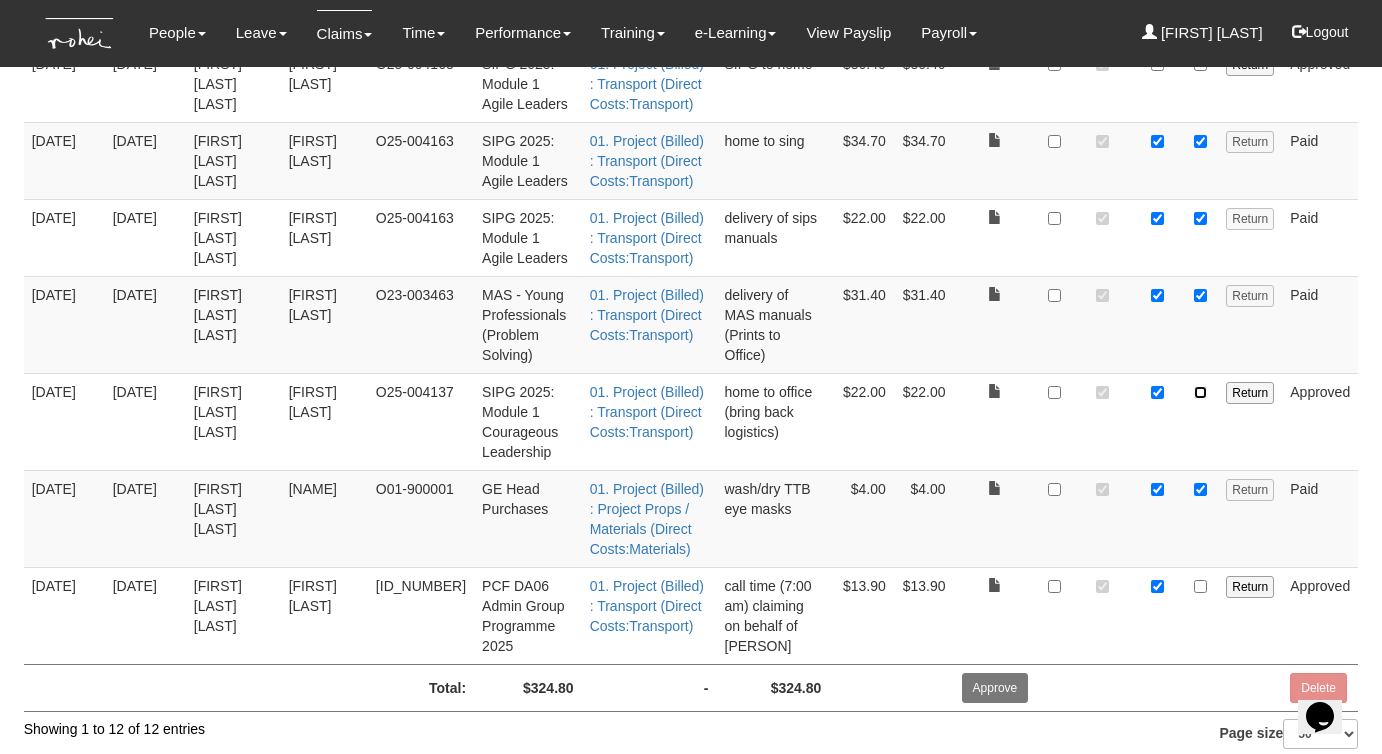 click at bounding box center [1200, 392] 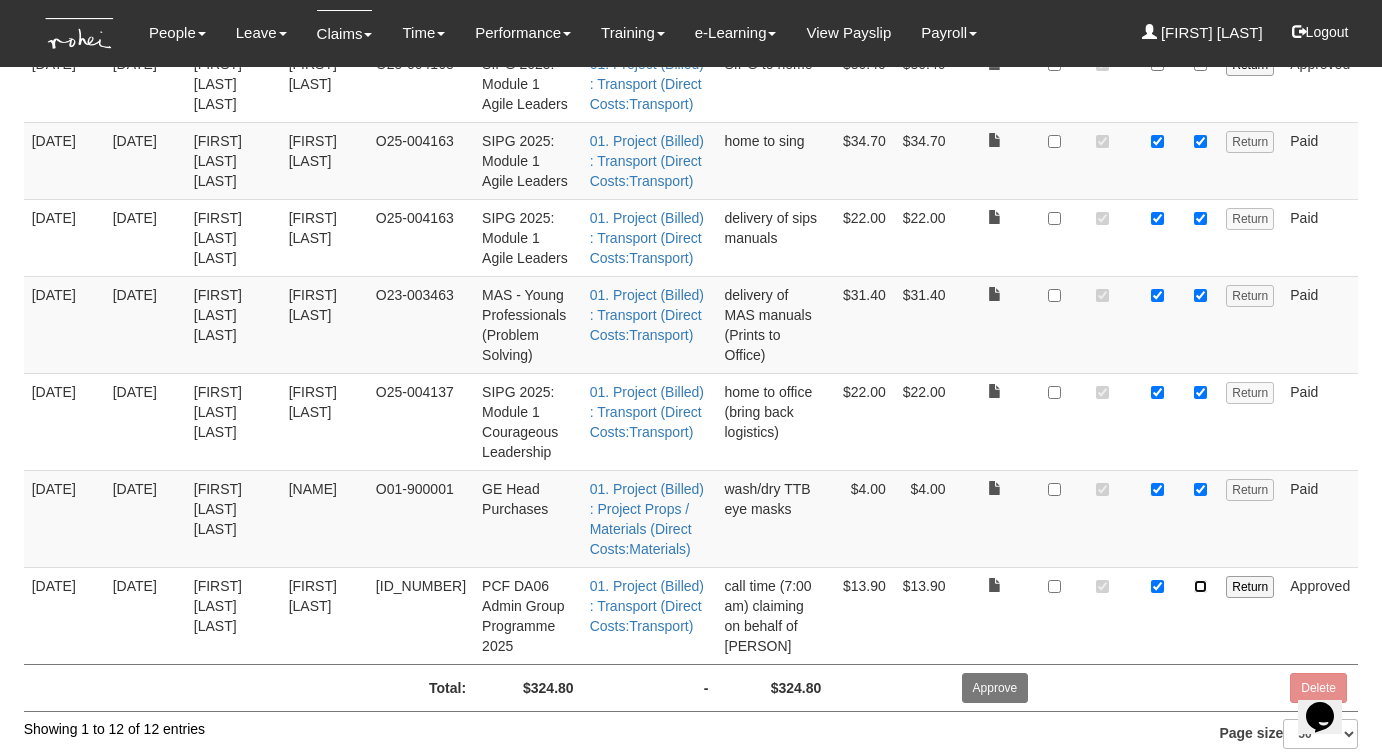 click at bounding box center [1200, 586] 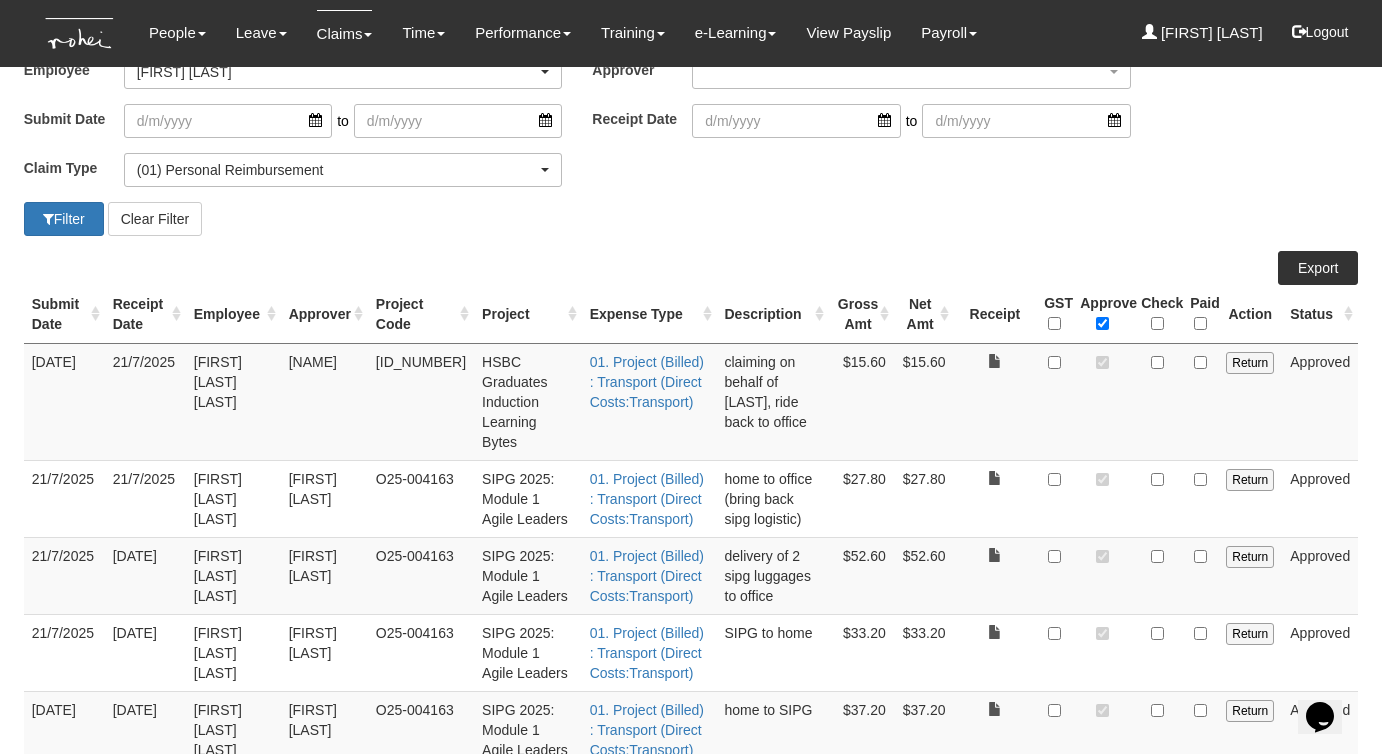 scroll, scrollTop: 0, scrollLeft: 0, axis: both 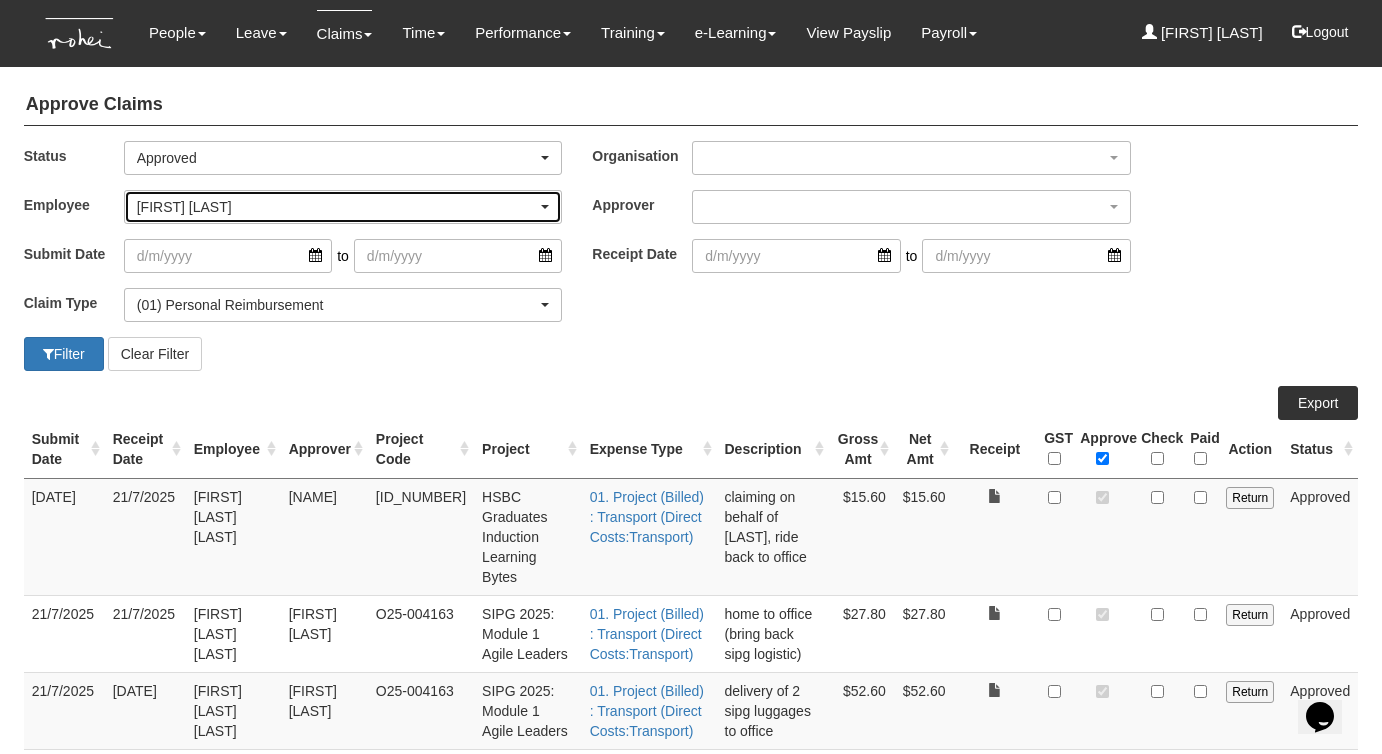 click on "[FIRST] [LAST]" at bounding box center [337, 207] 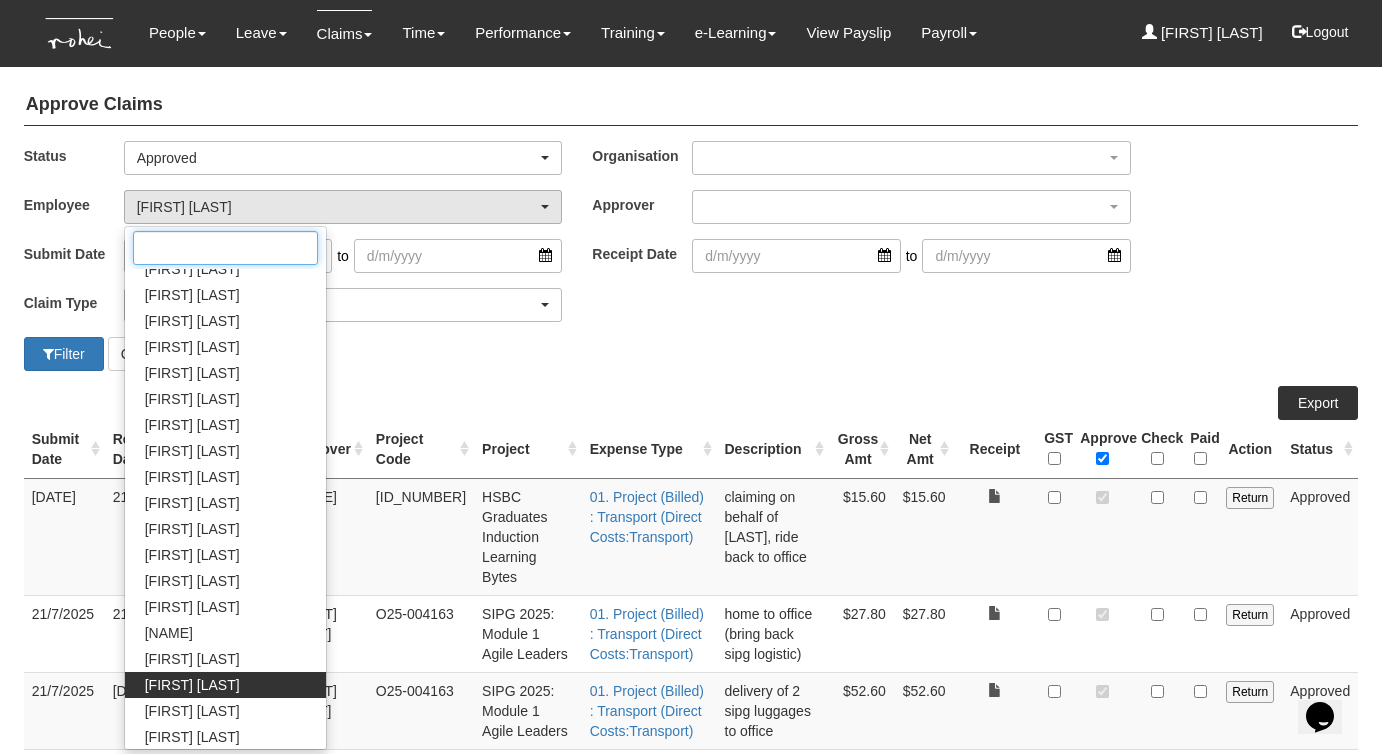 scroll, scrollTop: 729, scrollLeft: 0, axis: vertical 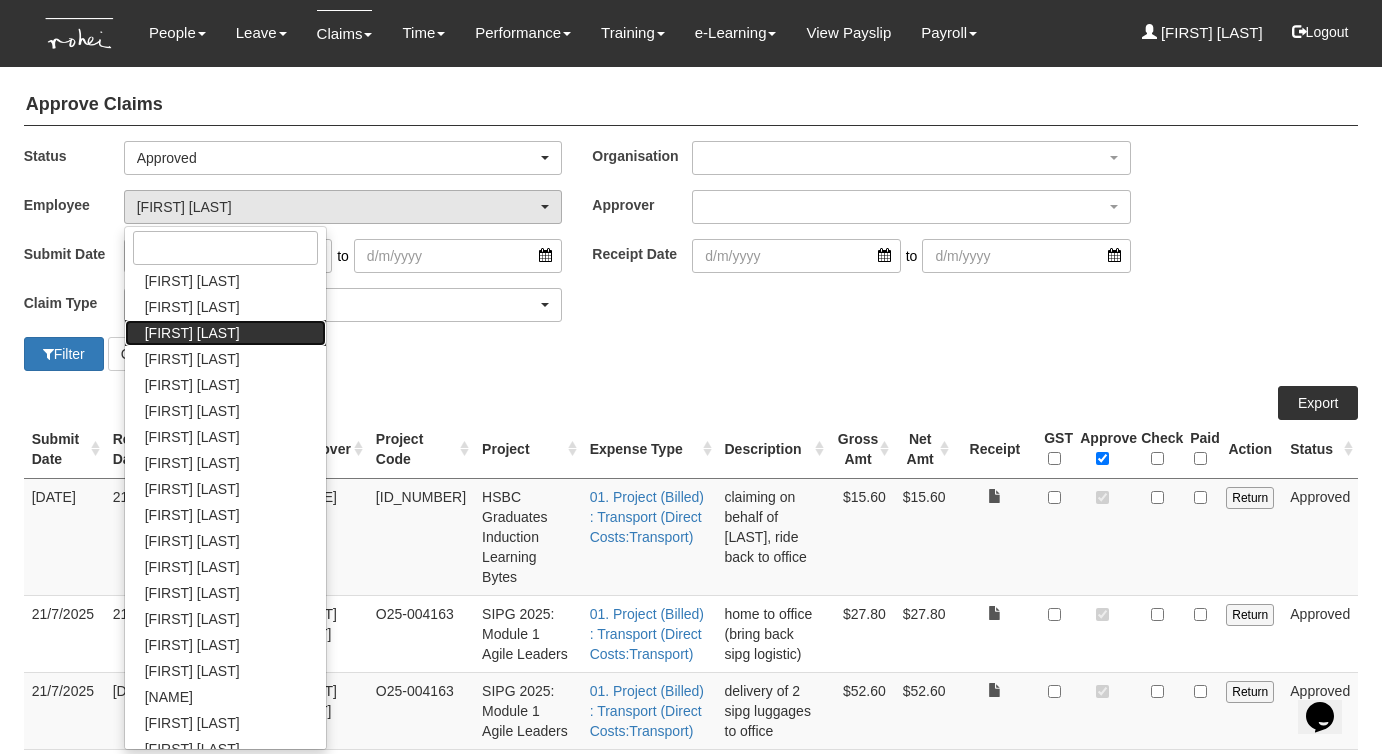 click on "[FIRST] [LAST]" at bounding box center (192, 333) 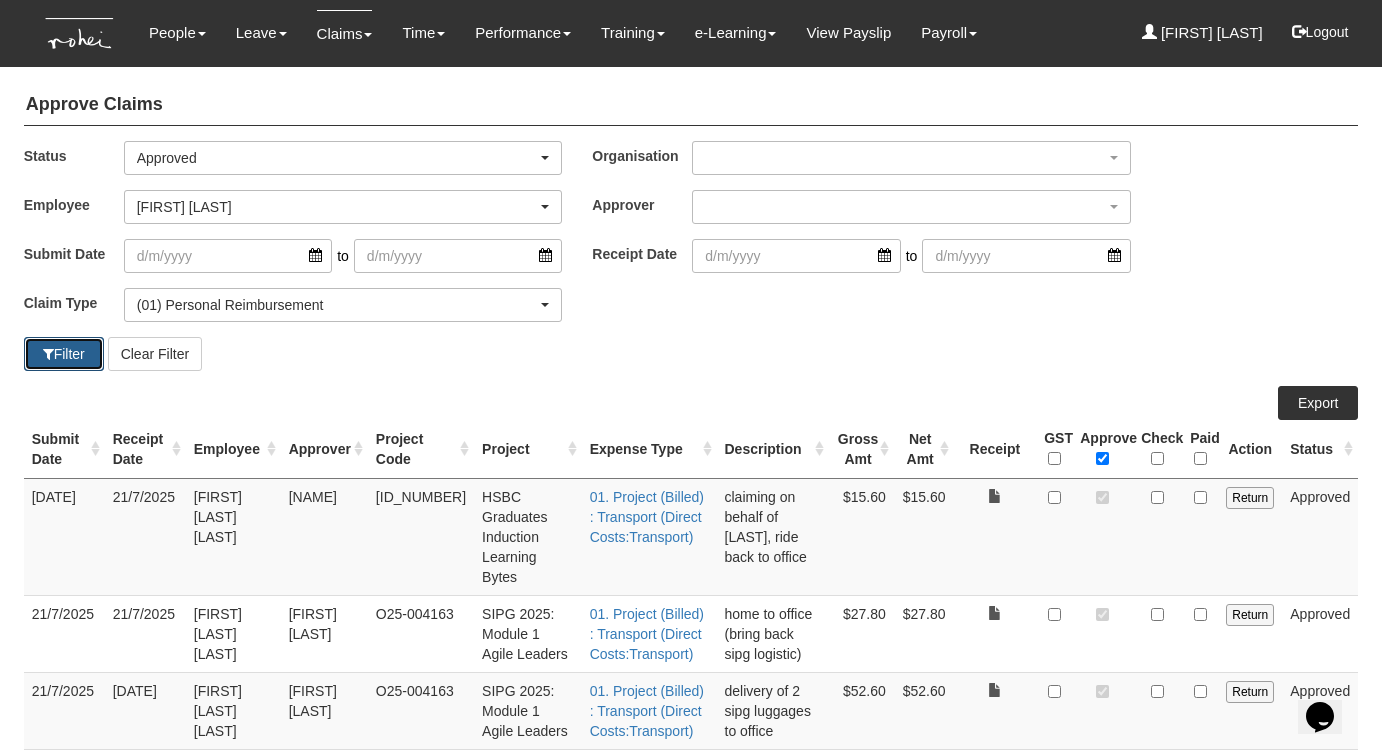 click at bounding box center [48, 354] 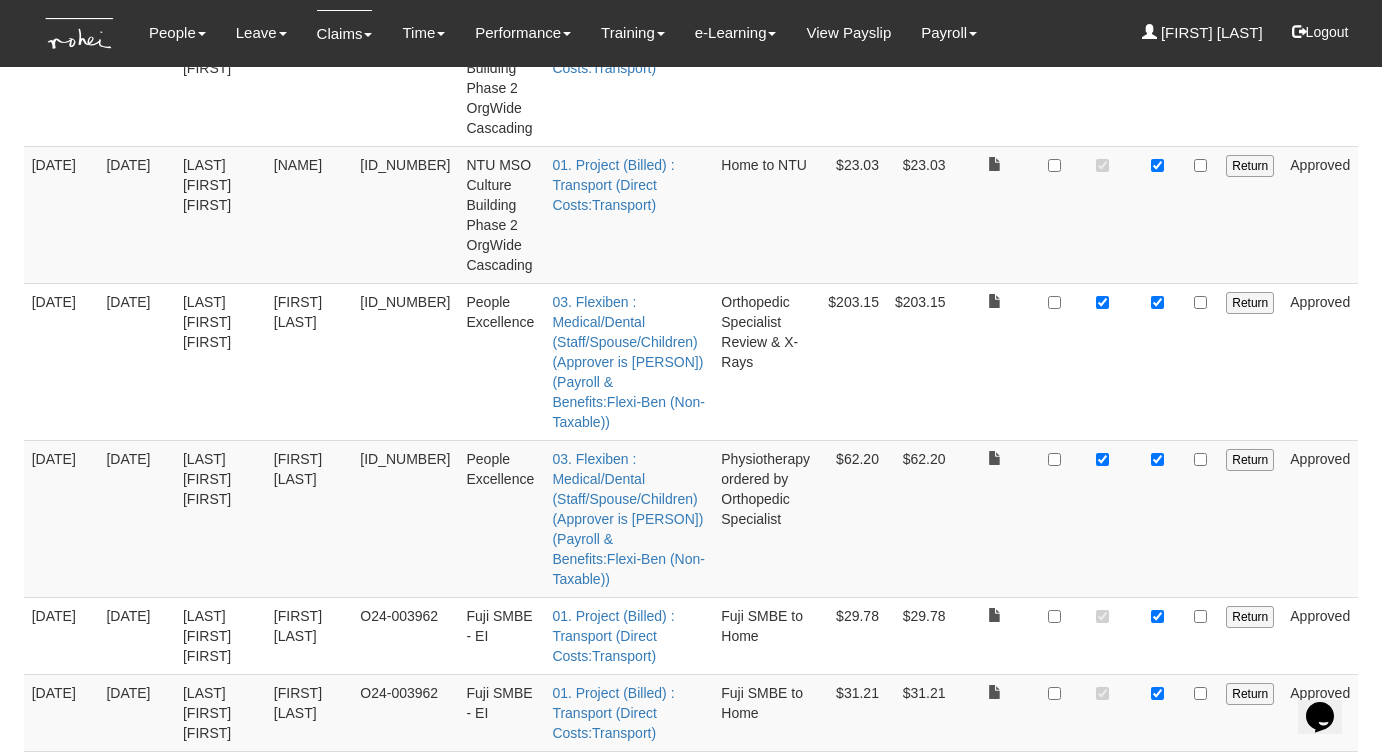 scroll, scrollTop: 267, scrollLeft: 0, axis: vertical 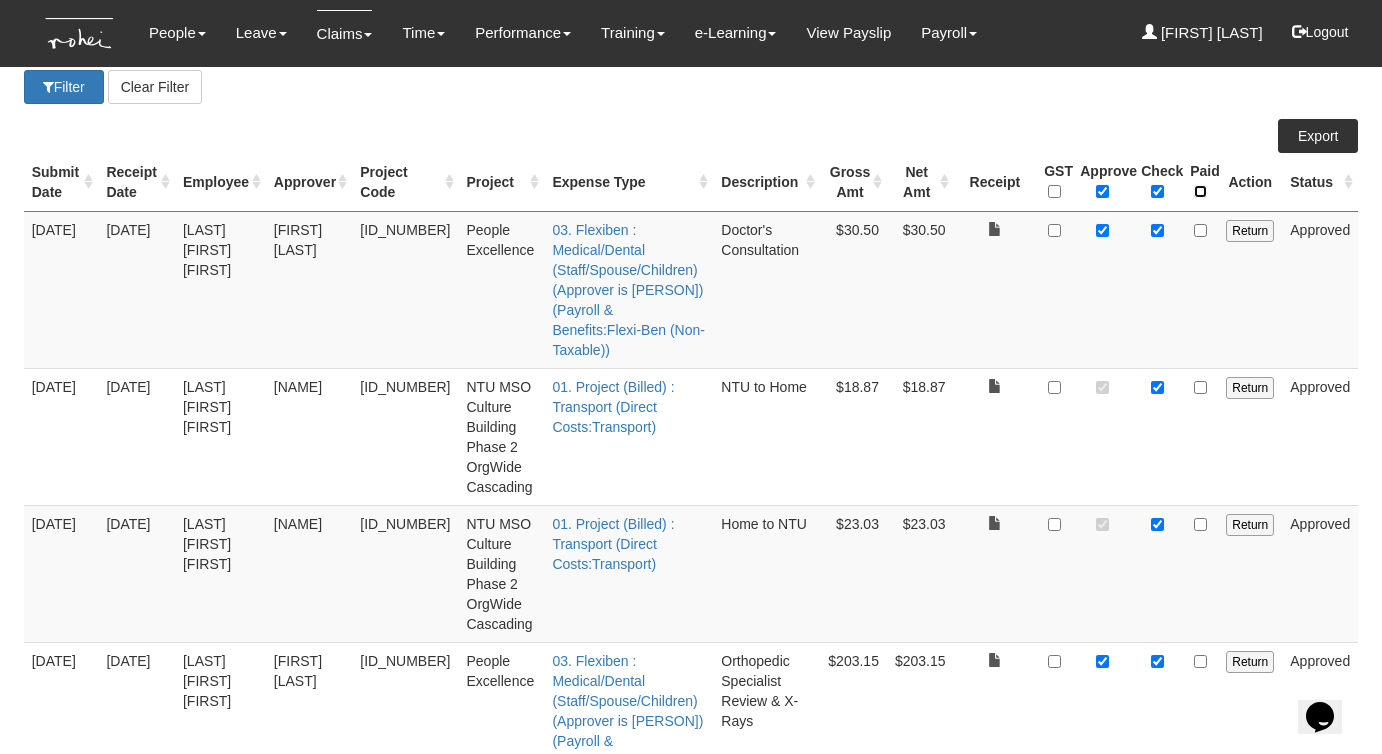 click at bounding box center (1200, 191) 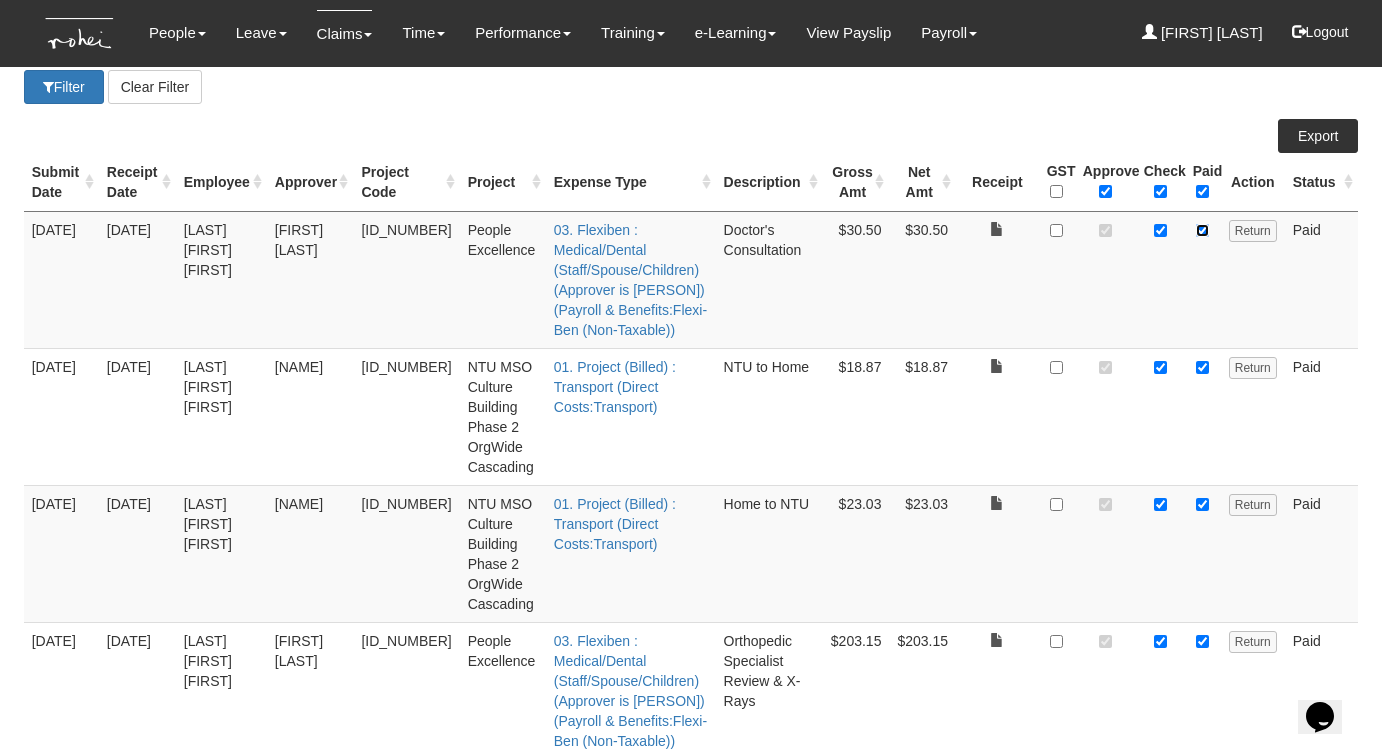 click at bounding box center [1202, 230] 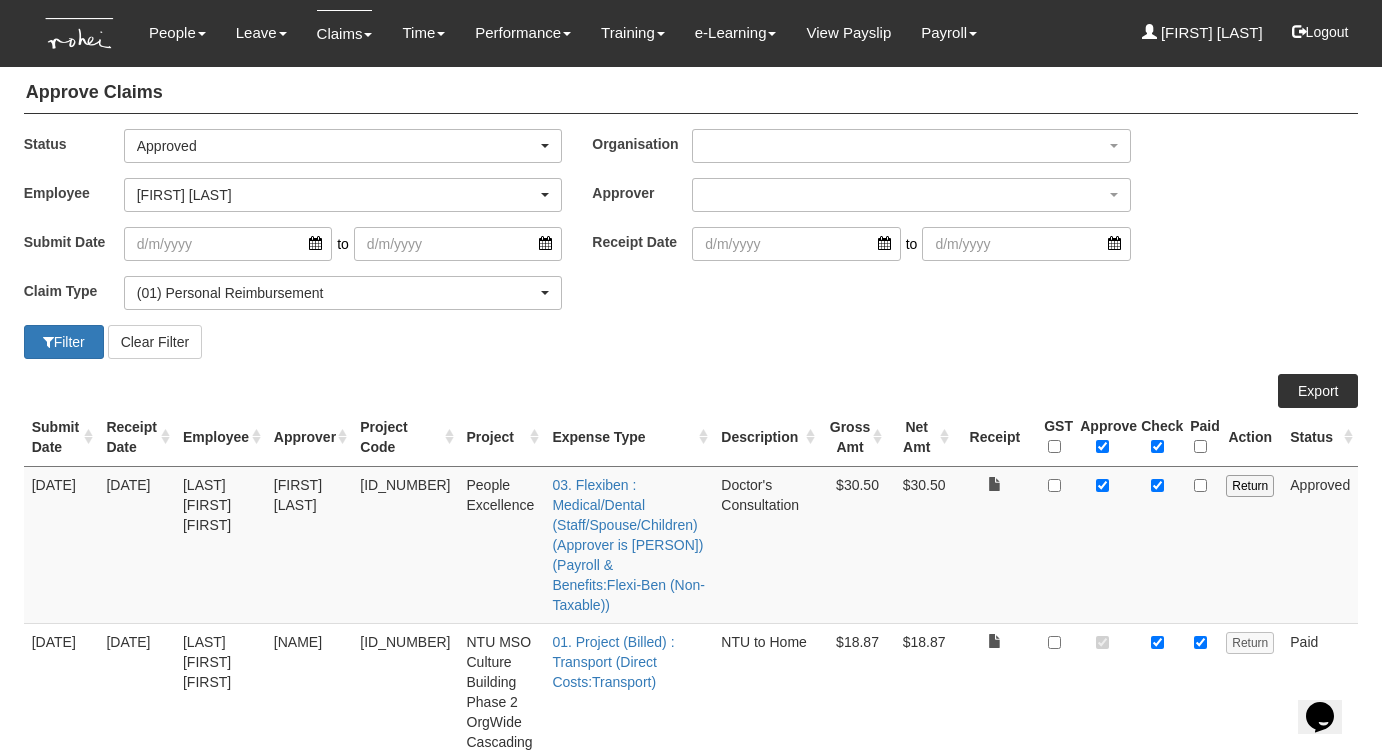 scroll, scrollTop: 0, scrollLeft: 0, axis: both 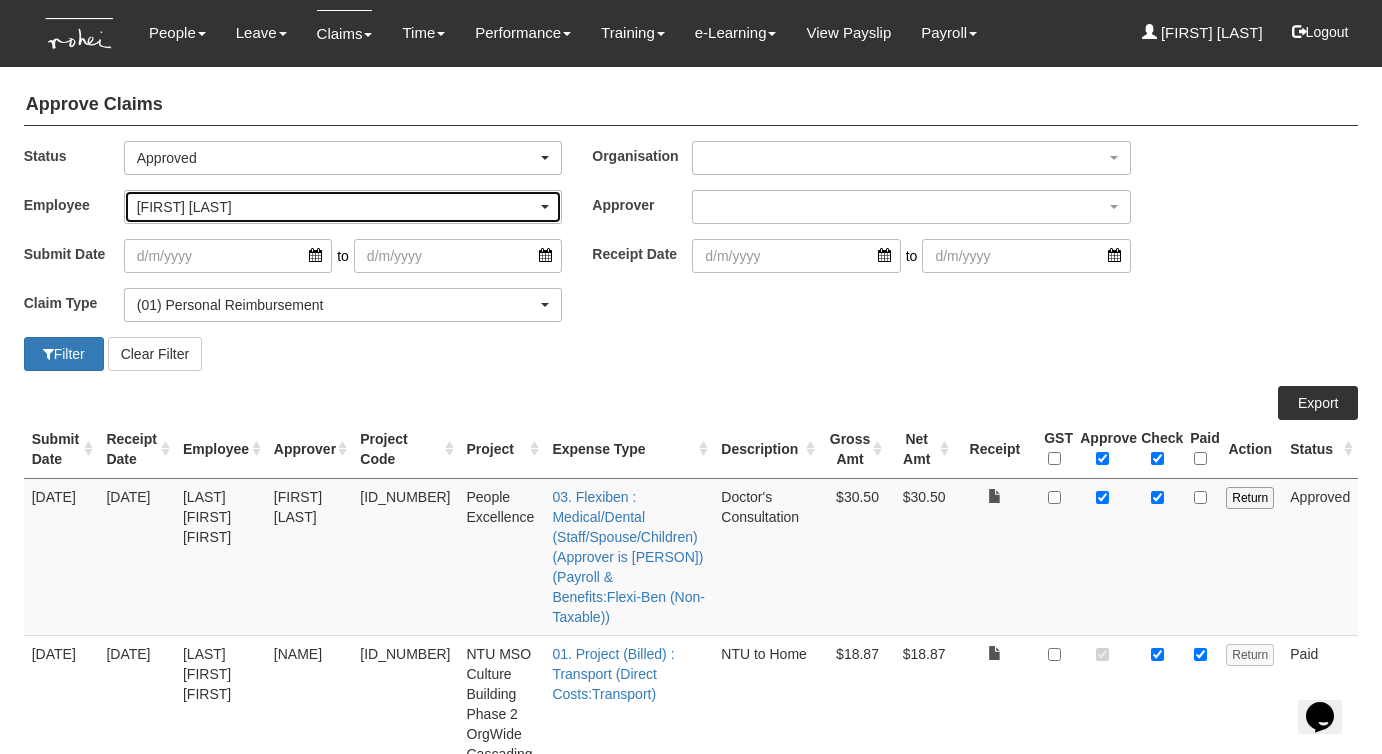click on "[FIRST] [LAST]" at bounding box center (337, 207) 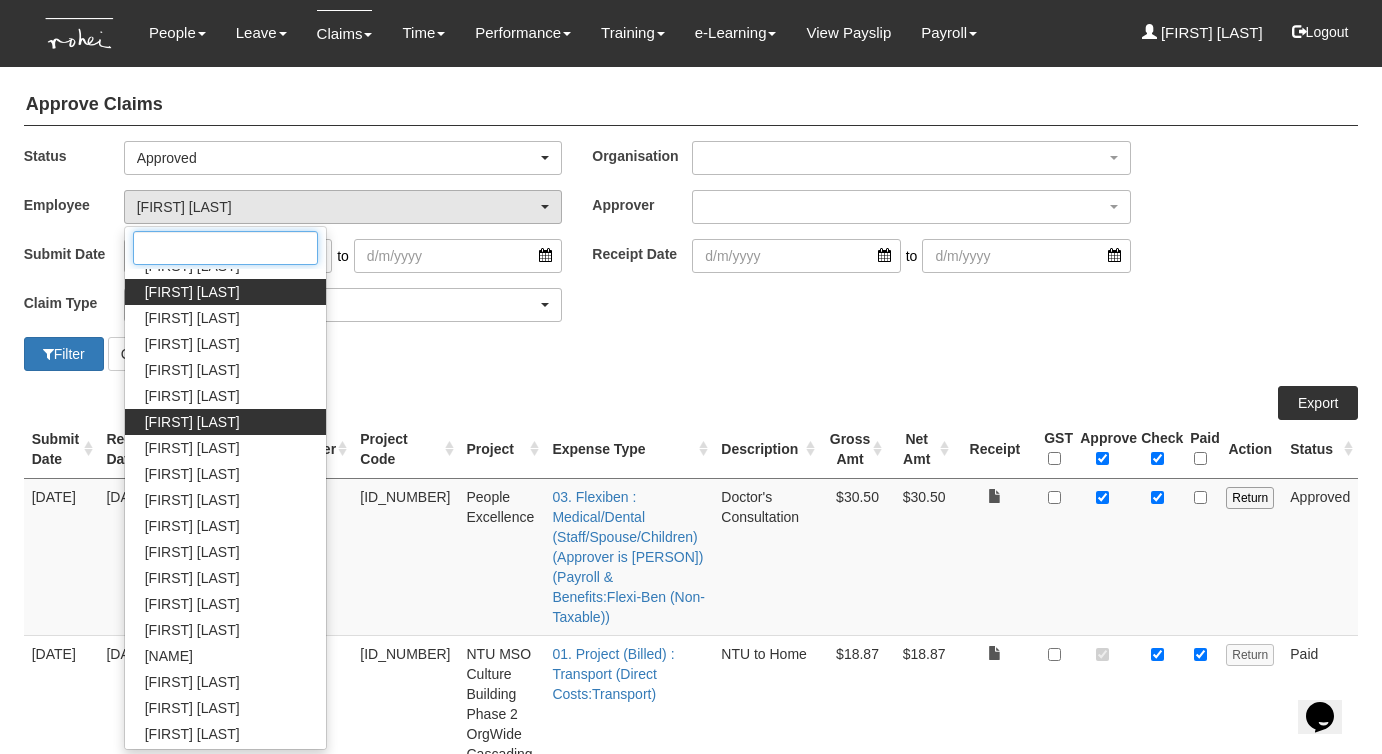 scroll, scrollTop: 870, scrollLeft: 0, axis: vertical 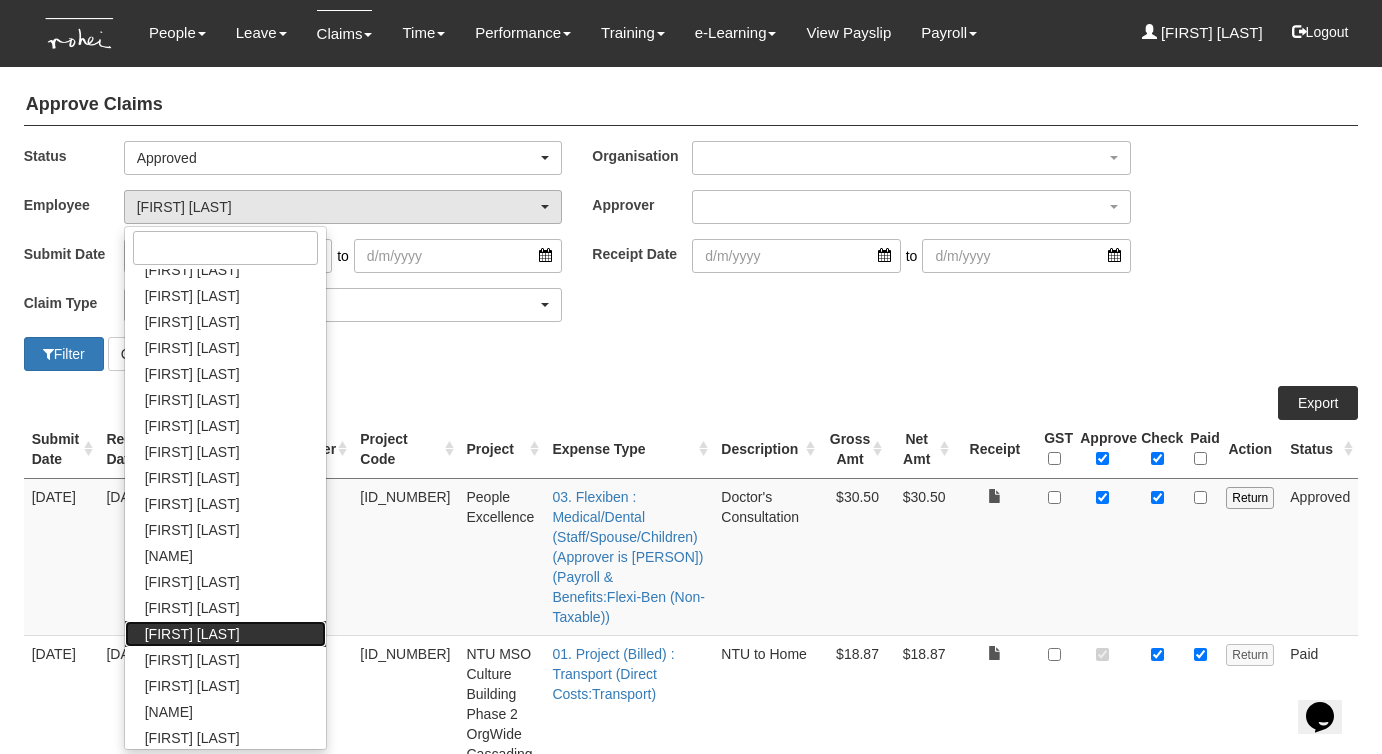 click on "Rachel Khoo" at bounding box center [192, 634] 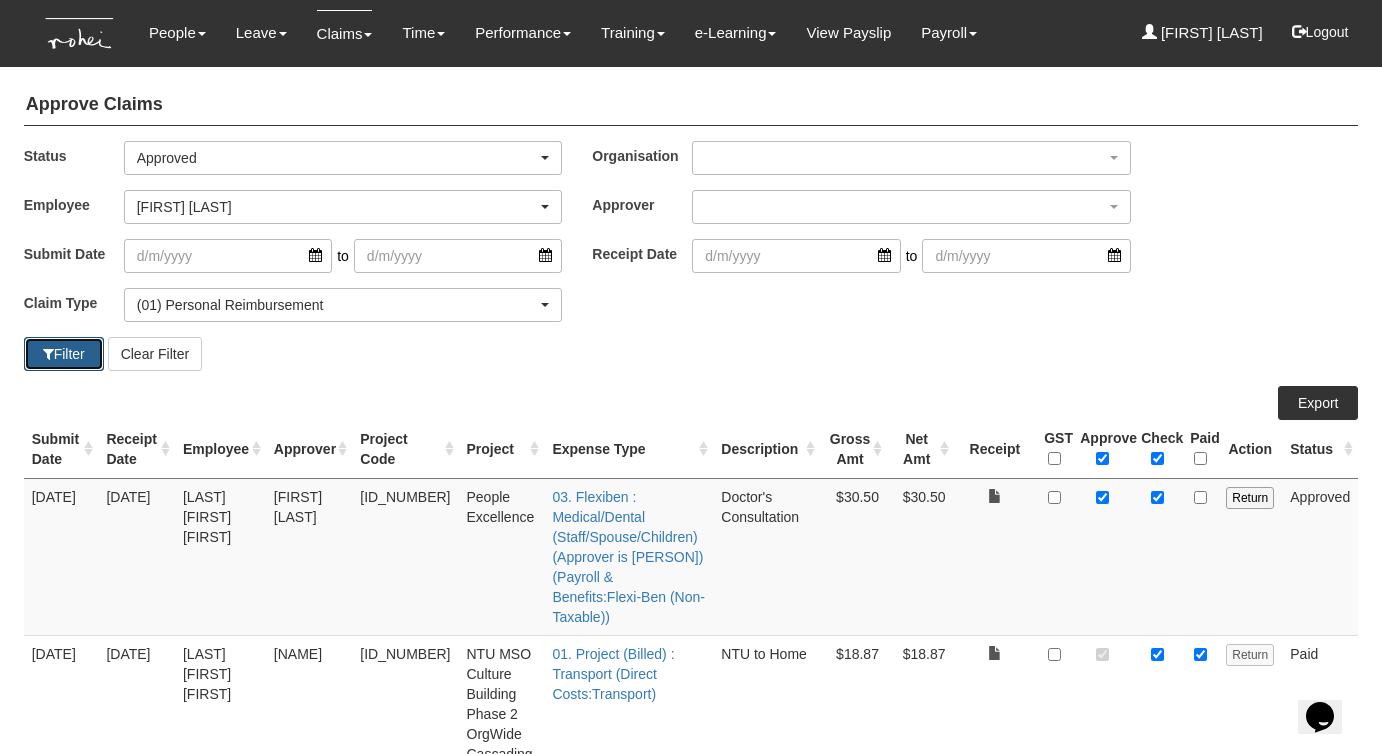click on "Filter" at bounding box center (64, 354) 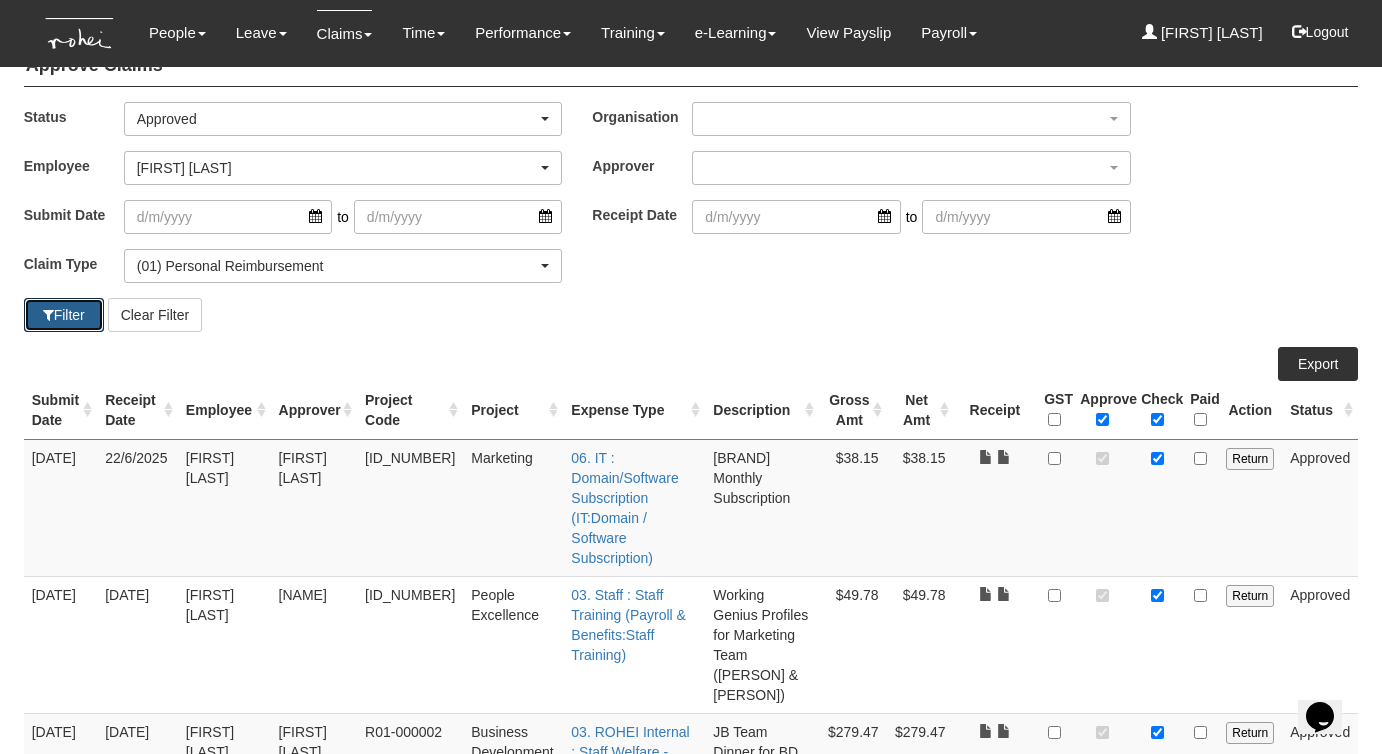 scroll, scrollTop: 0, scrollLeft: 0, axis: both 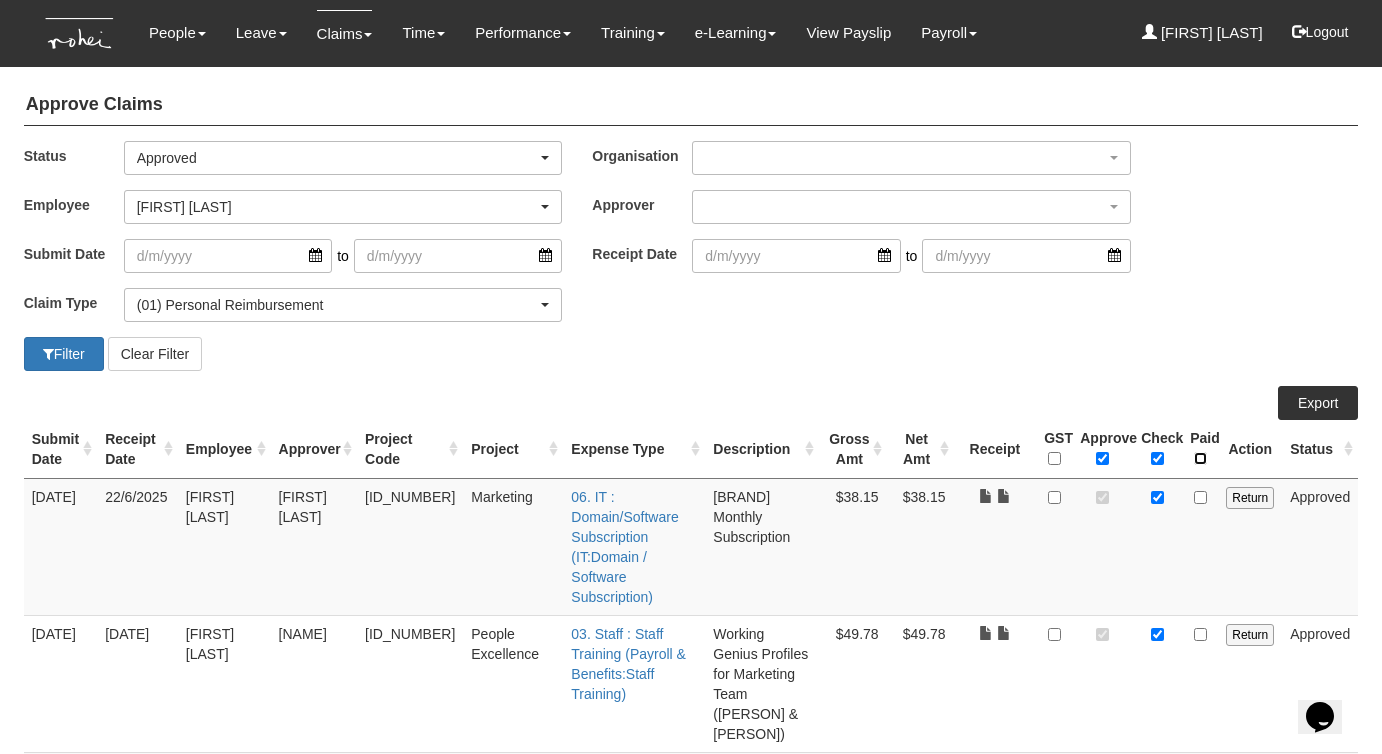 click at bounding box center [1200, 458] 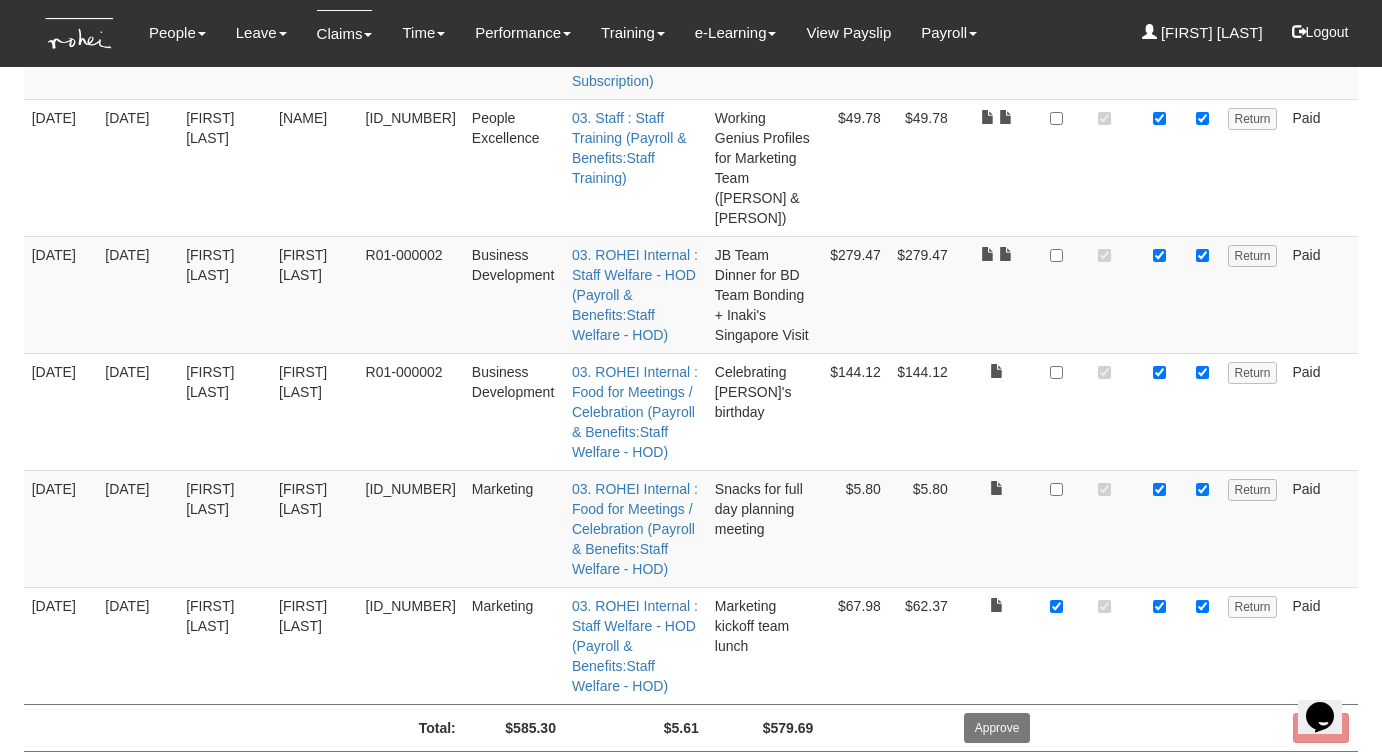 scroll, scrollTop: 0, scrollLeft: 0, axis: both 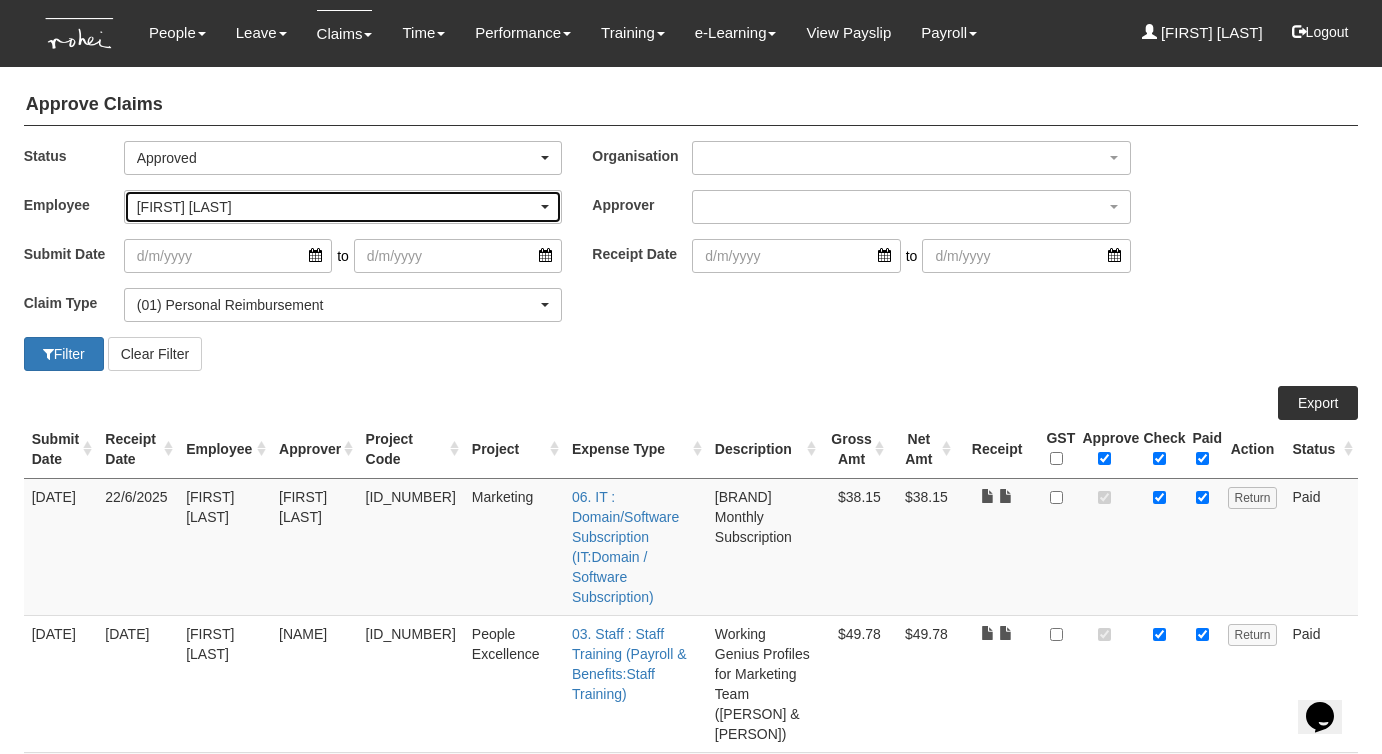 click on "Rachel Khoo" at bounding box center [337, 207] 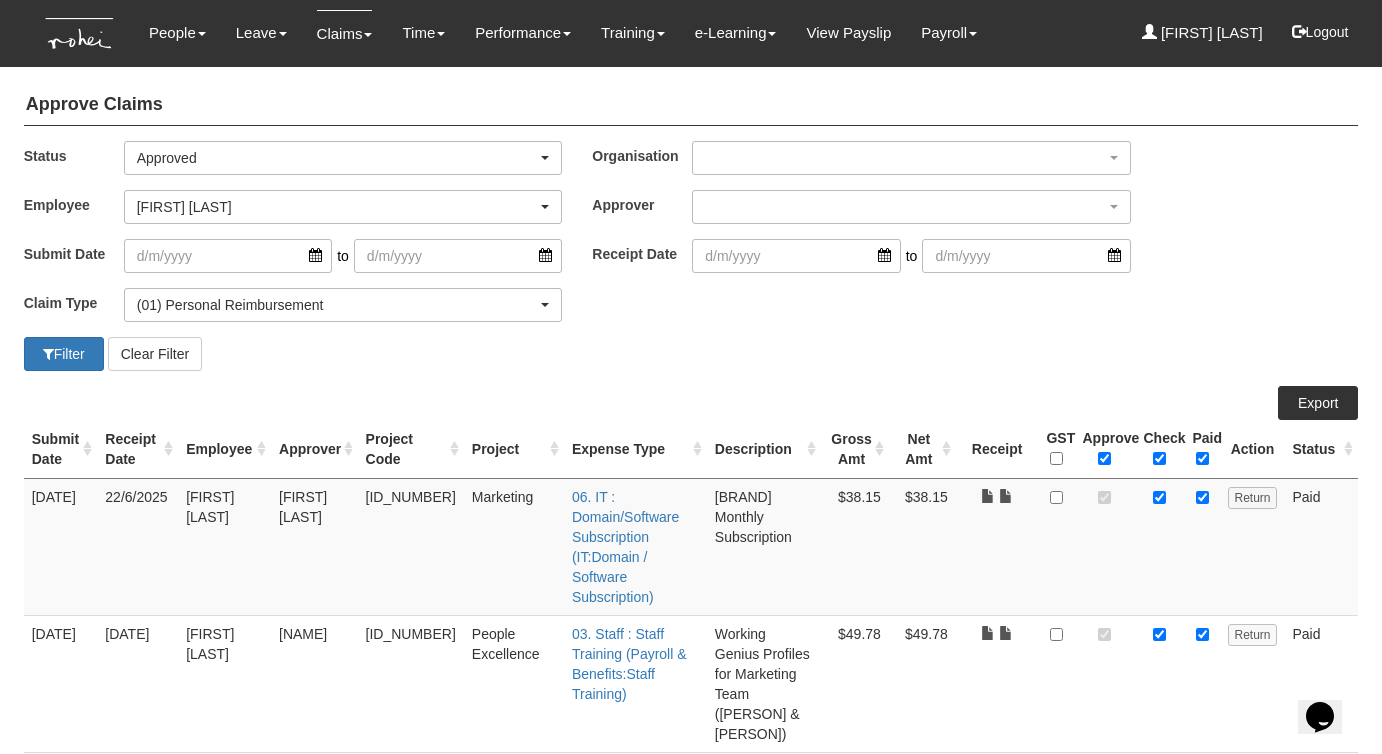 scroll, scrollTop: 995, scrollLeft: 0, axis: vertical 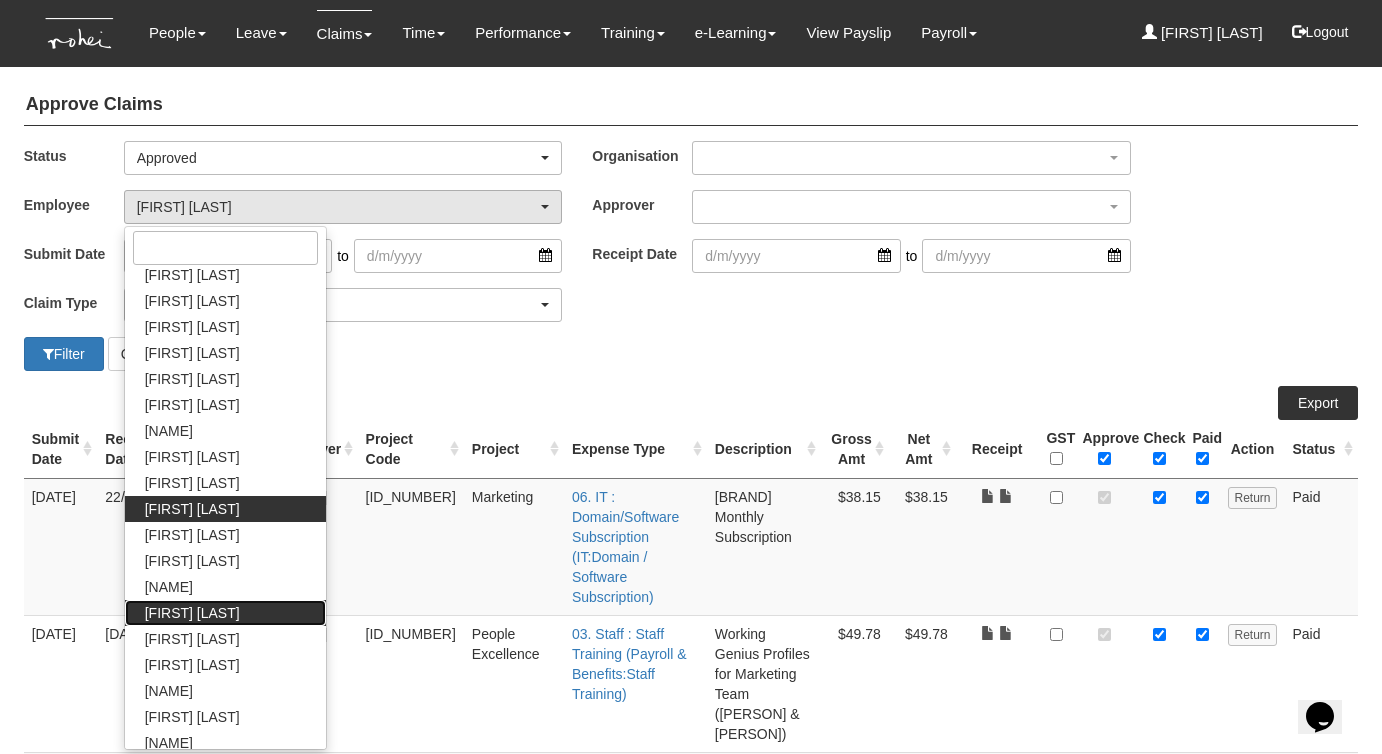 click on "Sanjiv Ashley" at bounding box center (192, 613) 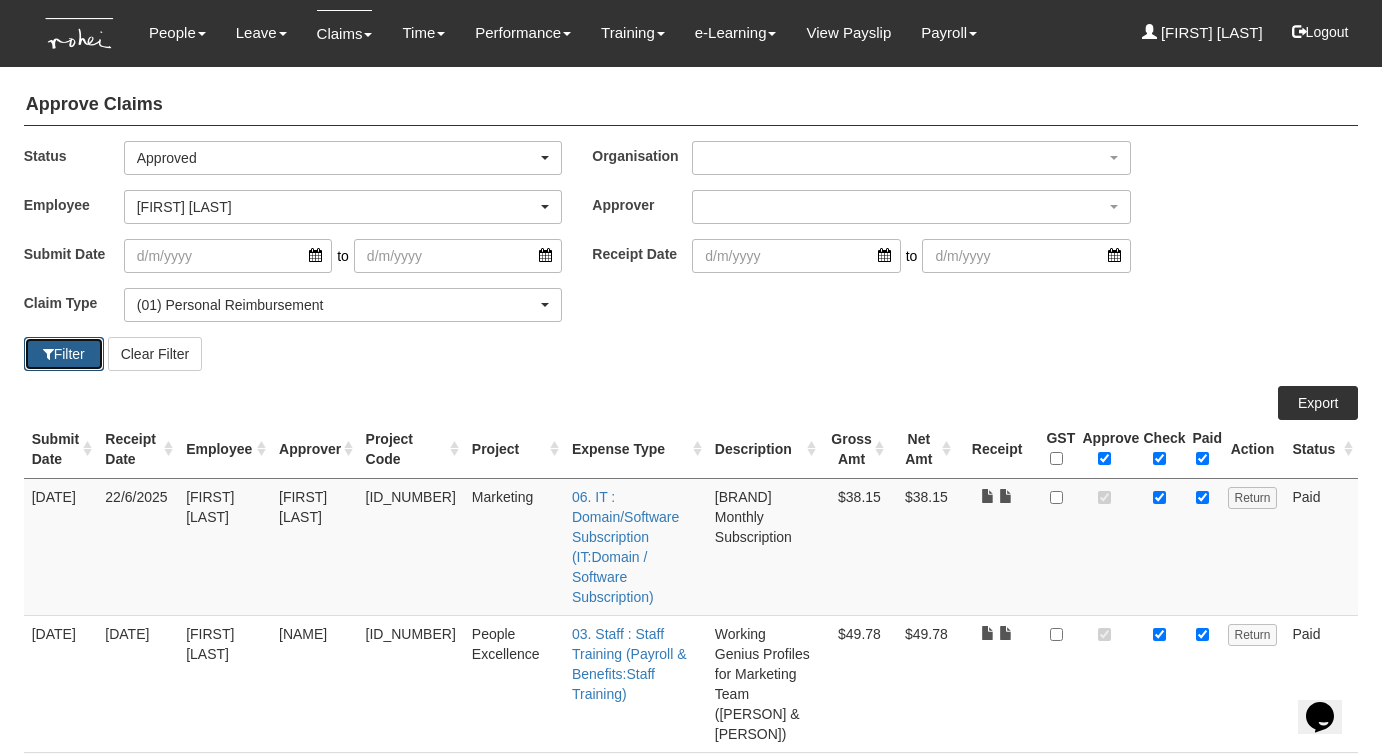 click on "Filter" at bounding box center [64, 354] 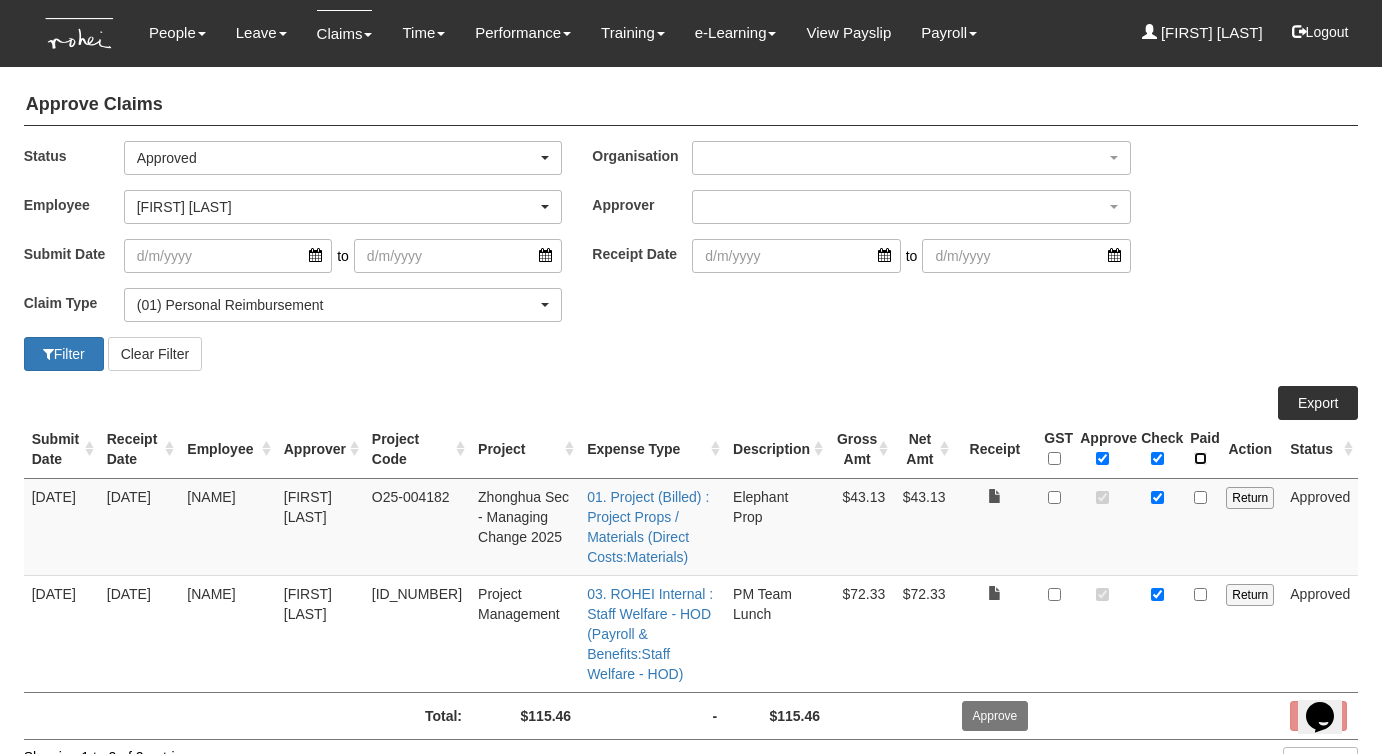 click at bounding box center (1200, 458) 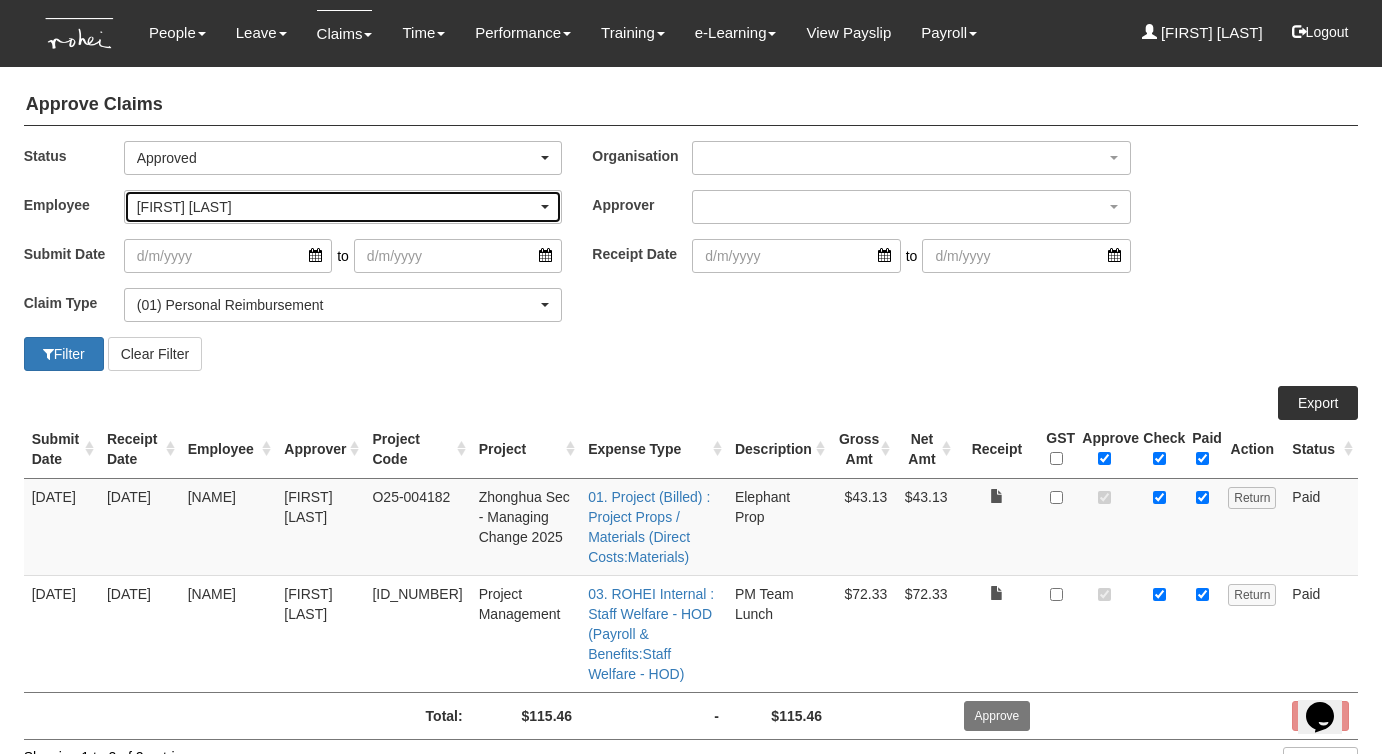 click on "Sanjiv Ashley" at bounding box center [337, 207] 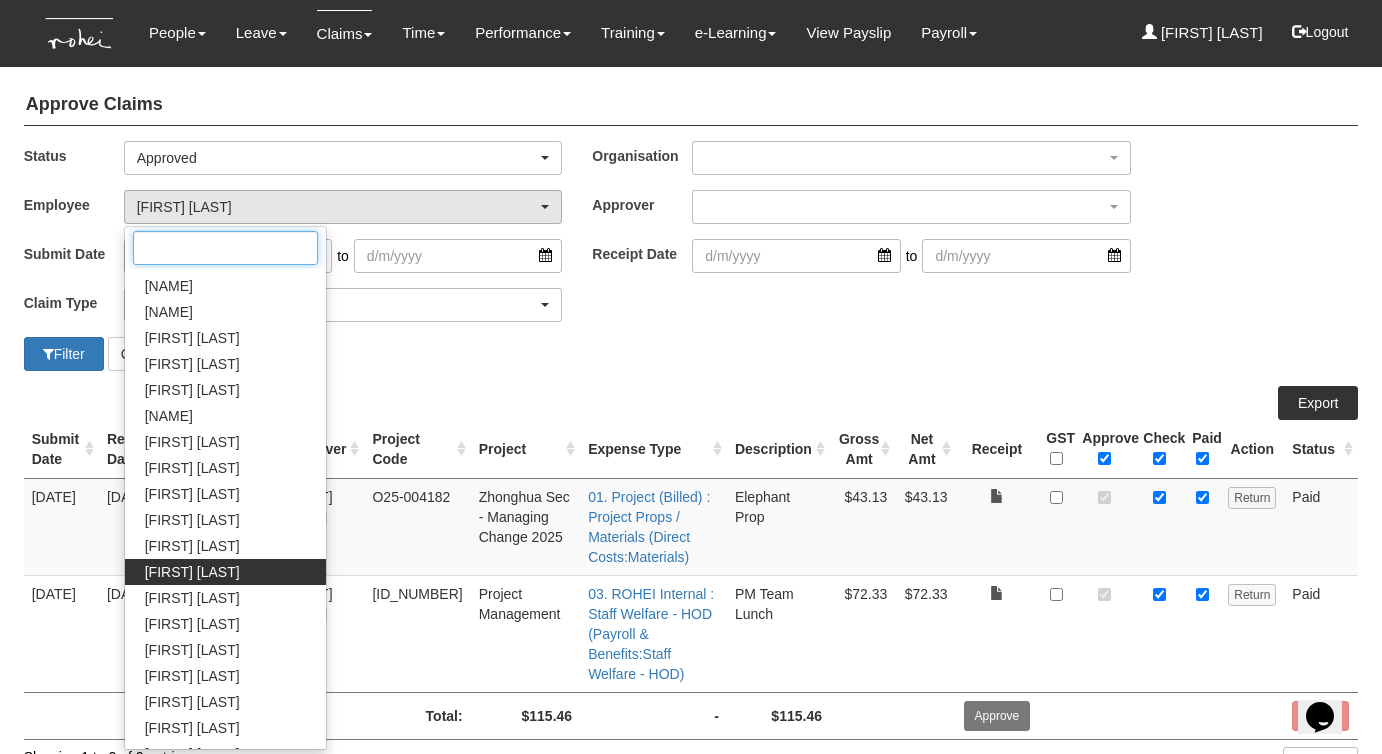 scroll, scrollTop: 339, scrollLeft: 0, axis: vertical 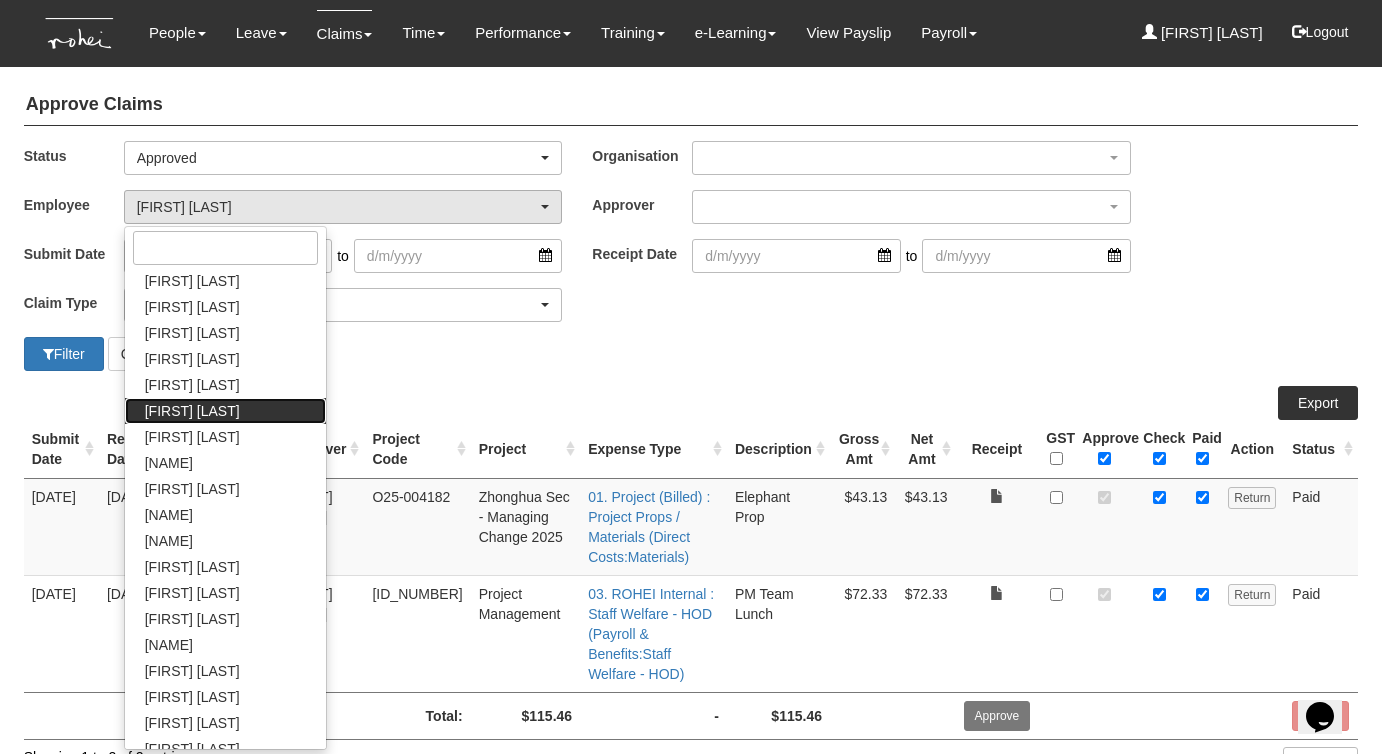click on "Denise Tan" at bounding box center (192, 411) 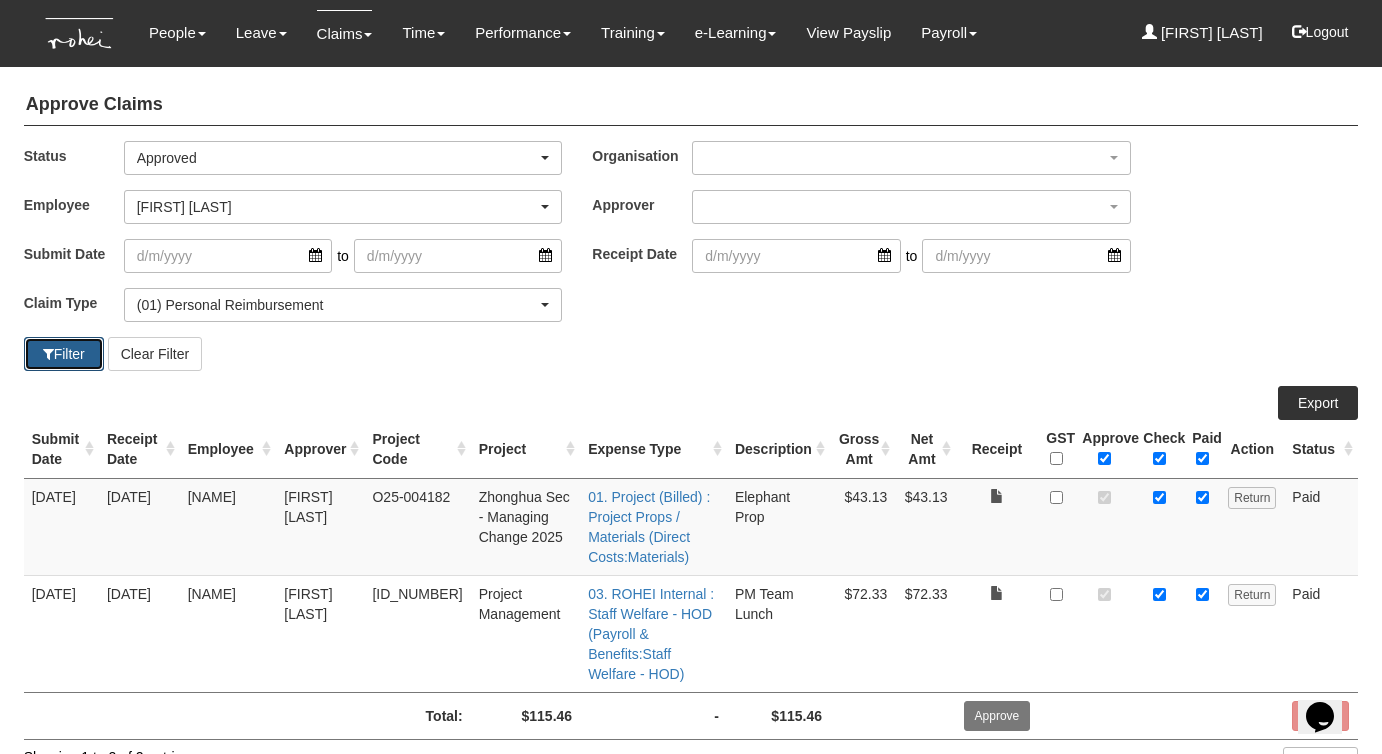 click at bounding box center (48, 354) 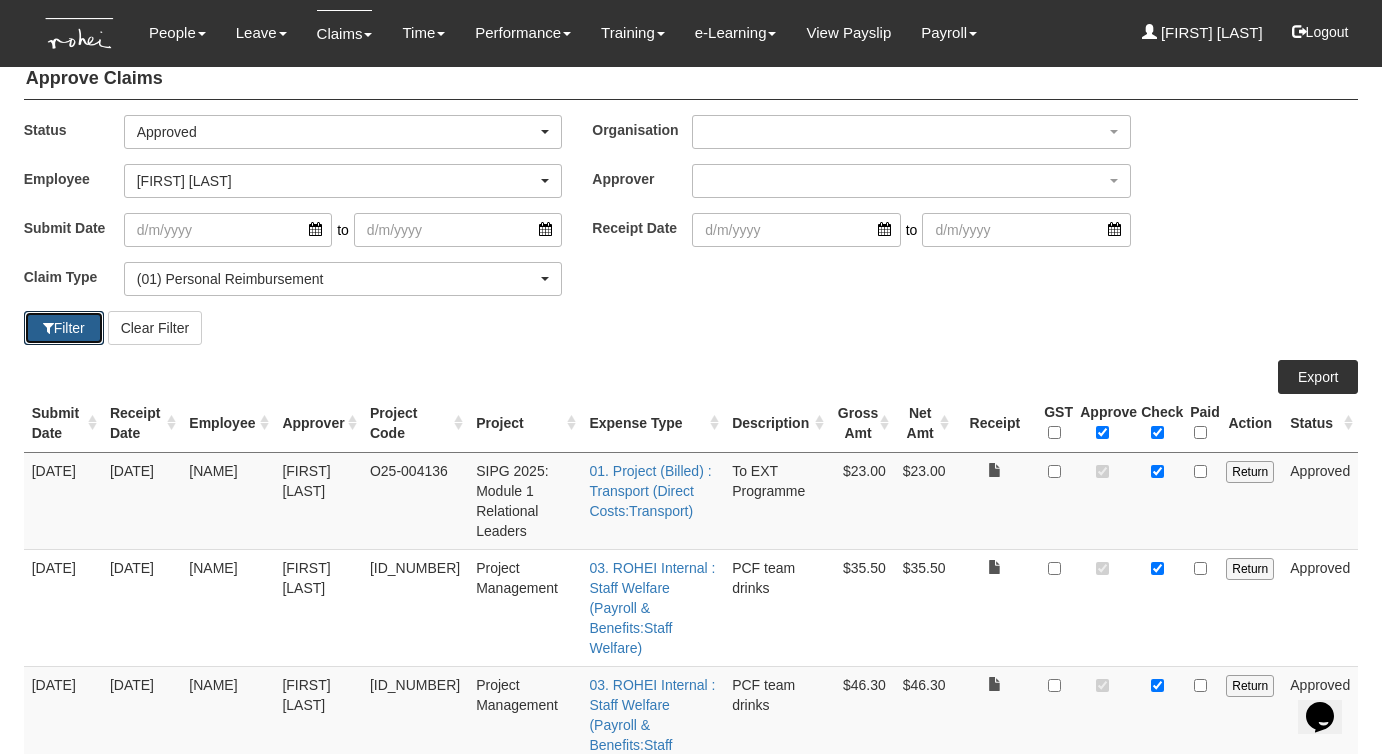 scroll, scrollTop: 0, scrollLeft: 0, axis: both 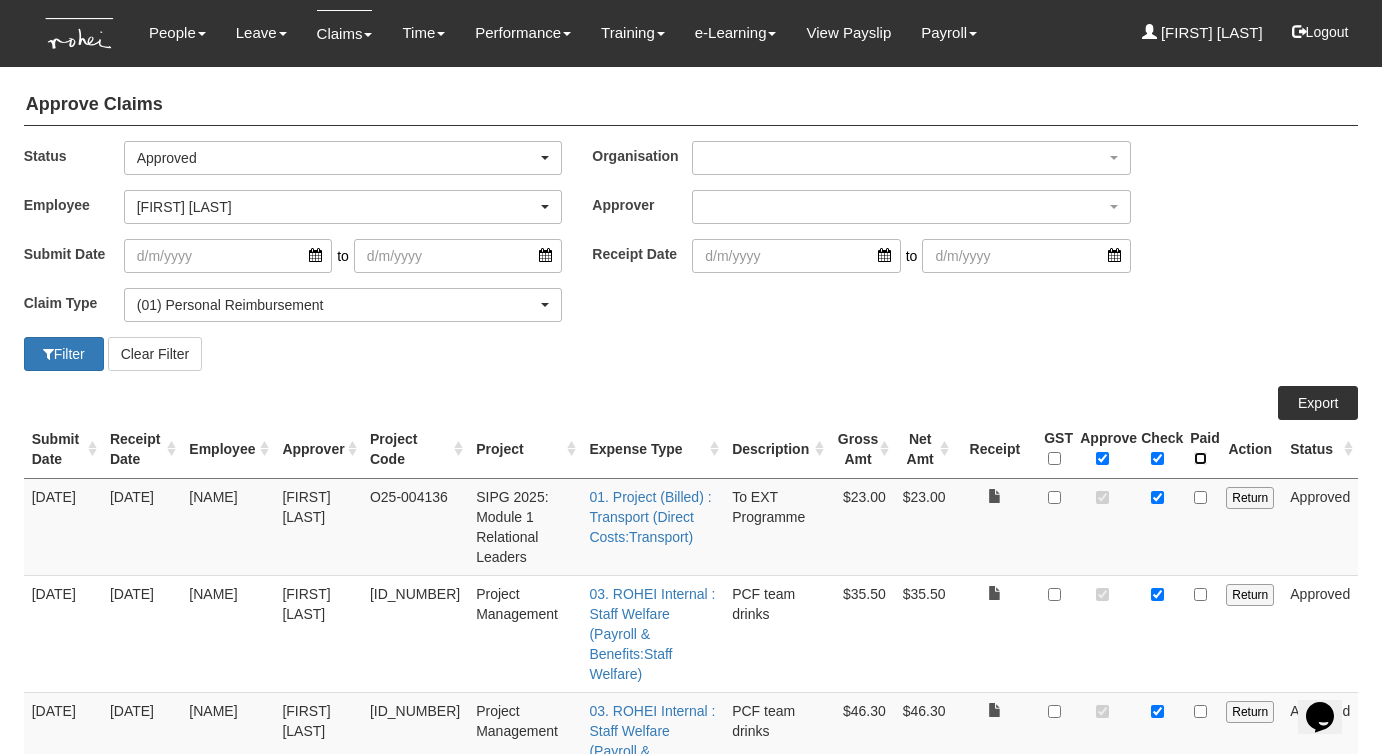 click at bounding box center [1200, 458] 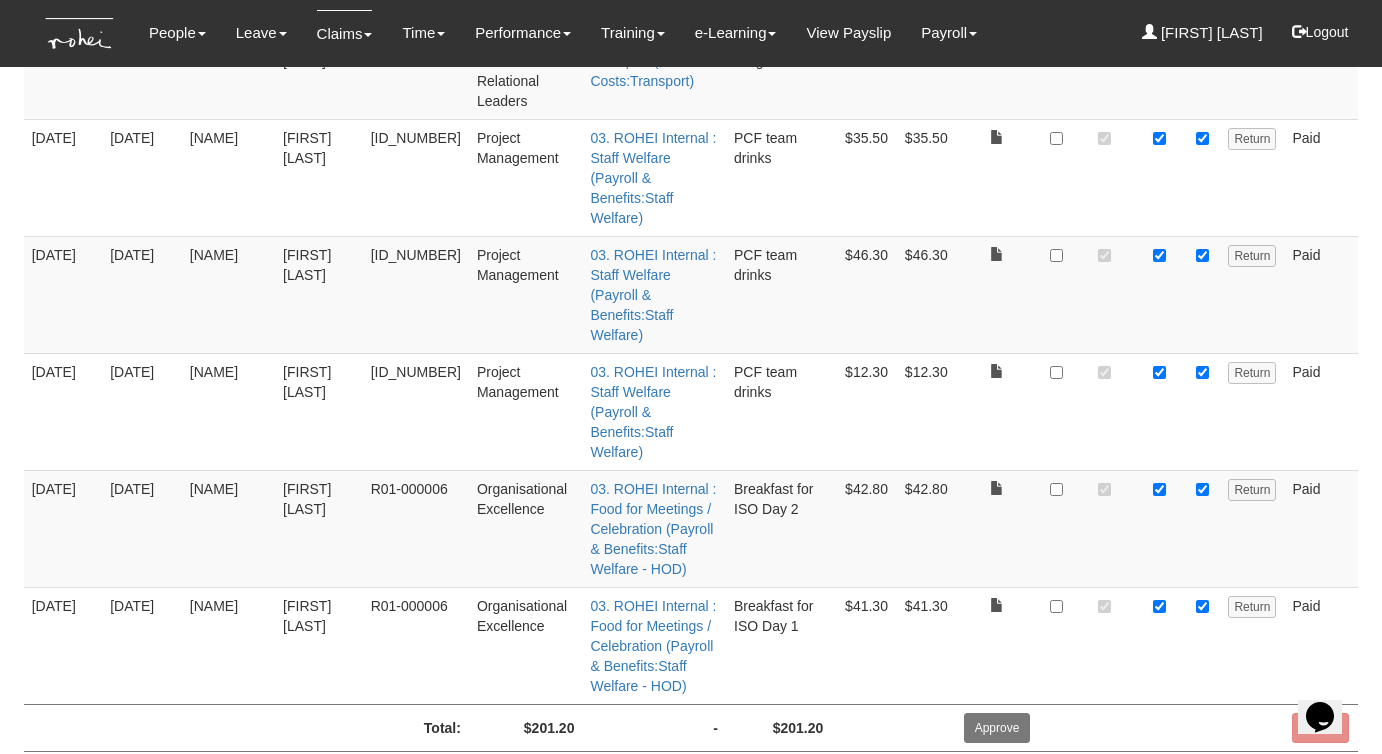 scroll, scrollTop: 0, scrollLeft: 0, axis: both 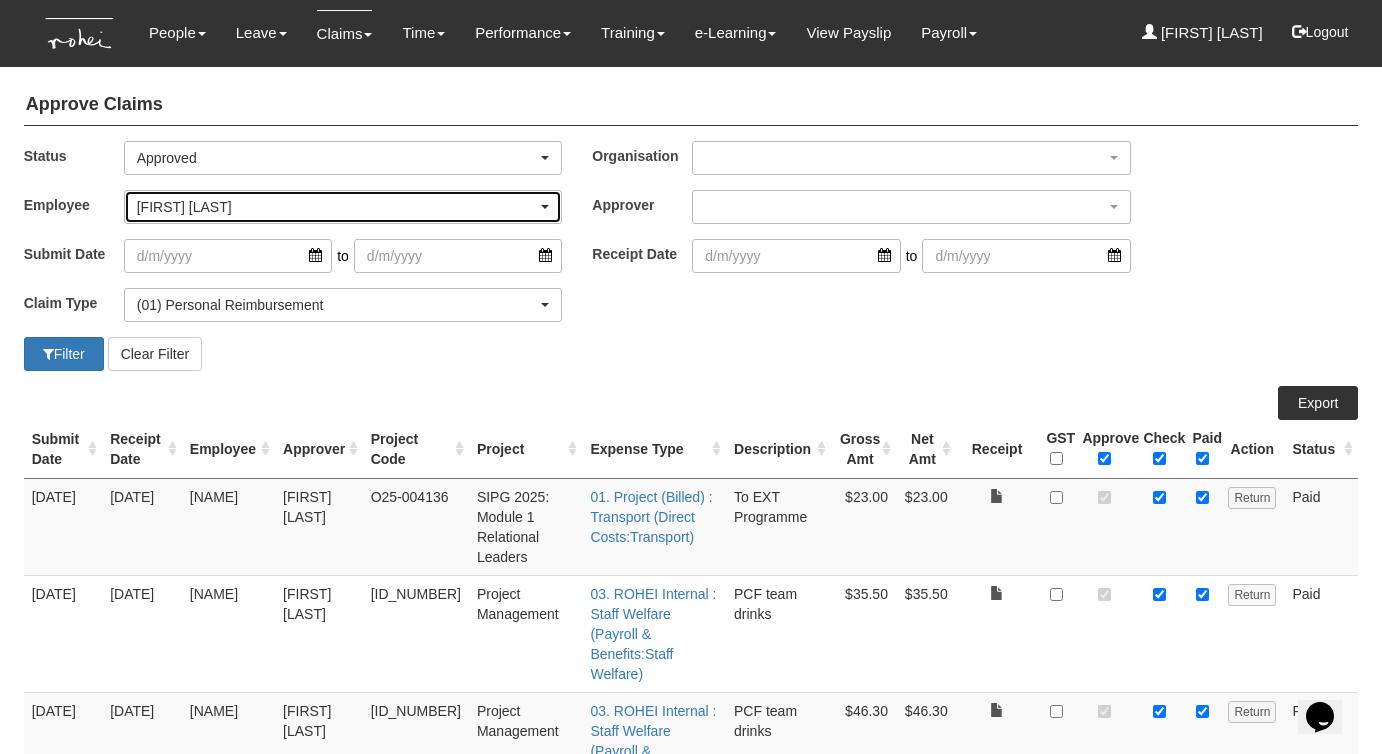 click on "Denise Tan" at bounding box center (337, 207) 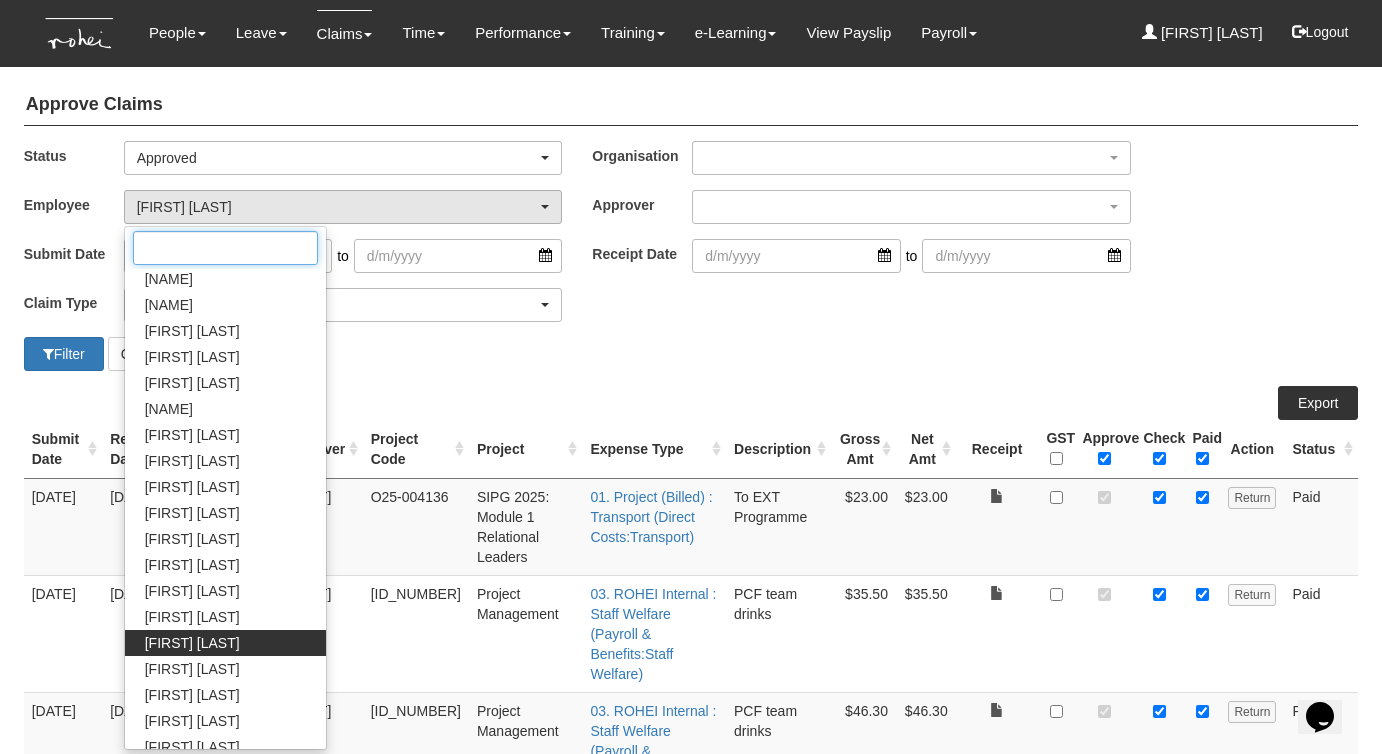 scroll, scrollTop: 576, scrollLeft: 0, axis: vertical 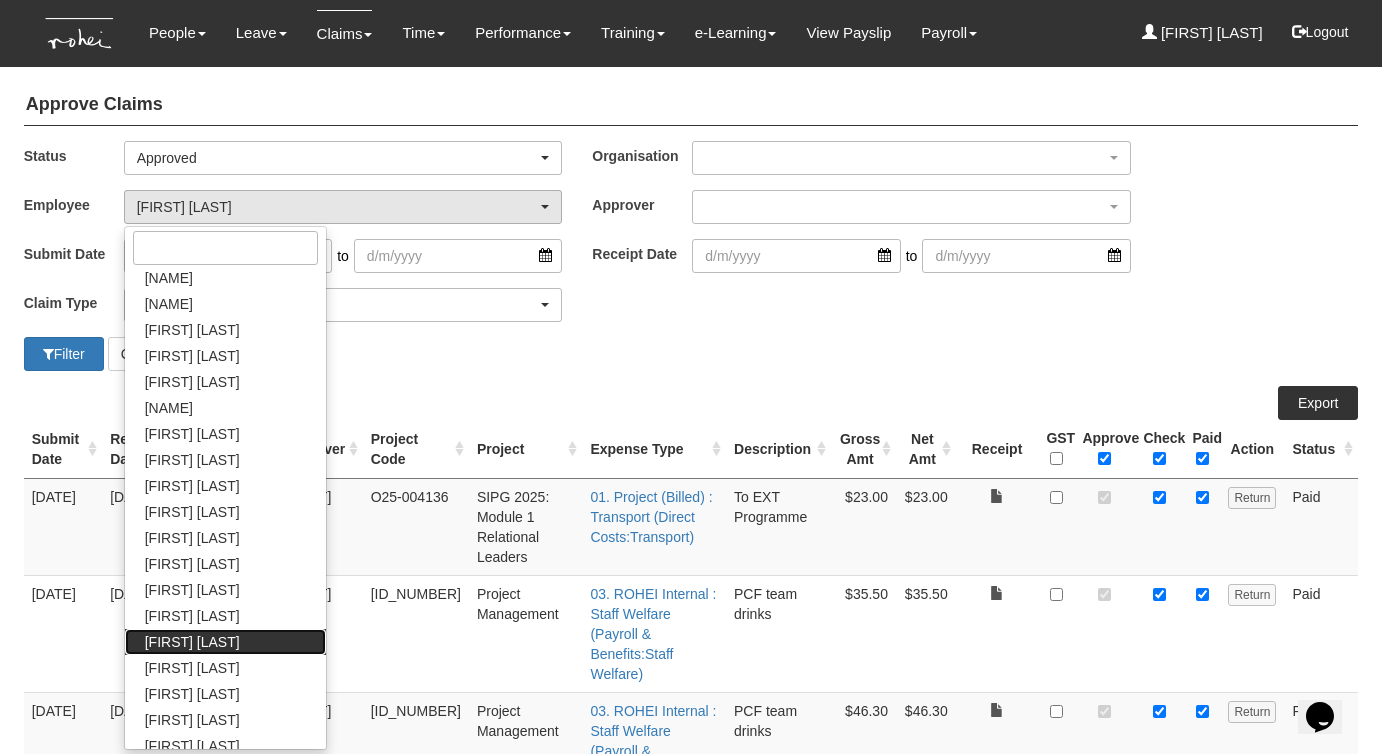 click on "Joshua Tan" at bounding box center (192, 642) 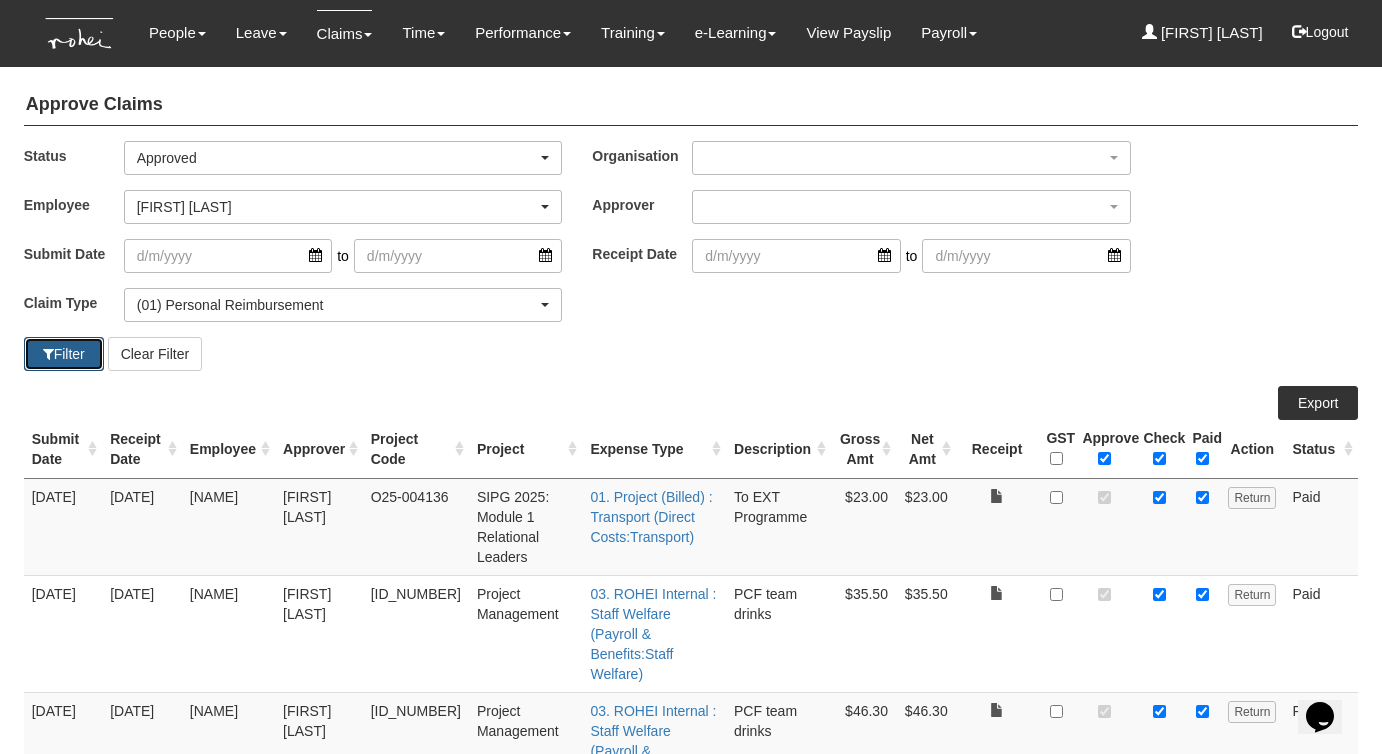 click on "Filter" at bounding box center (64, 354) 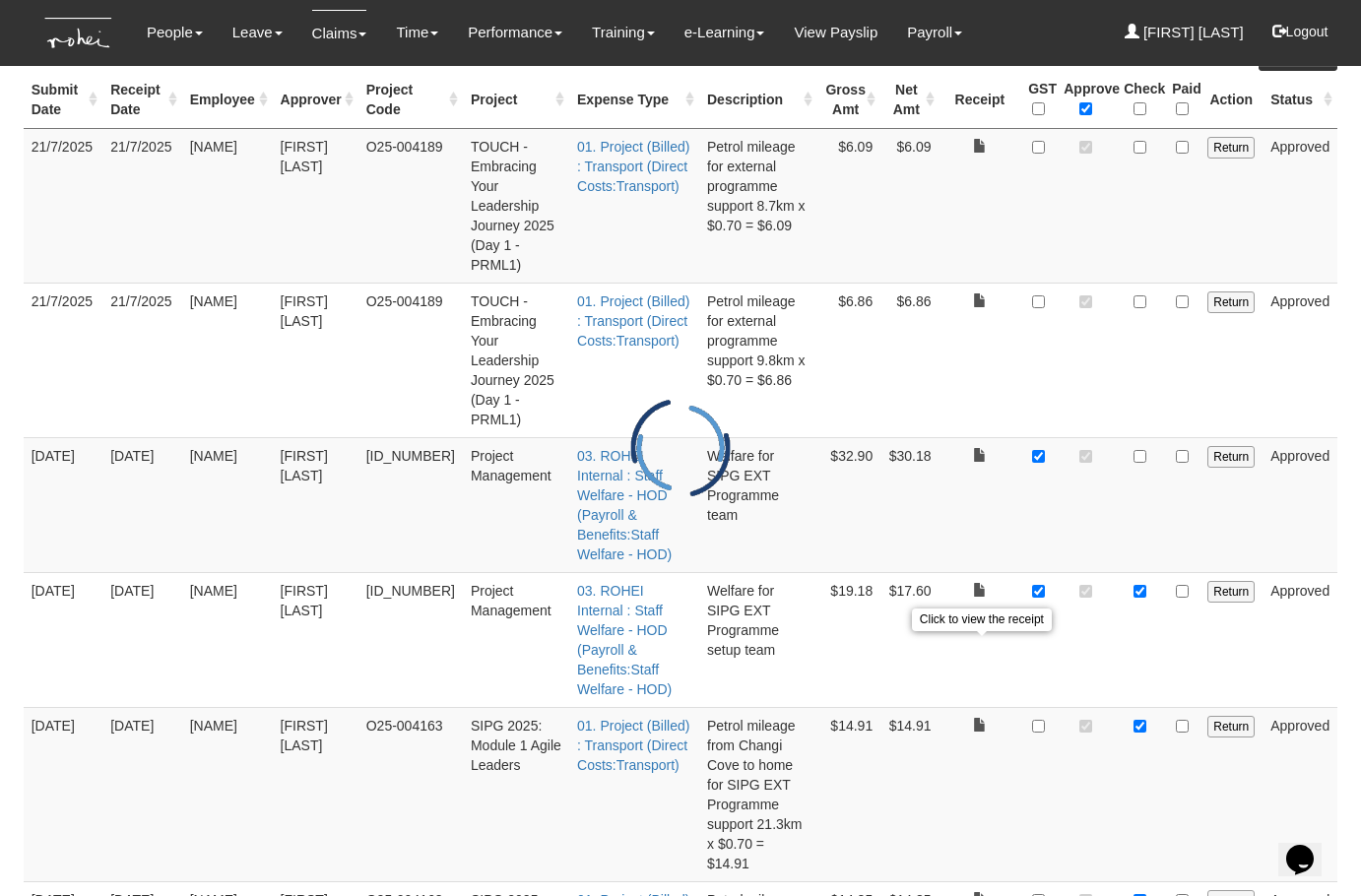 scroll, scrollTop: 319, scrollLeft: 0, axis: vertical 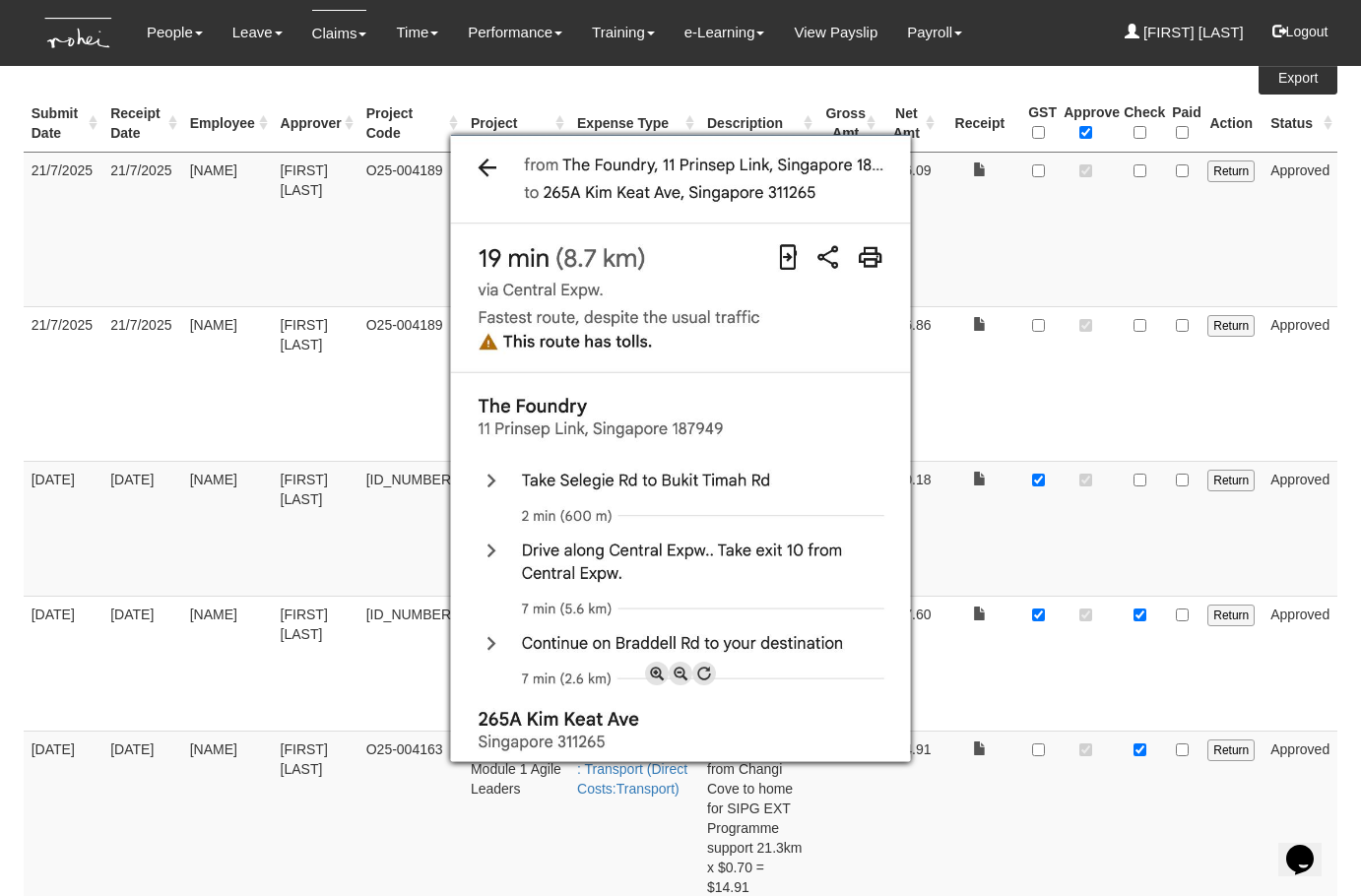 click at bounding box center [680, 448] 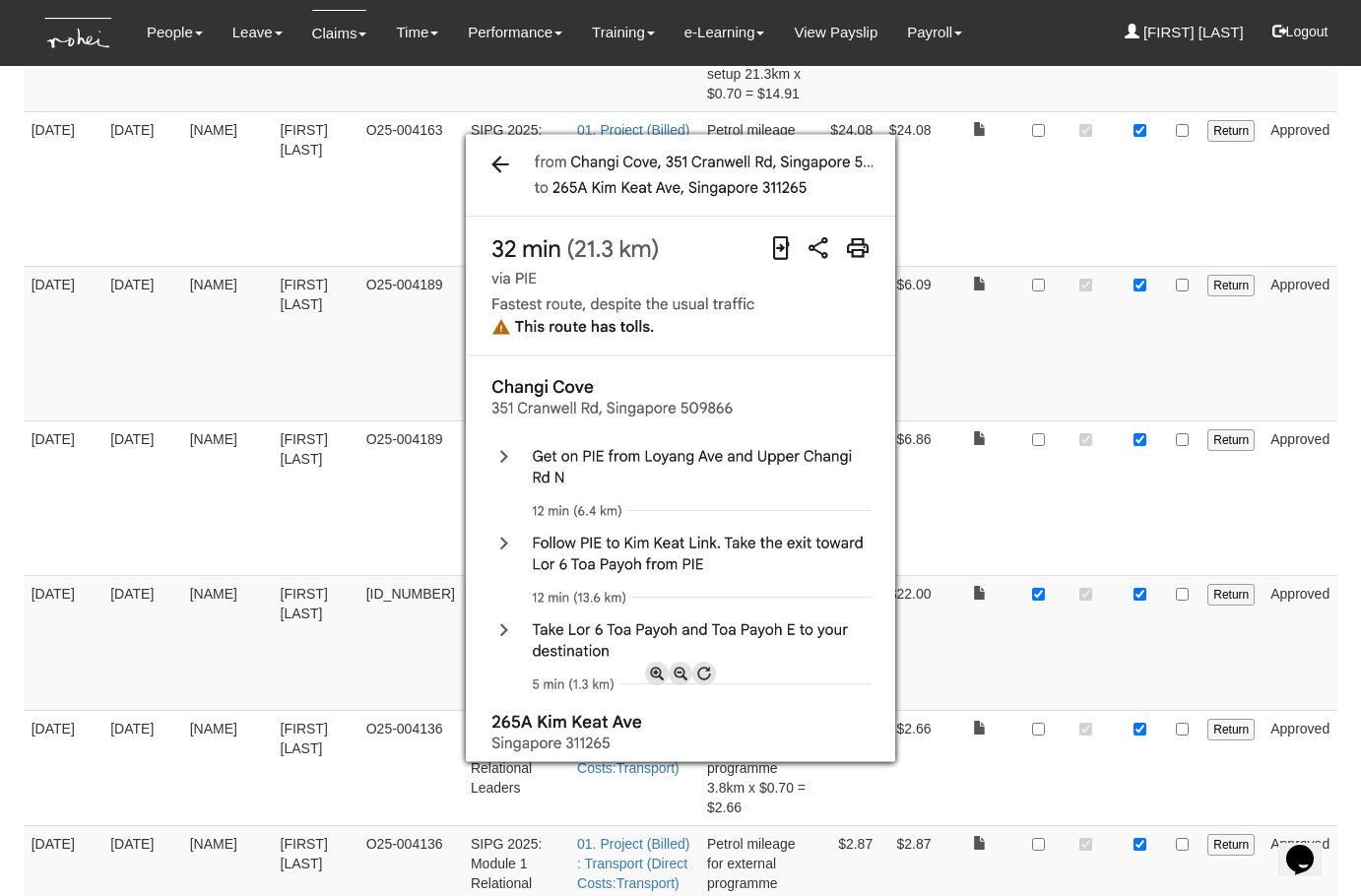 scroll, scrollTop: 1608, scrollLeft: 0, axis: vertical 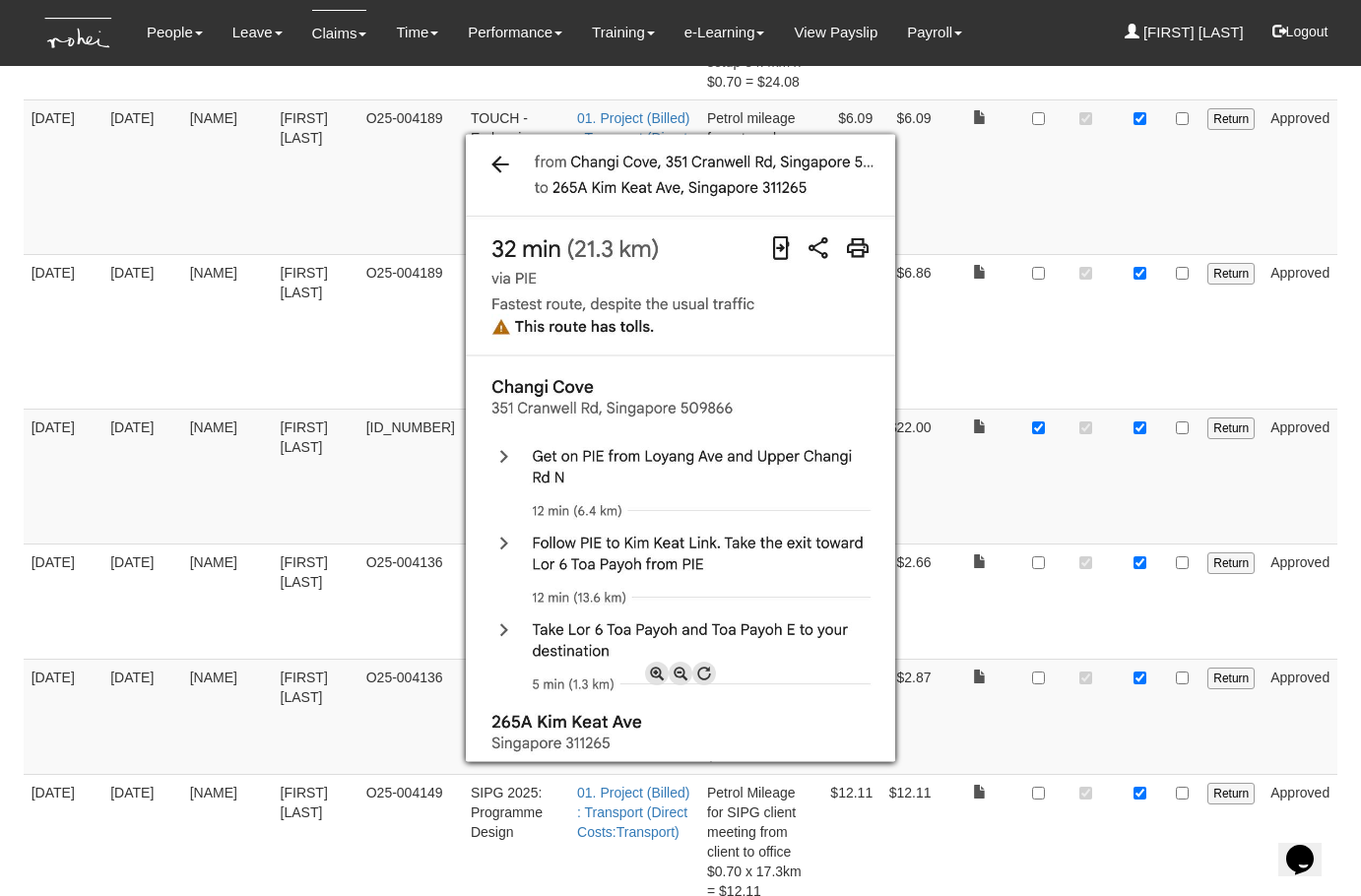 click at bounding box center (680, 448) 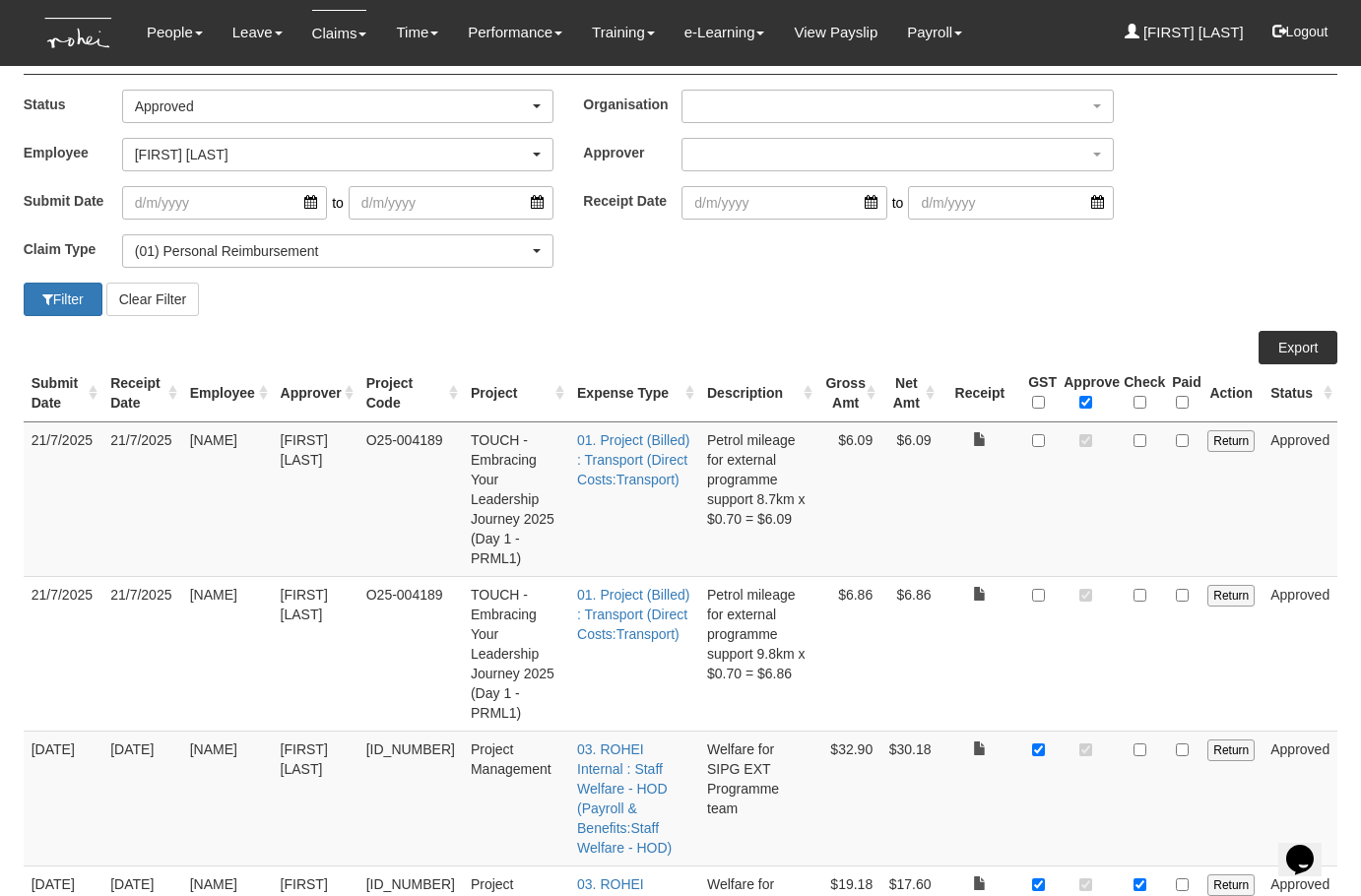 scroll, scrollTop: 74, scrollLeft: 0, axis: vertical 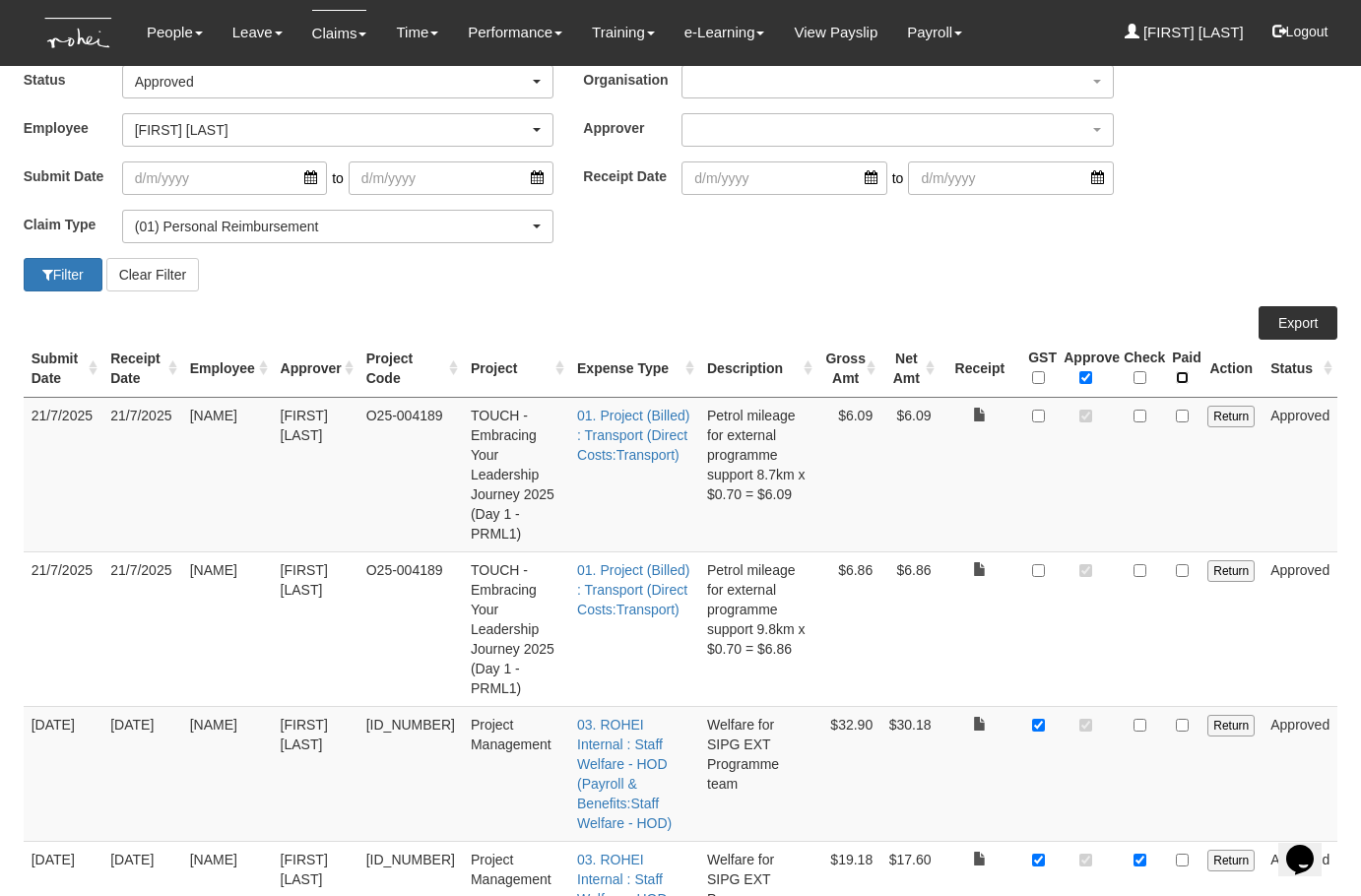 click at bounding box center (1182, 377) 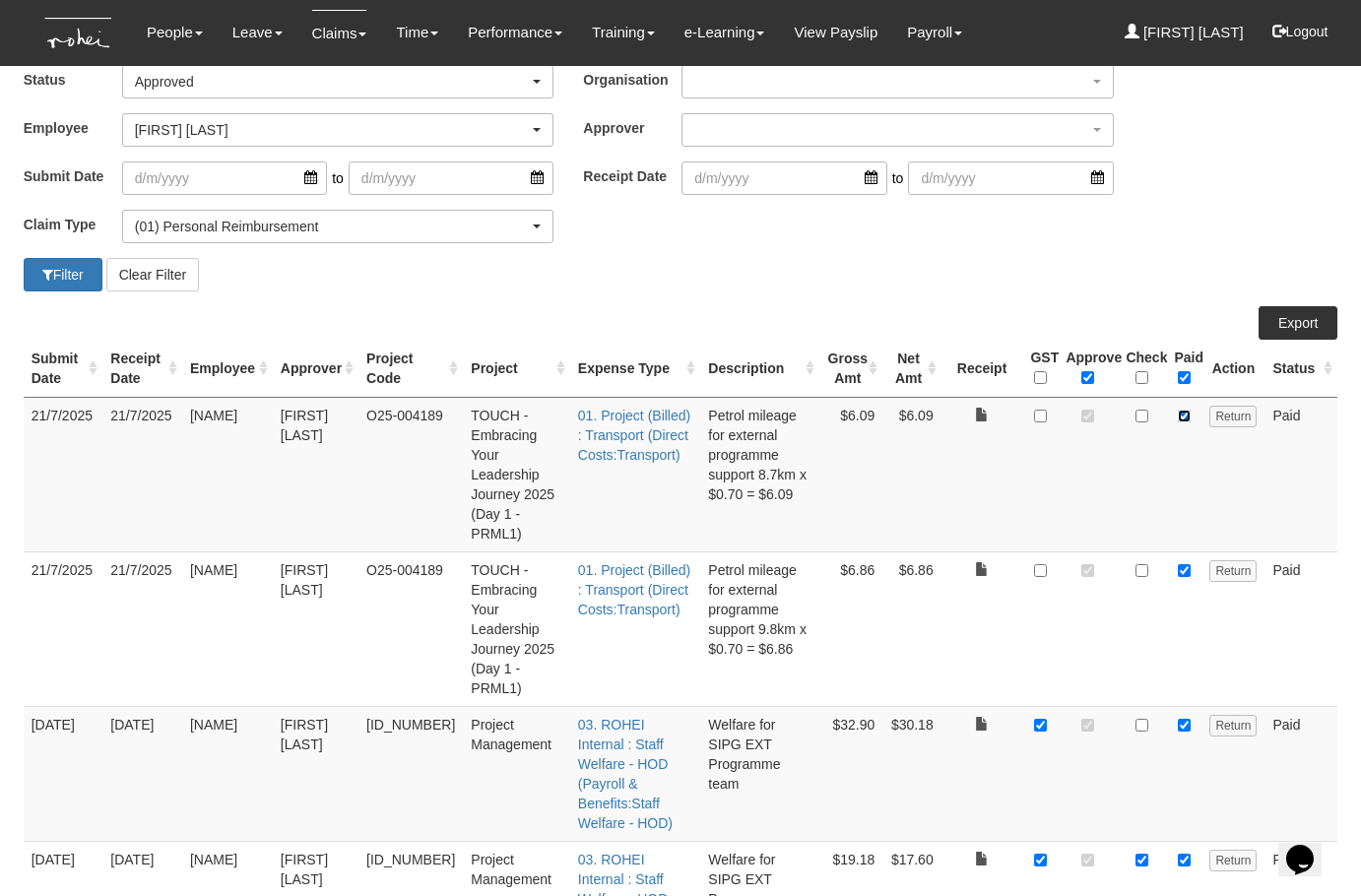 click at bounding box center [1184, 416] 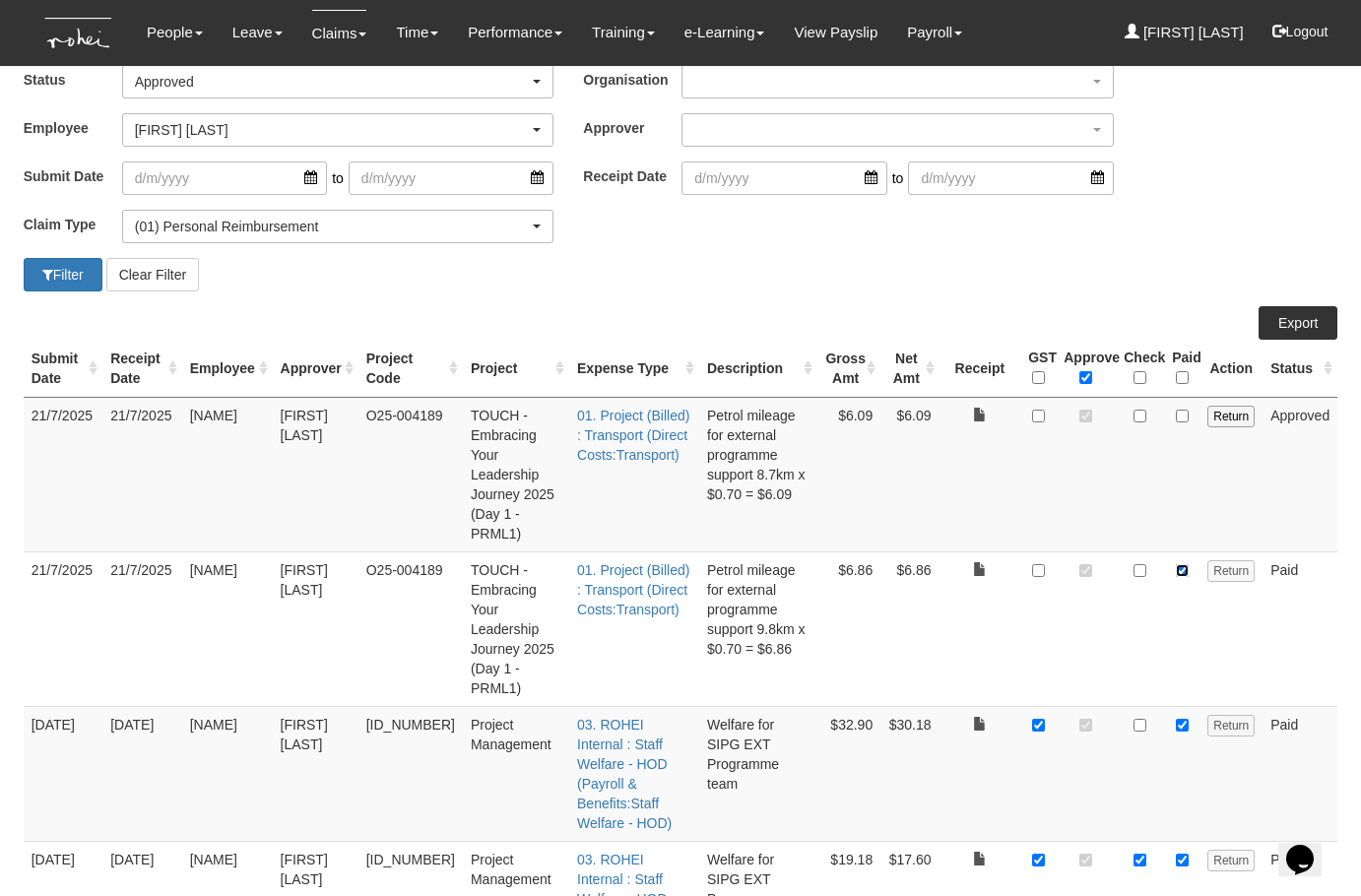 click at bounding box center [1182, 570] 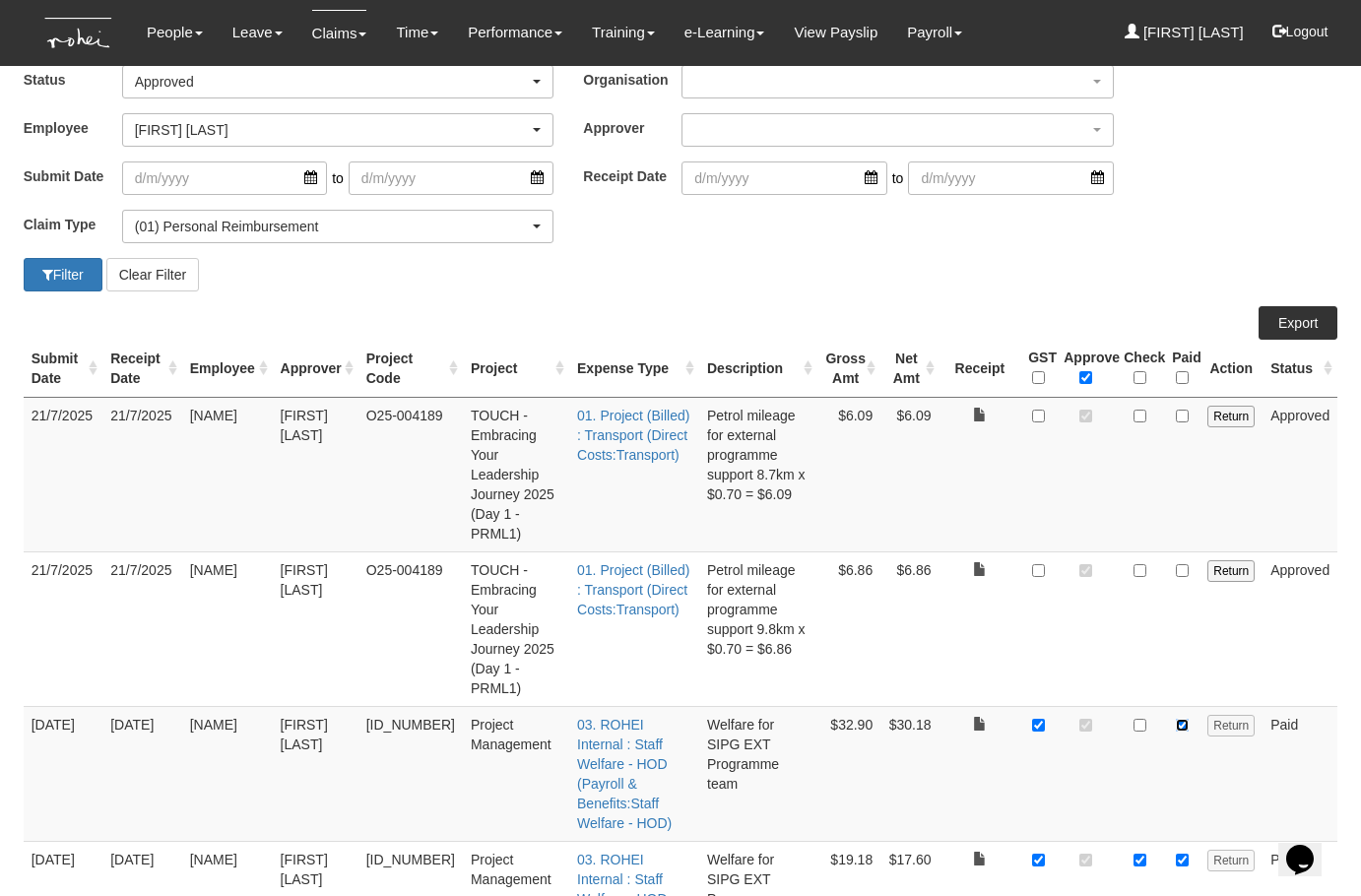 click at bounding box center (1182, 725) 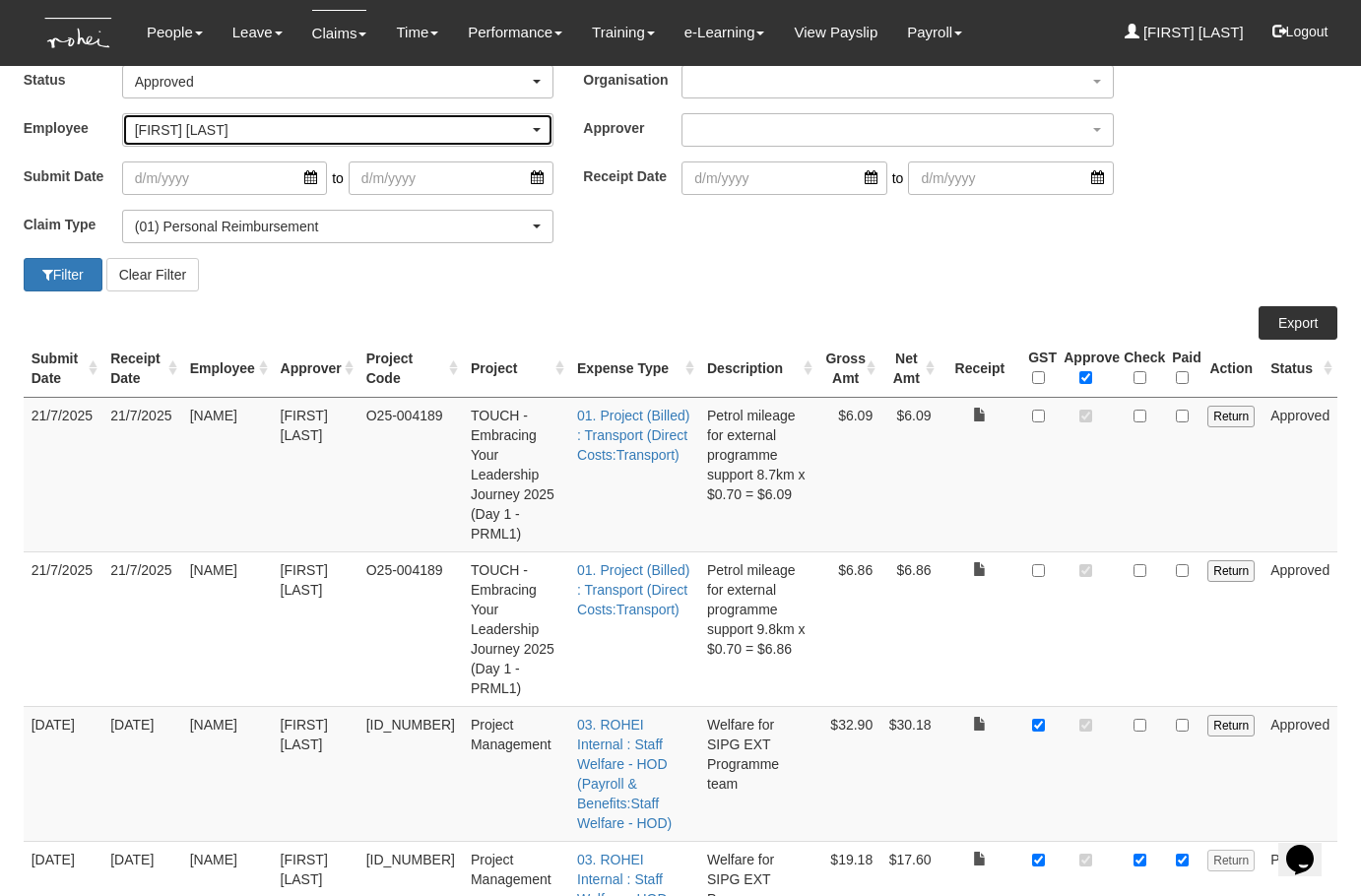 click on "Joshua Tan" at bounding box center [332, 130] 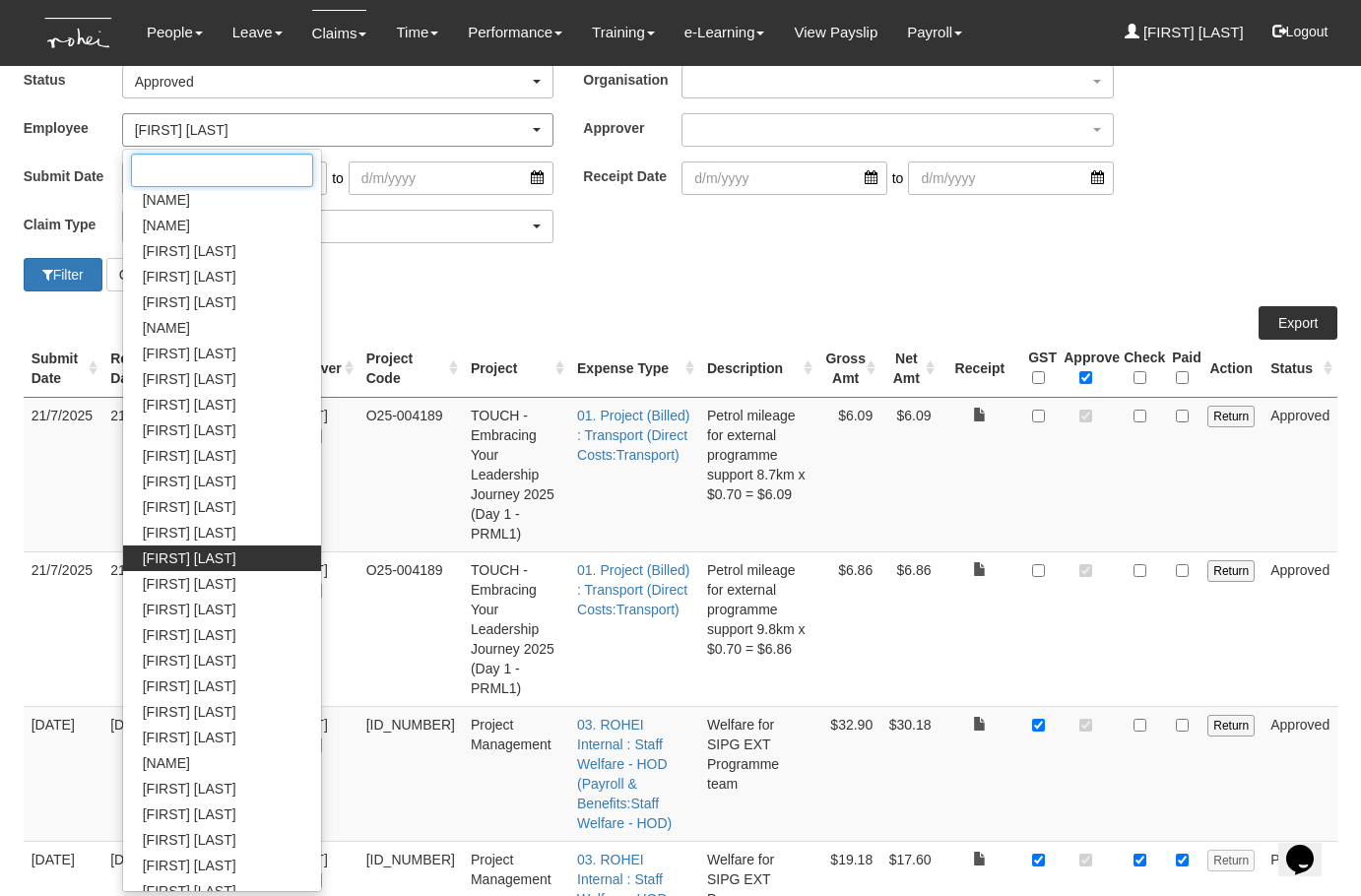 scroll, scrollTop: 584, scrollLeft: 0, axis: vertical 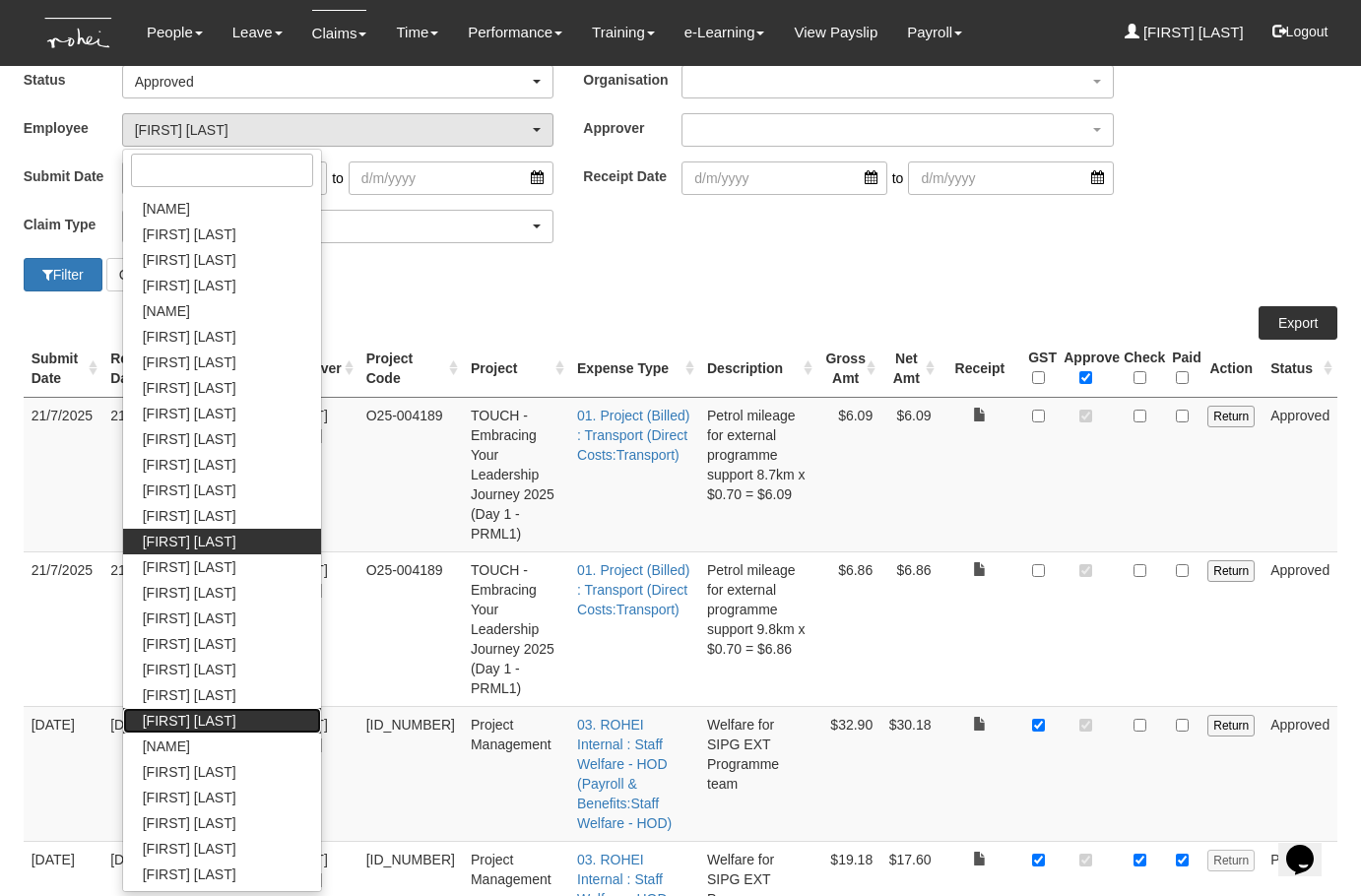 click on "[FIRST] [LAST]" at bounding box center [189, 721] 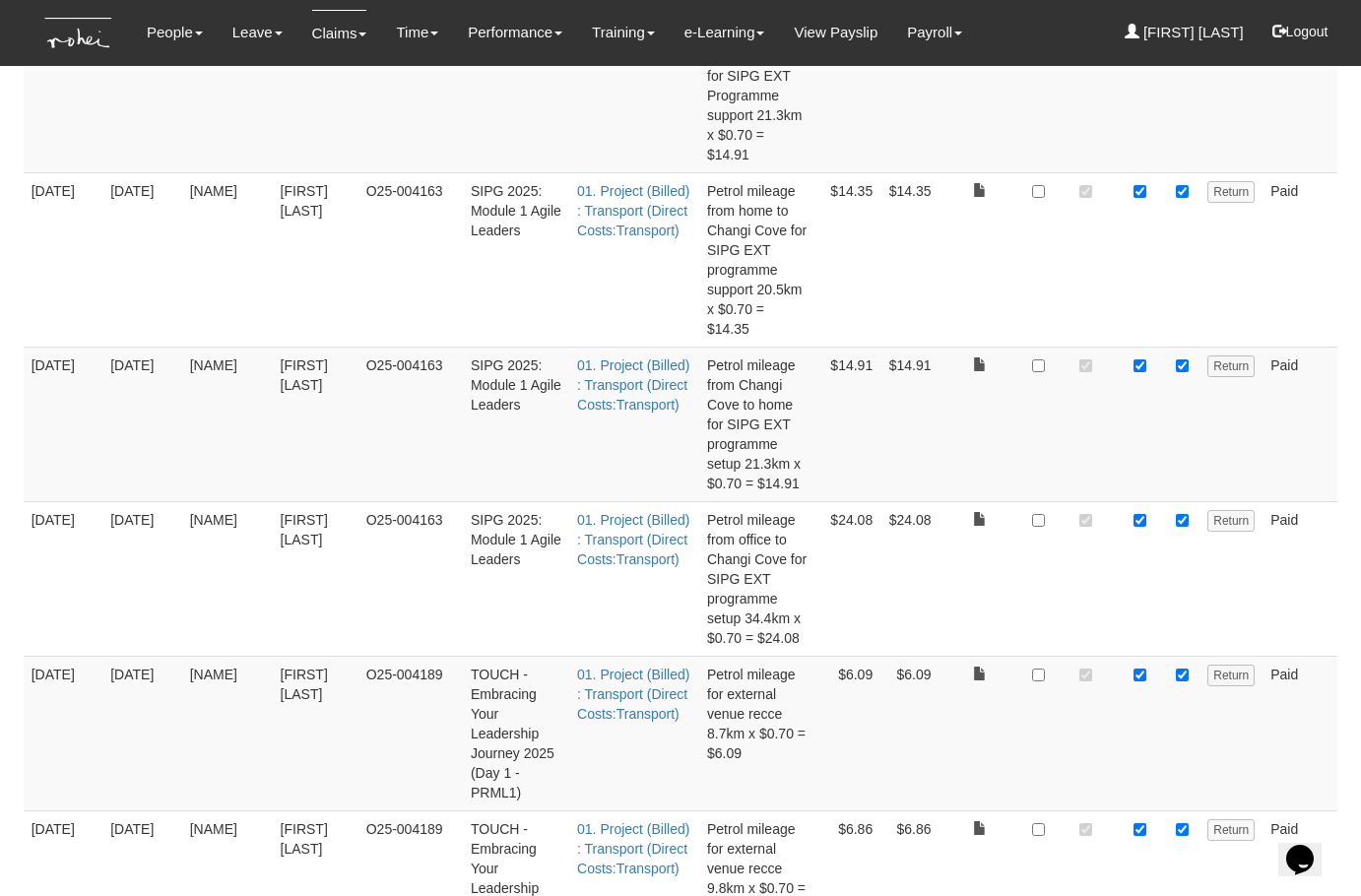 scroll, scrollTop: 99, scrollLeft: 0, axis: vertical 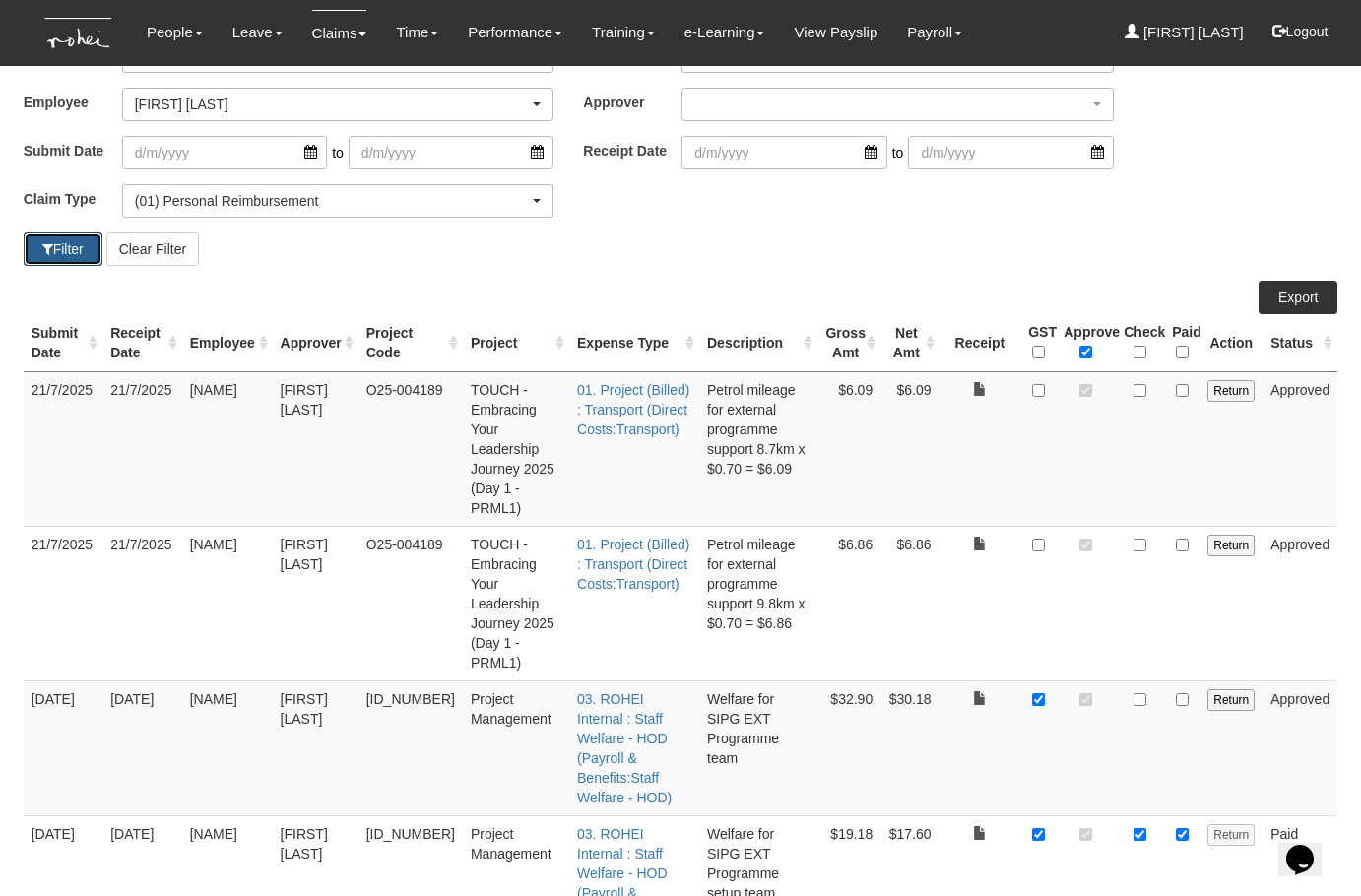 click at bounding box center [47, 249] 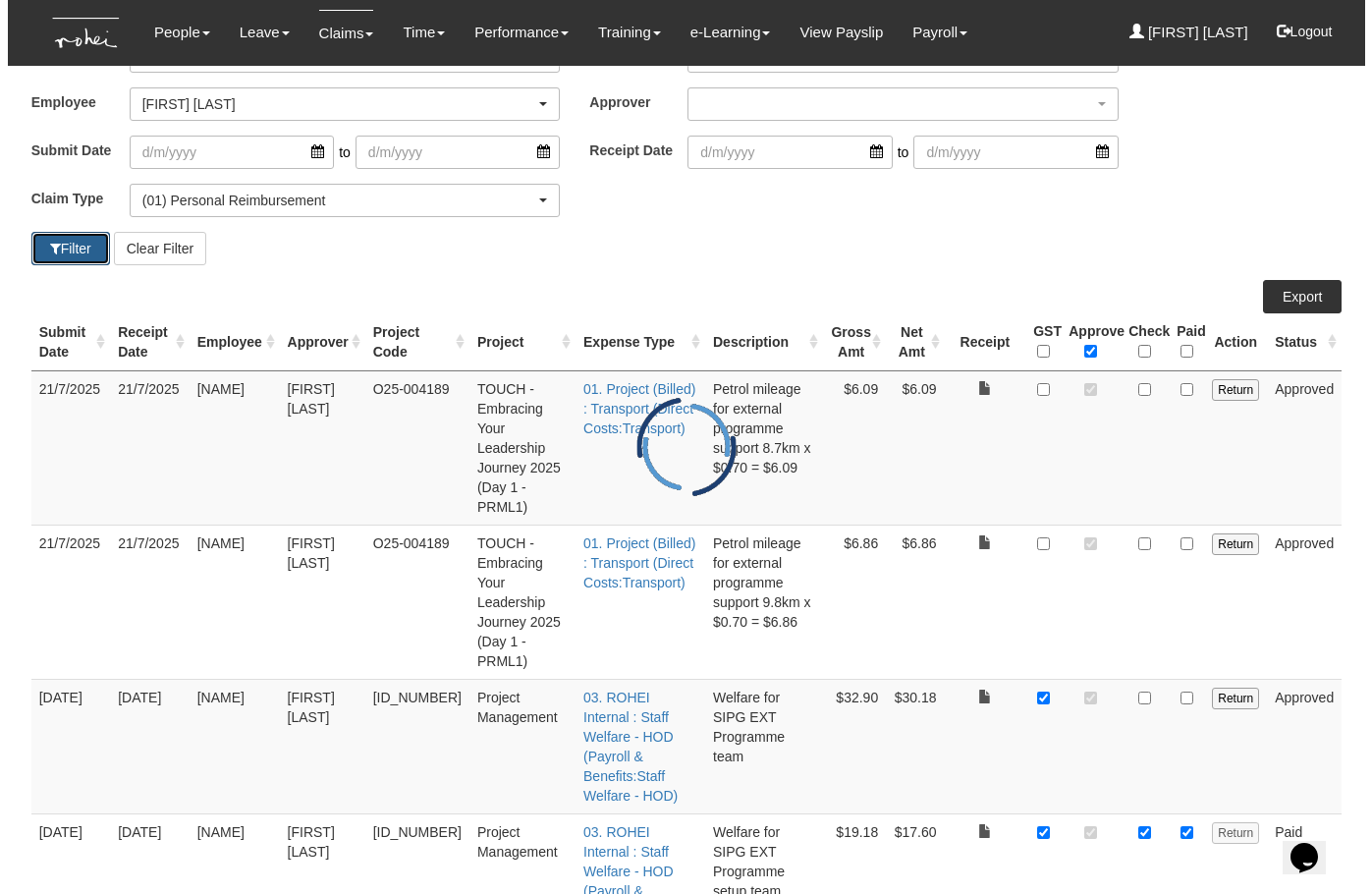 scroll, scrollTop: 0, scrollLeft: 0, axis: both 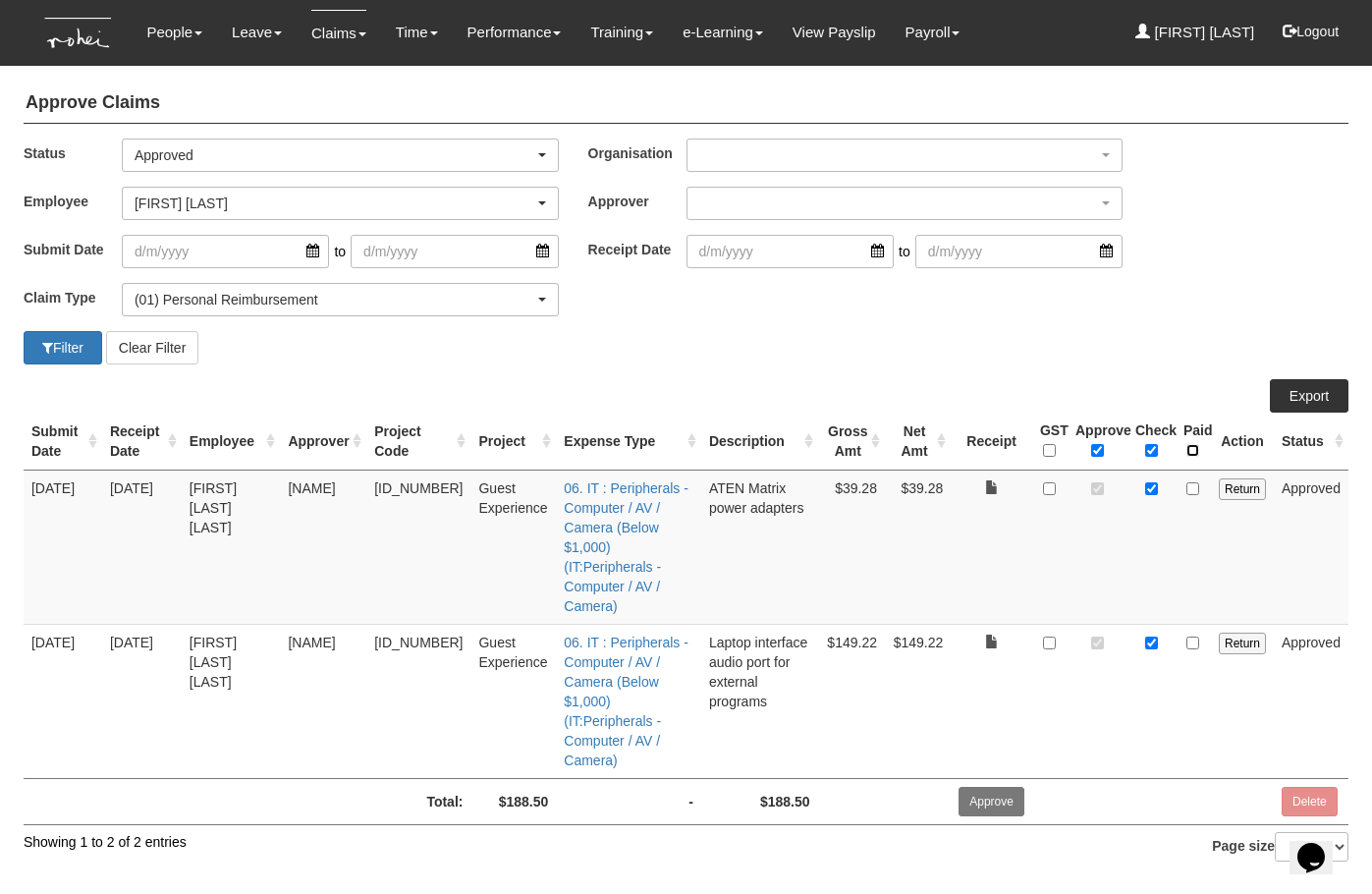click at bounding box center (1192, 450) 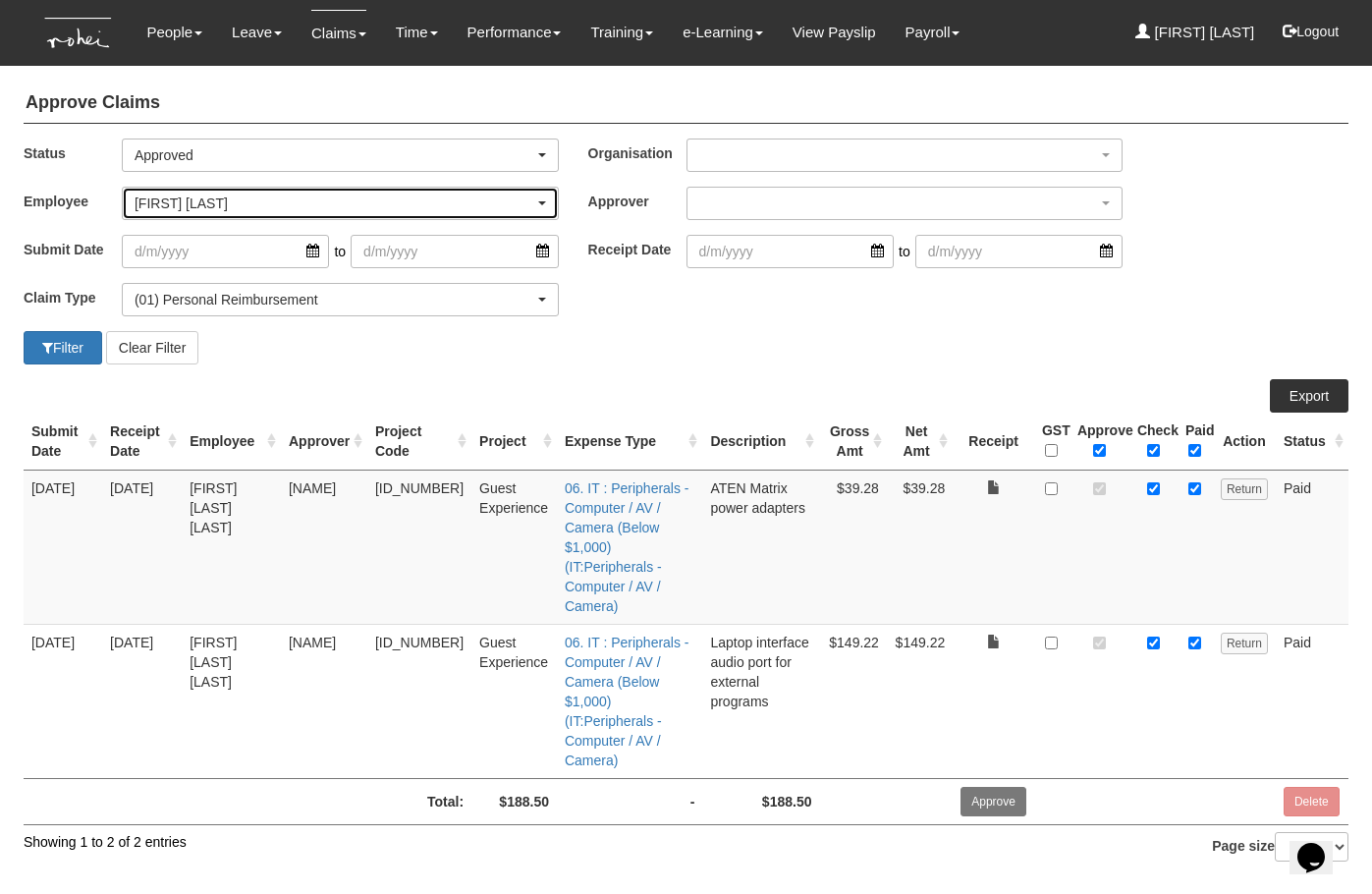 click on "[FIRST] [LAST]" at bounding box center (334, 203) 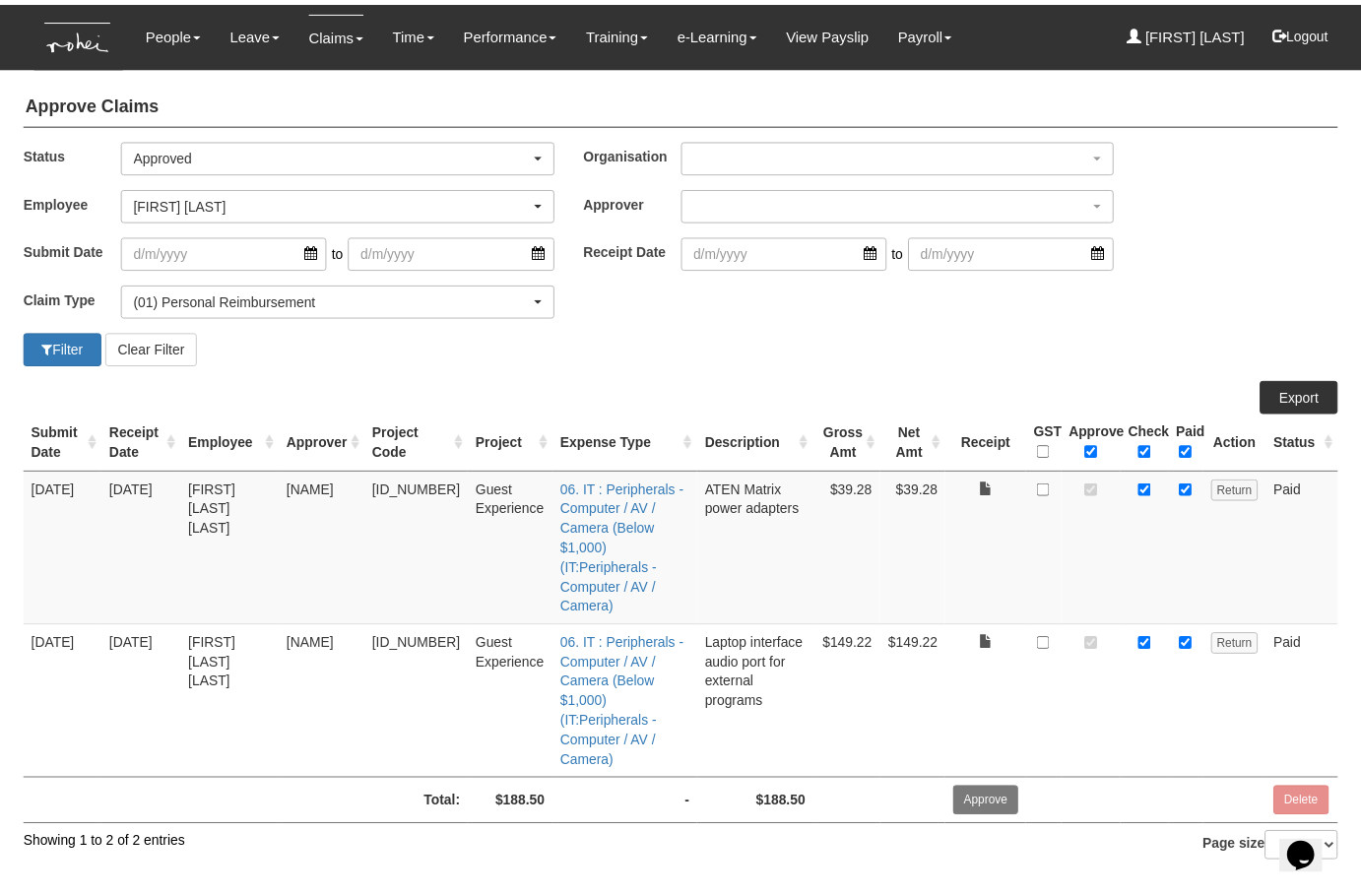 scroll, scrollTop: 800, scrollLeft: 0, axis: vertical 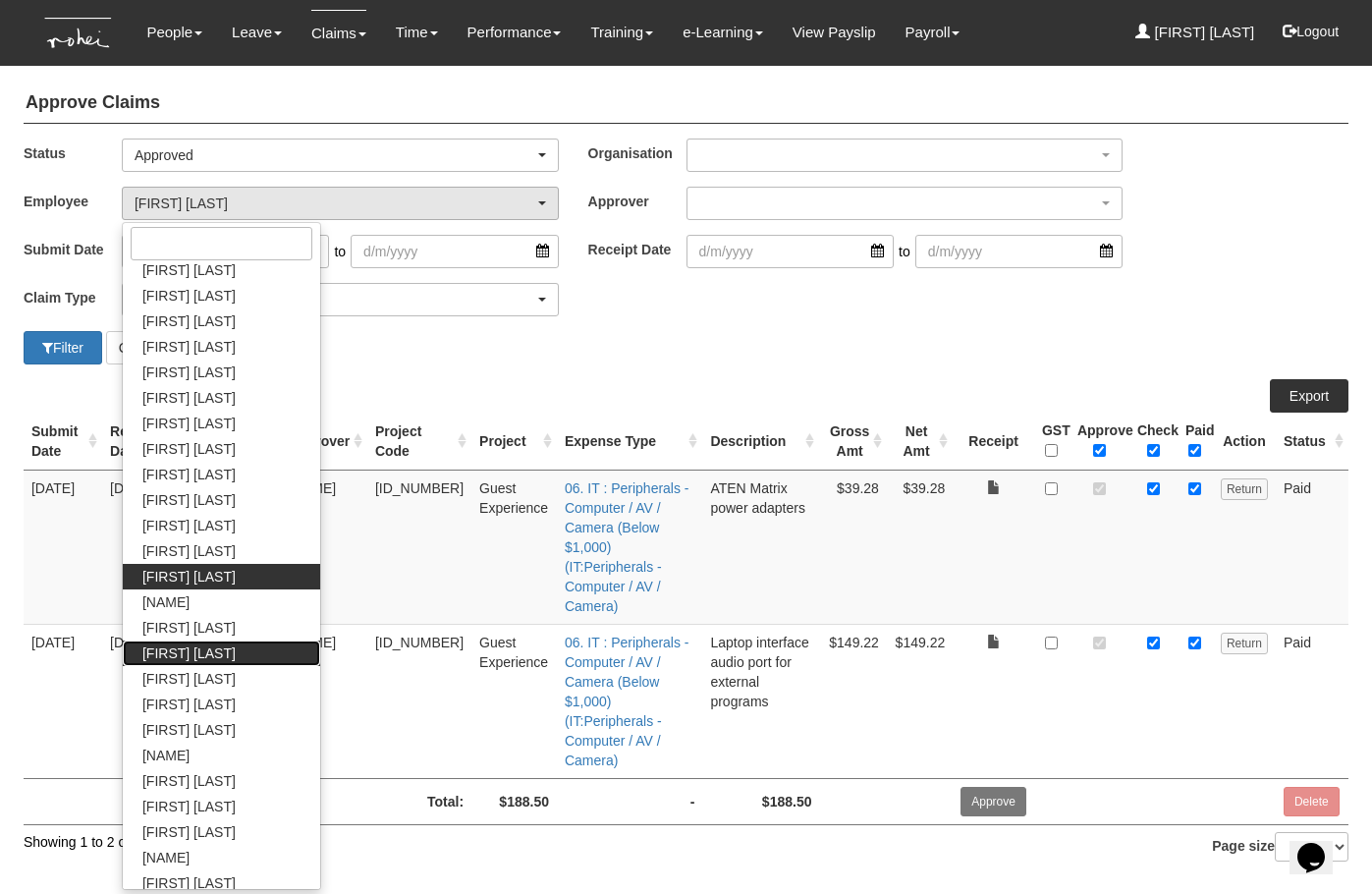 click on "Praise Mok" at bounding box center (189, 653) 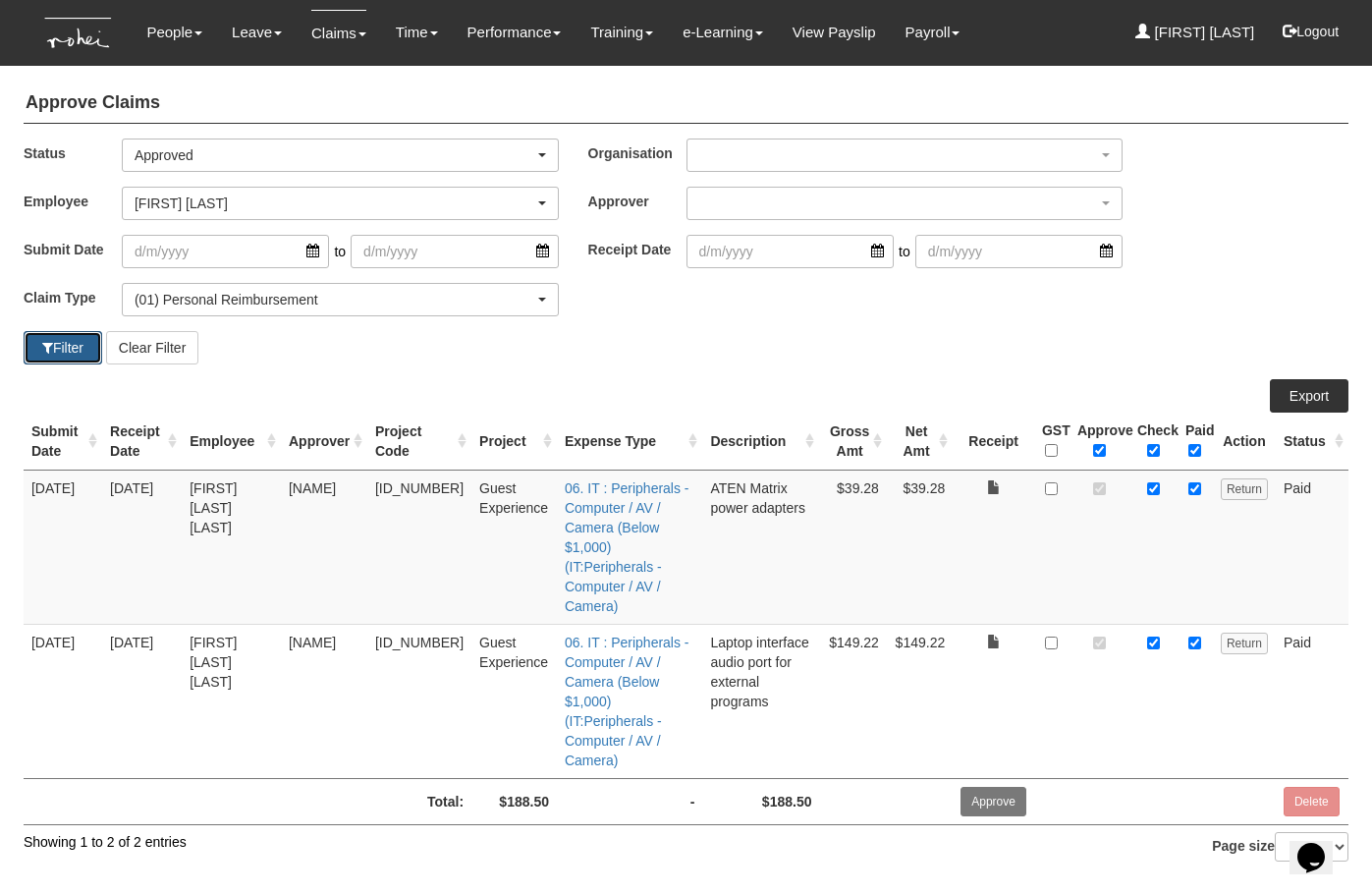 click at bounding box center (47, 348) 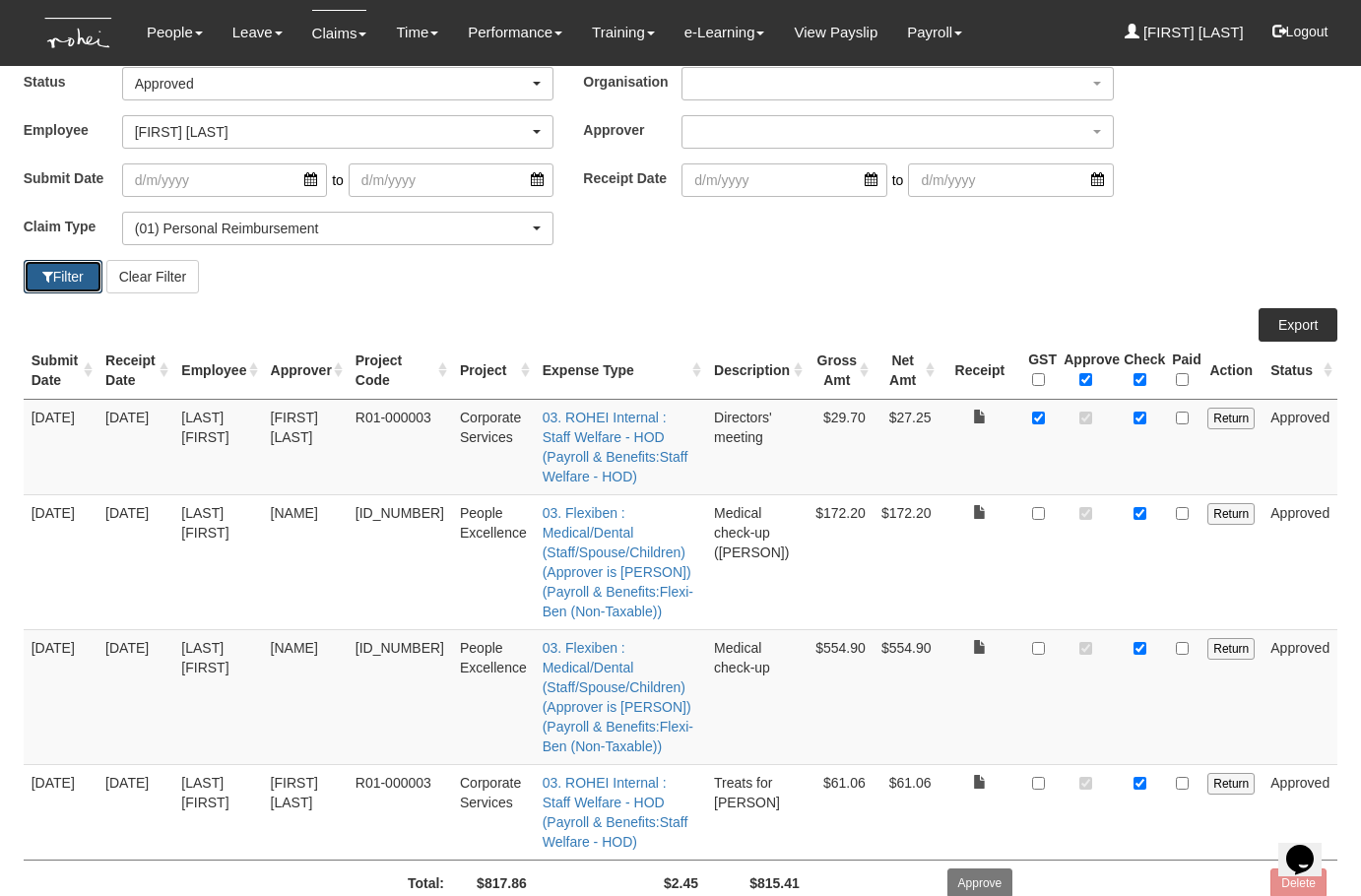 scroll, scrollTop: 144, scrollLeft: 0, axis: vertical 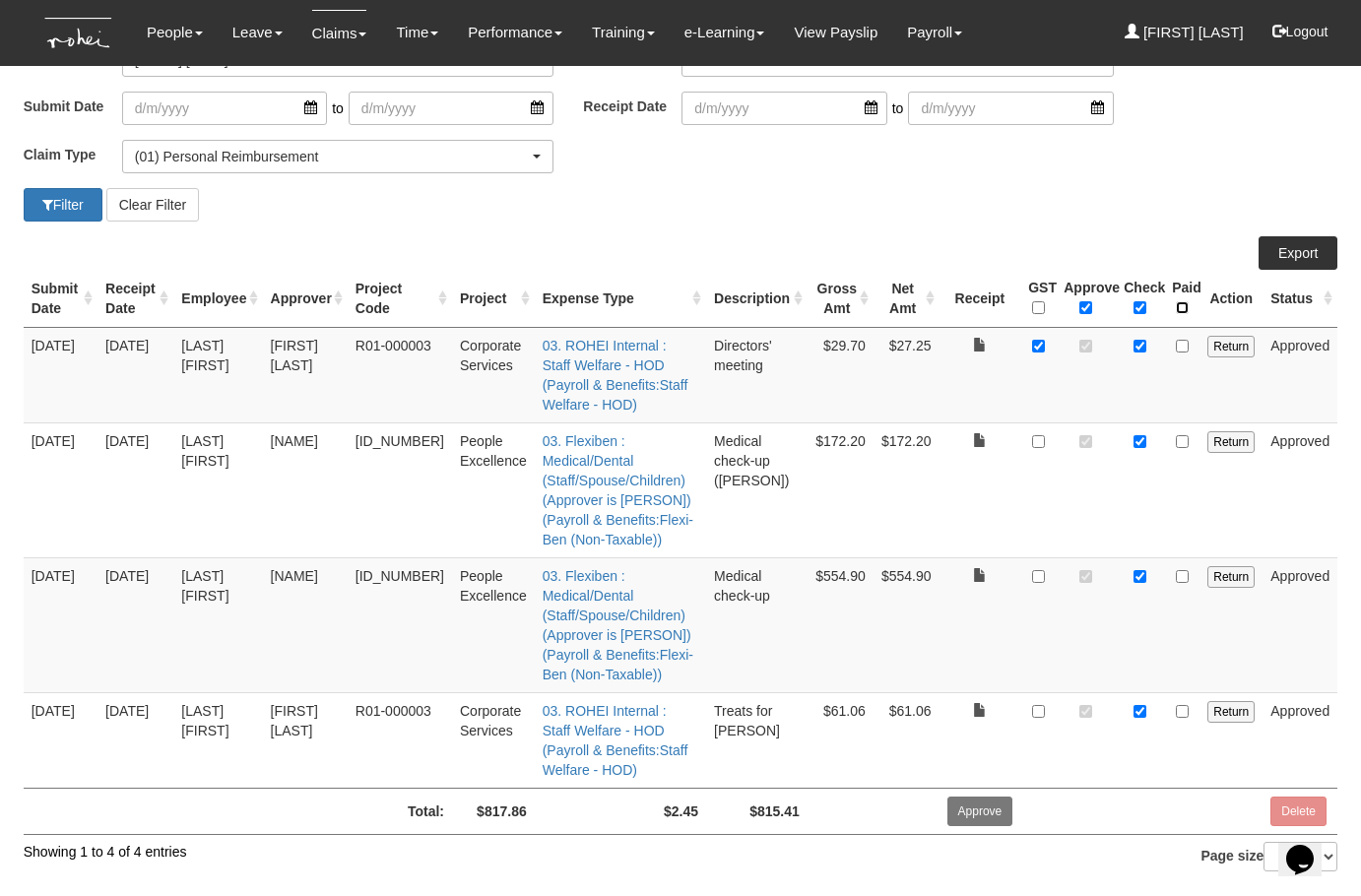 click at bounding box center (1182, 307) 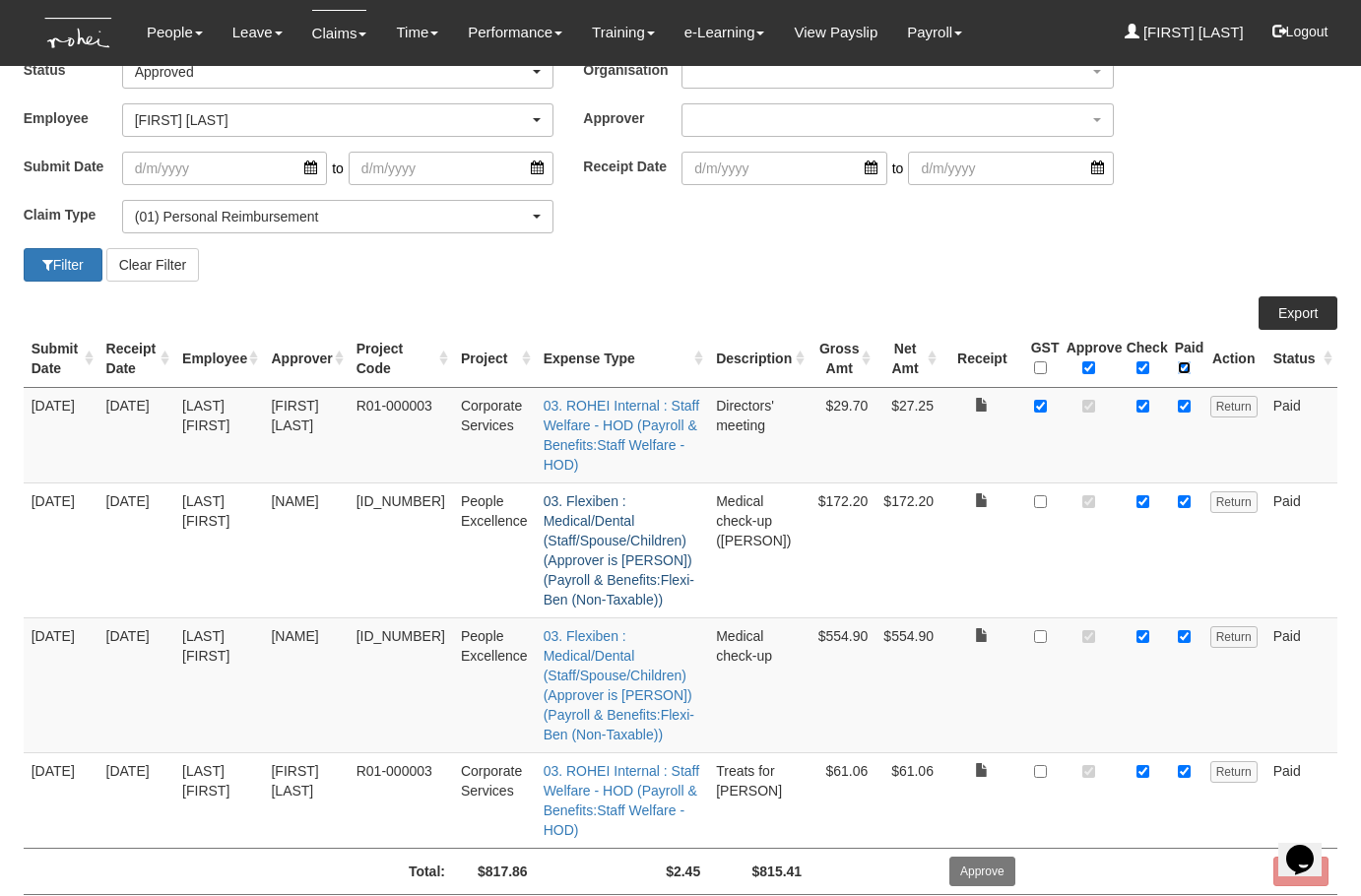 scroll, scrollTop: 0, scrollLeft: 0, axis: both 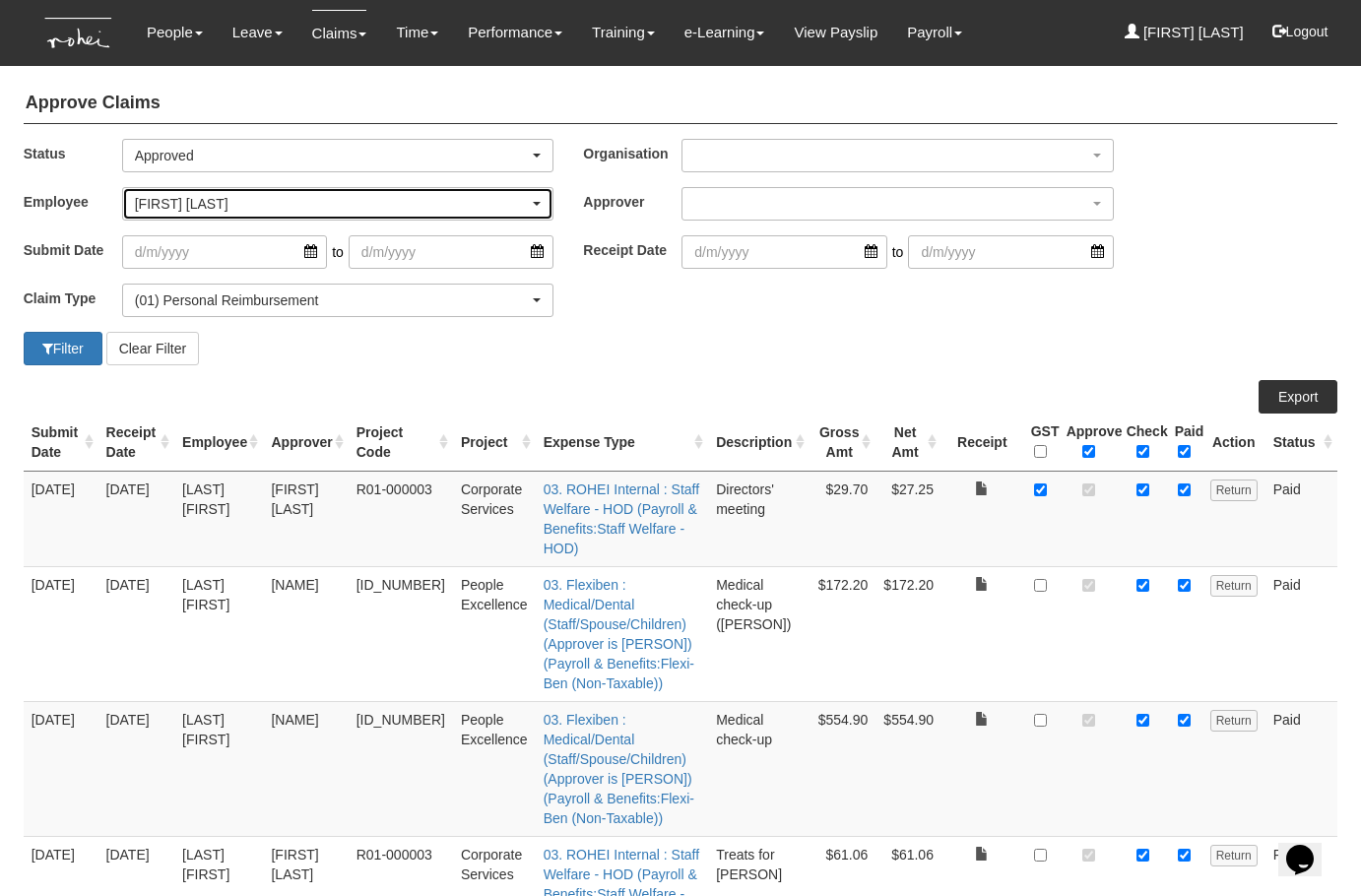 click on "Praise Mok" at bounding box center [332, 204] 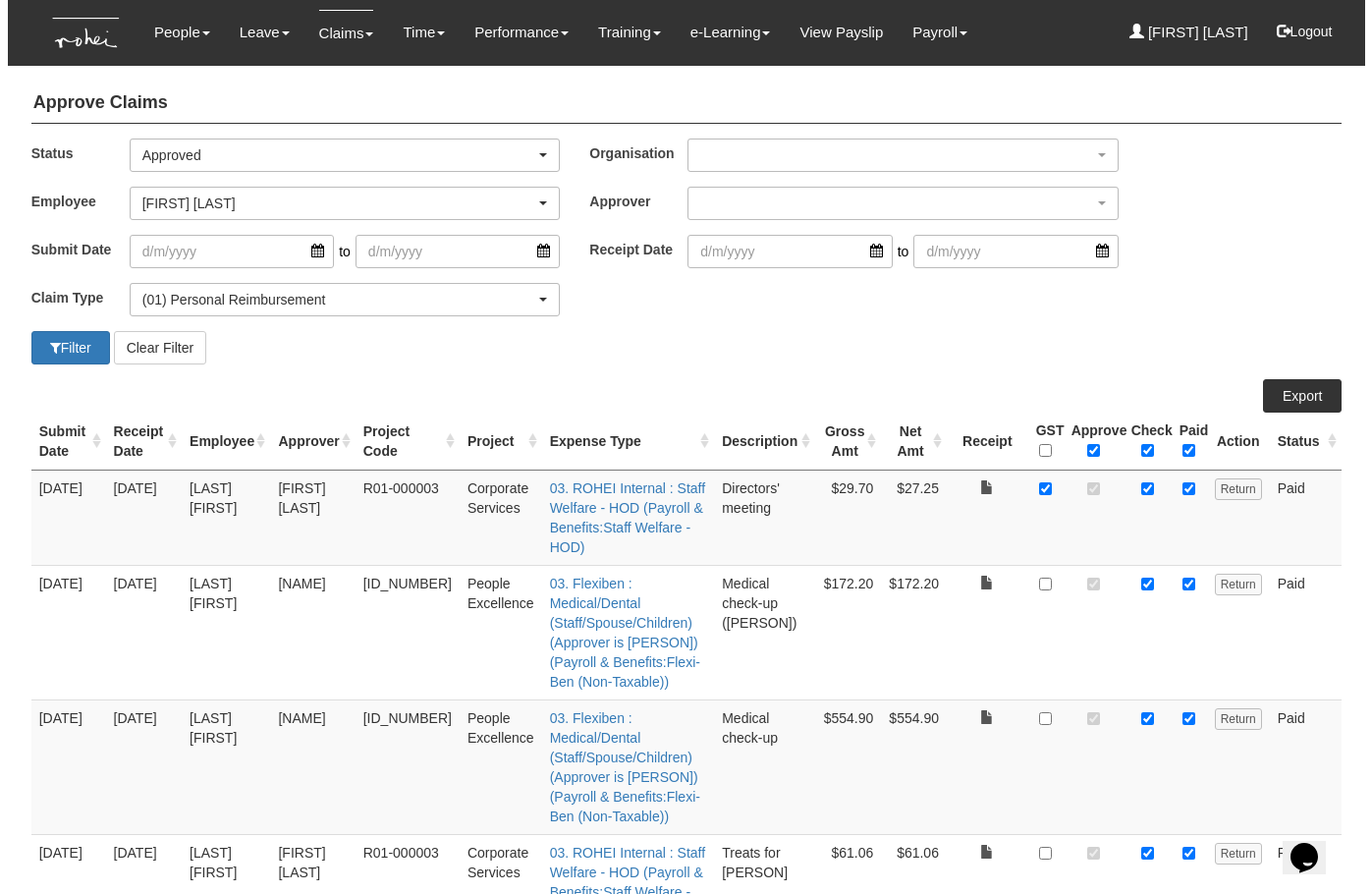 scroll, scrollTop: 875, scrollLeft: 0, axis: vertical 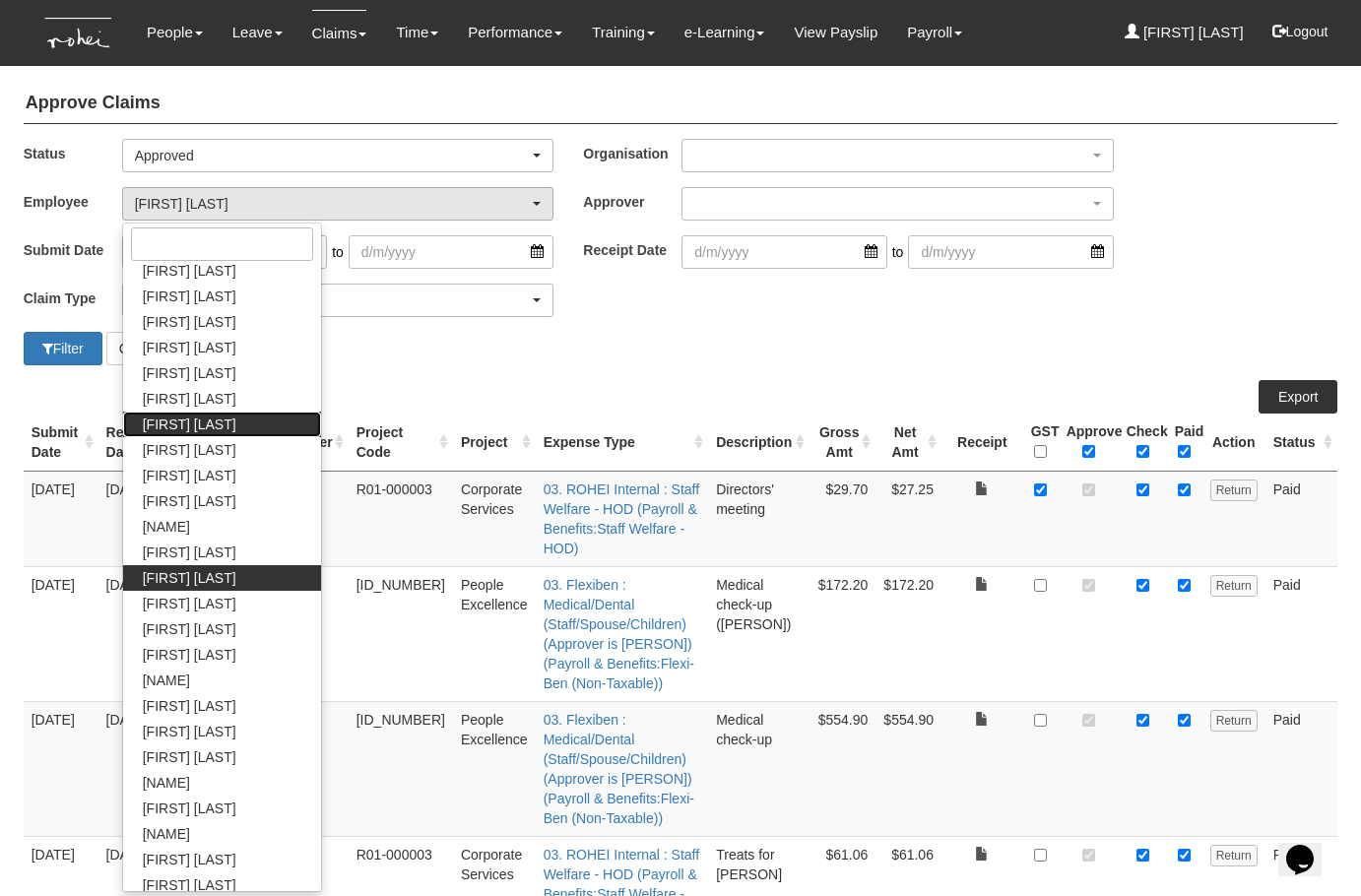 click on "[FIRST] [LAST]" at bounding box center (222, 424) 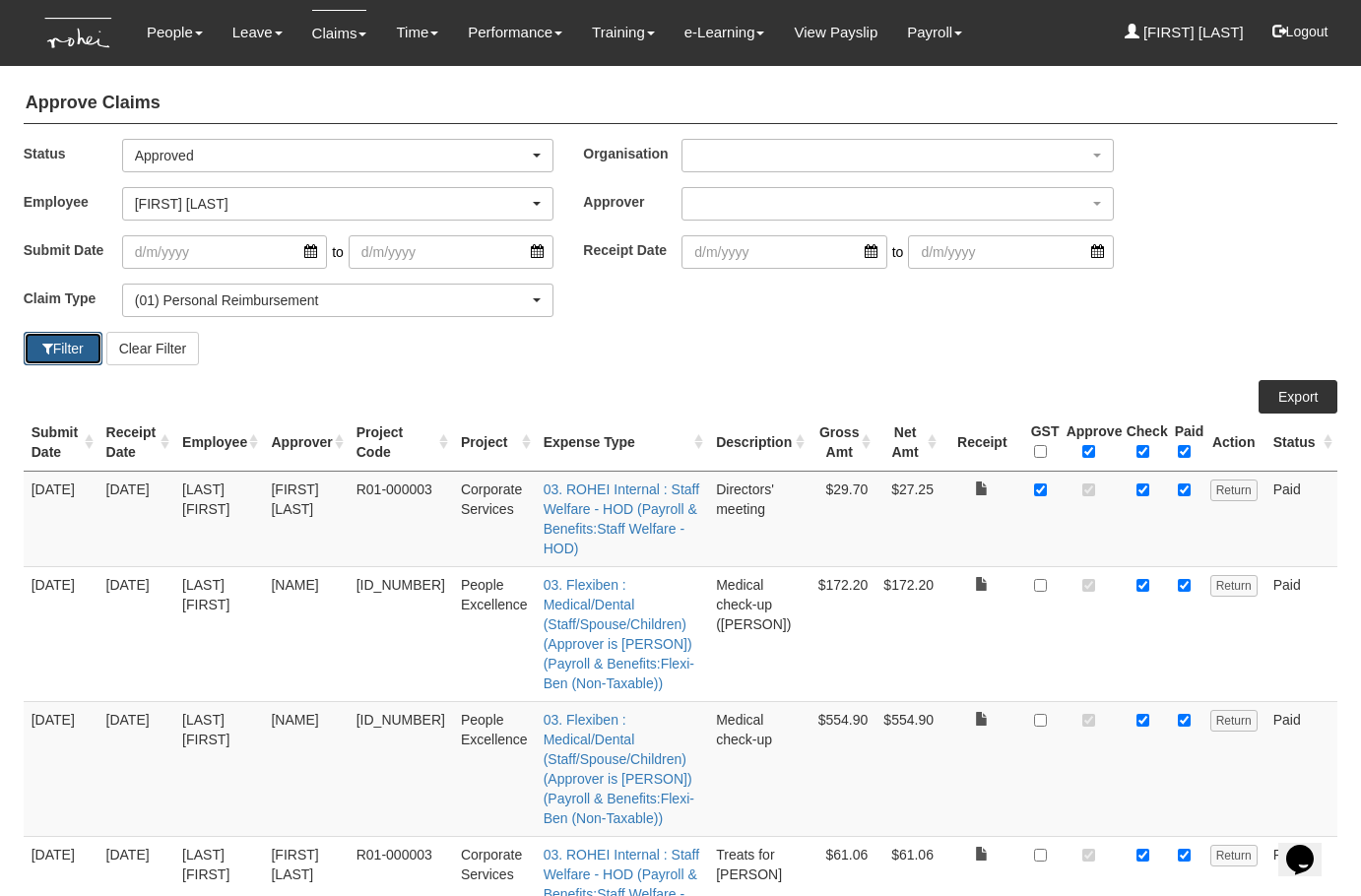 click at bounding box center [47, 349] 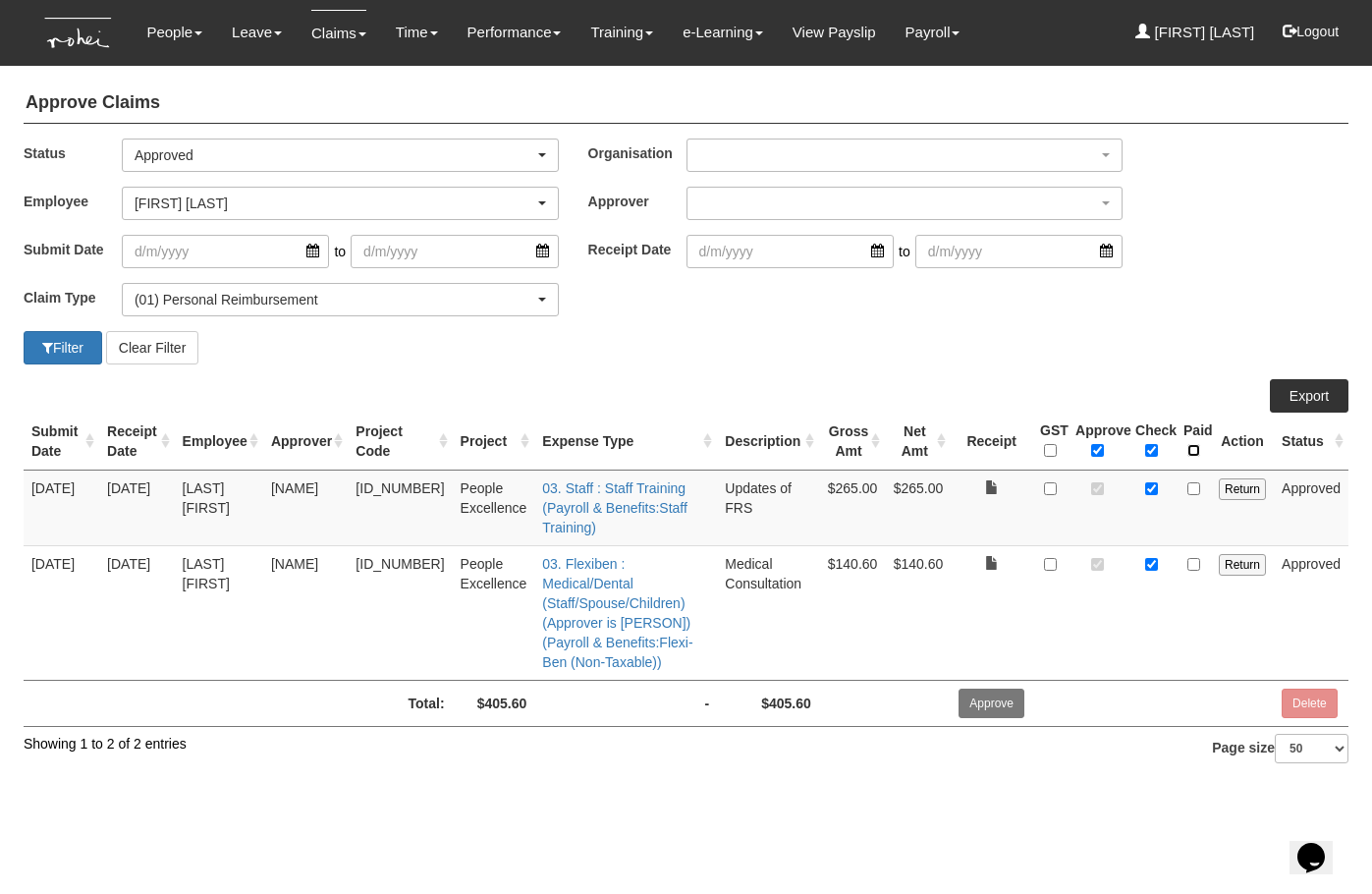 click at bounding box center (1193, 450) 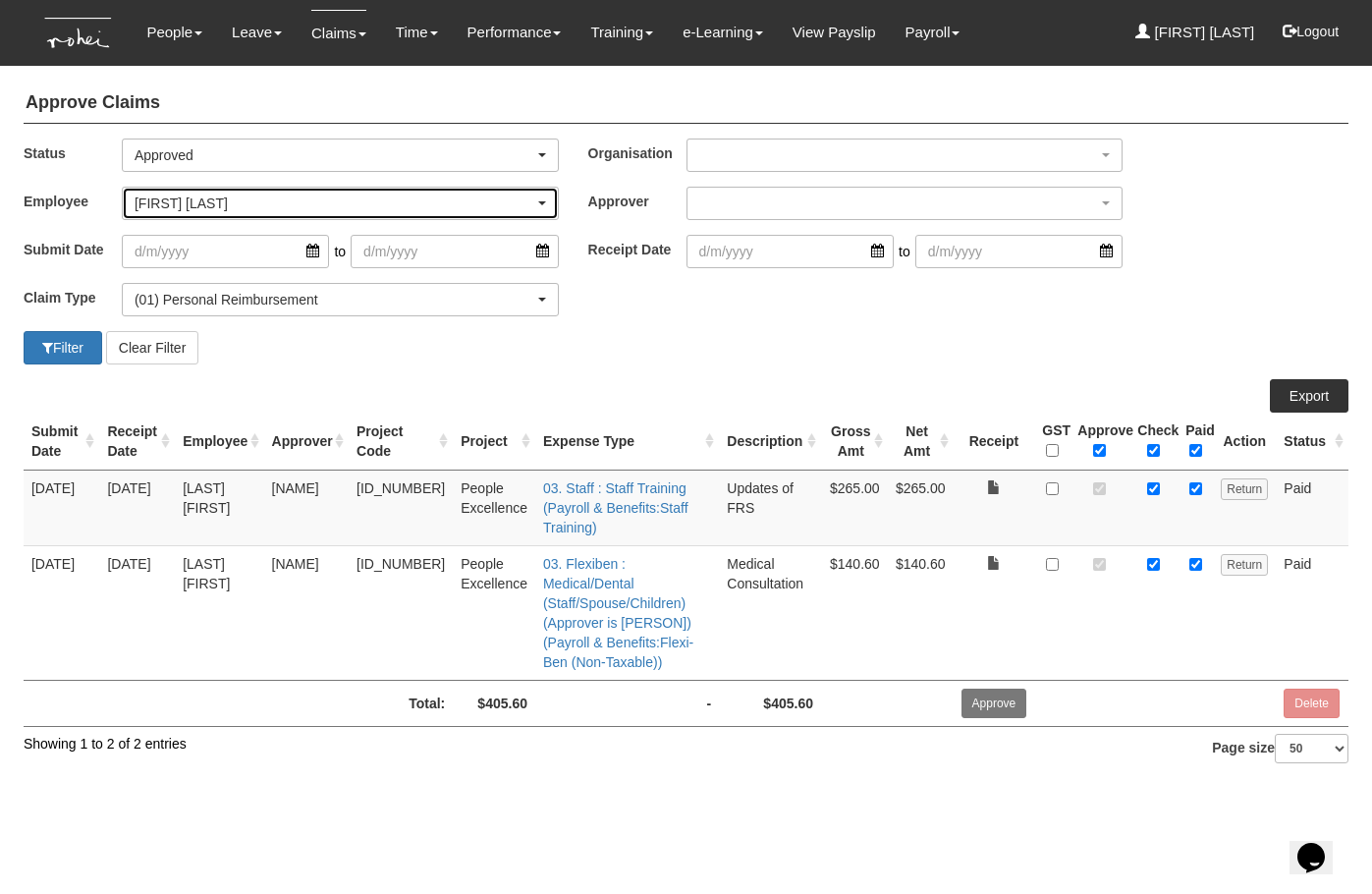 click on "[FIRST] [LAST]" at bounding box center (334, 203) 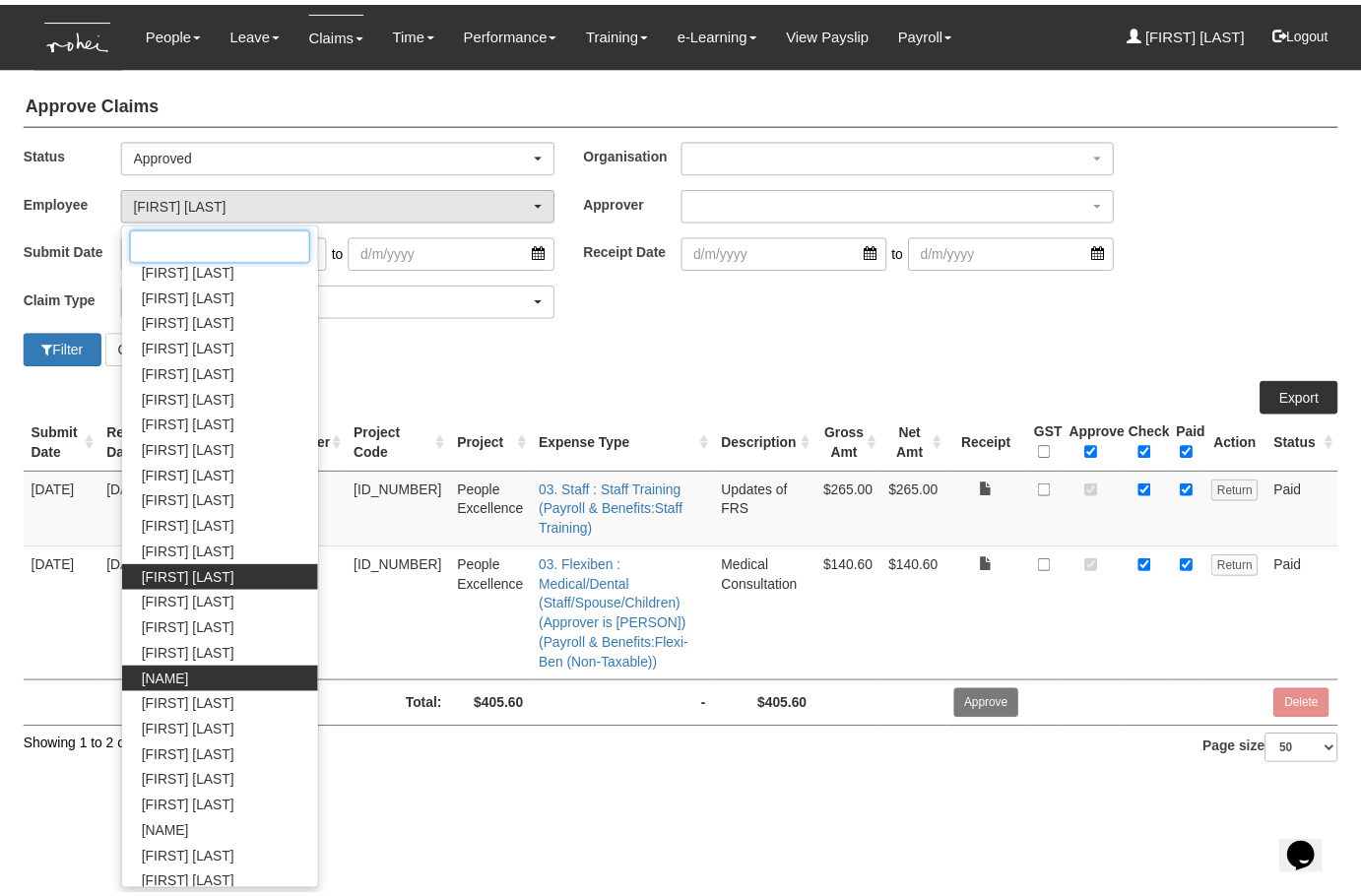 scroll, scrollTop: 935, scrollLeft: 0, axis: vertical 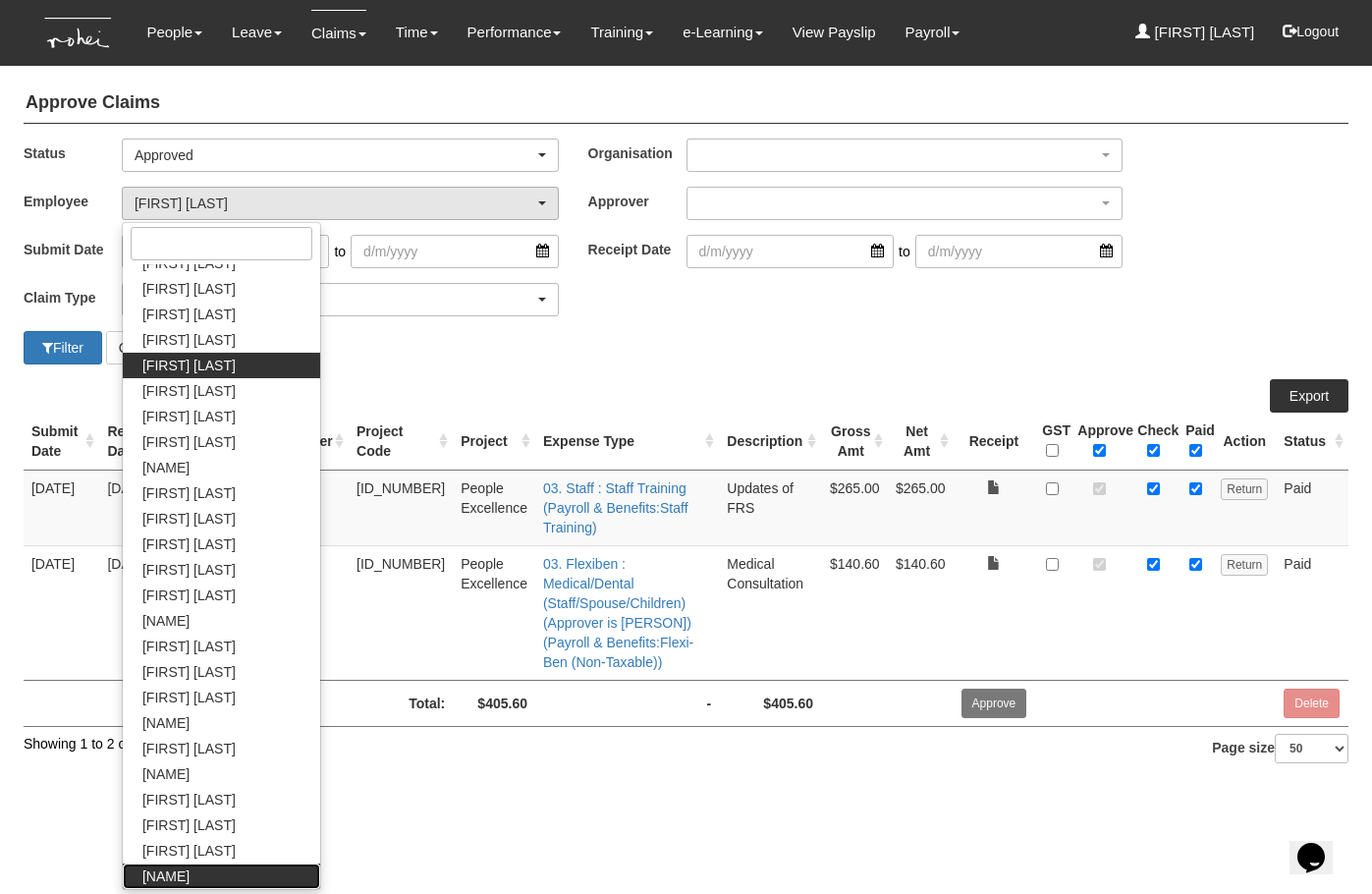 click on "Zafirah Zambari" at bounding box center [166, 876] 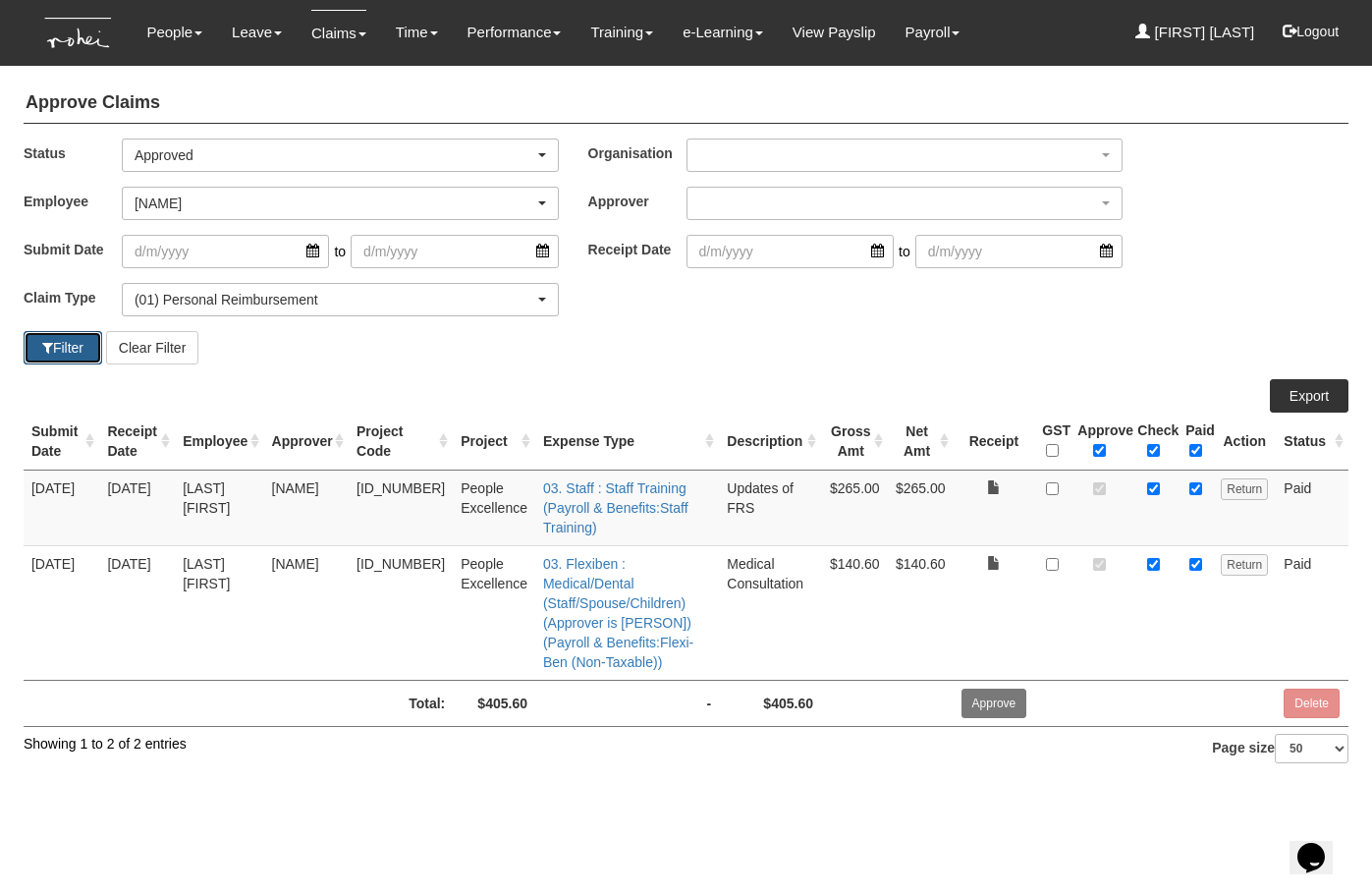 click on "Filter" at bounding box center [63, 348] 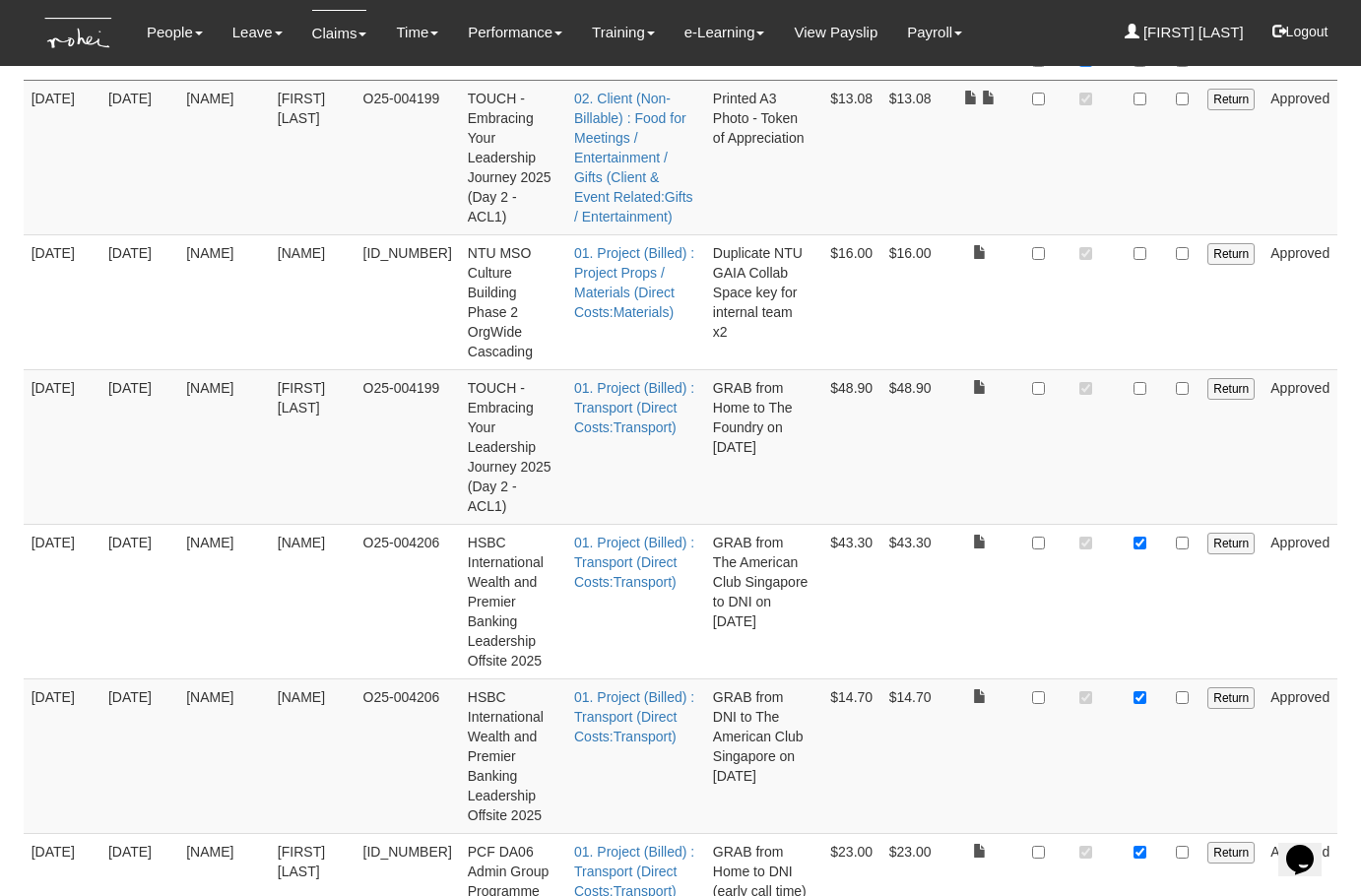 scroll, scrollTop: 473, scrollLeft: 0, axis: vertical 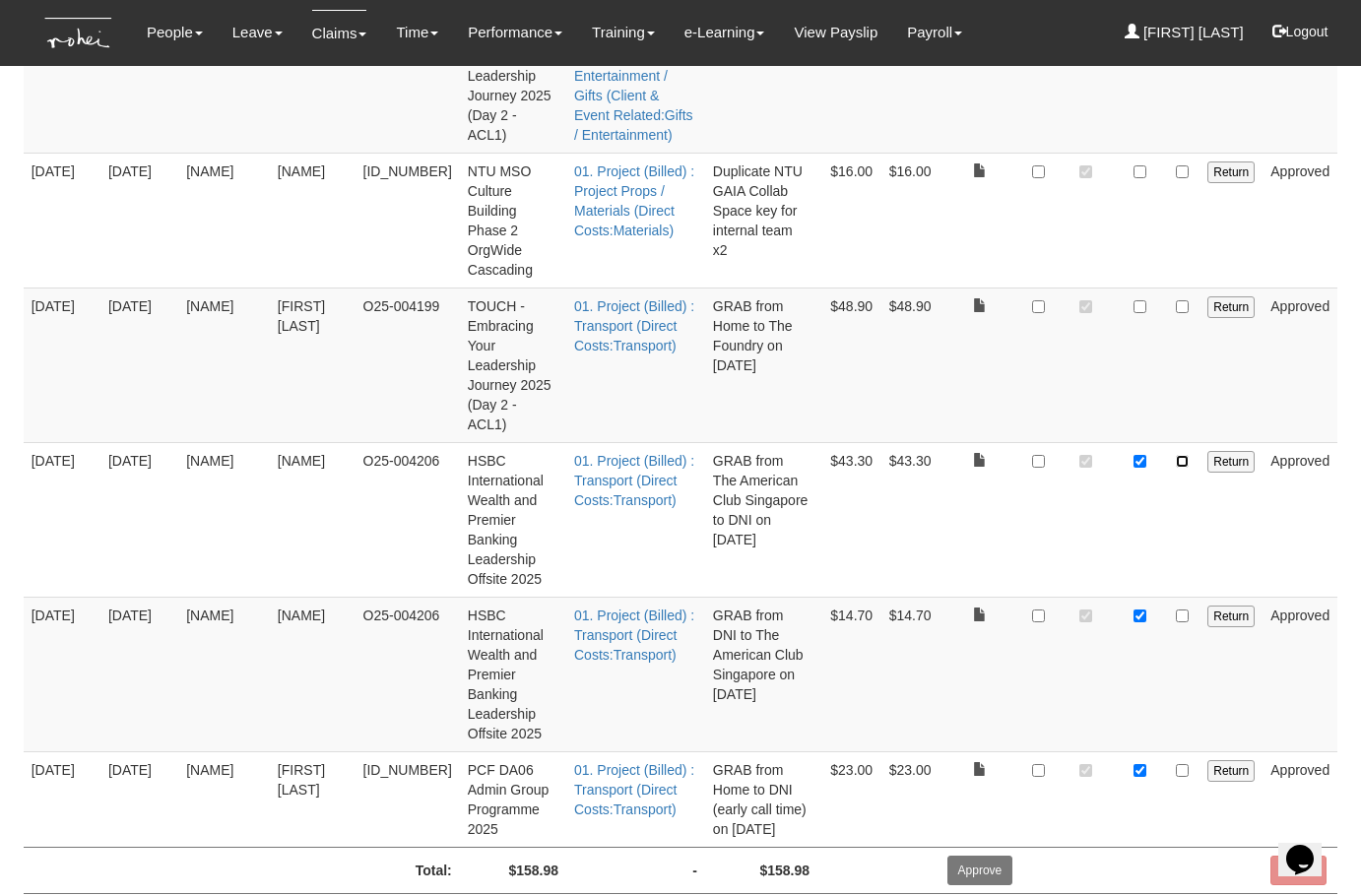 click at bounding box center [1182, 461] 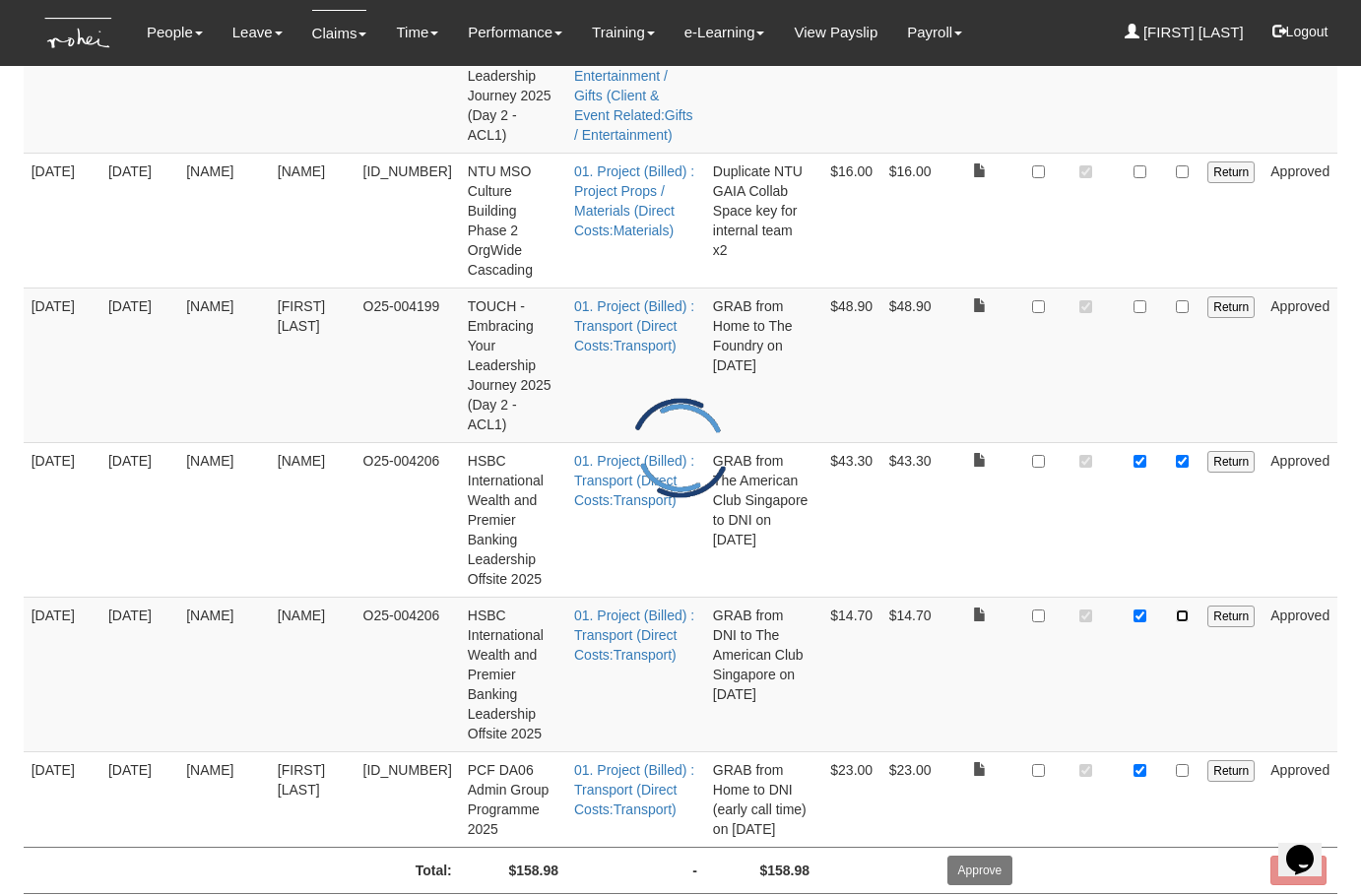 click at bounding box center [1182, 615] 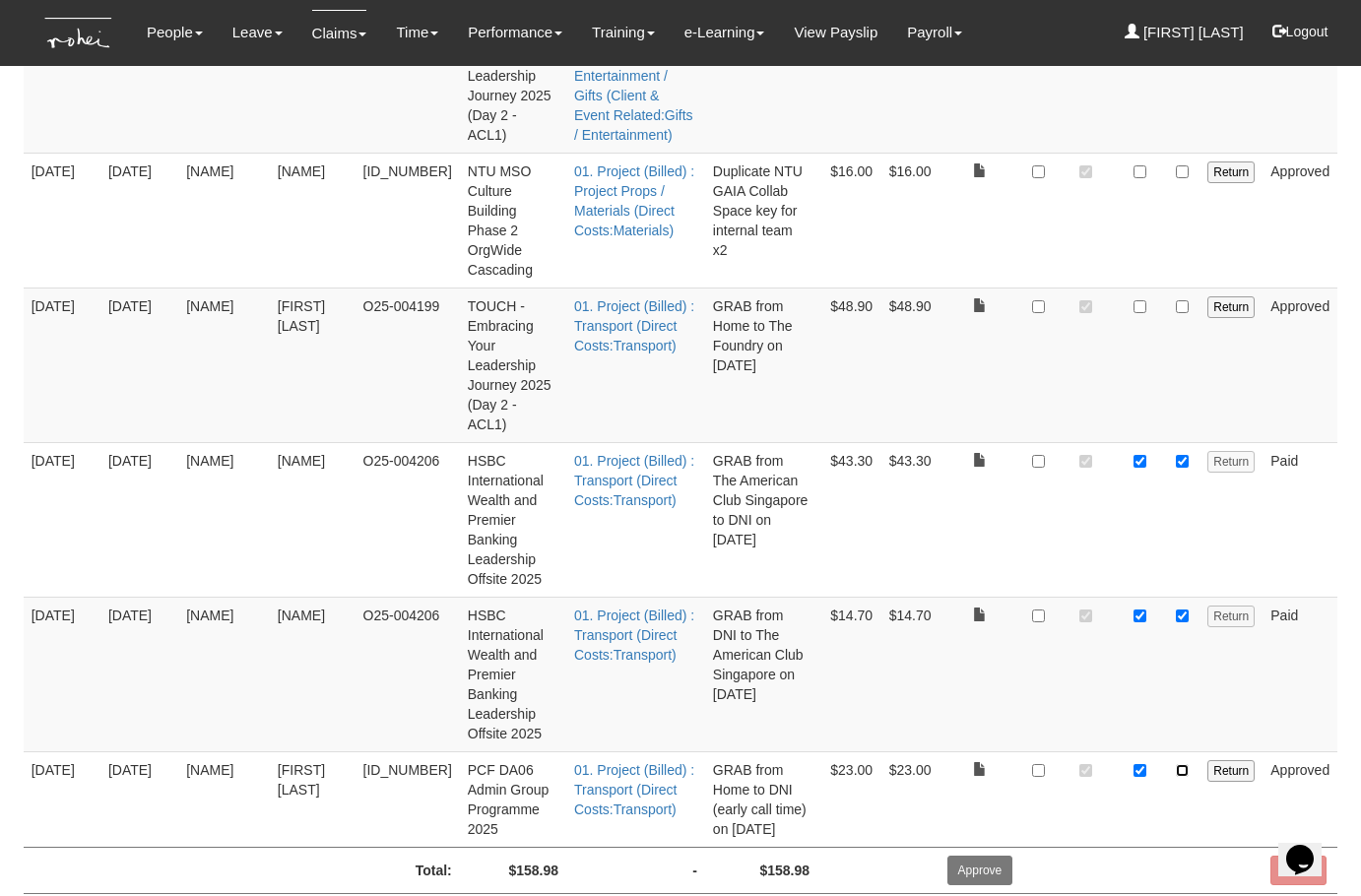click at bounding box center (1182, 770) 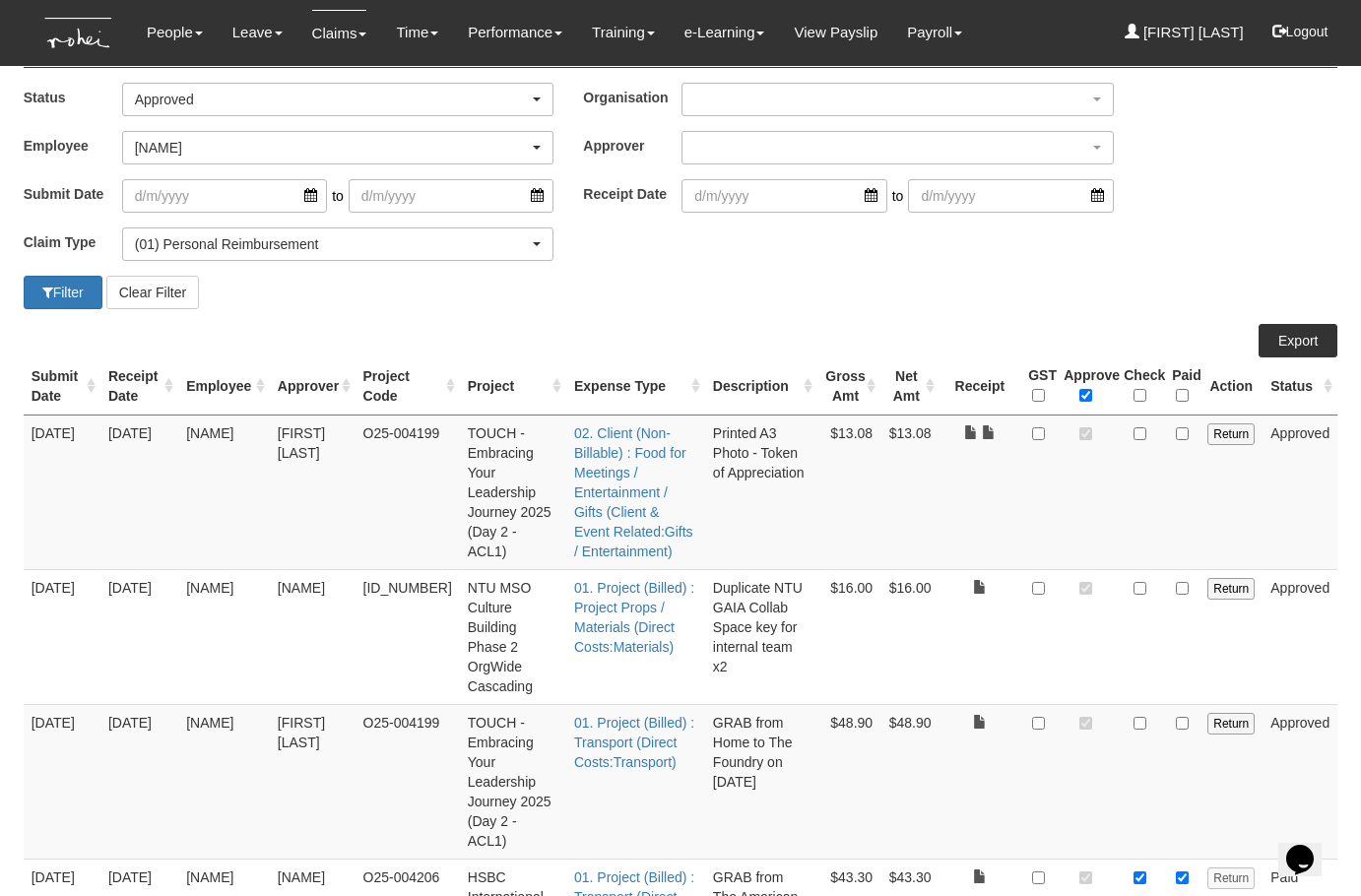 scroll, scrollTop: 0, scrollLeft: 0, axis: both 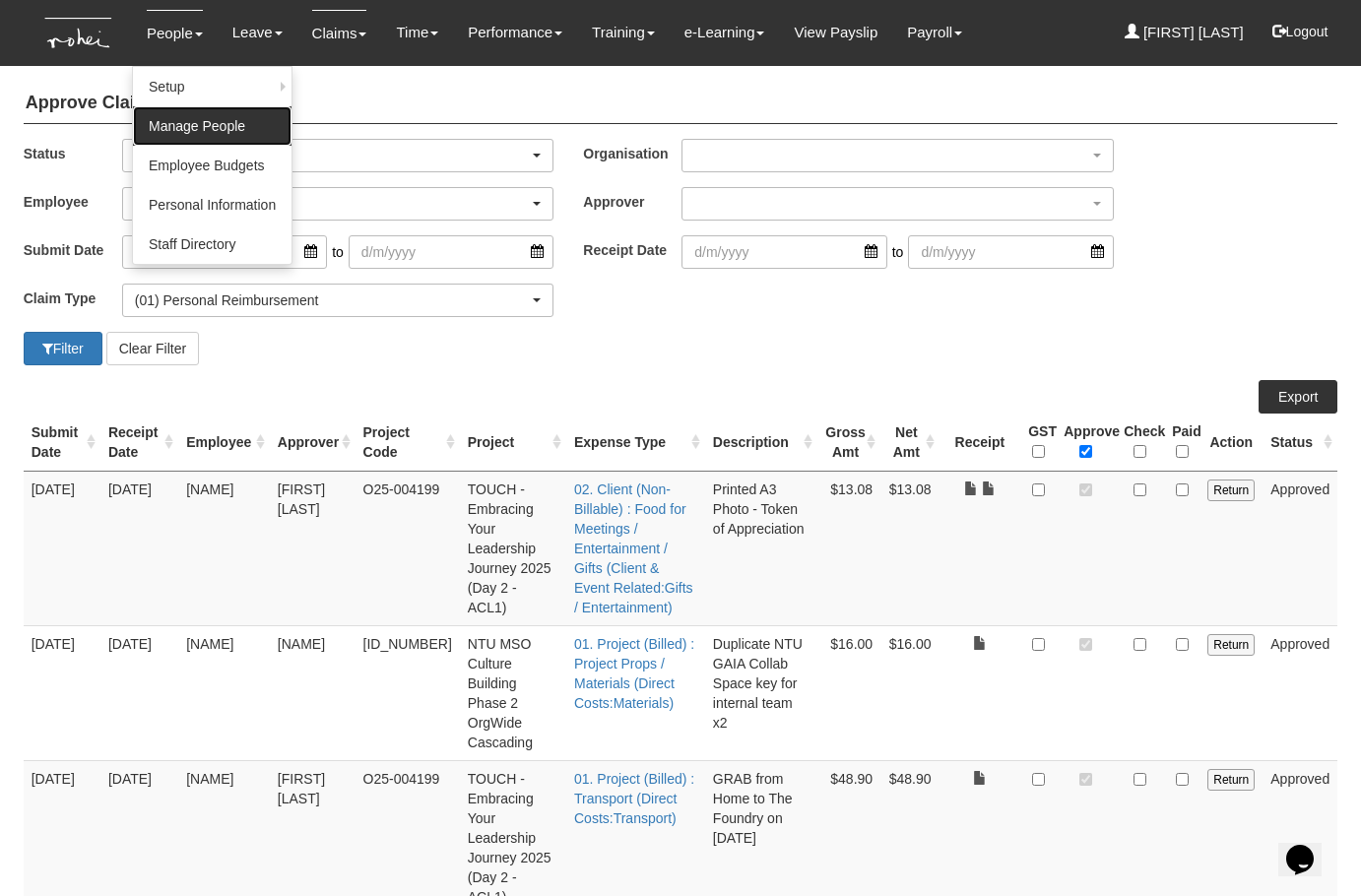 click on "Manage People" at bounding box center (212, 126) 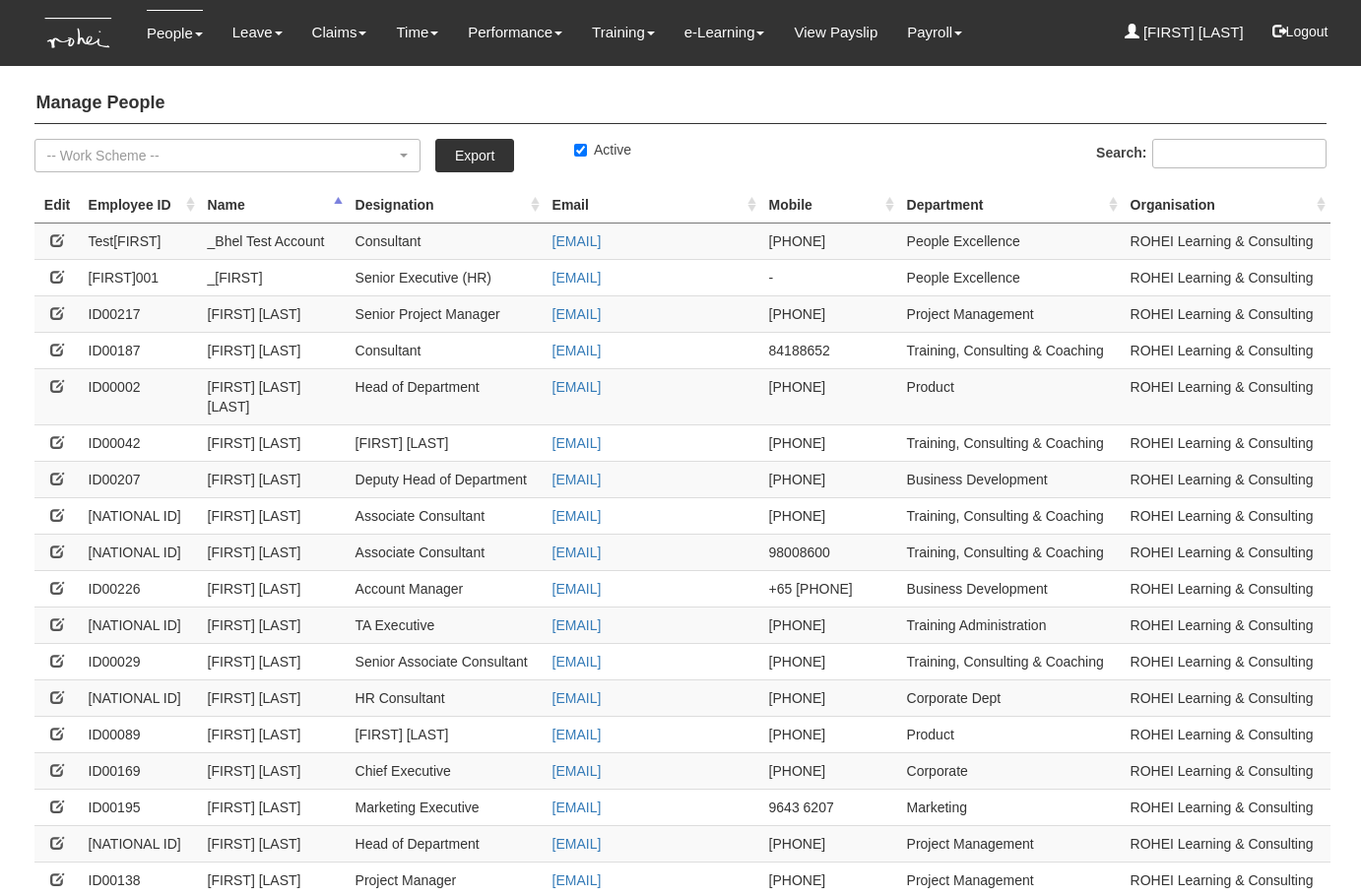 select on "50" 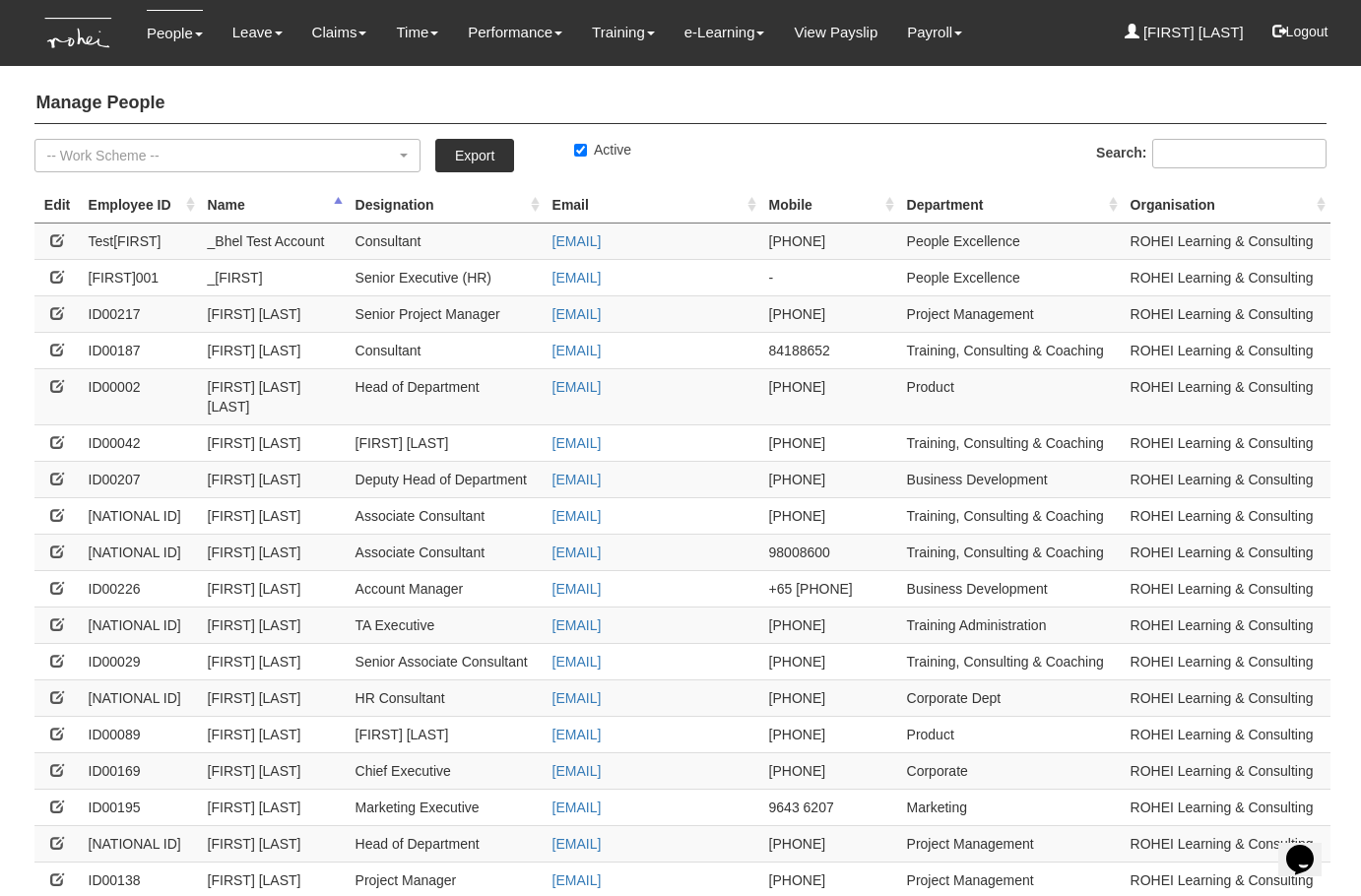 scroll, scrollTop: 0, scrollLeft: 0, axis: both 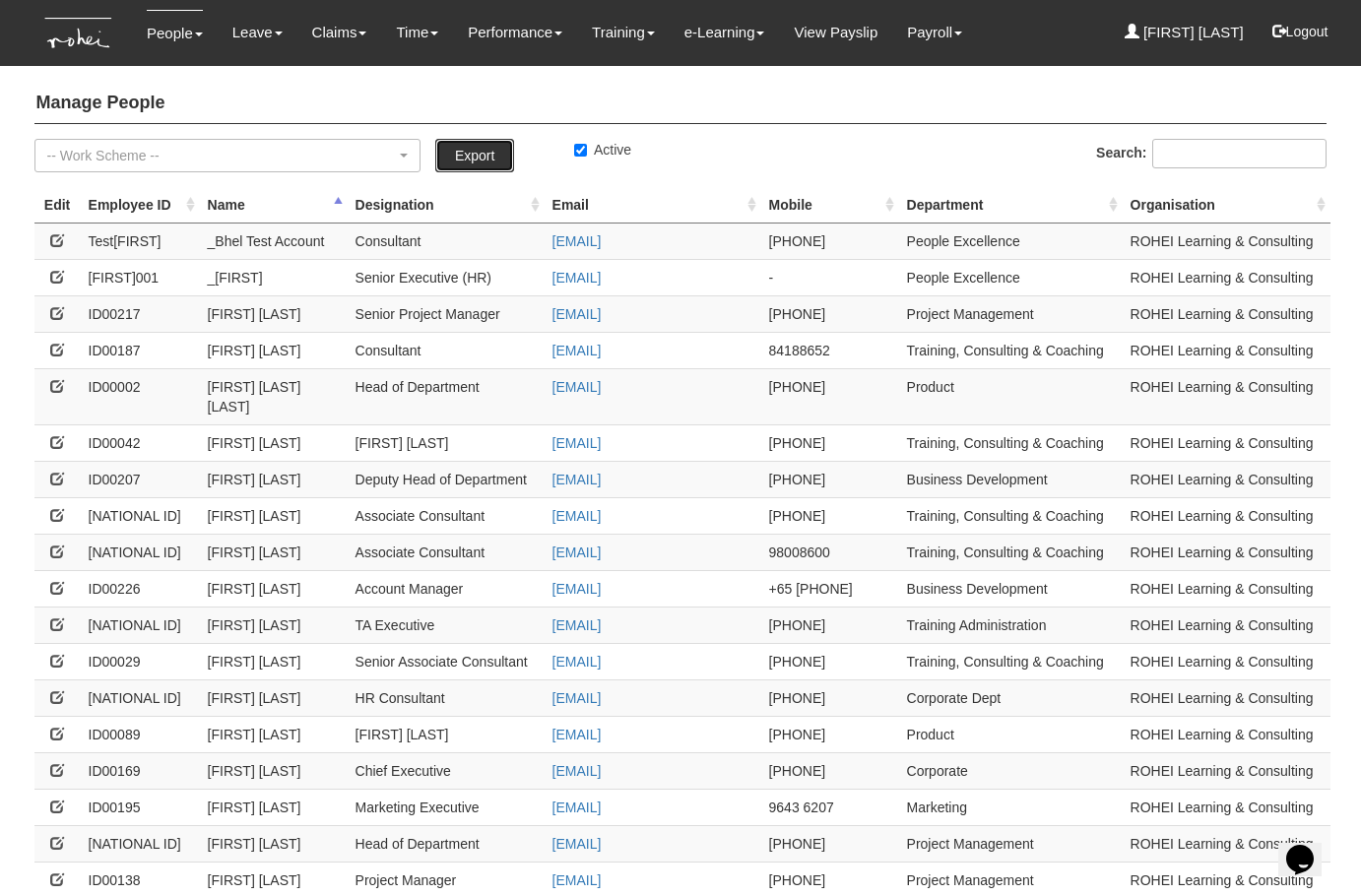 click on "Export" at bounding box center (475, 156) 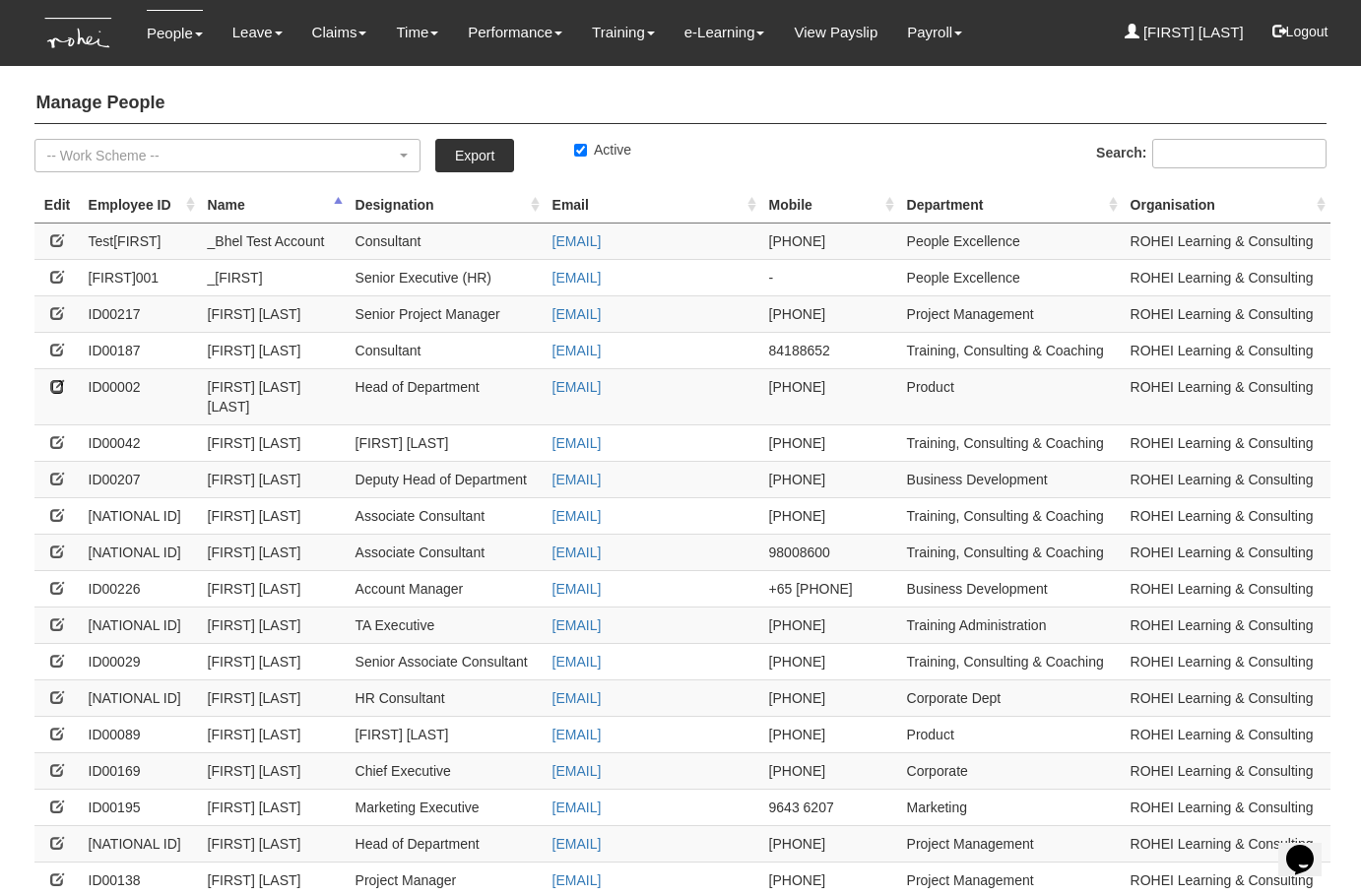 click at bounding box center (57, 386) 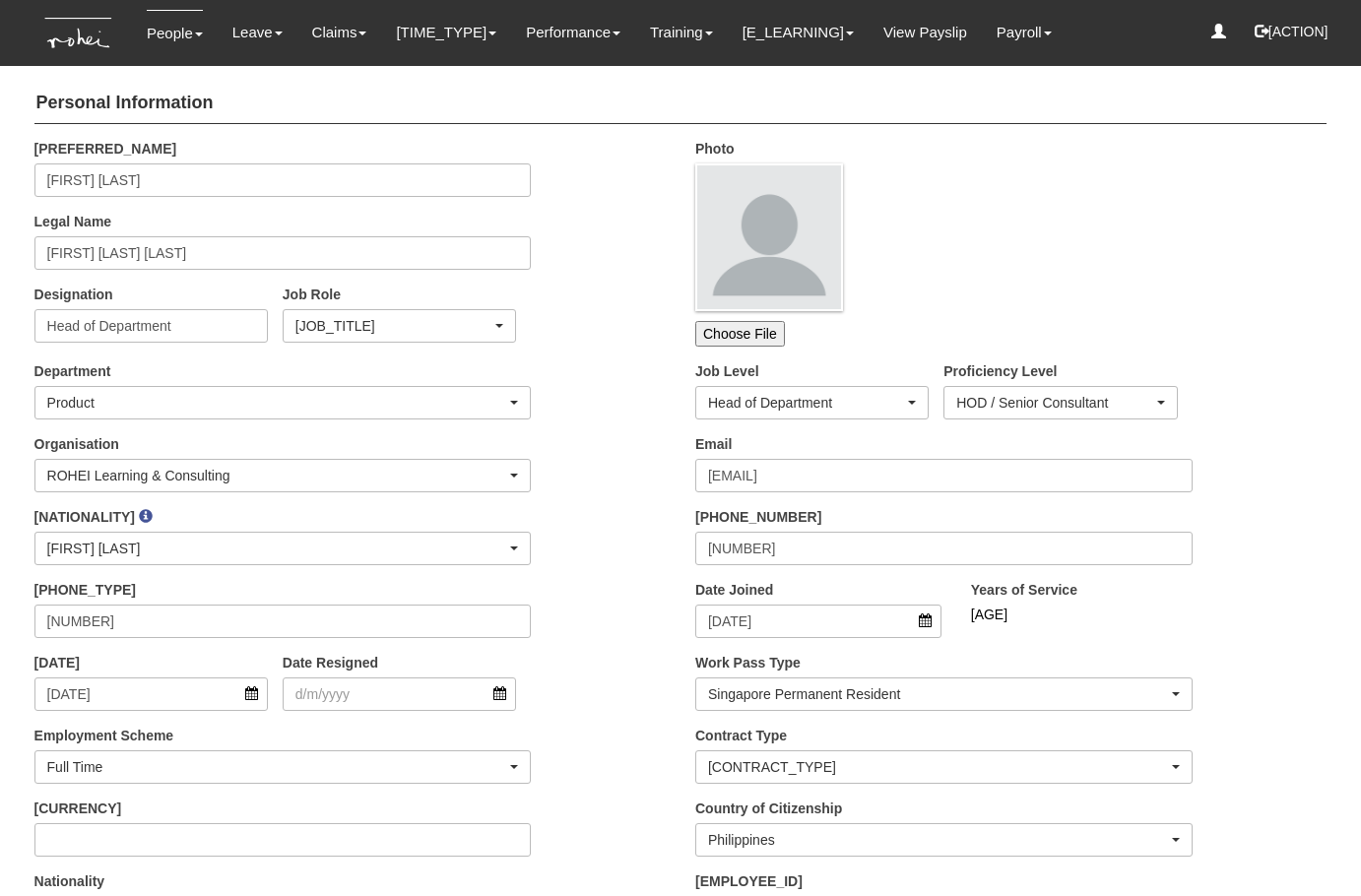 scroll, scrollTop: 0, scrollLeft: 0, axis: both 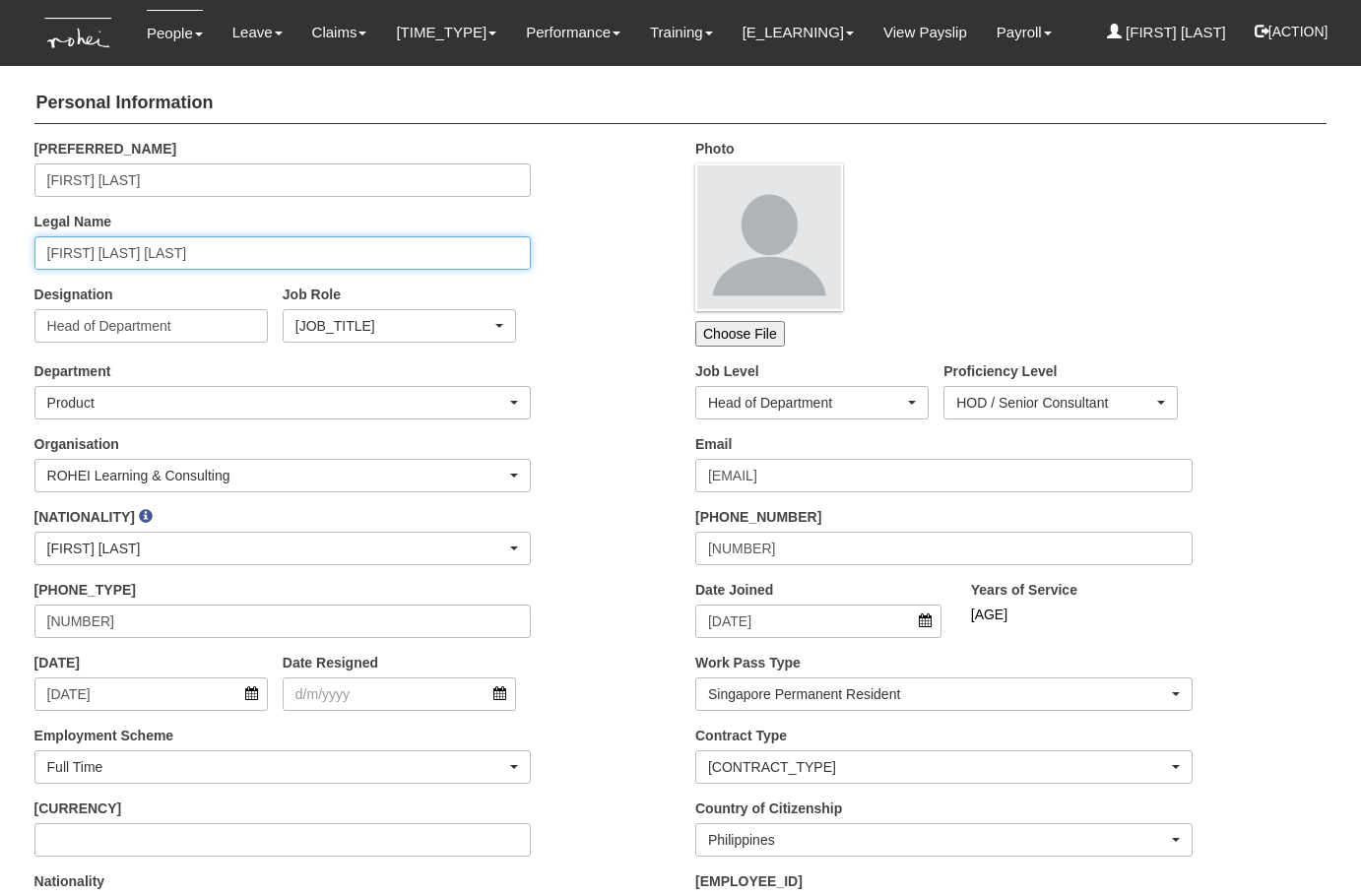 drag, startPoint x: 175, startPoint y: 254, endPoint x: 20, endPoint y: 244, distance: 155.32225 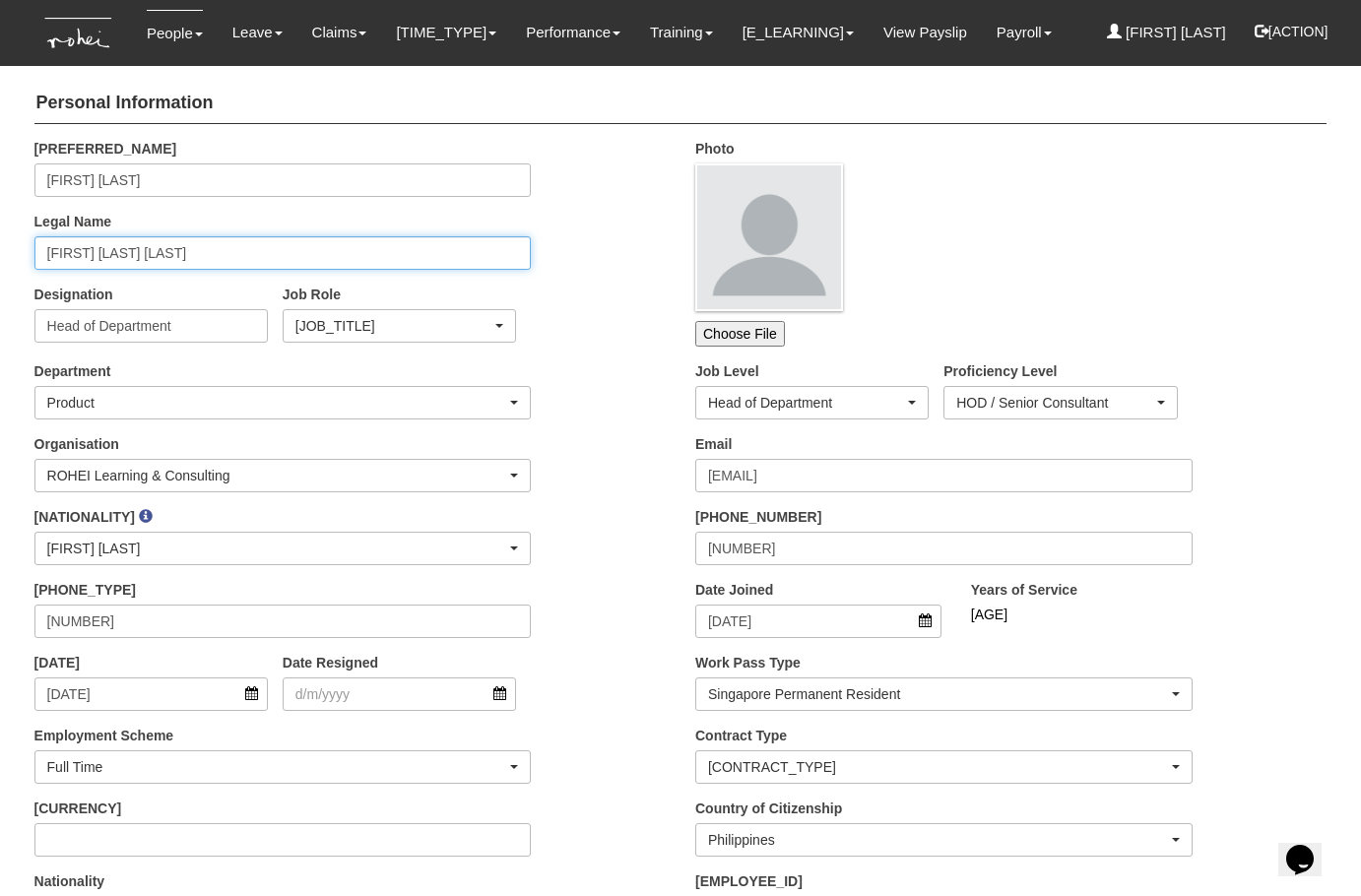 scroll, scrollTop: 0, scrollLeft: 0, axis: both 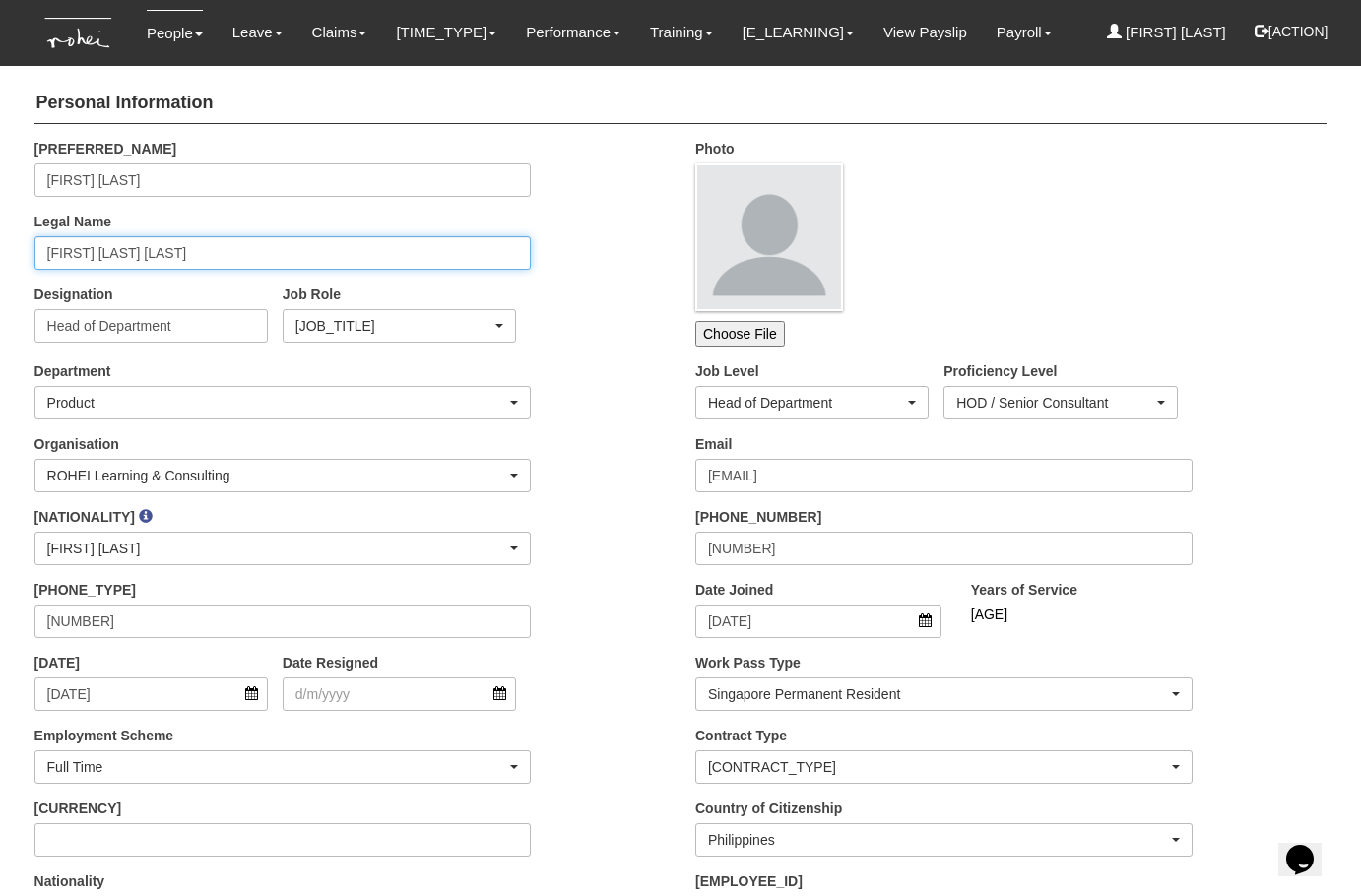 click on "[FIRST] [LAST] [LAST]" at bounding box center (283, 253) 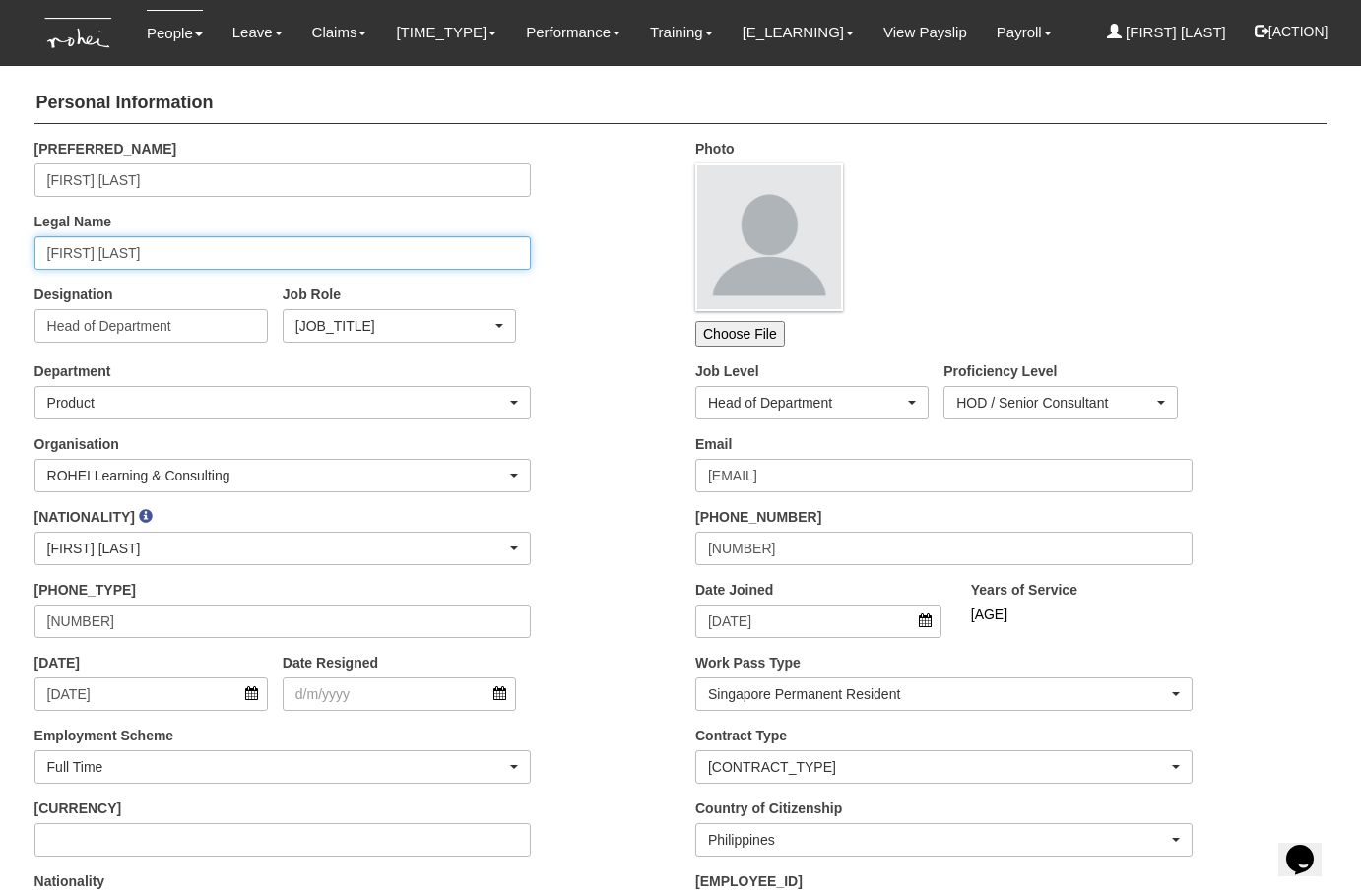 paste on "[LAST_NAME]" 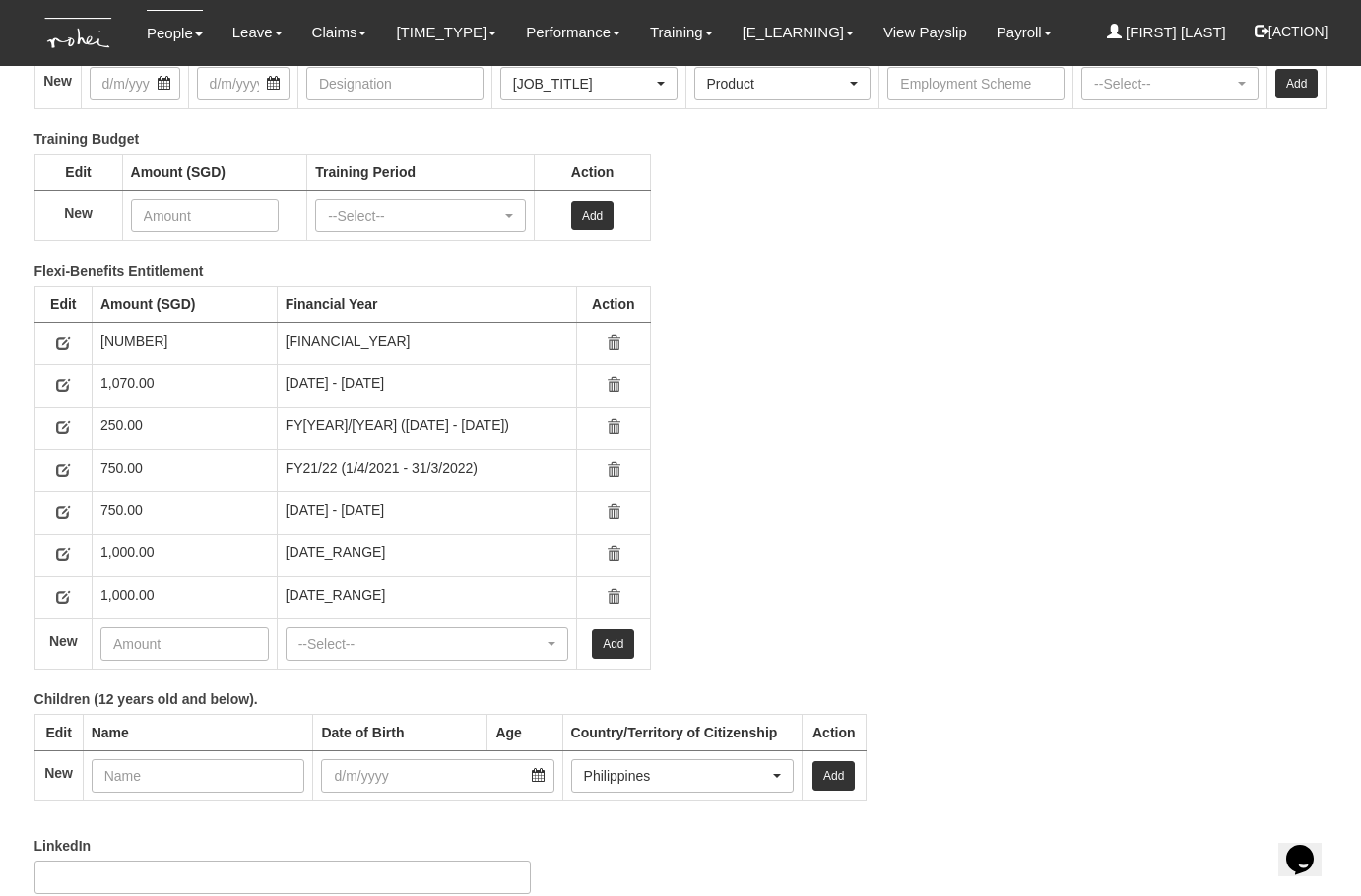 scroll, scrollTop: 3168, scrollLeft: 0, axis: vertical 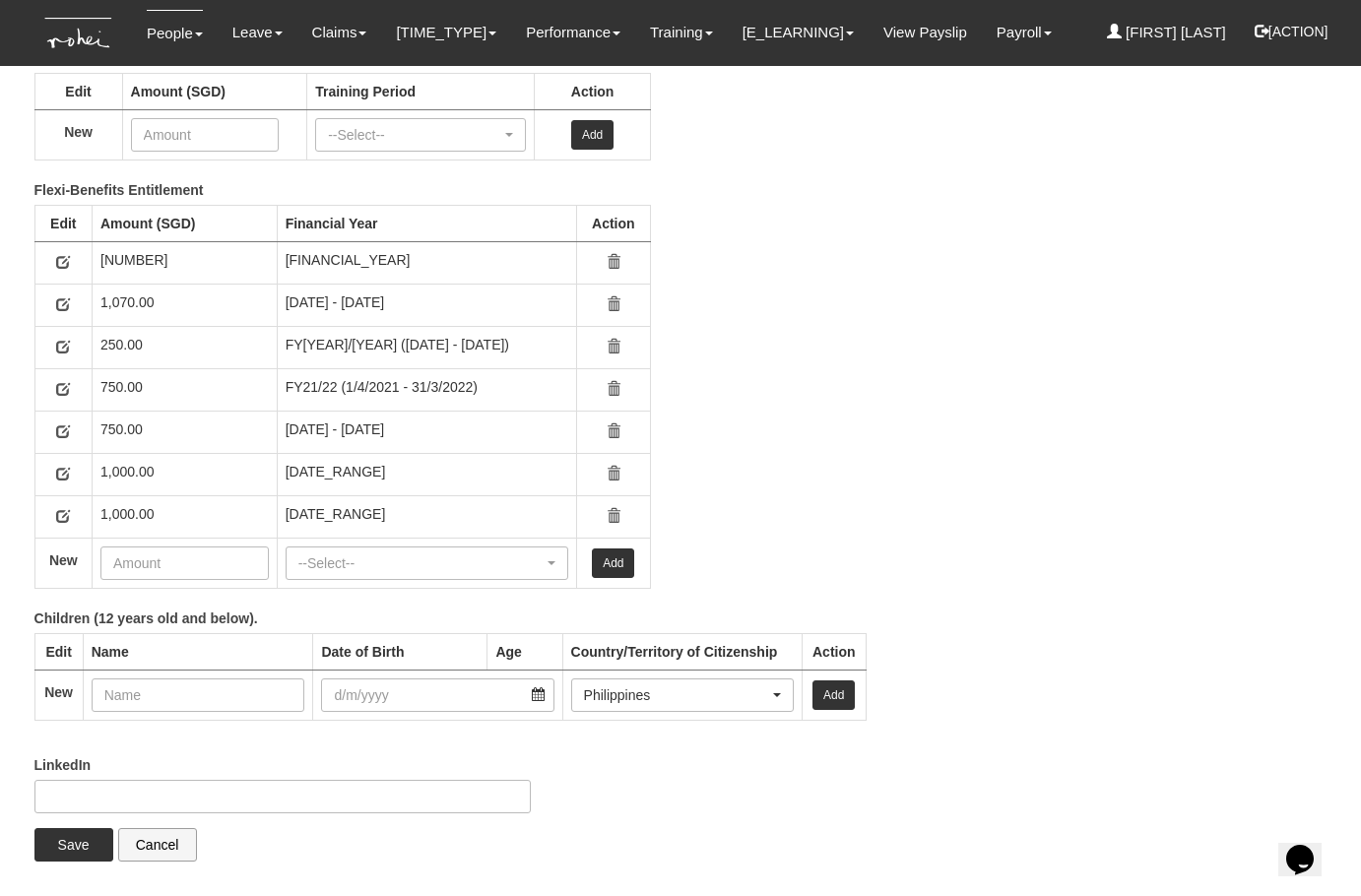 type on "[FIRST] [LAST]" 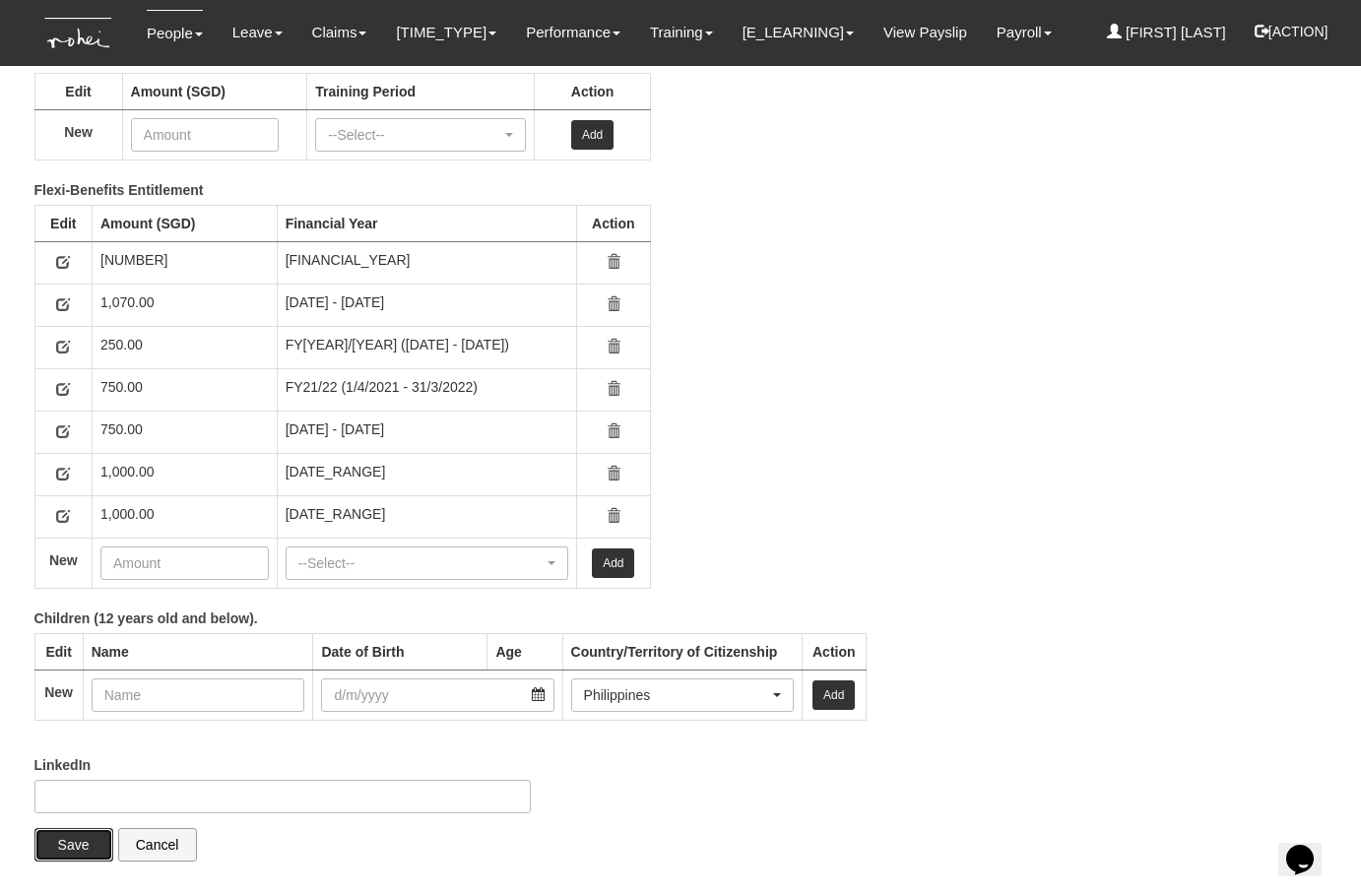 click on "Save" at bounding box center [74, 845] 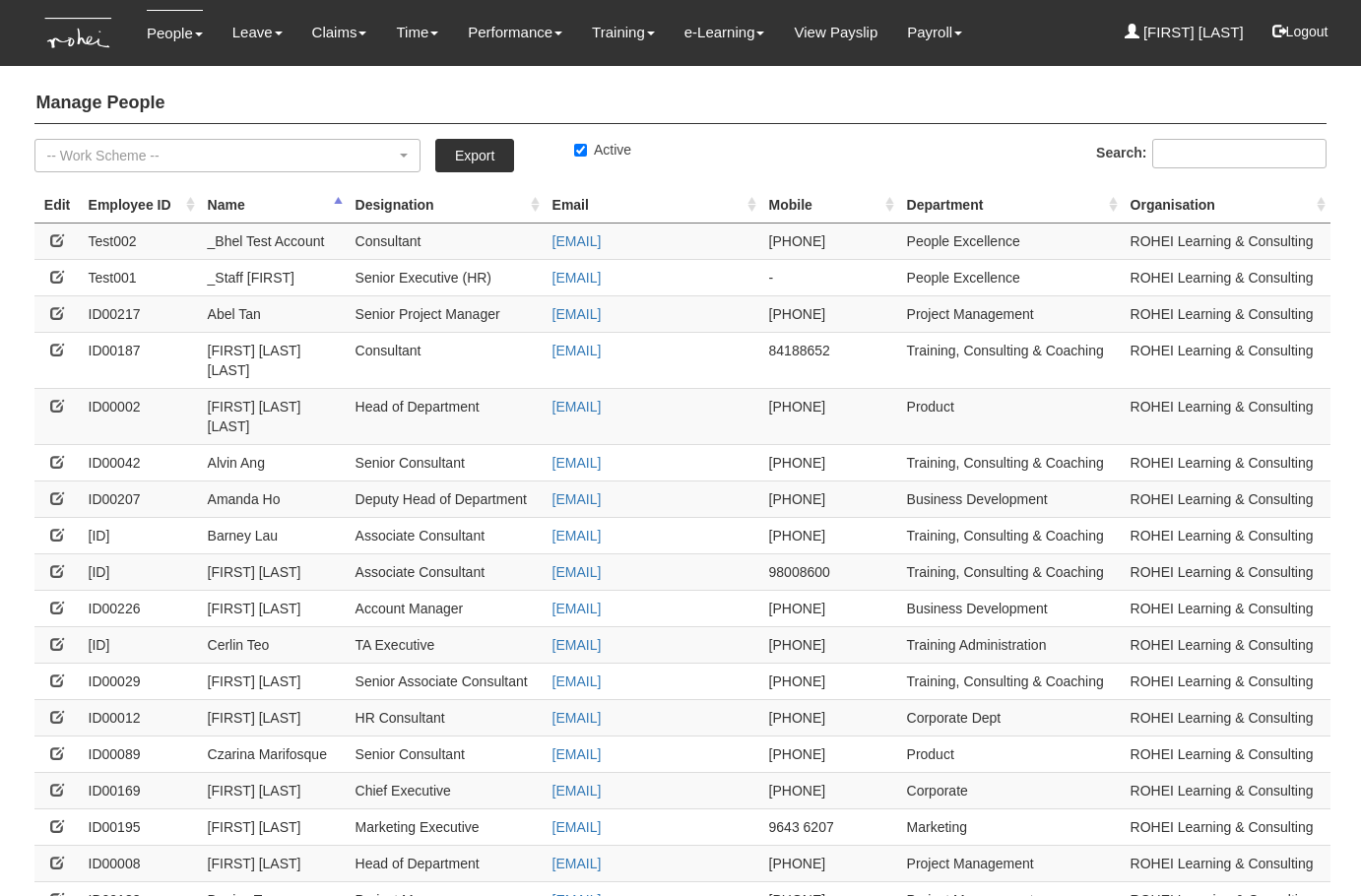 select on "50" 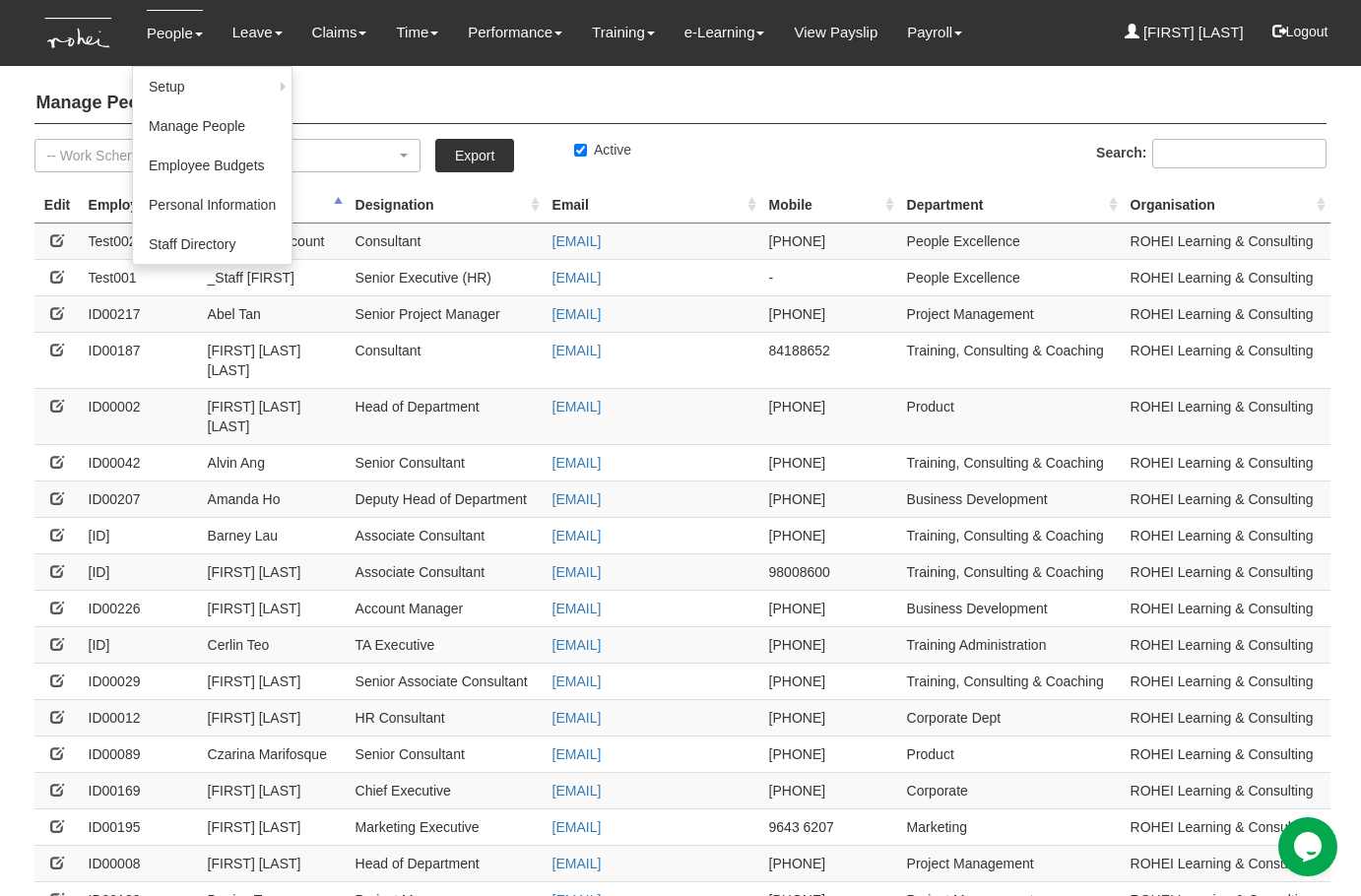 scroll, scrollTop: 0, scrollLeft: 0, axis: both 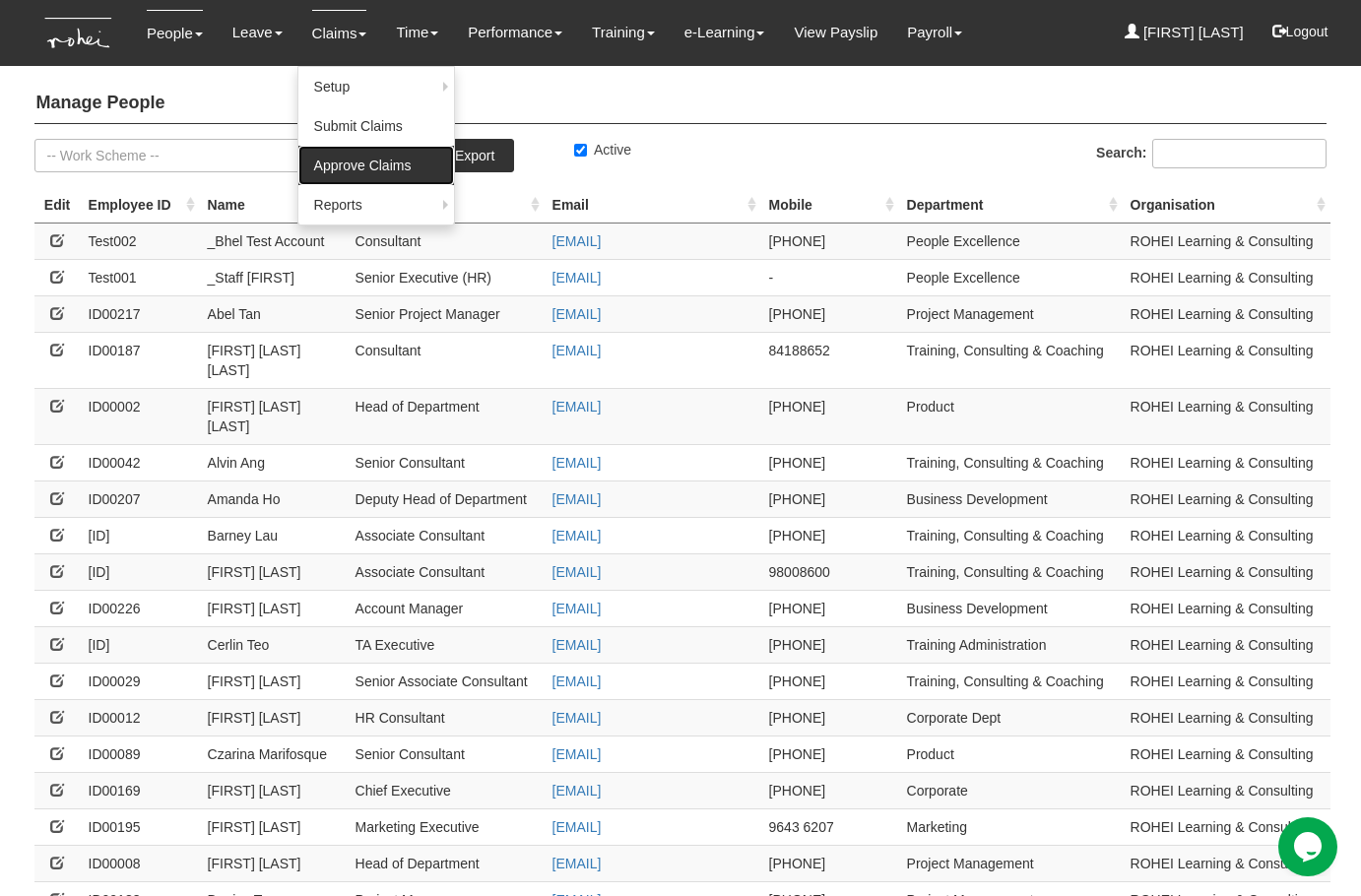 click on "Approve Claims" at bounding box center [376, 165] 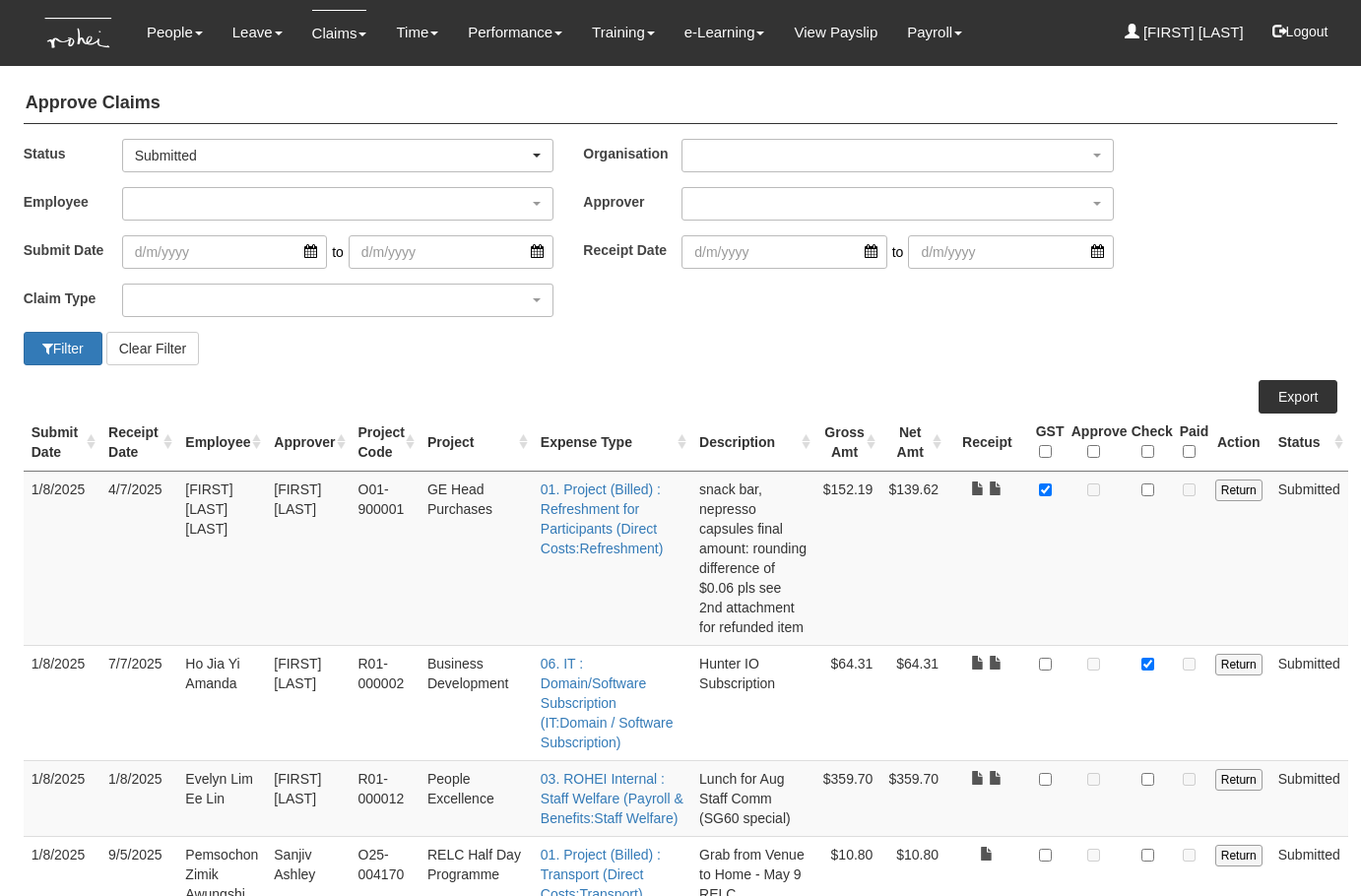 select on "50" 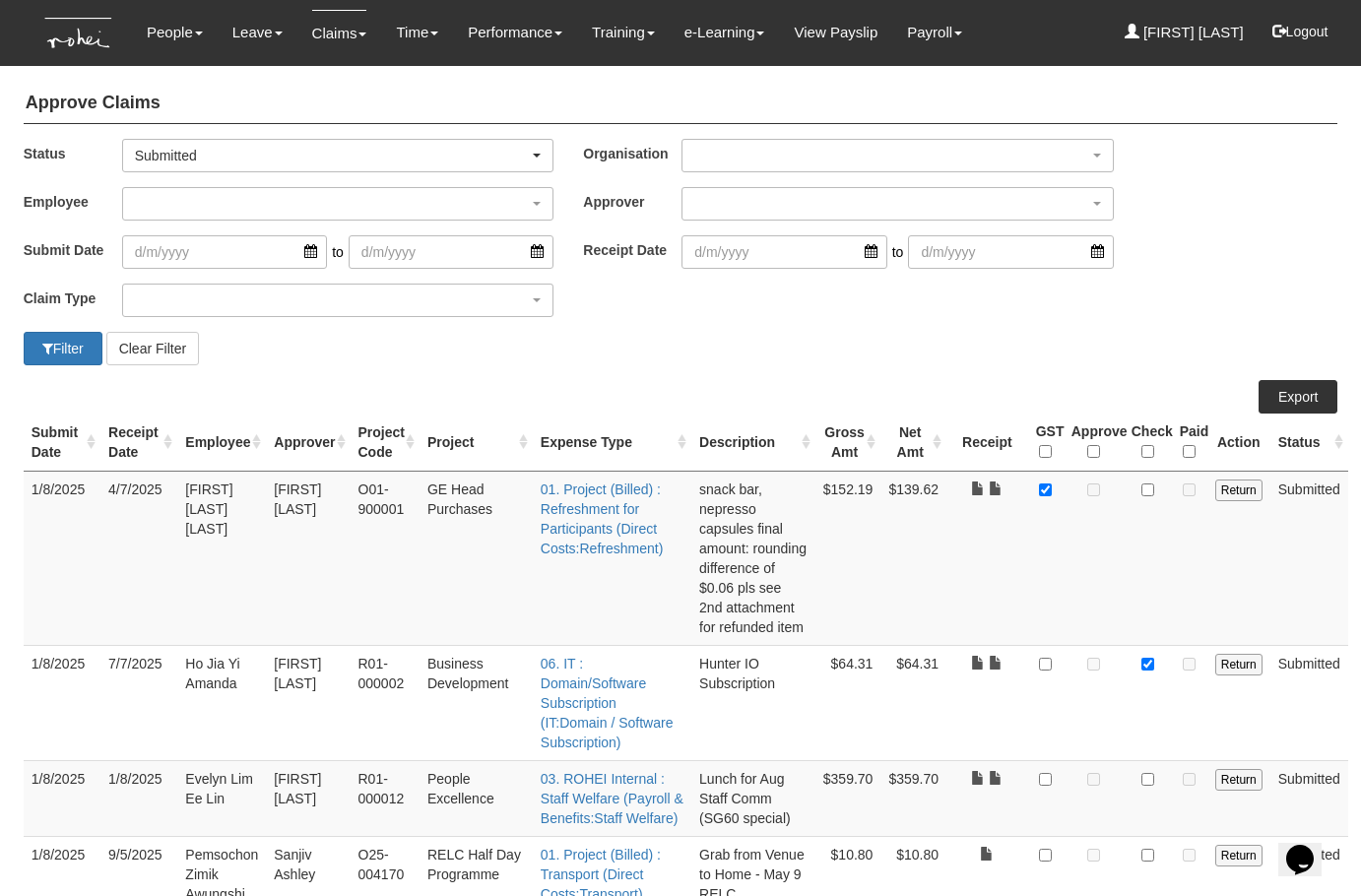 scroll, scrollTop: 0, scrollLeft: 0, axis: both 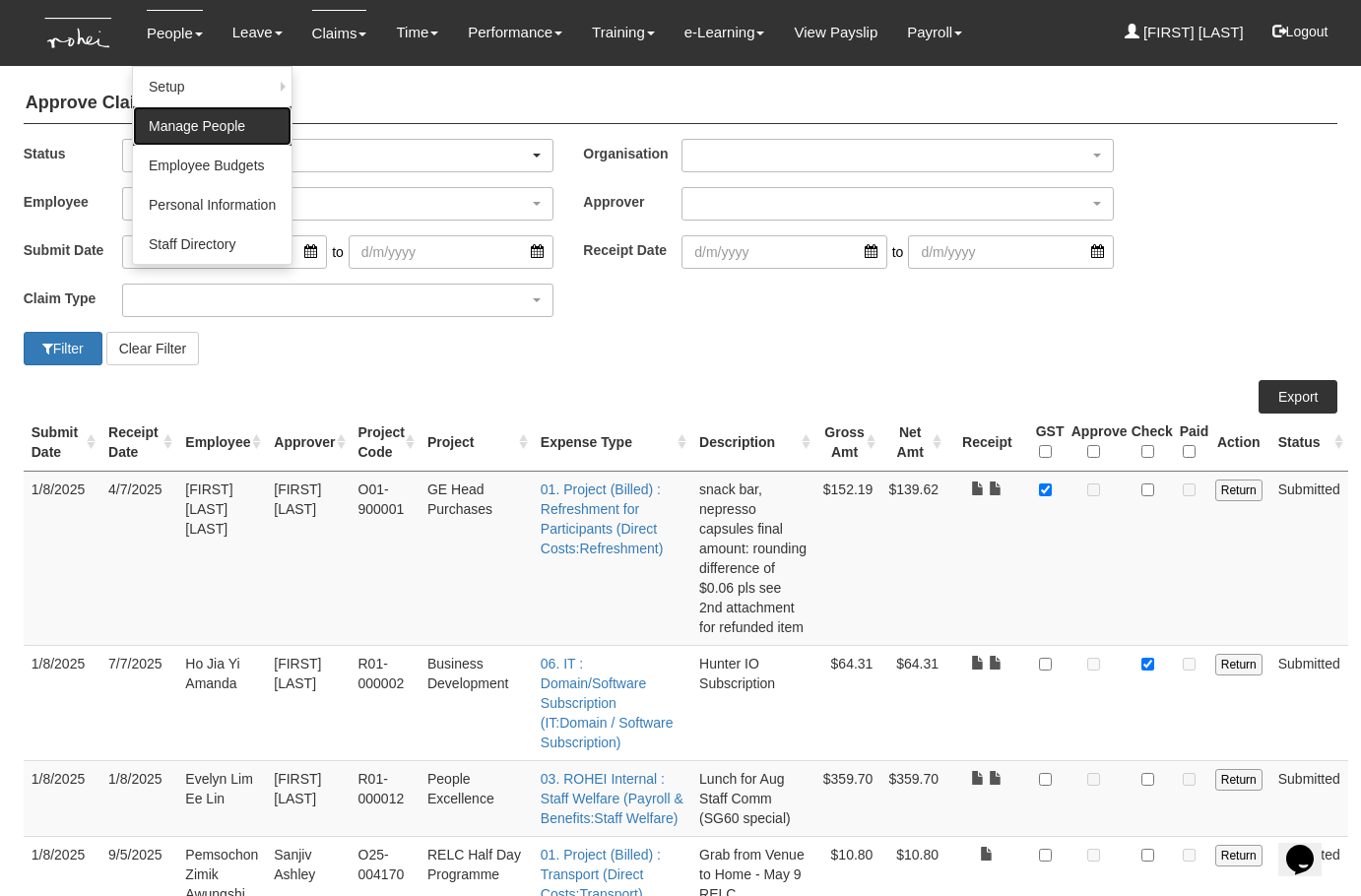 click on "Manage People" at bounding box center [212, 126] 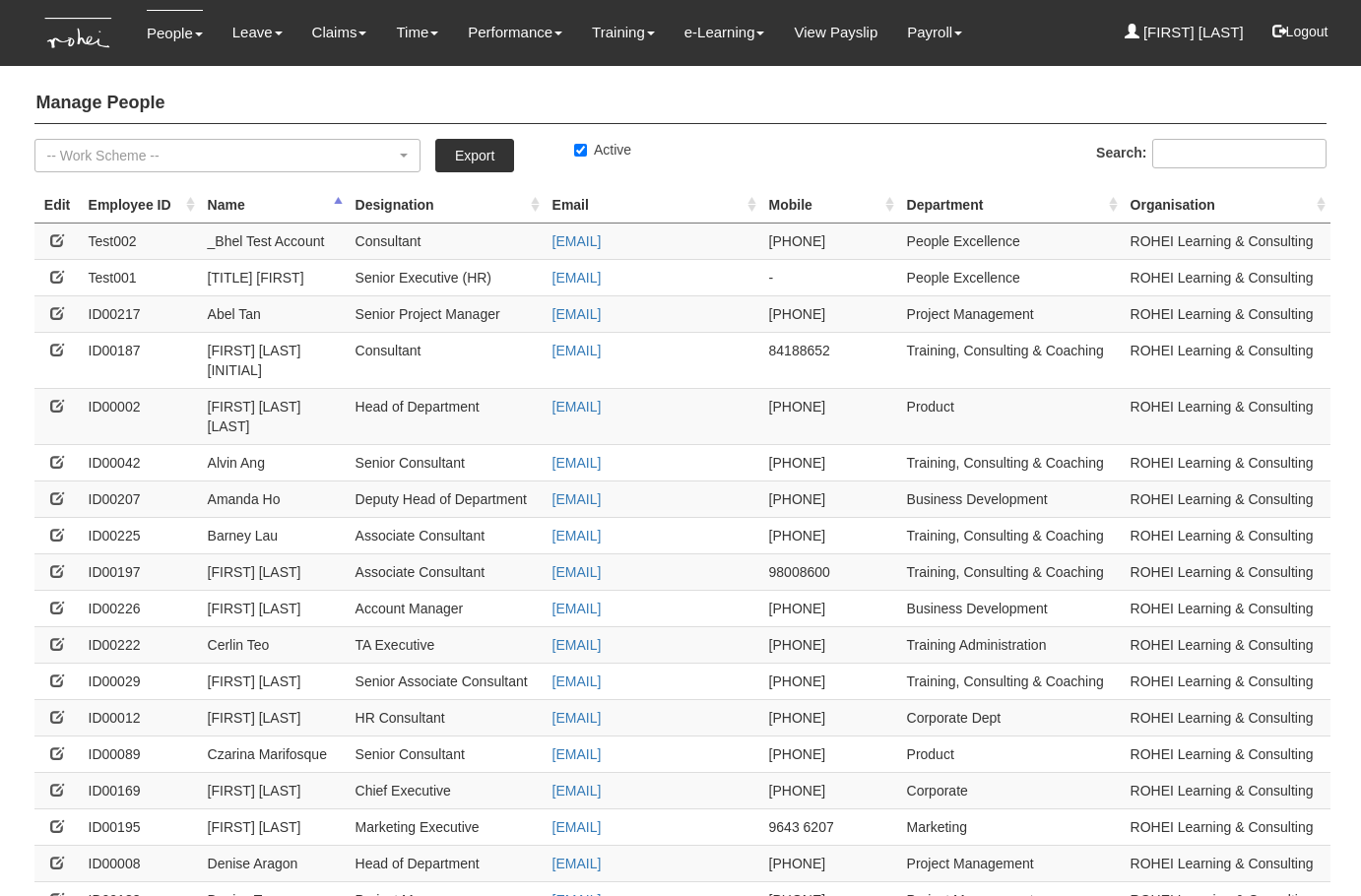 select on "50" 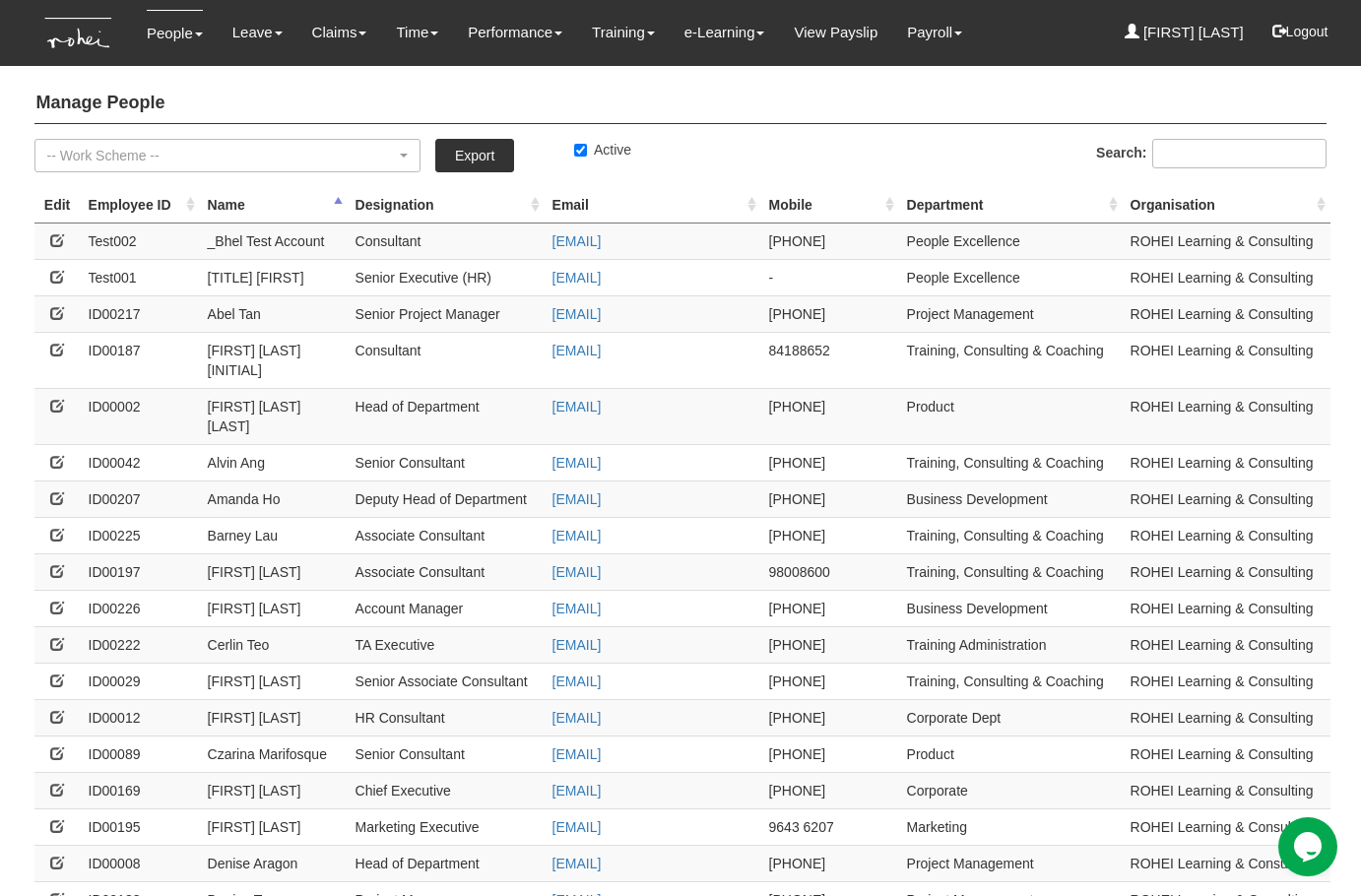 scroll, scrollTop: 0, scrollLeft: 0, axis: both 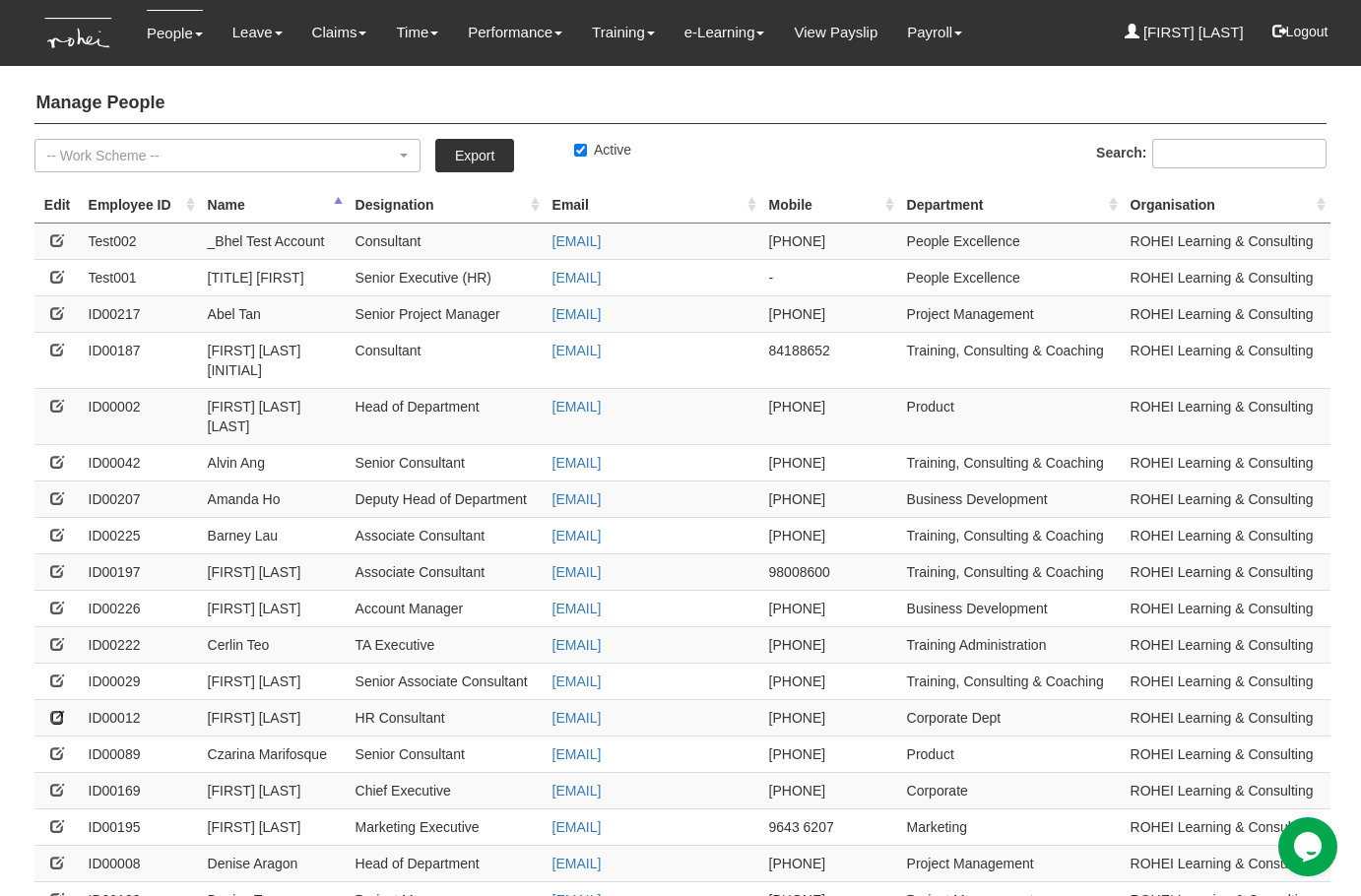 click at bounding box center (57, 717) 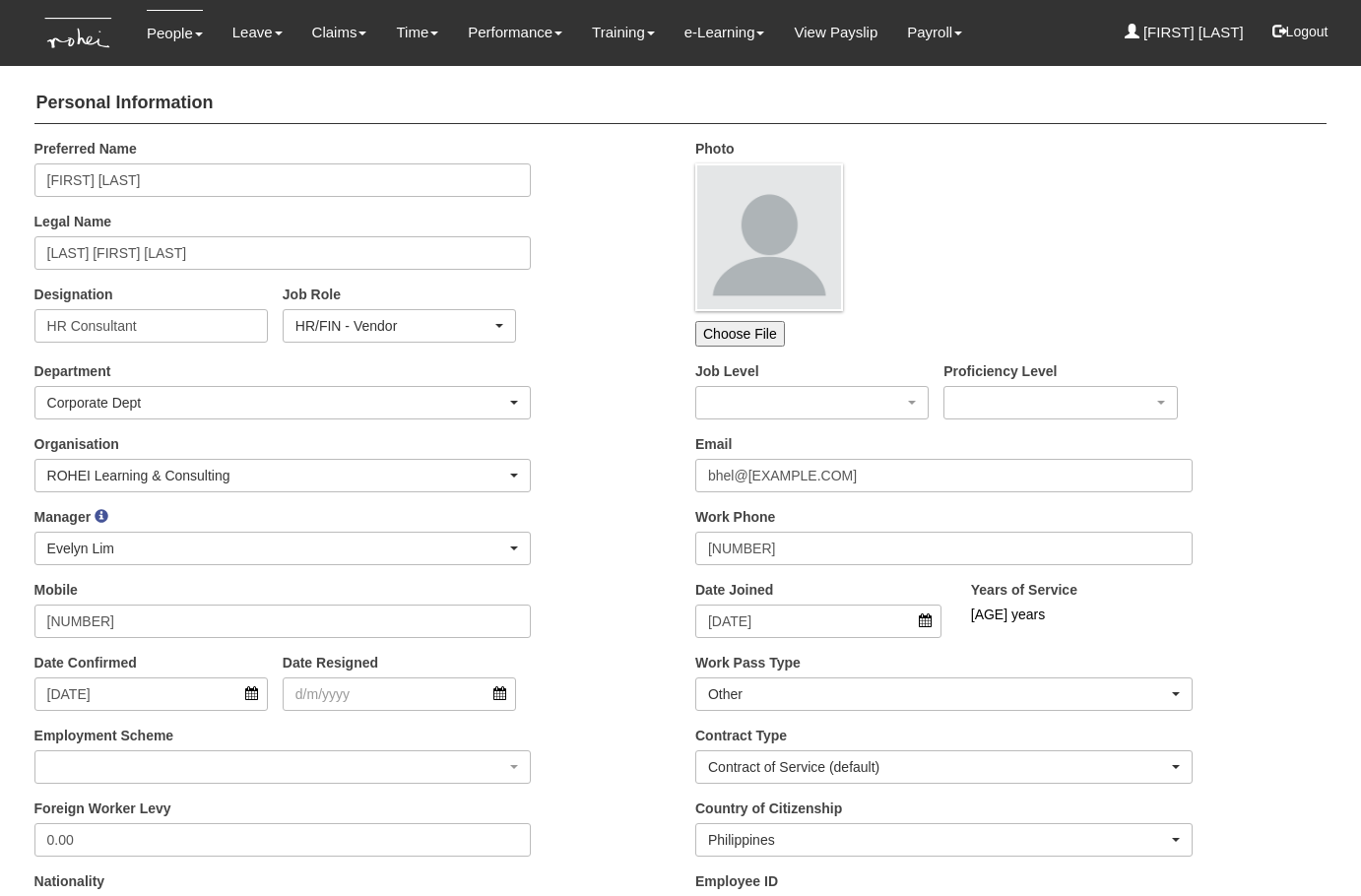 scroll, scrollTop: 0, scrollLeft: 0, axis: both 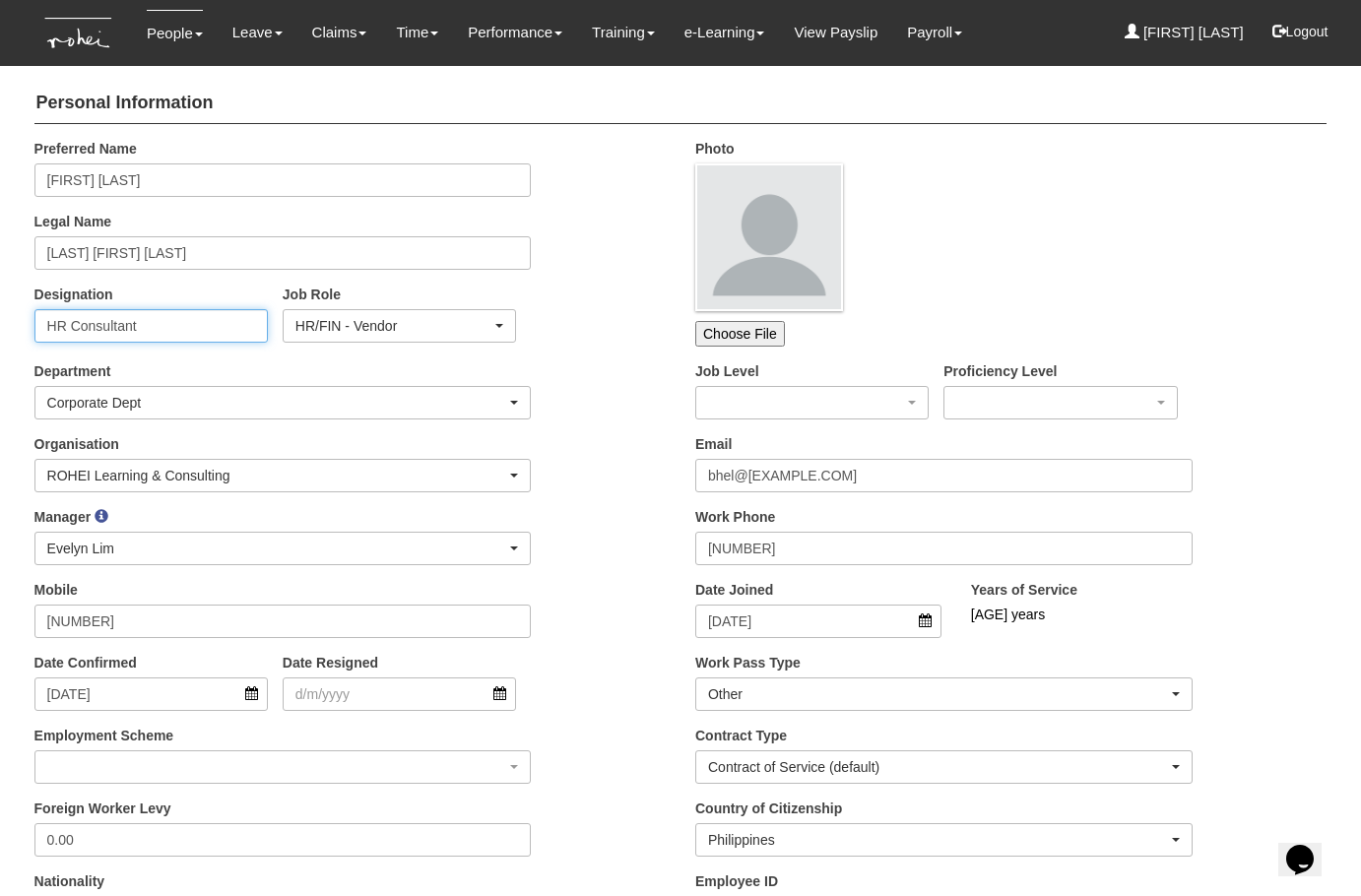 click on "HR Consultant" at bounding box center [151, 326] 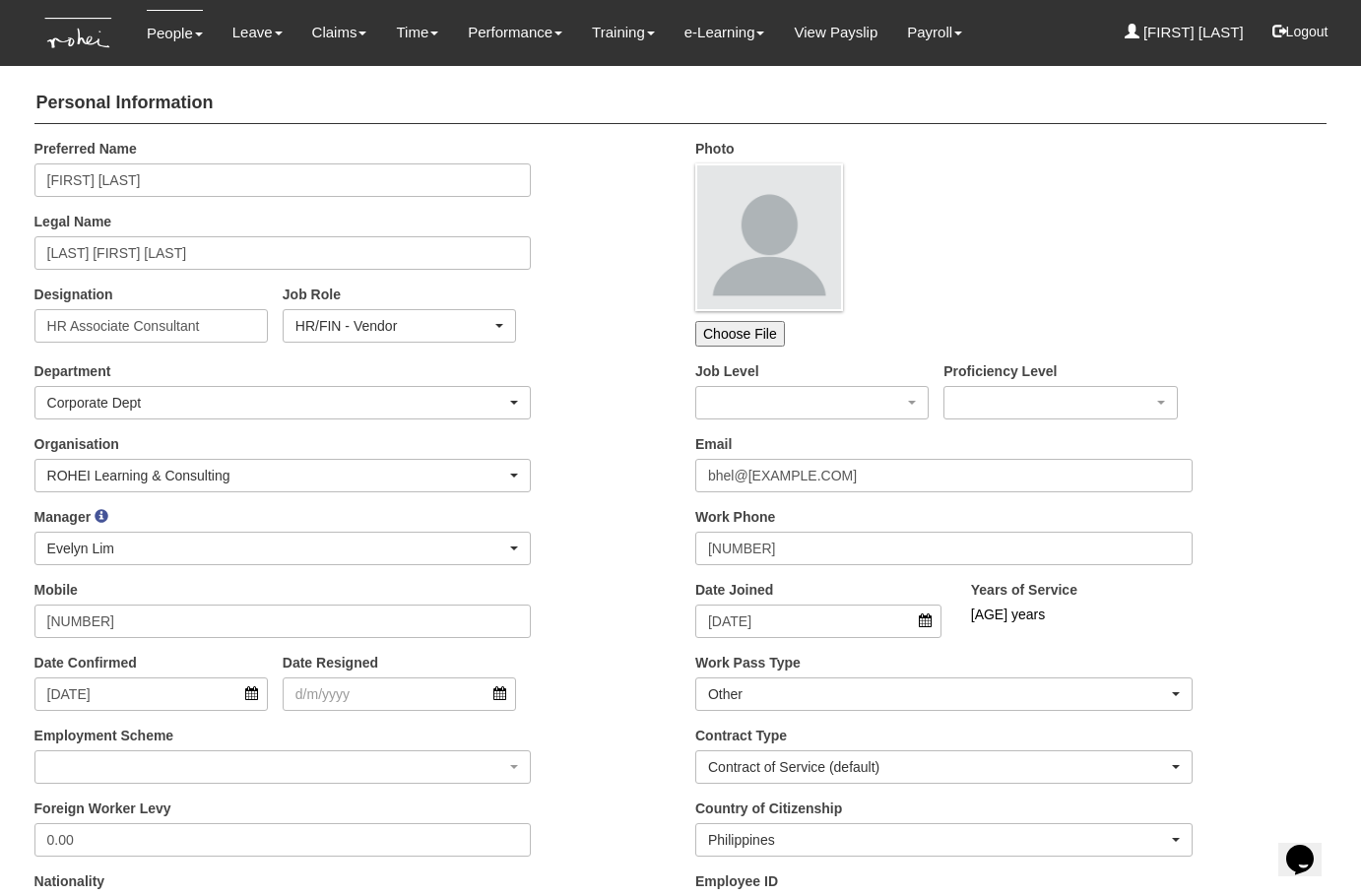 click on "Department
Business Development
Commercial
Corporate
Corporate Dept
Corporate Planning & Finance
Guest Experience
Human Resource
Marketing
New Business
Operations
Organisation Excellence
People Excellence
Product
Project Management
ROHEI China
ROHEI Foundation
Shared Resource
Technology Management
Training
Training Administration
Training, Consulting & Coaching
Corporate Dept" at bounding box center (283, 390) 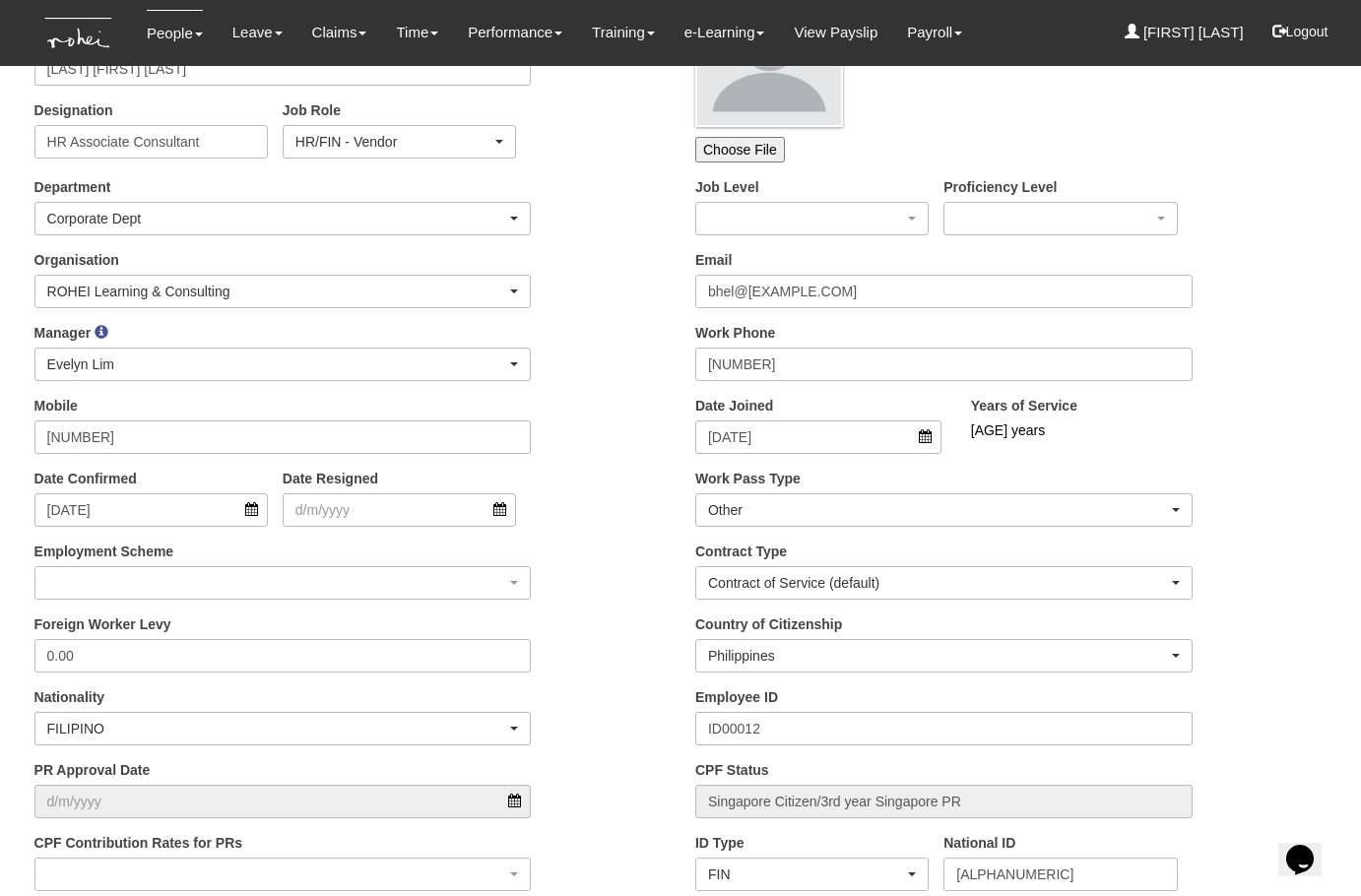 scroll, scrollTop: 0, scrollLeft: 0, axis: both 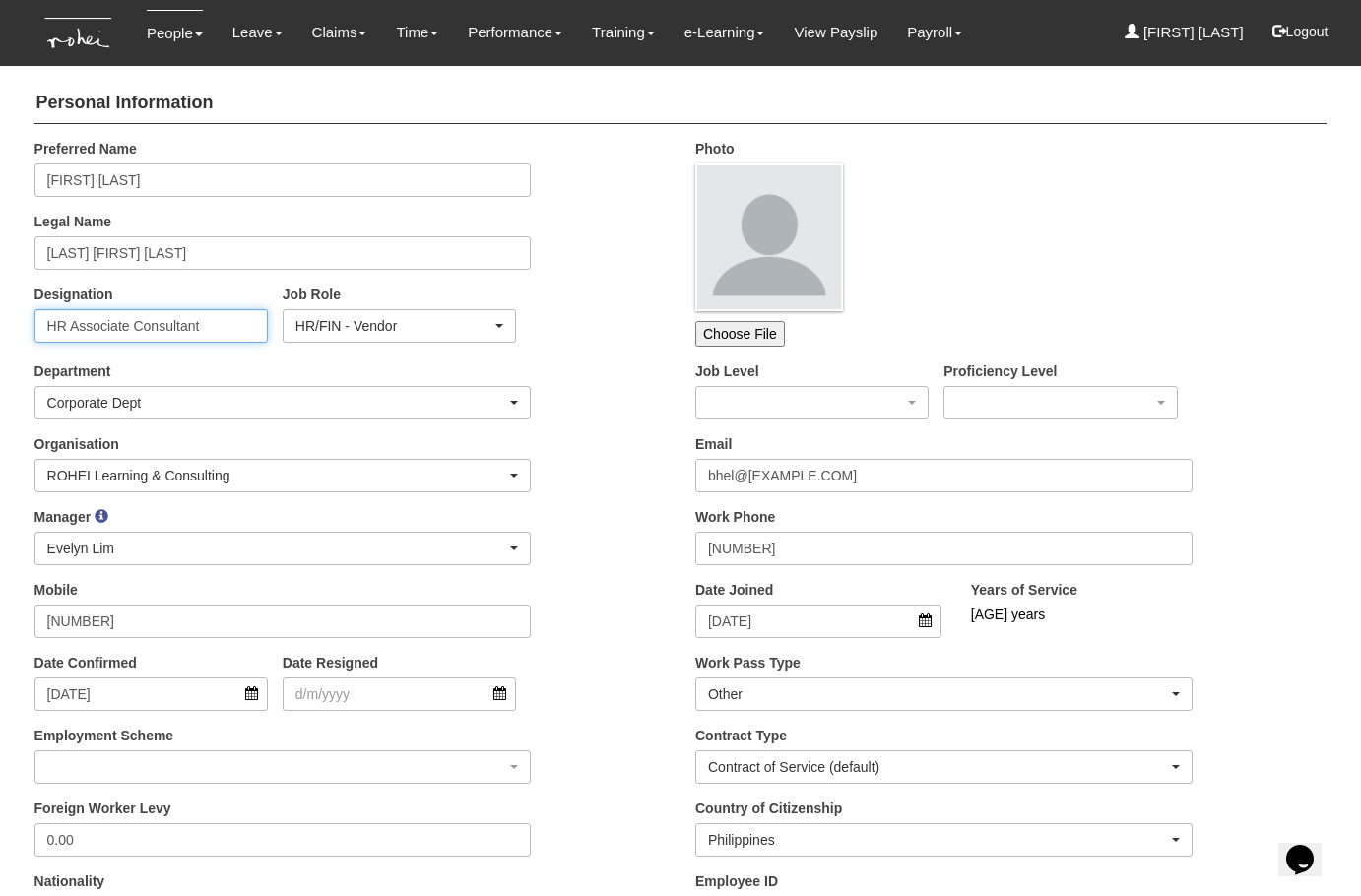 click on "HR Associate Consultant" at bounding box center (151, 326) 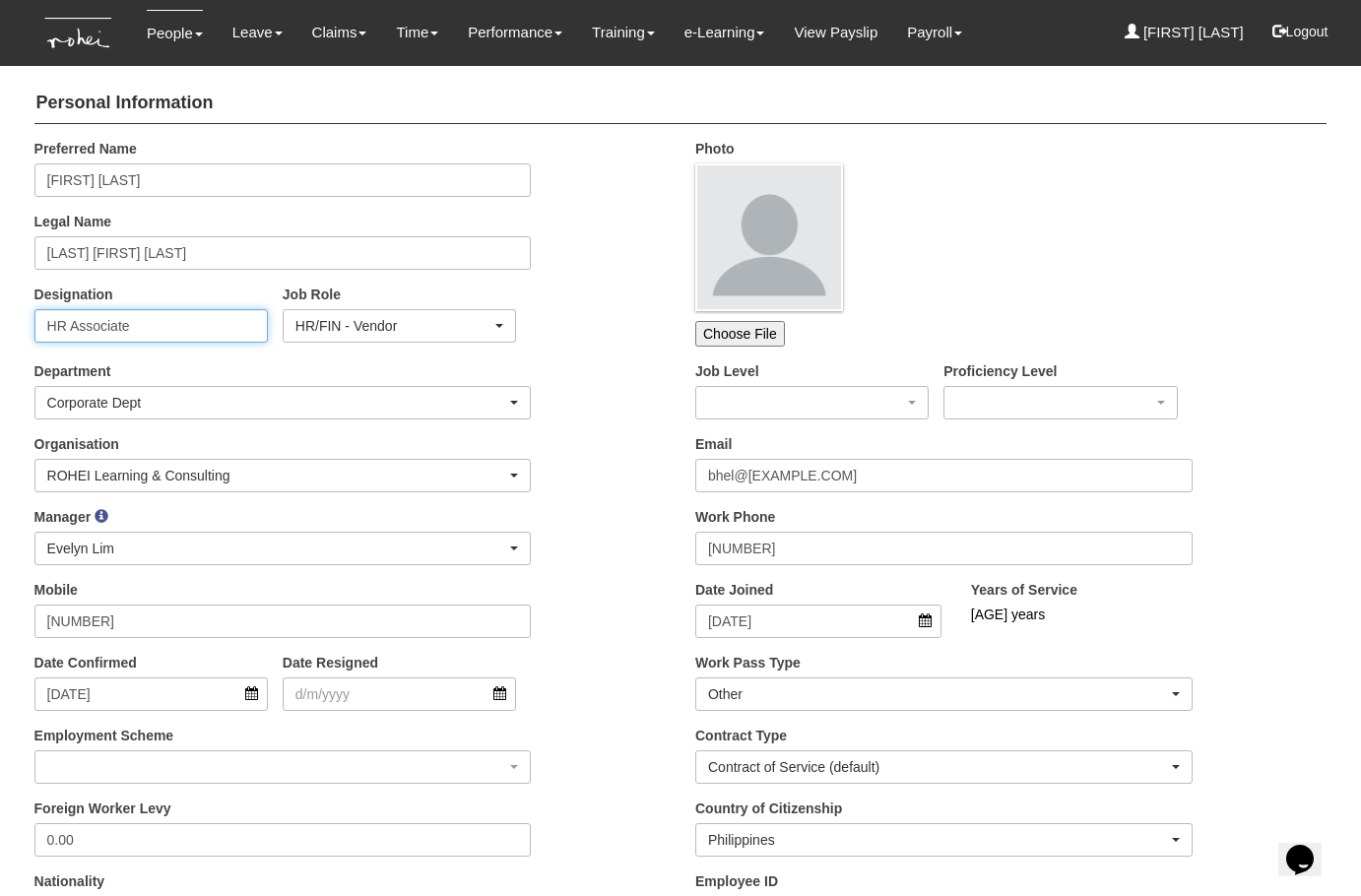 type on "HR Associate" 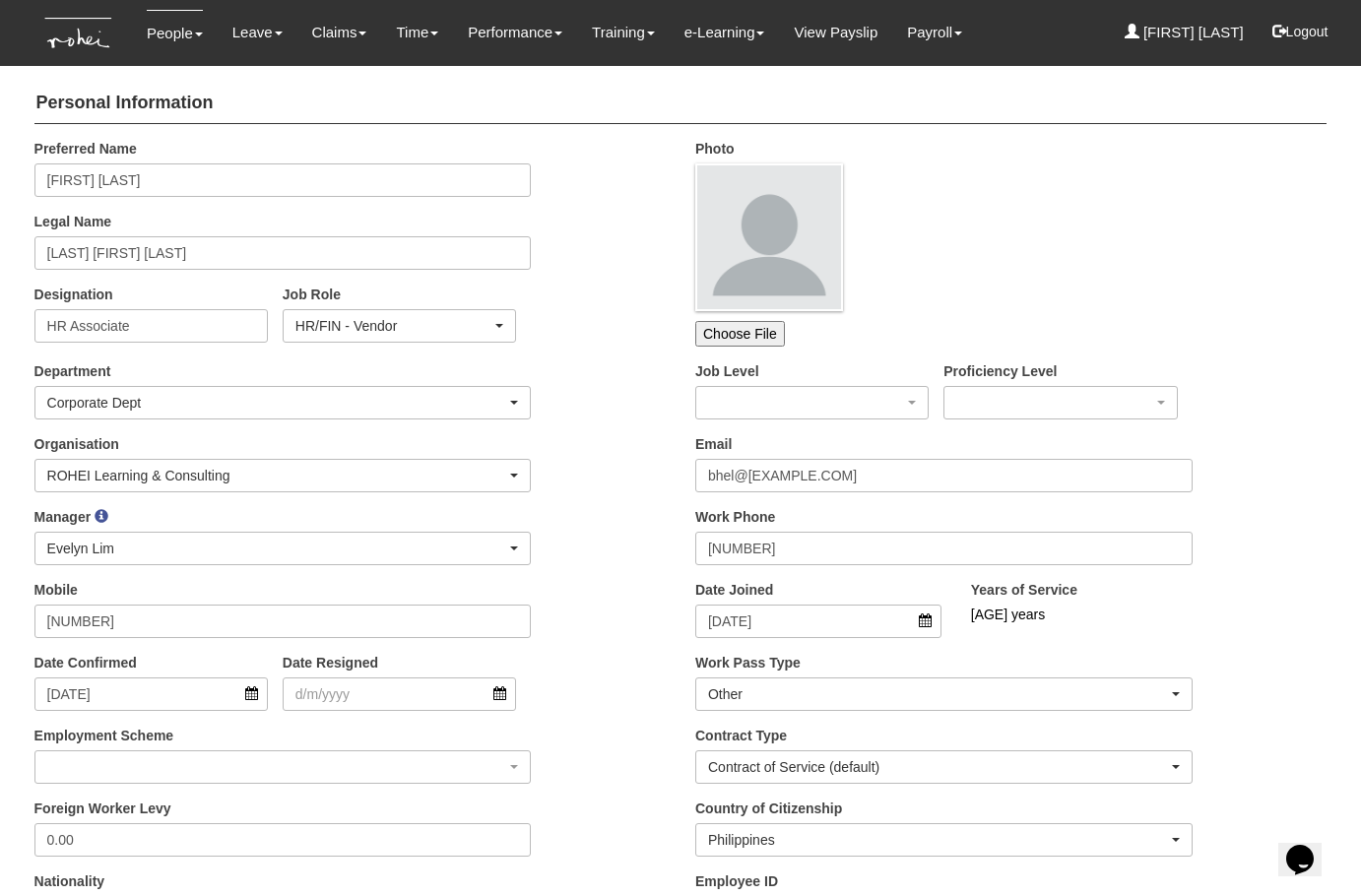 click on "Department
Business Development
Commercial
Corporate
Corporate Dept
Corporate Planning & Finance
Guest Experience
Human Resource
Marketing
New Business
Operations
Organisation Excellence
People Excellence
Product
Project Management
ROHEI China
ROHEI Foundation
Shared Resource
Technology Management
Training
Training Administration
Training, Consulting & Coaching
Corporate Dept" at bounding box center [283, 390] 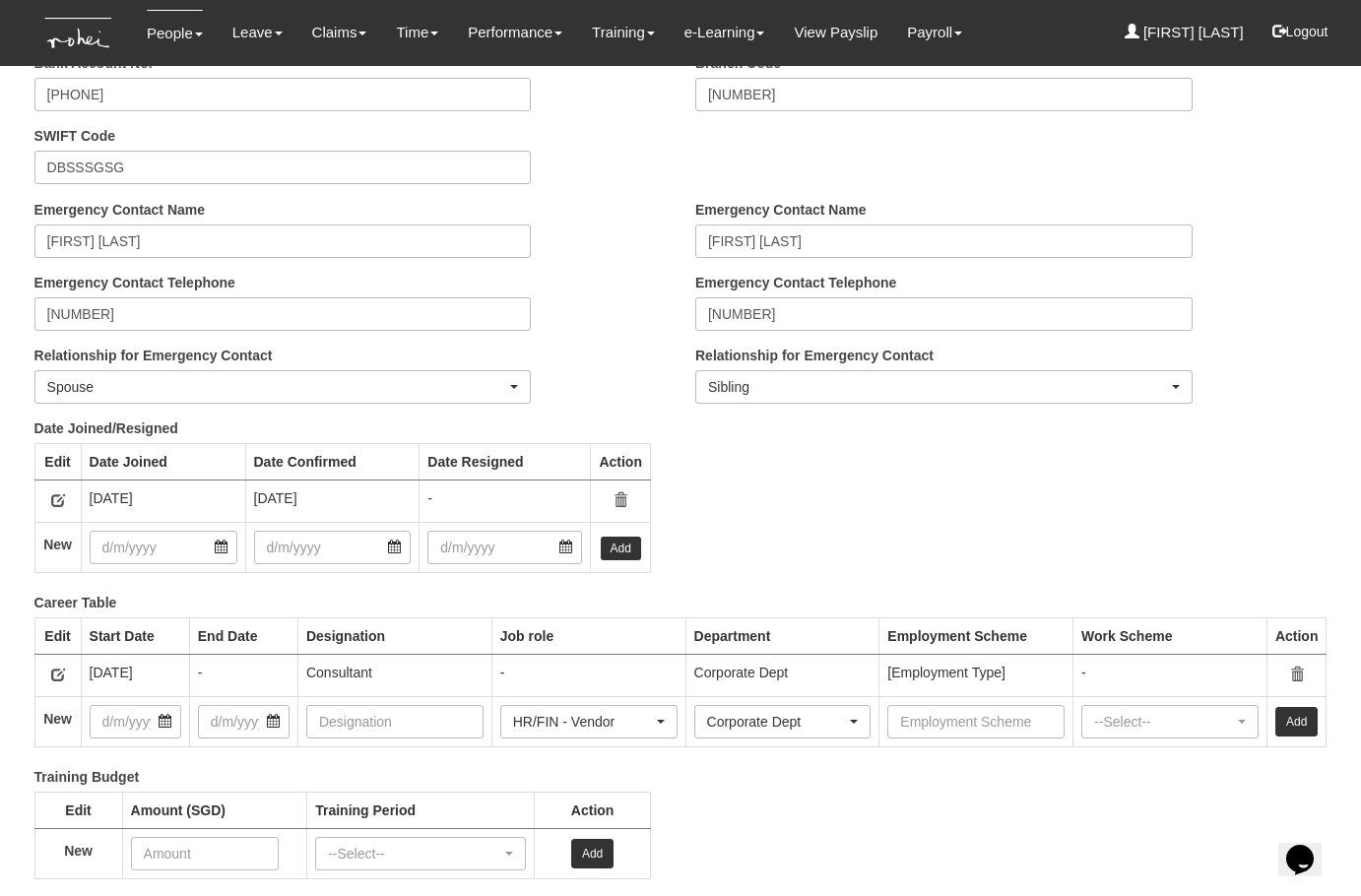 scroll, scrollTop: 2731, scrollLeft: 0, axis: vertical 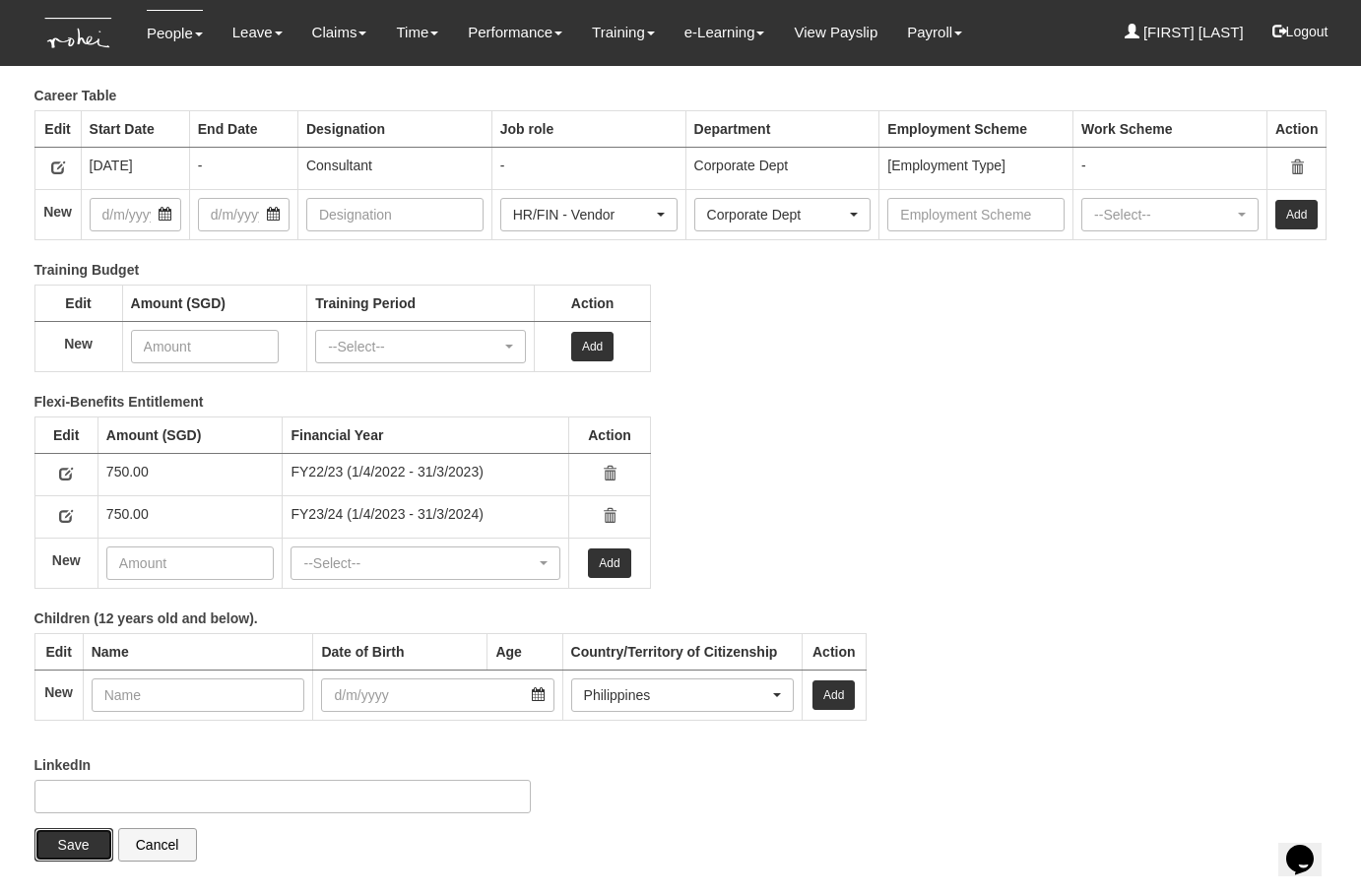 click on "Save" at bounding box center (74, 845) 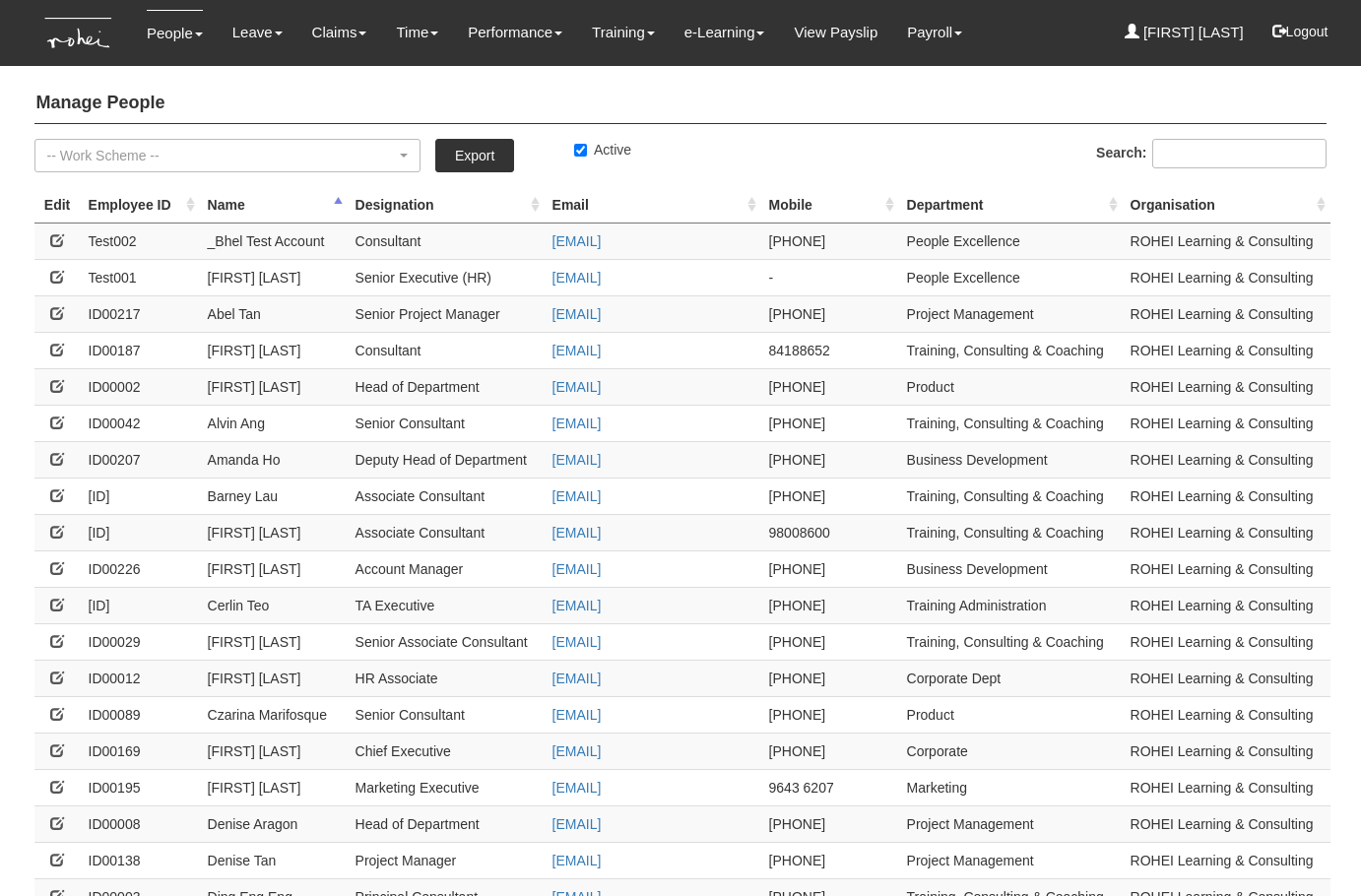 select on "50" 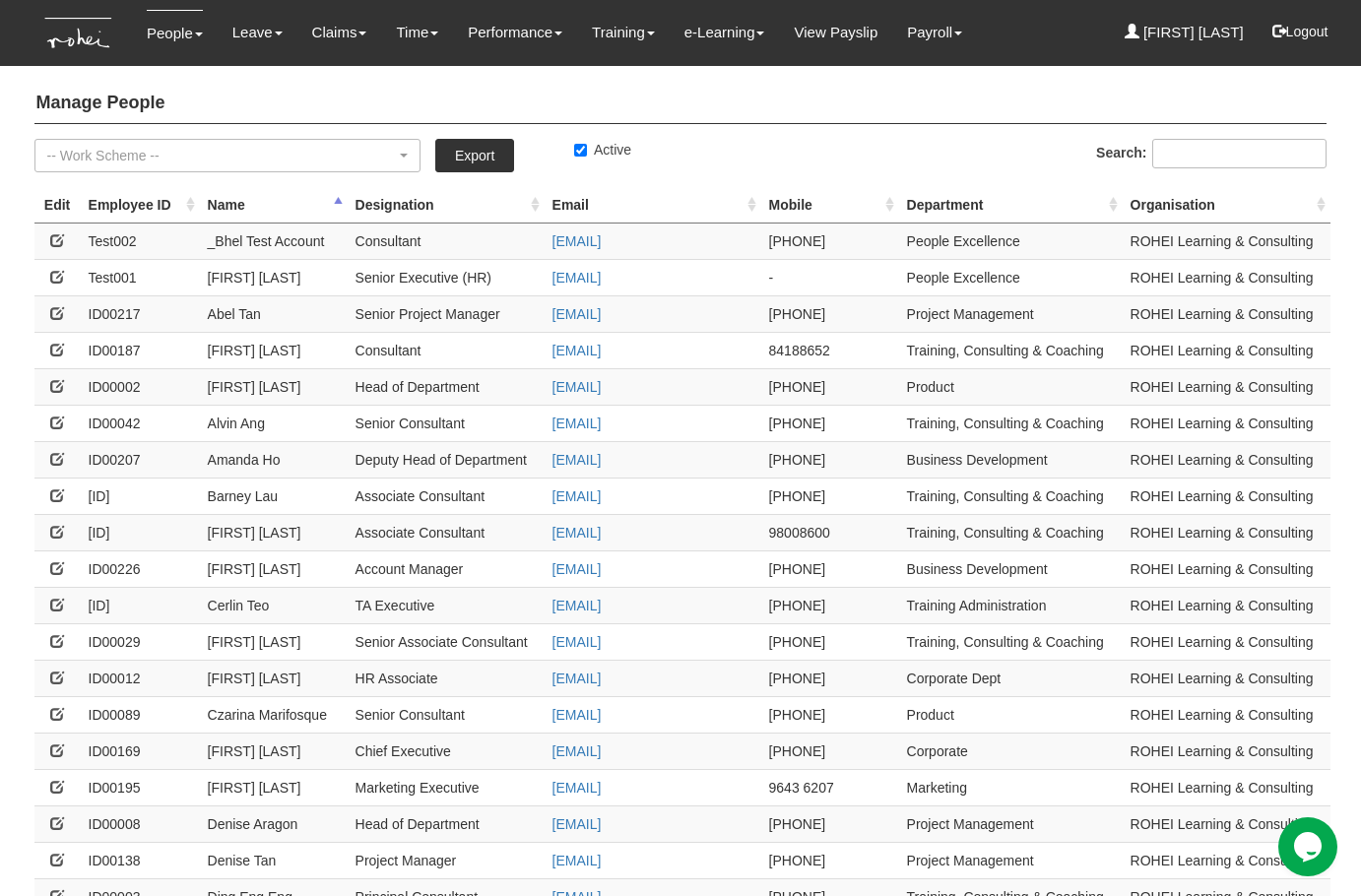 scroll, scrollTop: 0, scrollLeft: 0, axis: both 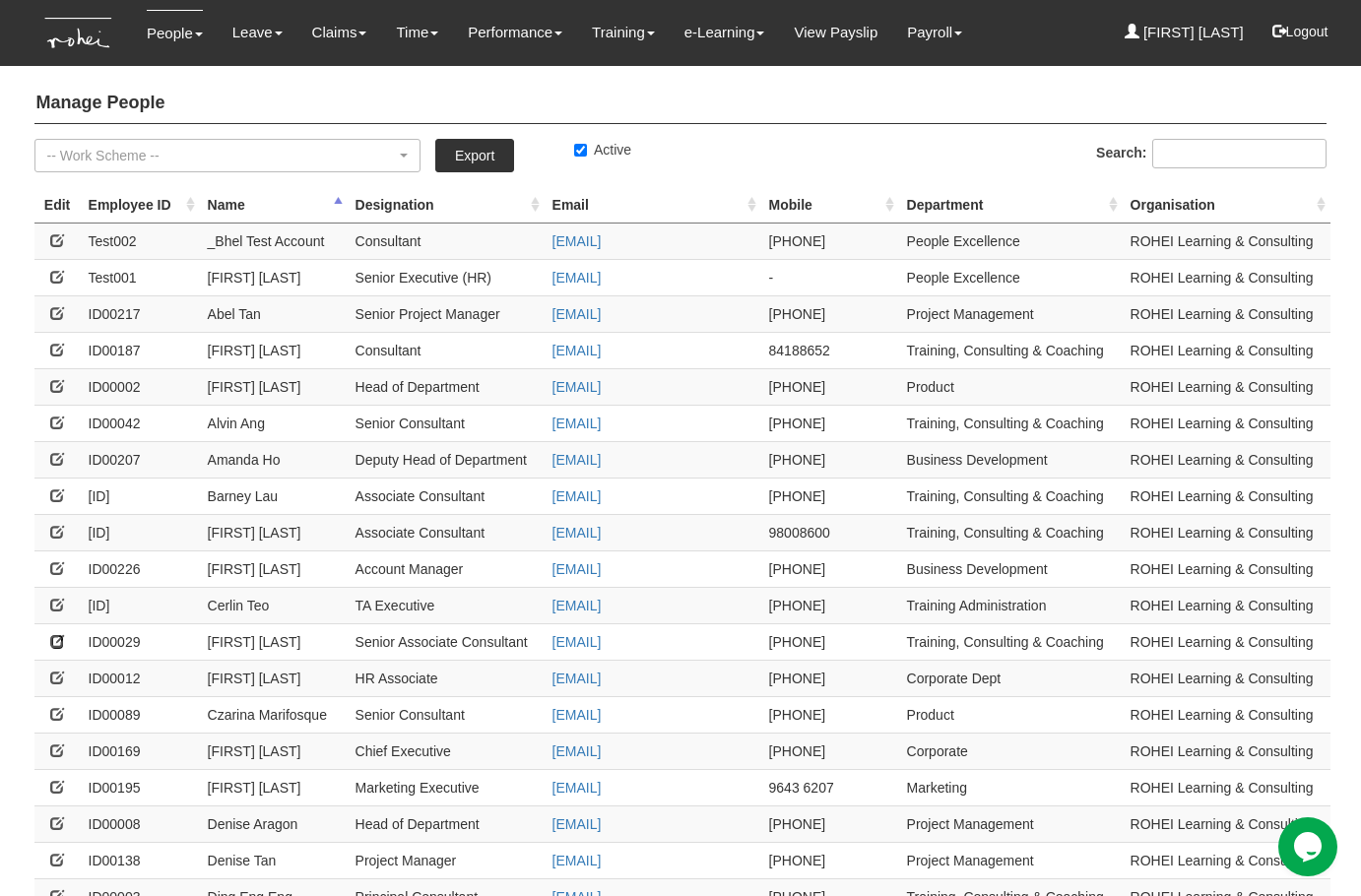 click at bounding box center [57, 641] 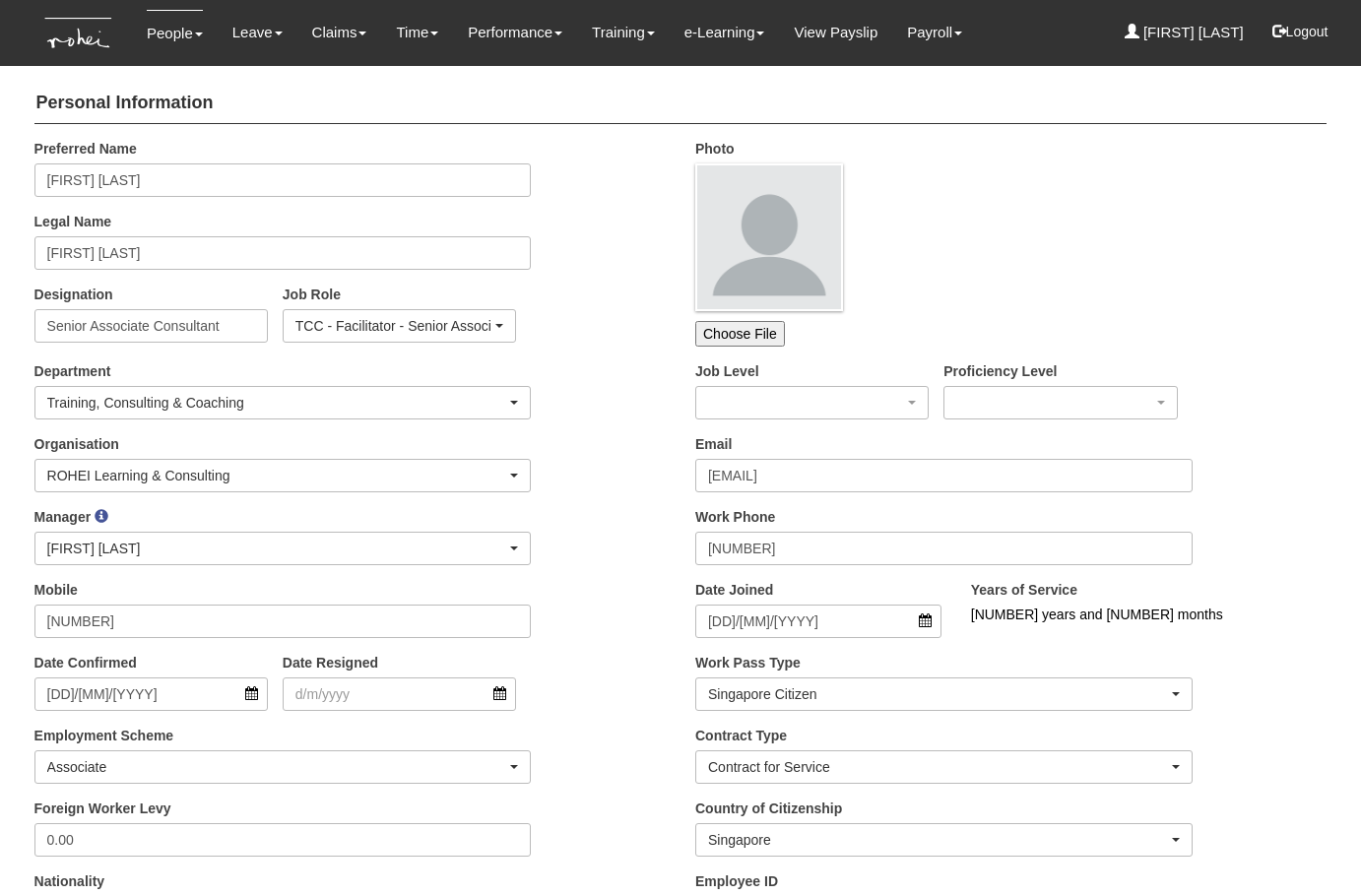 scroll, scrollTop: 0, scrollLeft: 0, axis: both 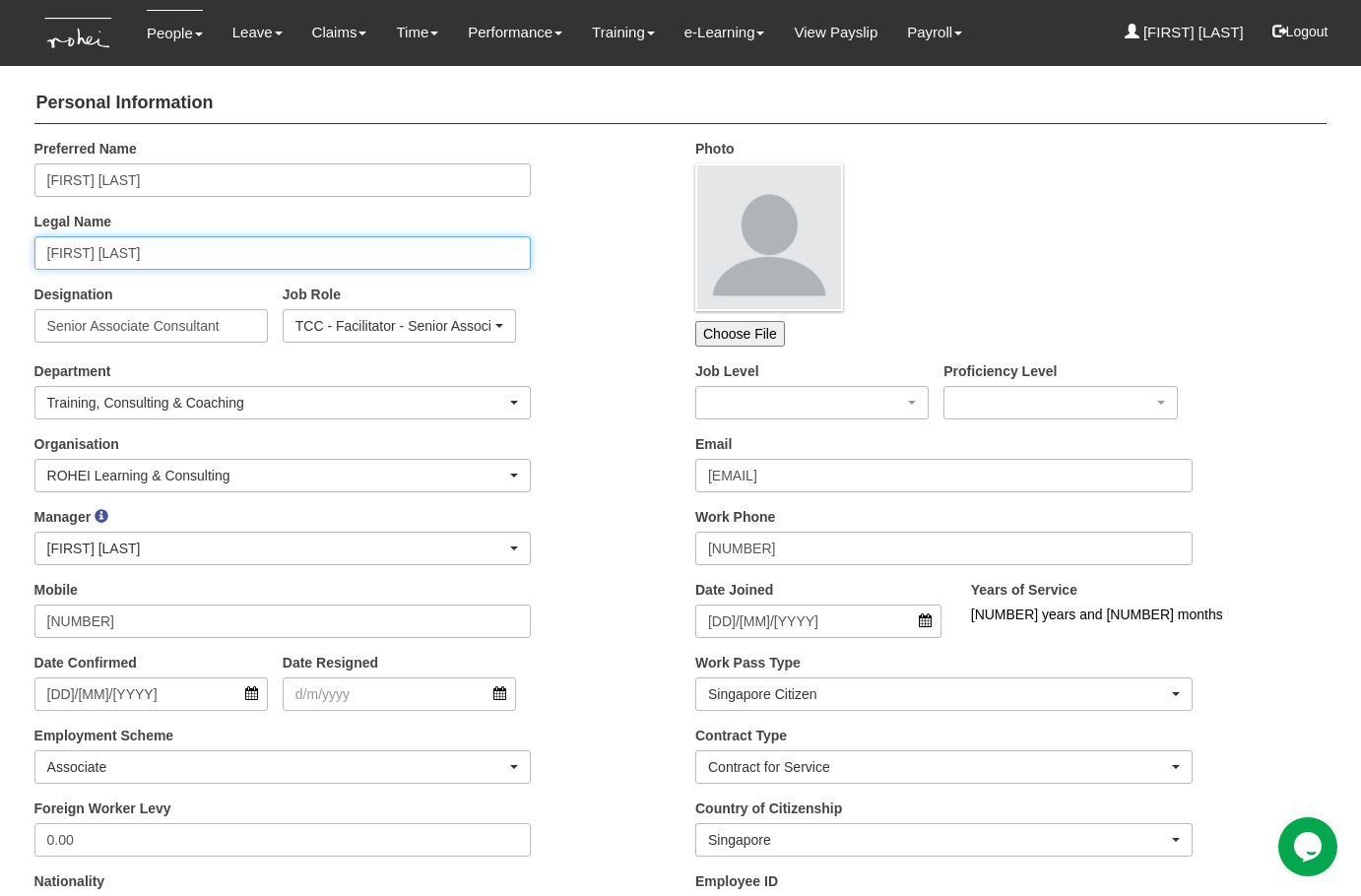 click on "[FIRST] [LAST]" at bounding box center [283, 253] 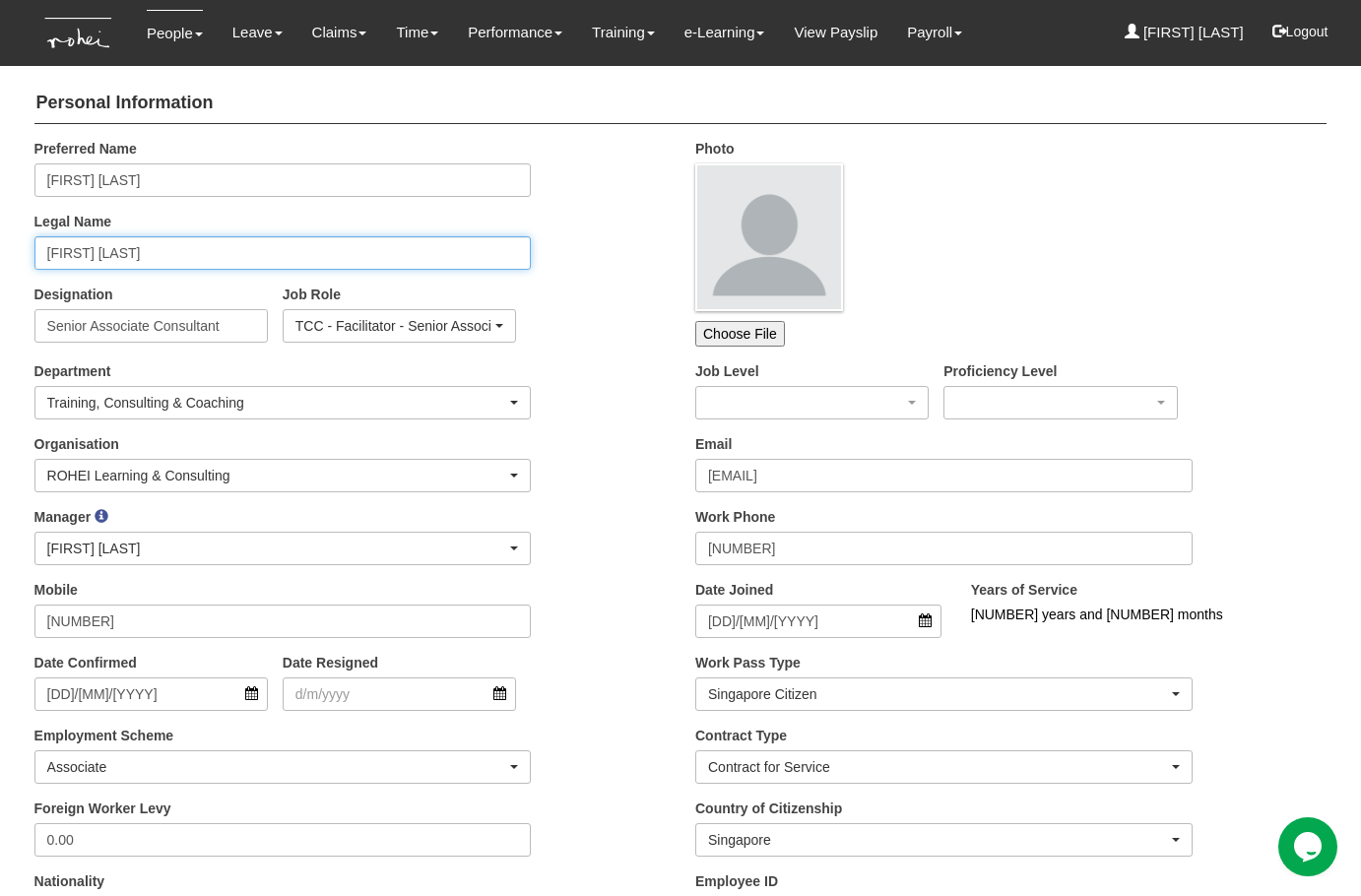 paste on "([TITLE] [LAST] [LAST])" 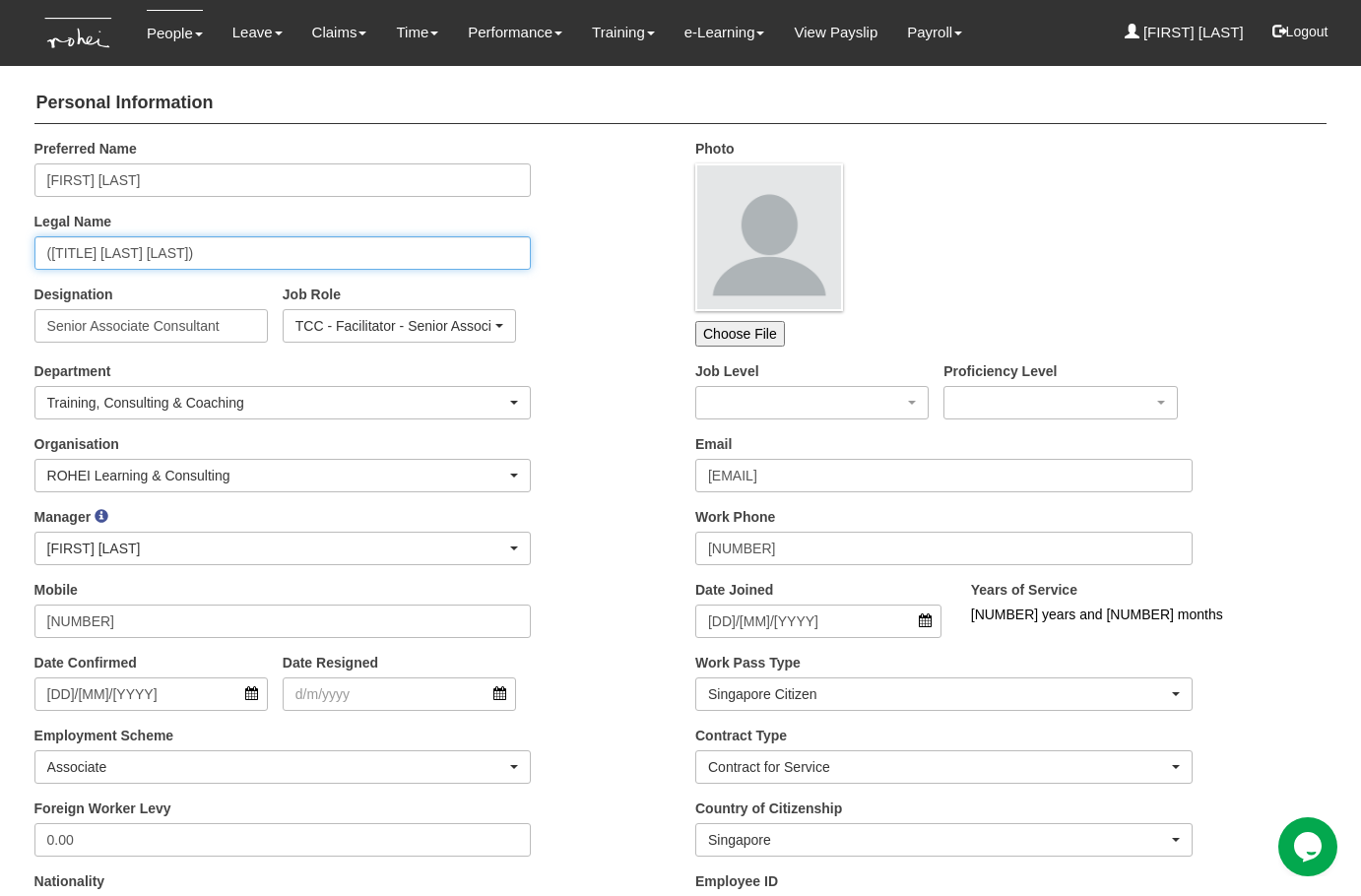 type on "([TITLE] [LAST] [LAST])" 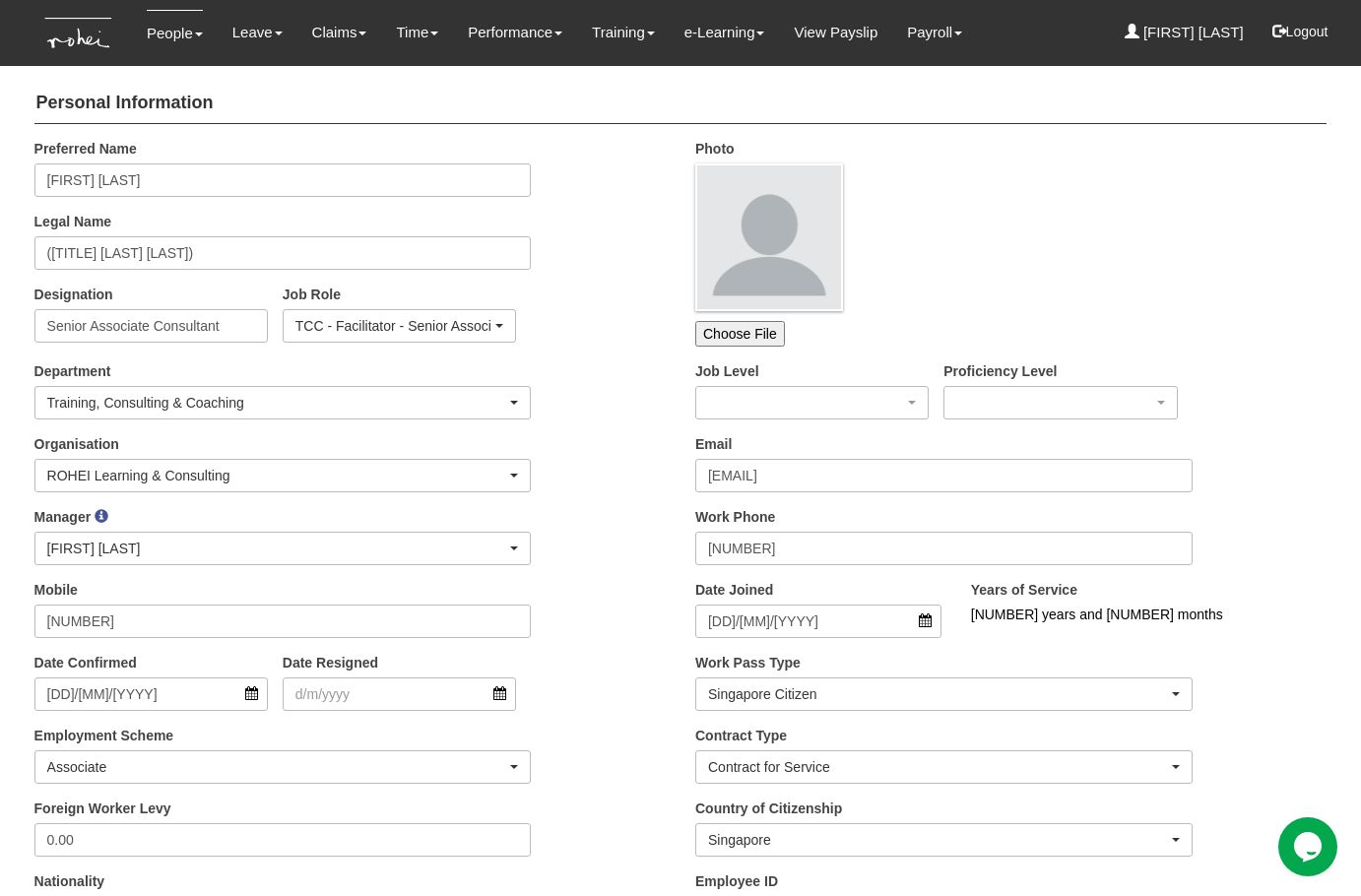 click on "Department
Business Development
Commercial
Corporate
Corporate Dept
Corporate Planning & Finance
Guest Experience
Human Resource
Marketing
New Business
Operations
Organisation Excellence
People Excellence
Product
Project Management
ROHEI China
ROHEI Foundation
Shared Resource
Technology Management
Training
Training Administration
Training, Consulting & Coaching
Training, Consulting & Coaching" at bounding box center [350, 398] 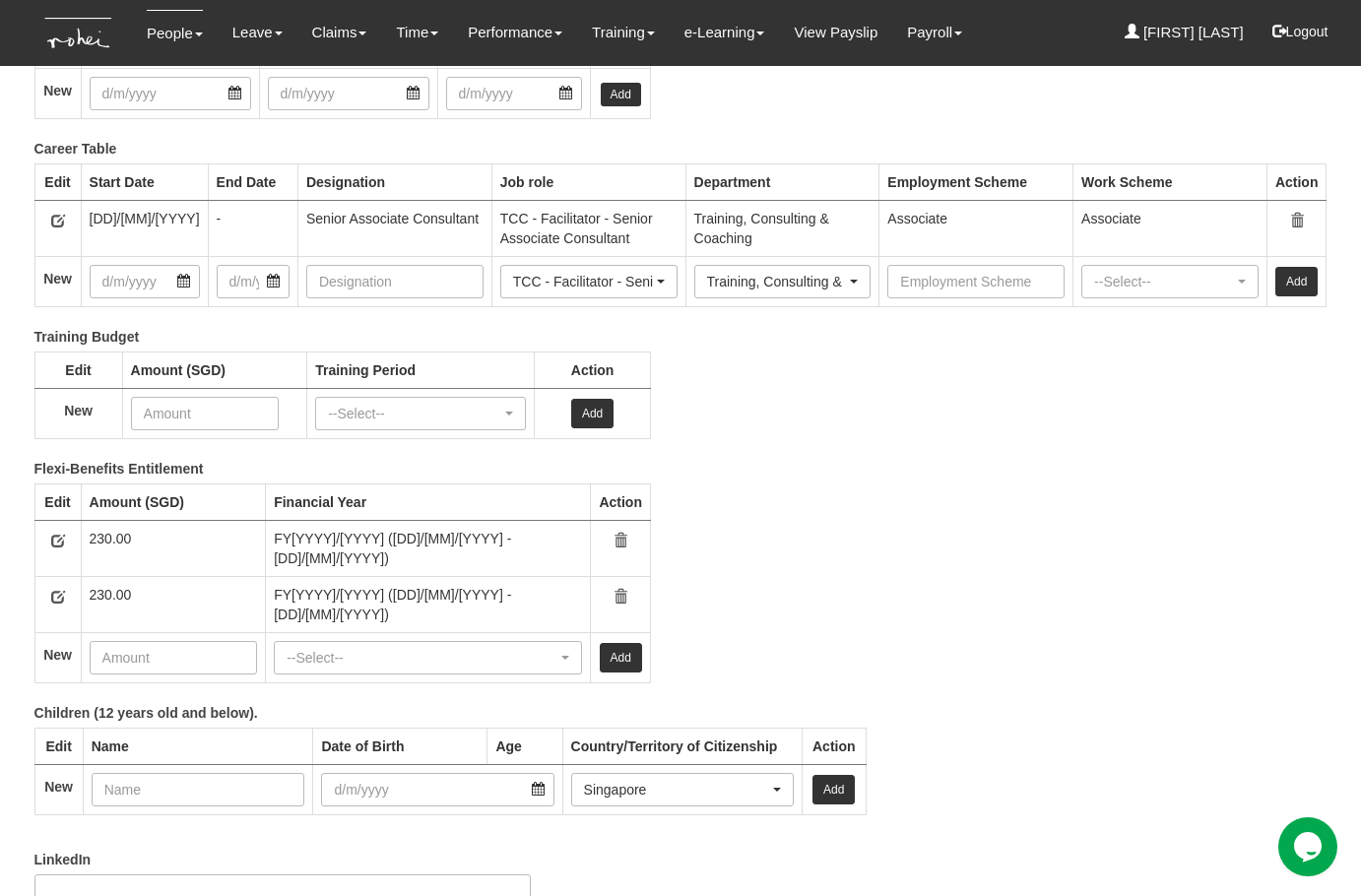 scroll, scrollTop: 2745, scrollLeft: 0, axis: vertical 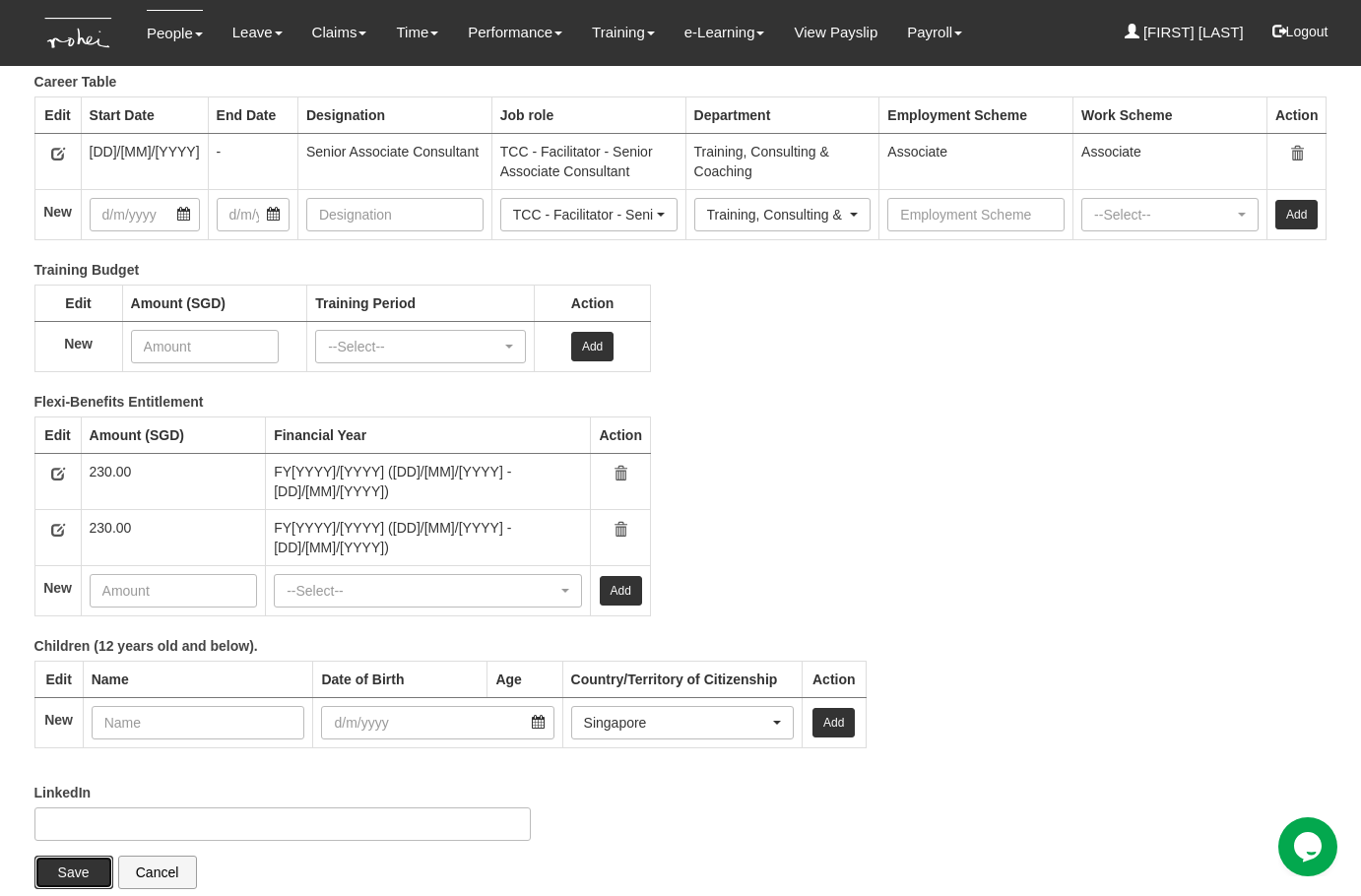 click on "Save" at bounding box center [74, 872] 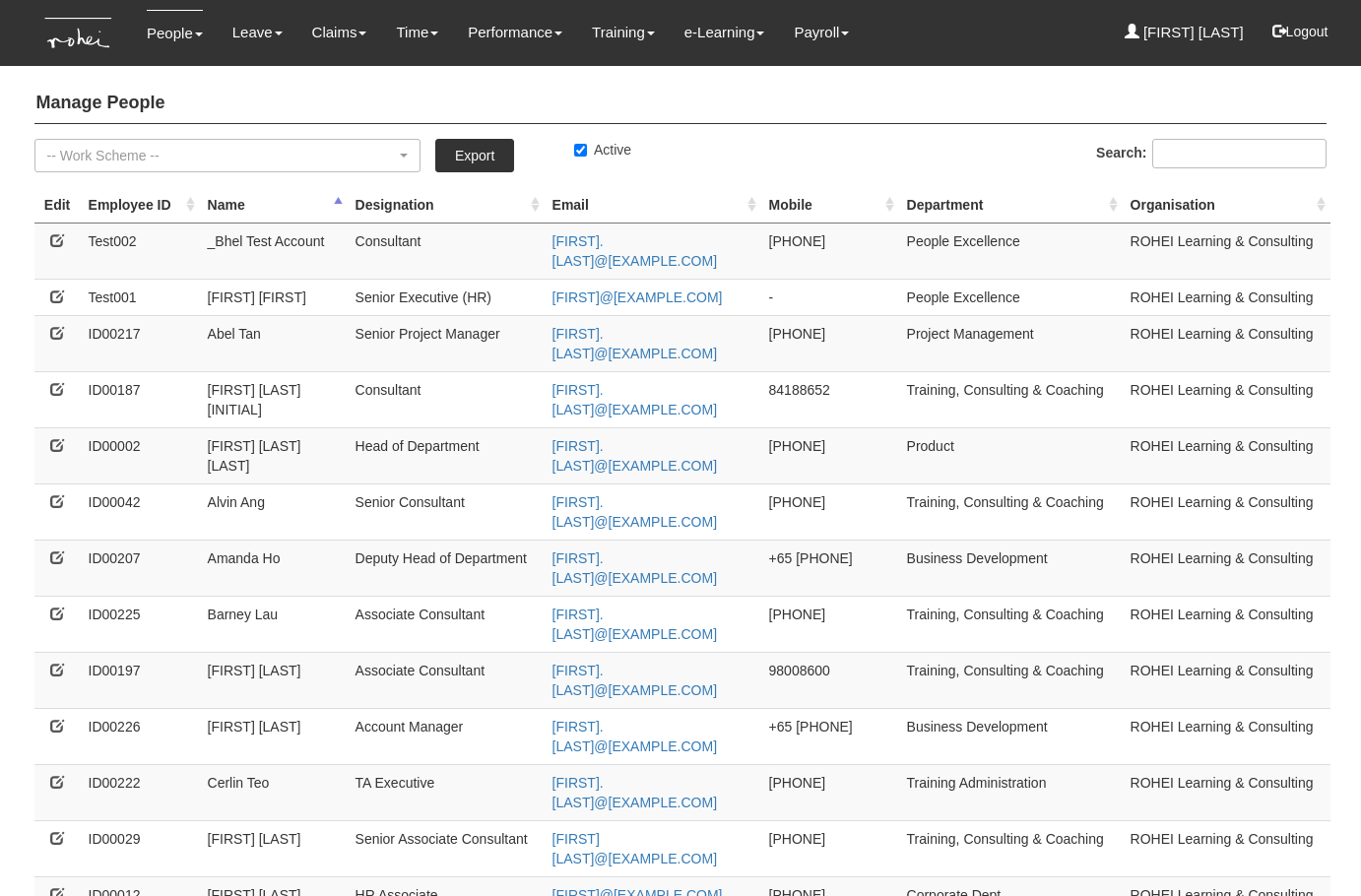 select on "50" 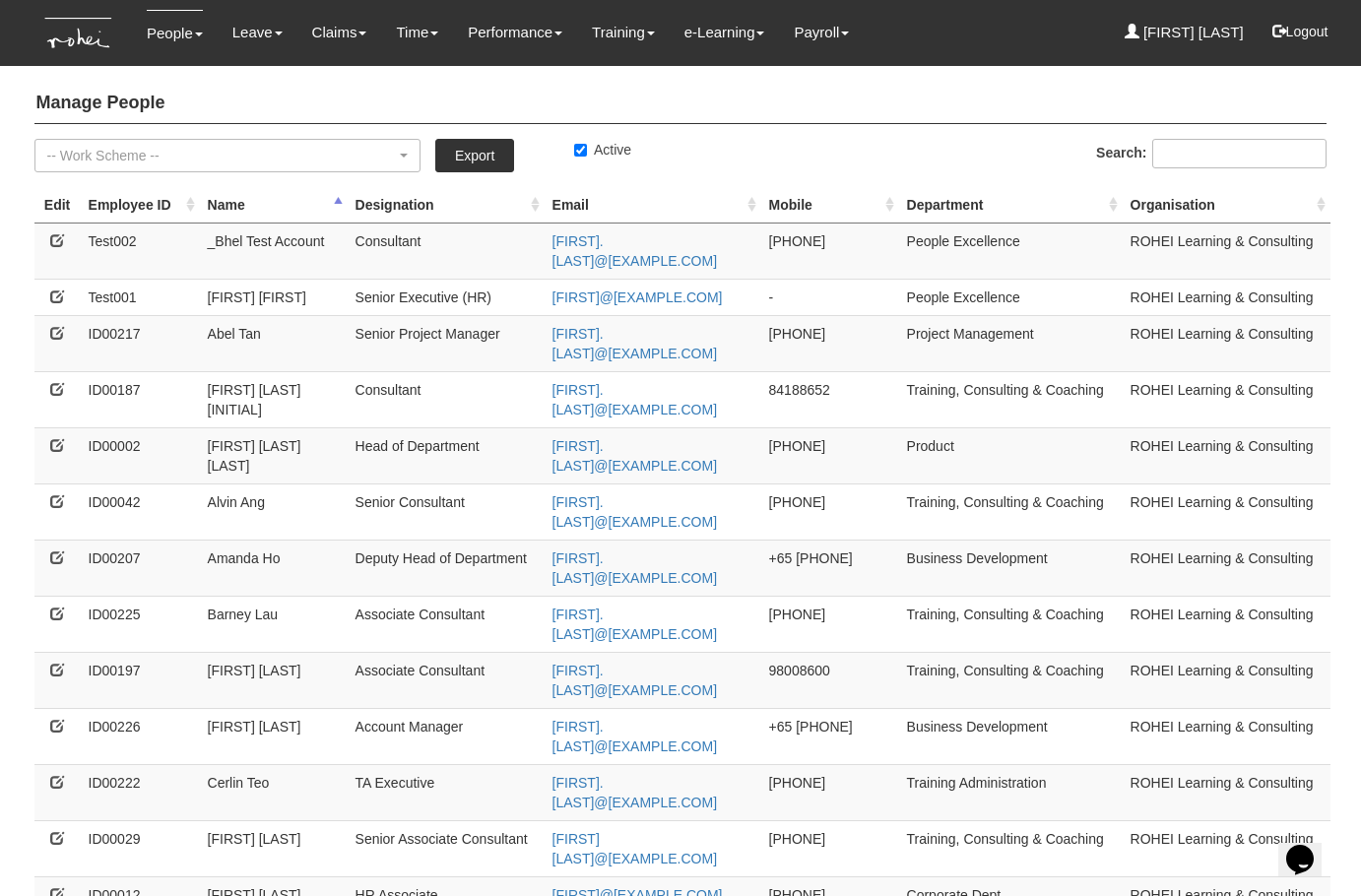 scroll, scrollTop: 0, scrollLeft: 0, axis: both 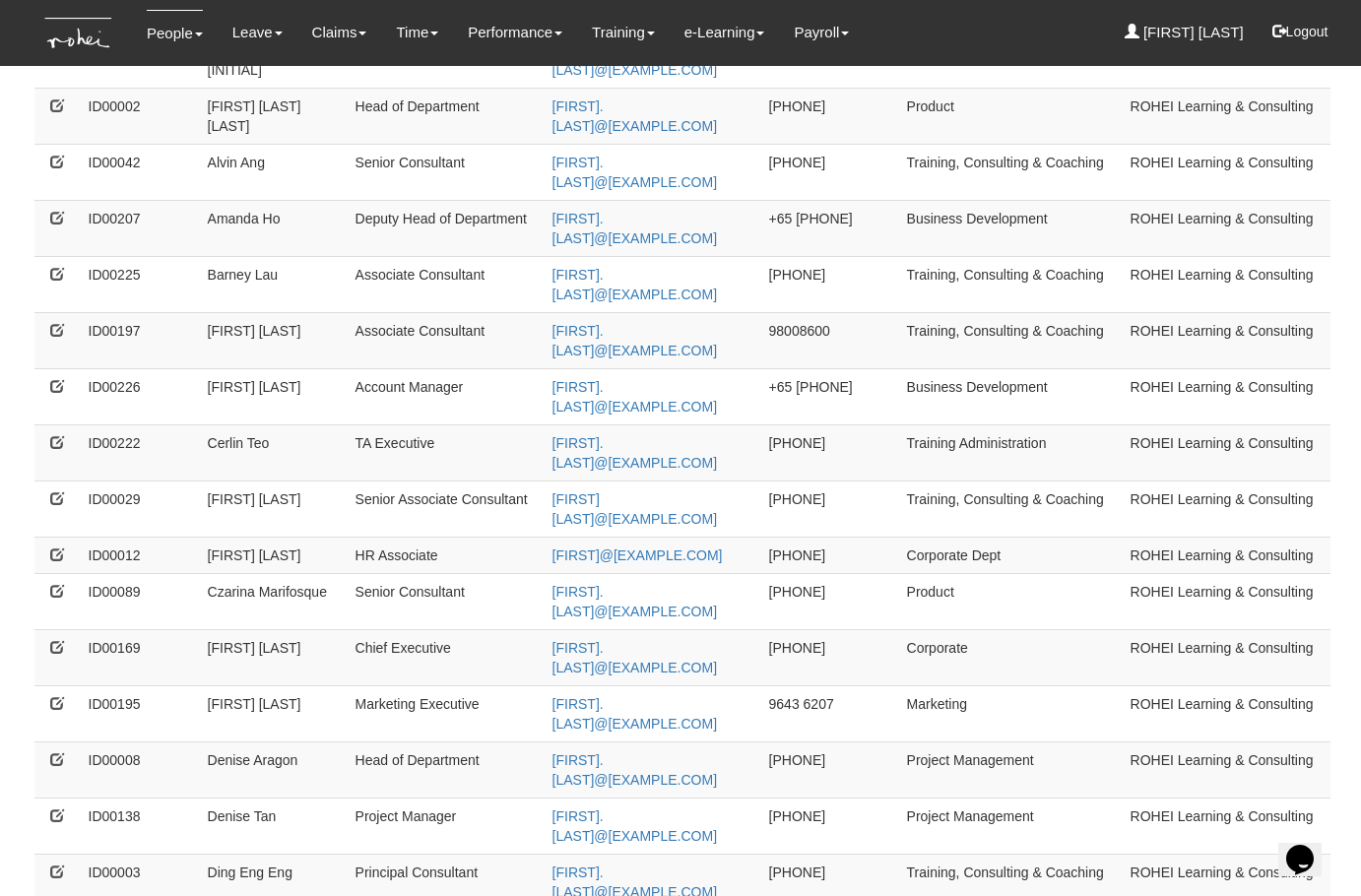 click at bounding box center (57, 1188) 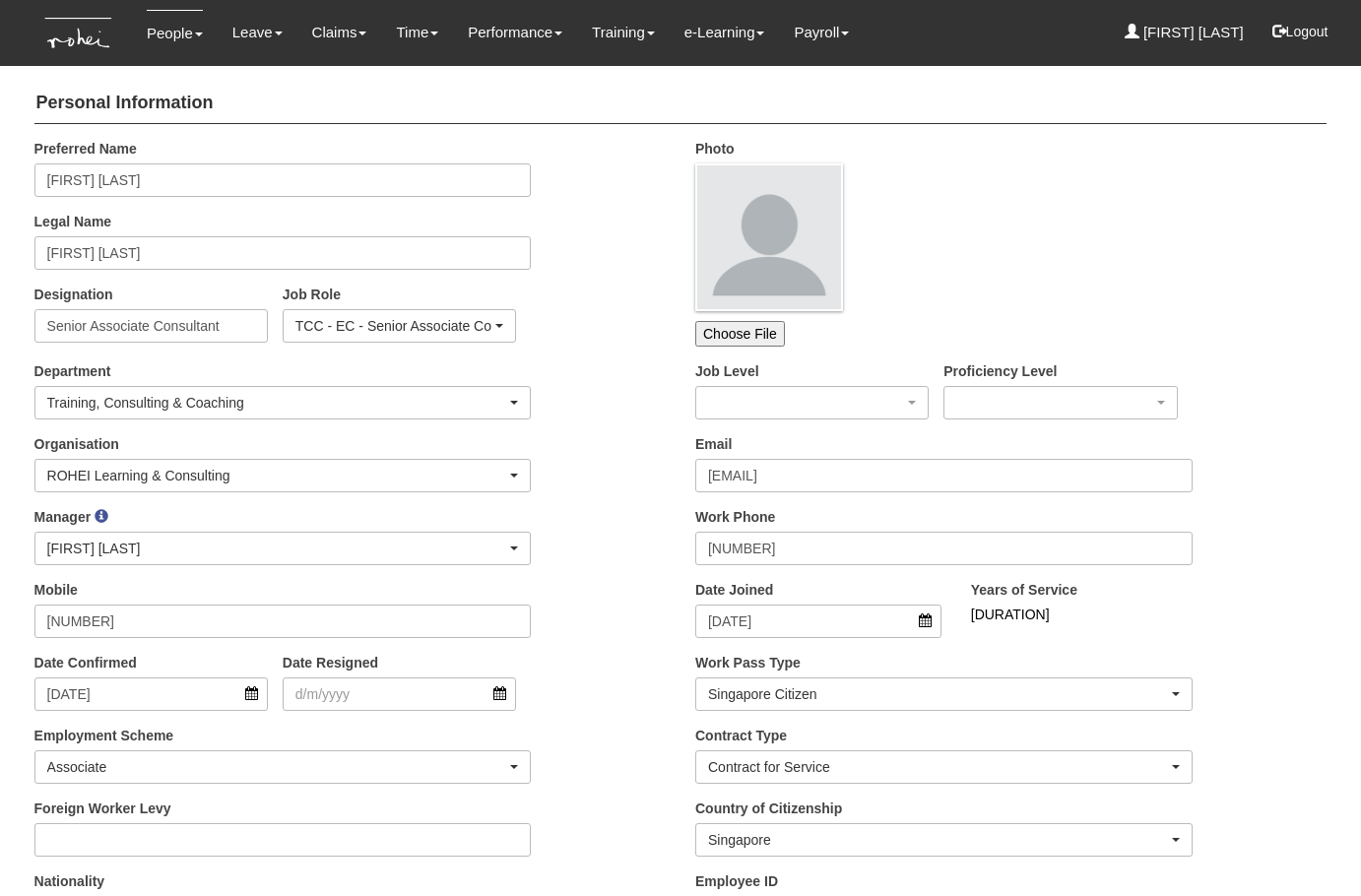 scroll, scrollTop: 0, scrollLeft: 0, axis: both 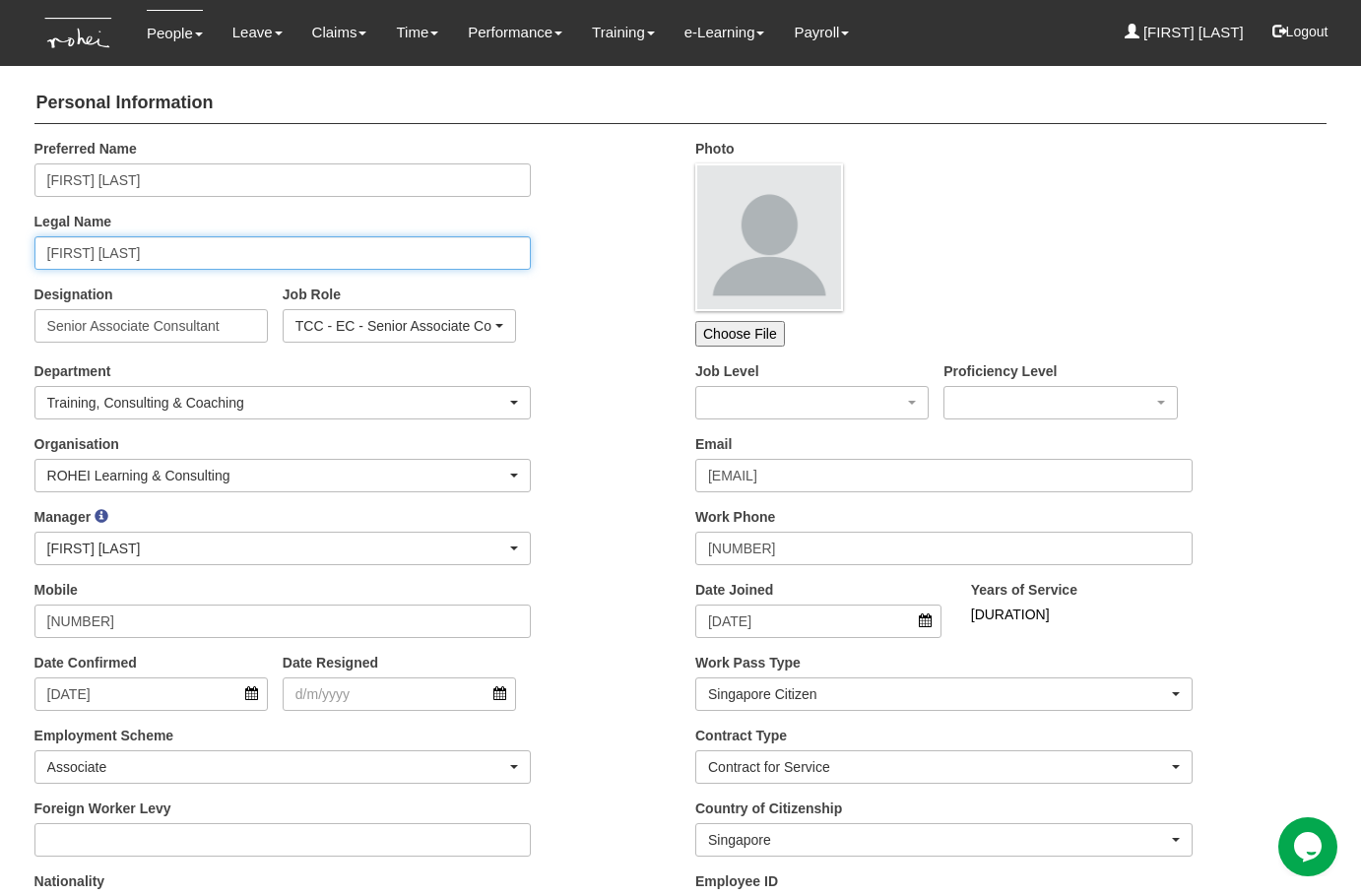 click on "Ho Ghim Siew" at bounding box center (283, 253) 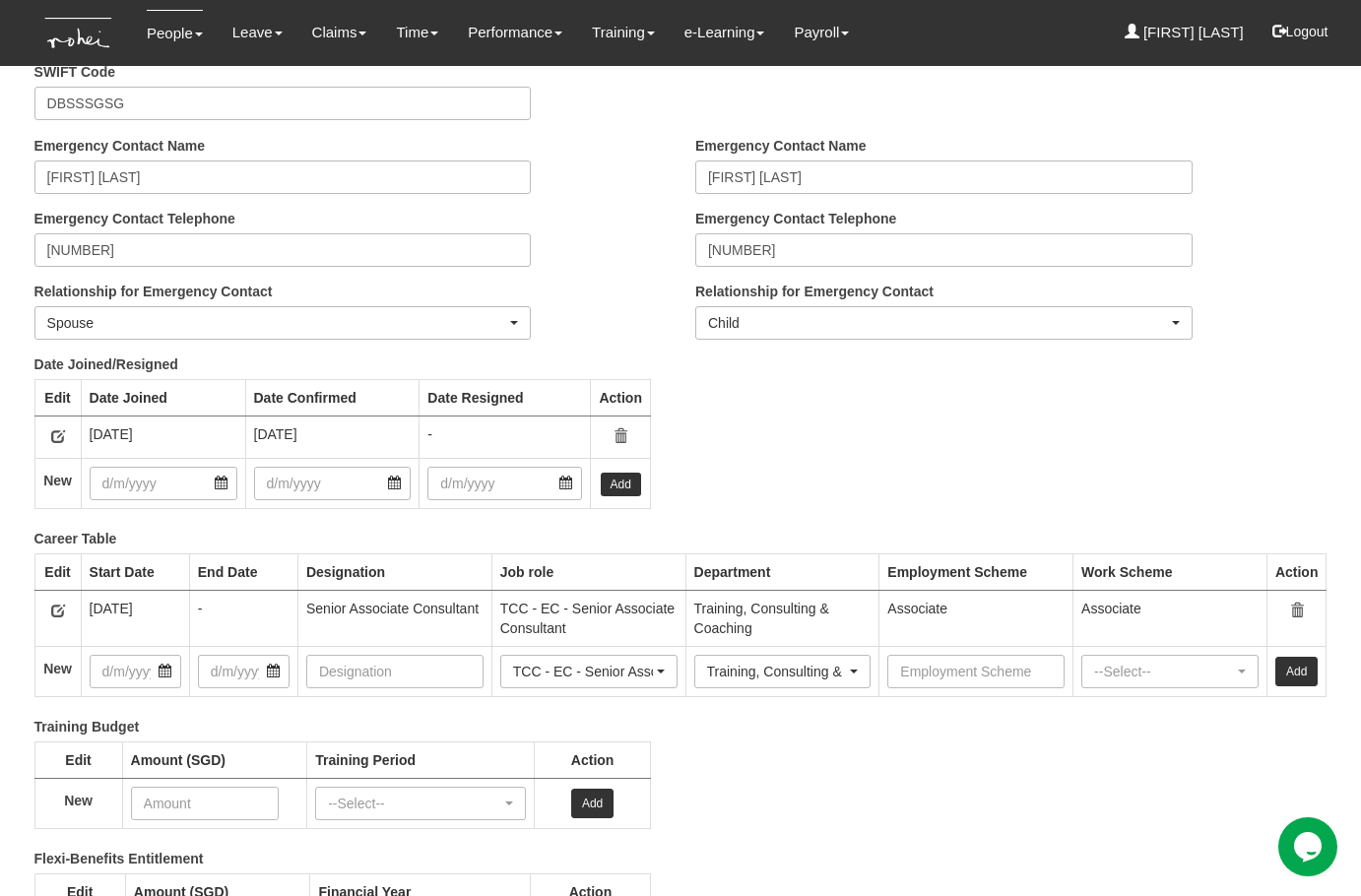 scroll, scrollTop: 2660, scrollLeft: 0, axis: vertical 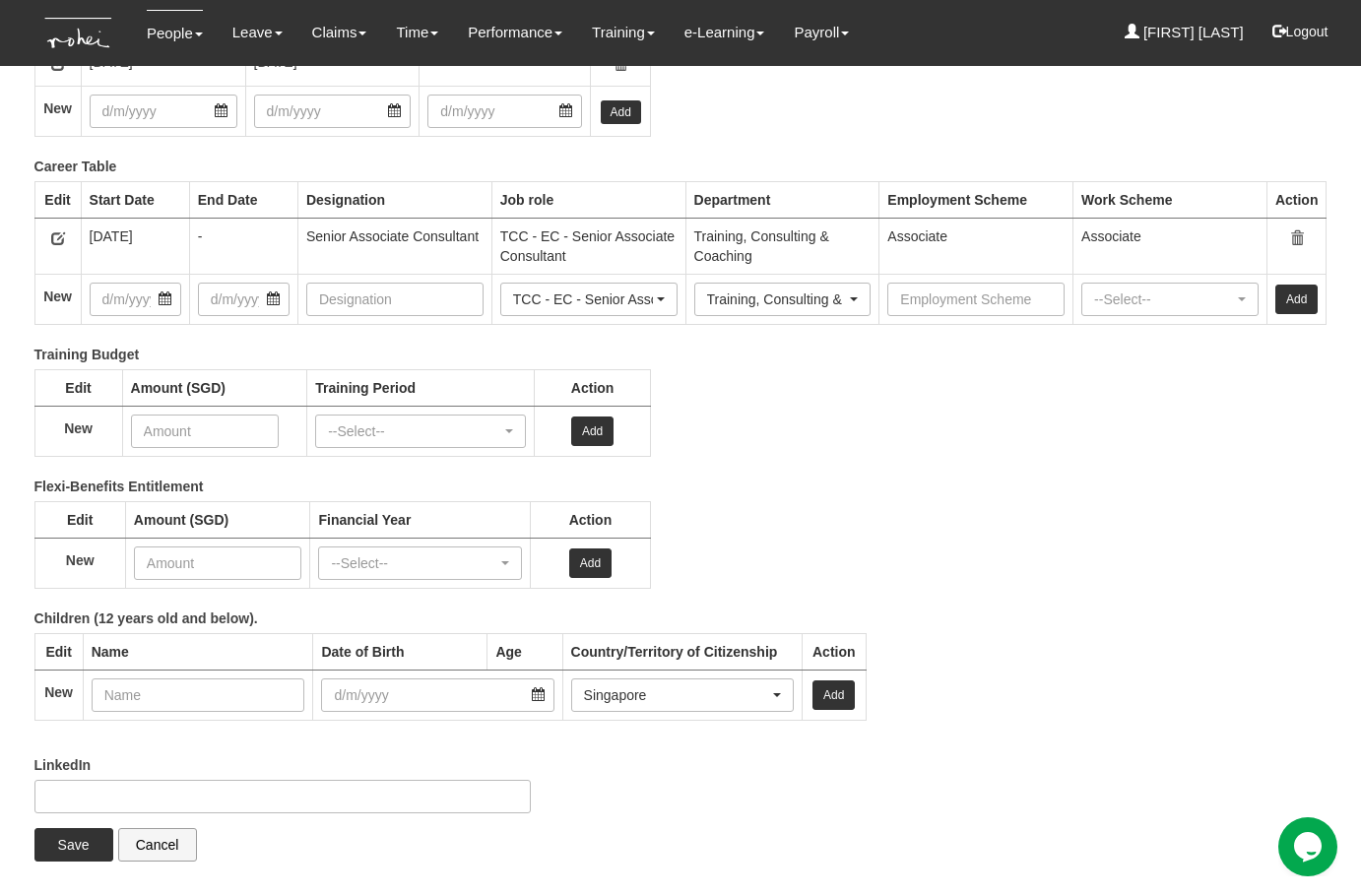 type on "Ho Ghim Siew (He Jinxiu)" 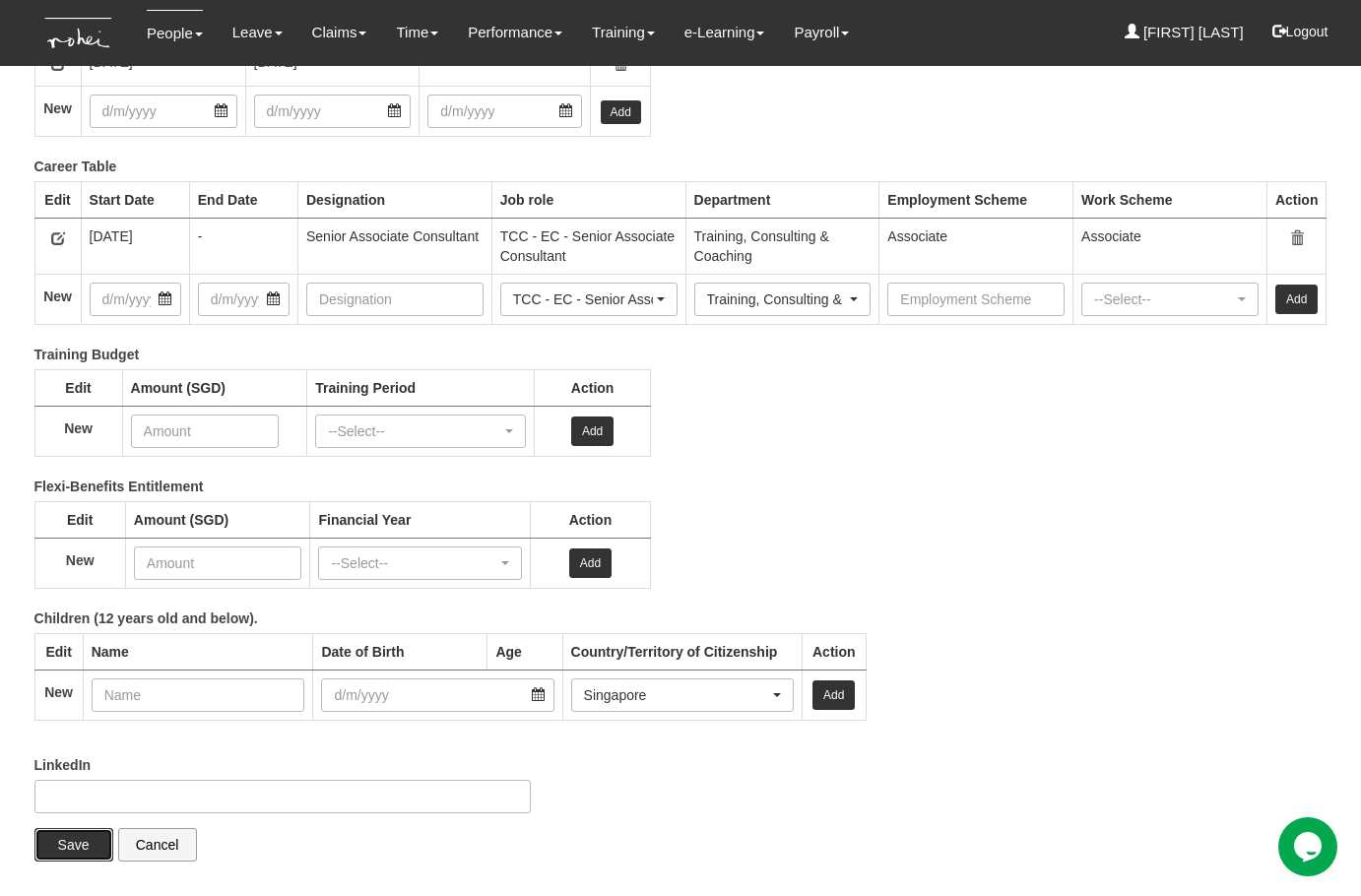 click on "Save" at bounding box center [74, 845] 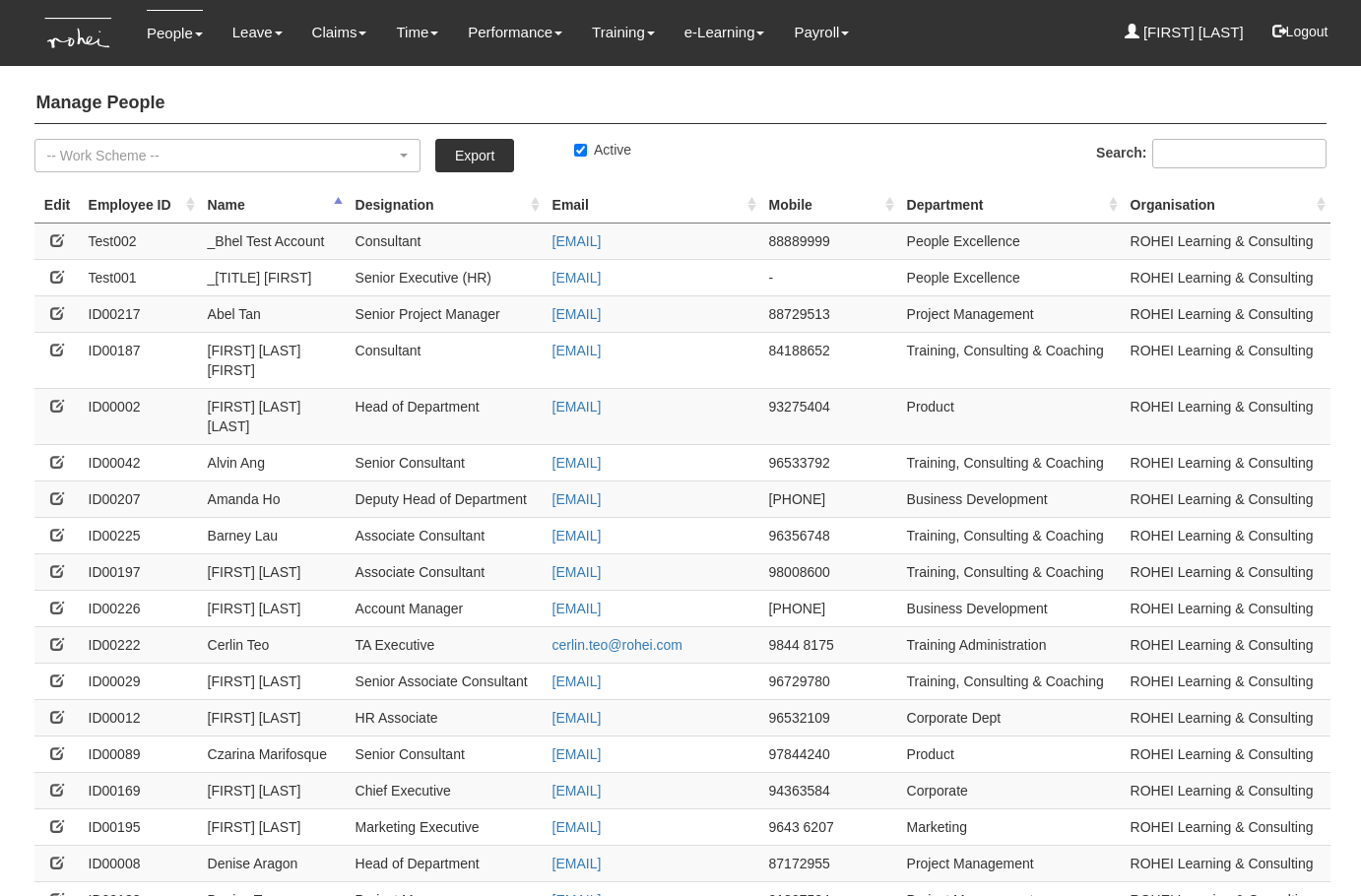 select on "50" 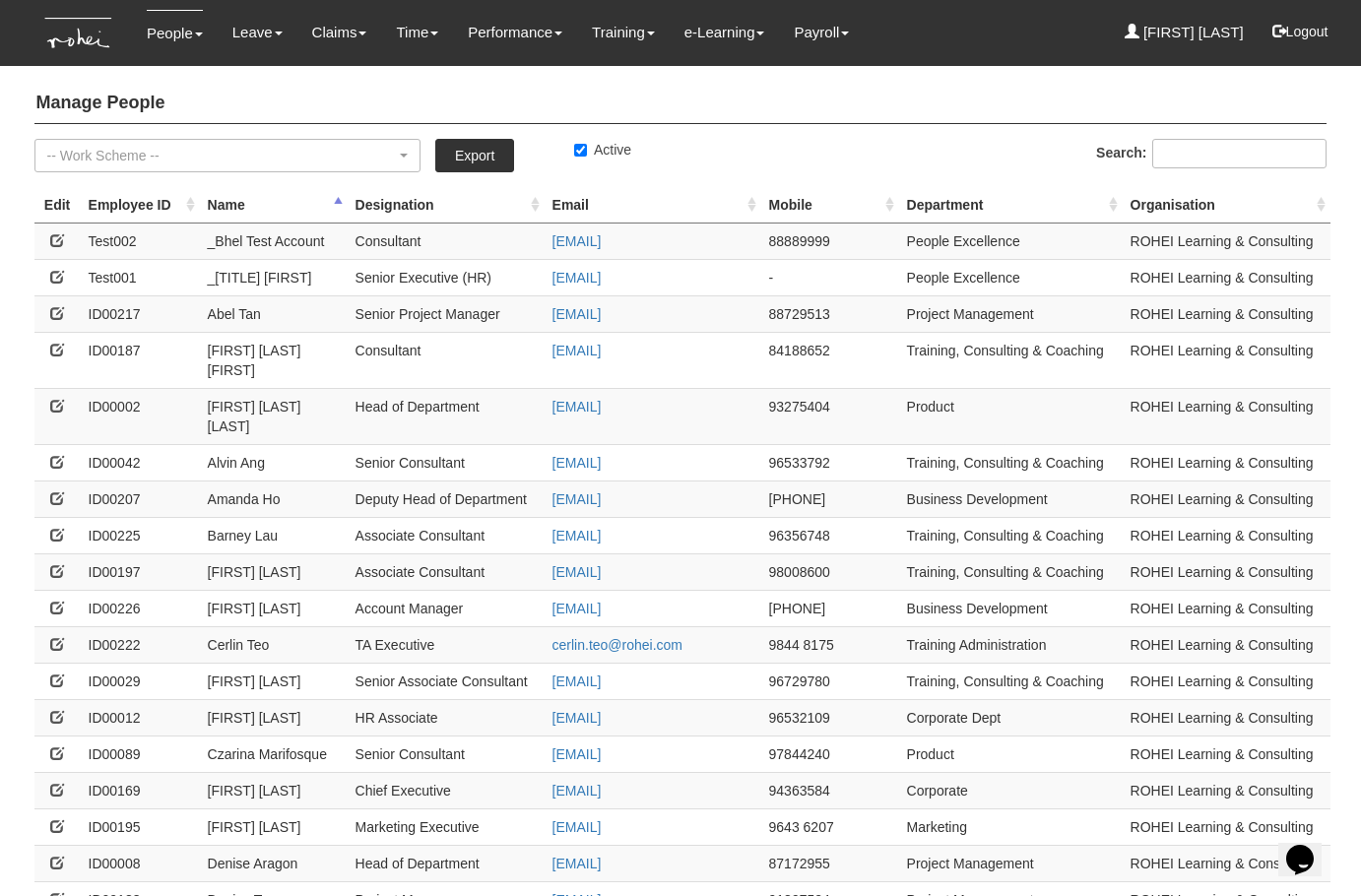 scroll, scrollTop: 0, scrollLeft: 0, axis: both 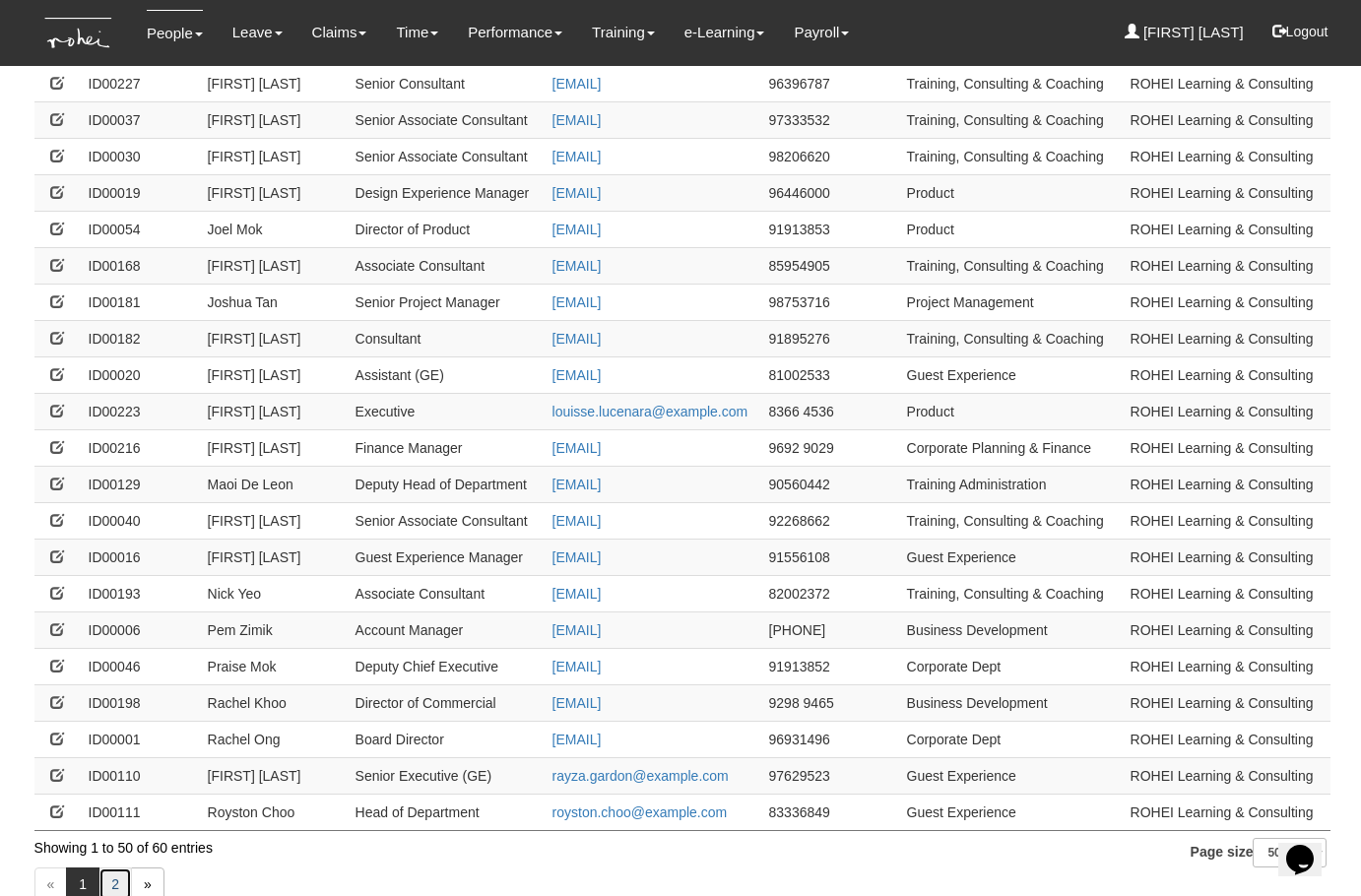 click on "2" at bounding box center (115, 884) 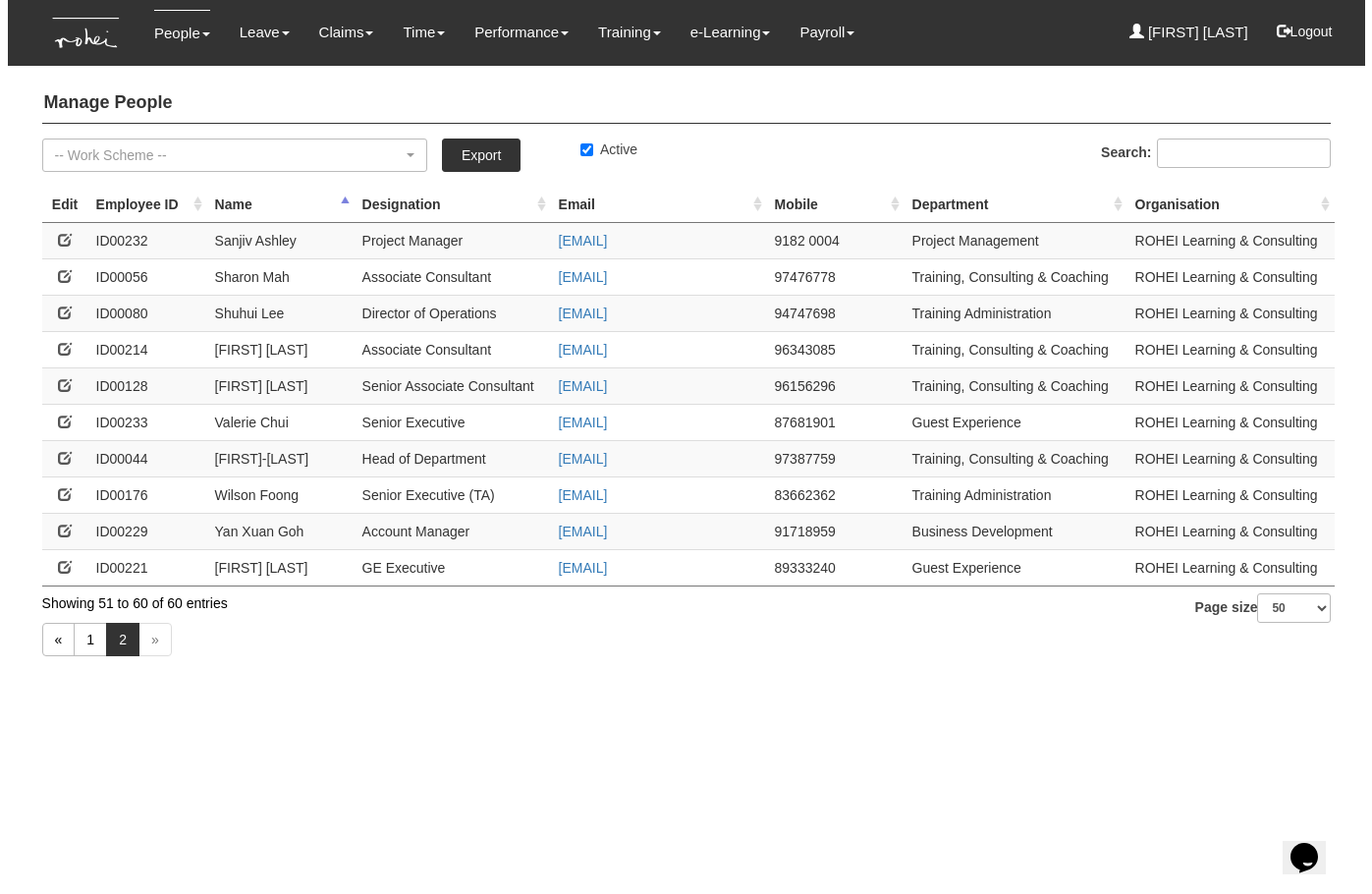 scroll, scrollTop: 0, scrollLeft: 0, axis: both 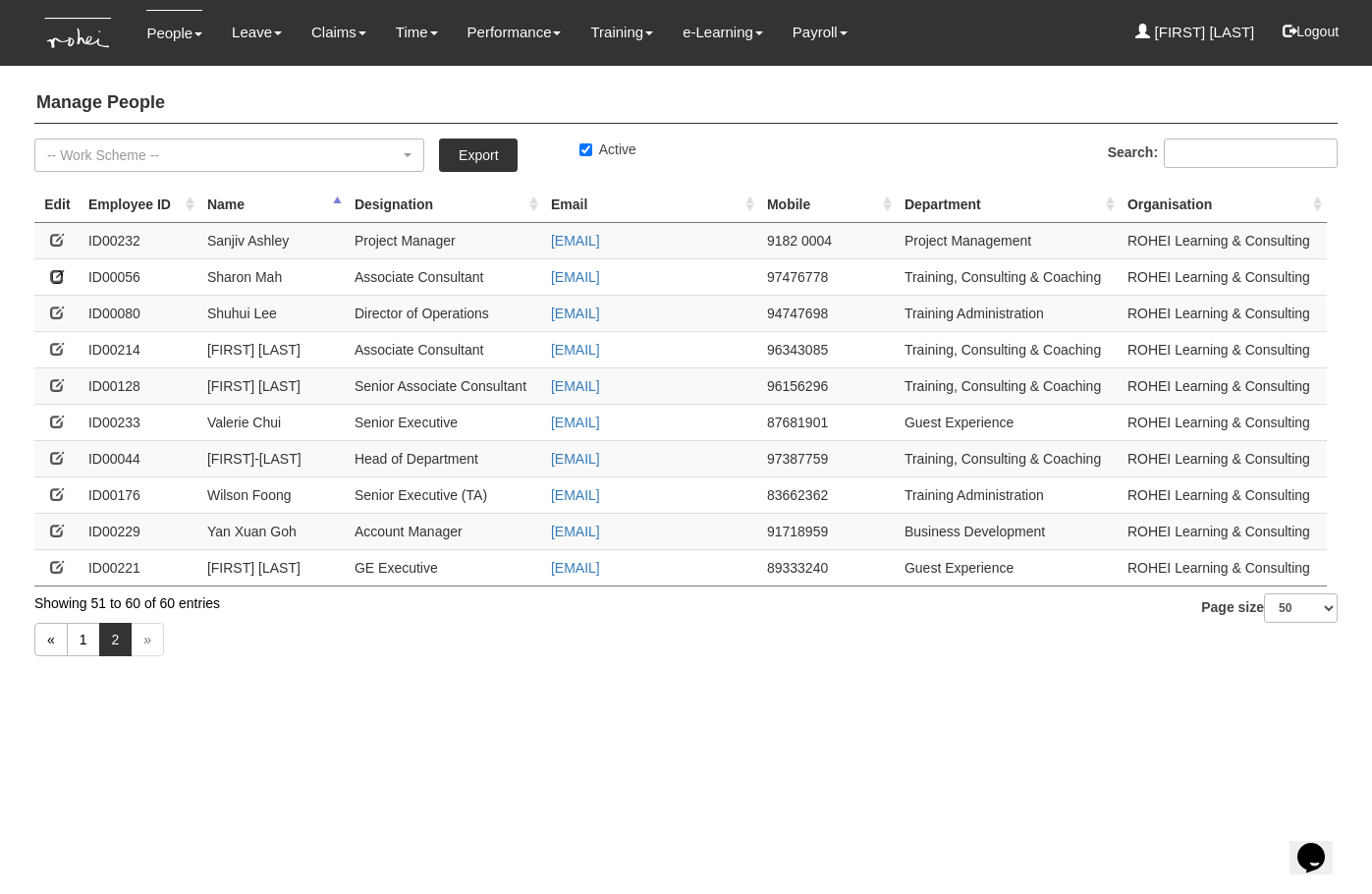 click at bounding box center [57, 276] 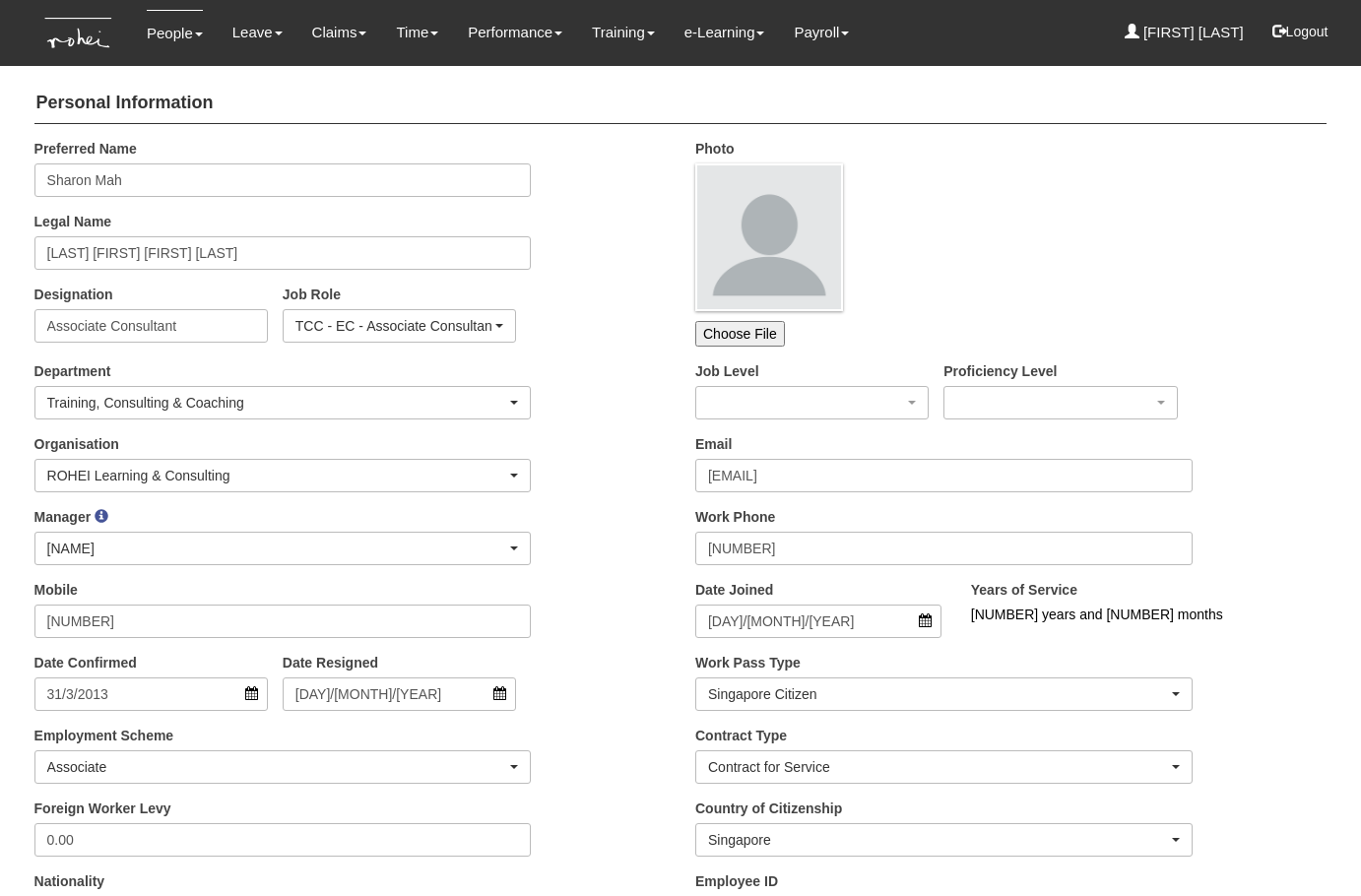 scroll, scrollTop: 0, scrollLeft: 0, axis: both 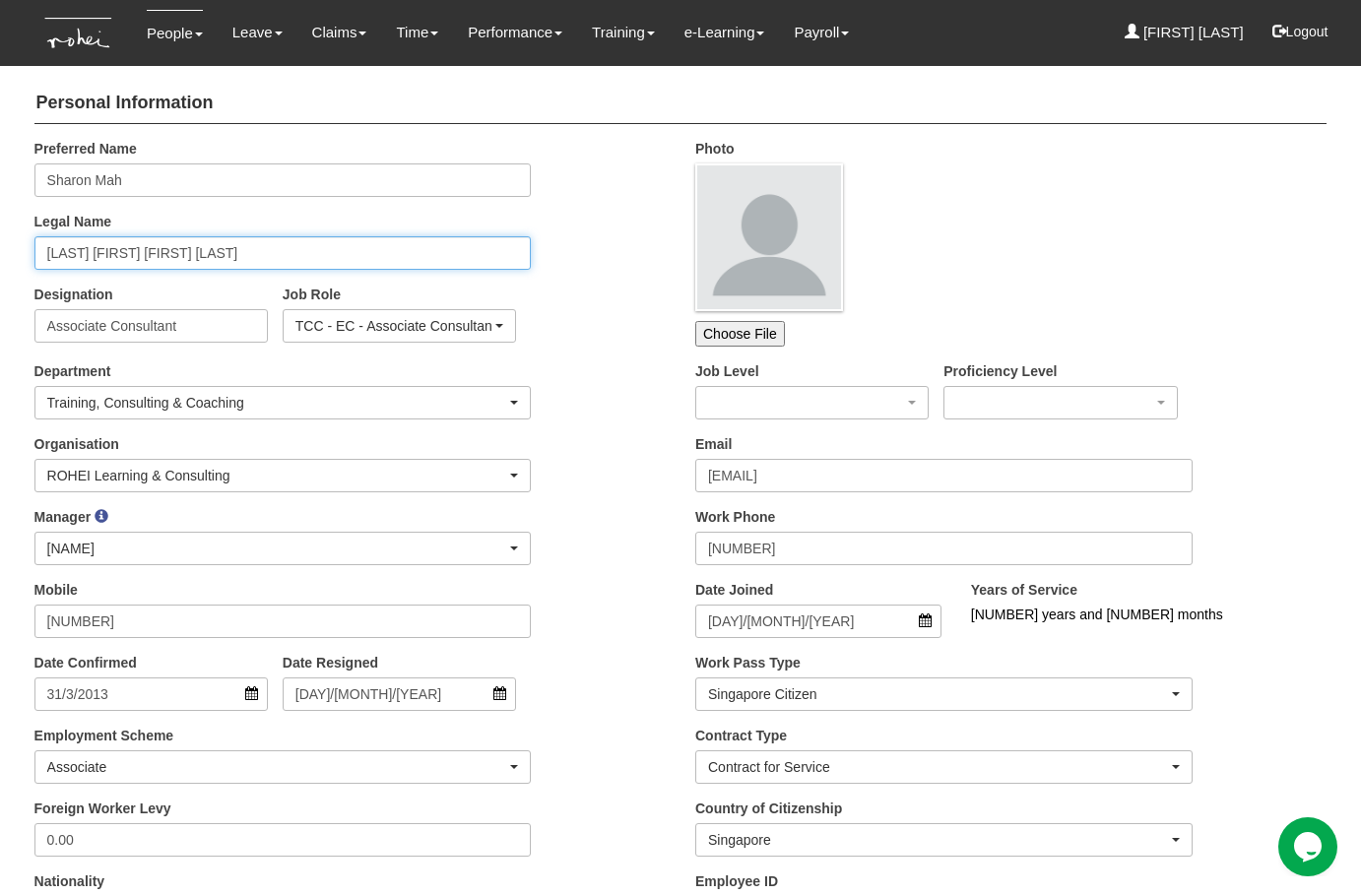 click on "[LAST] [FIRST] [FIRST] [LAST]" at bounding box center [283, 253] 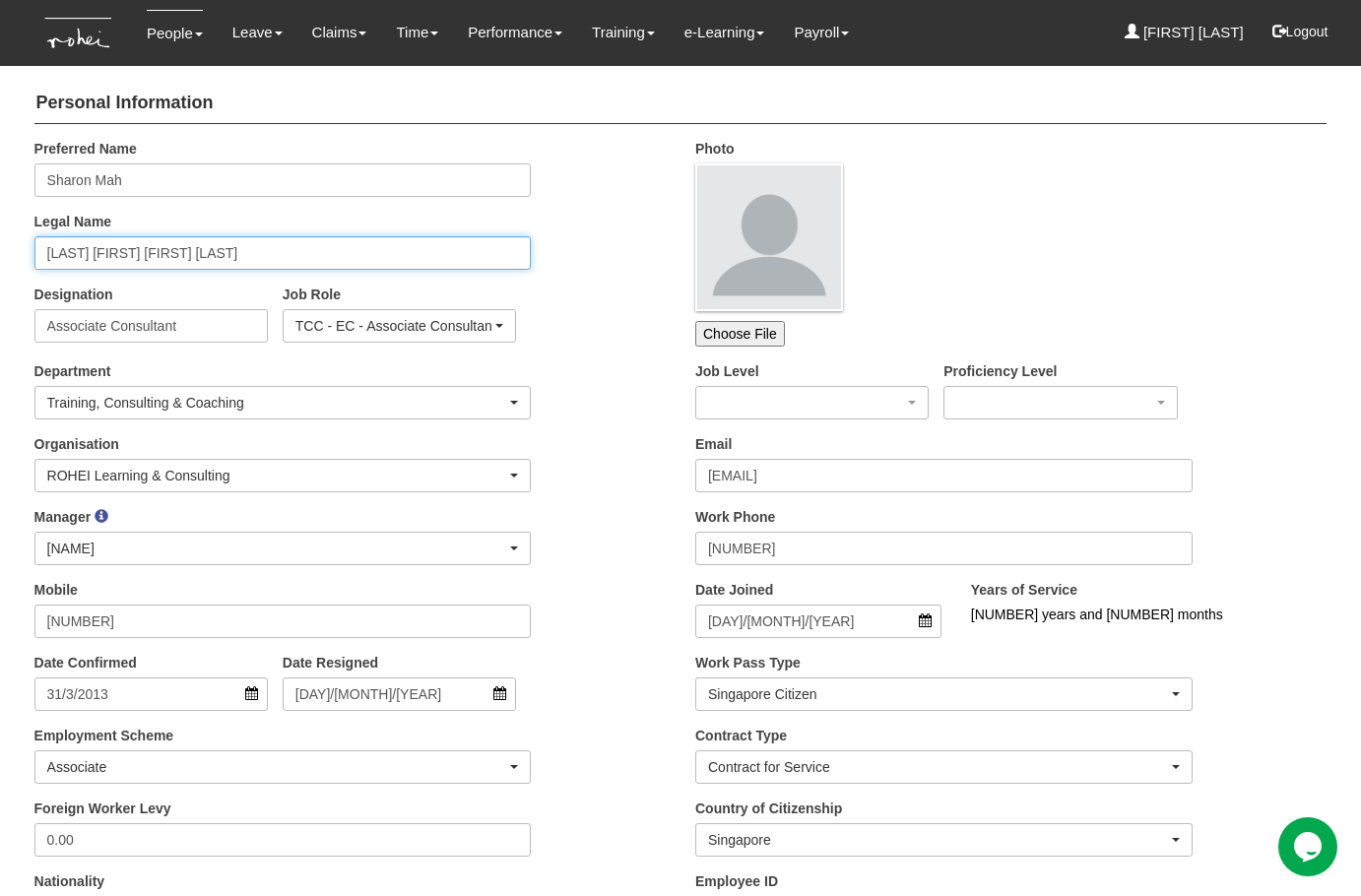paste on "Mrs [FIRST] [LAST]" 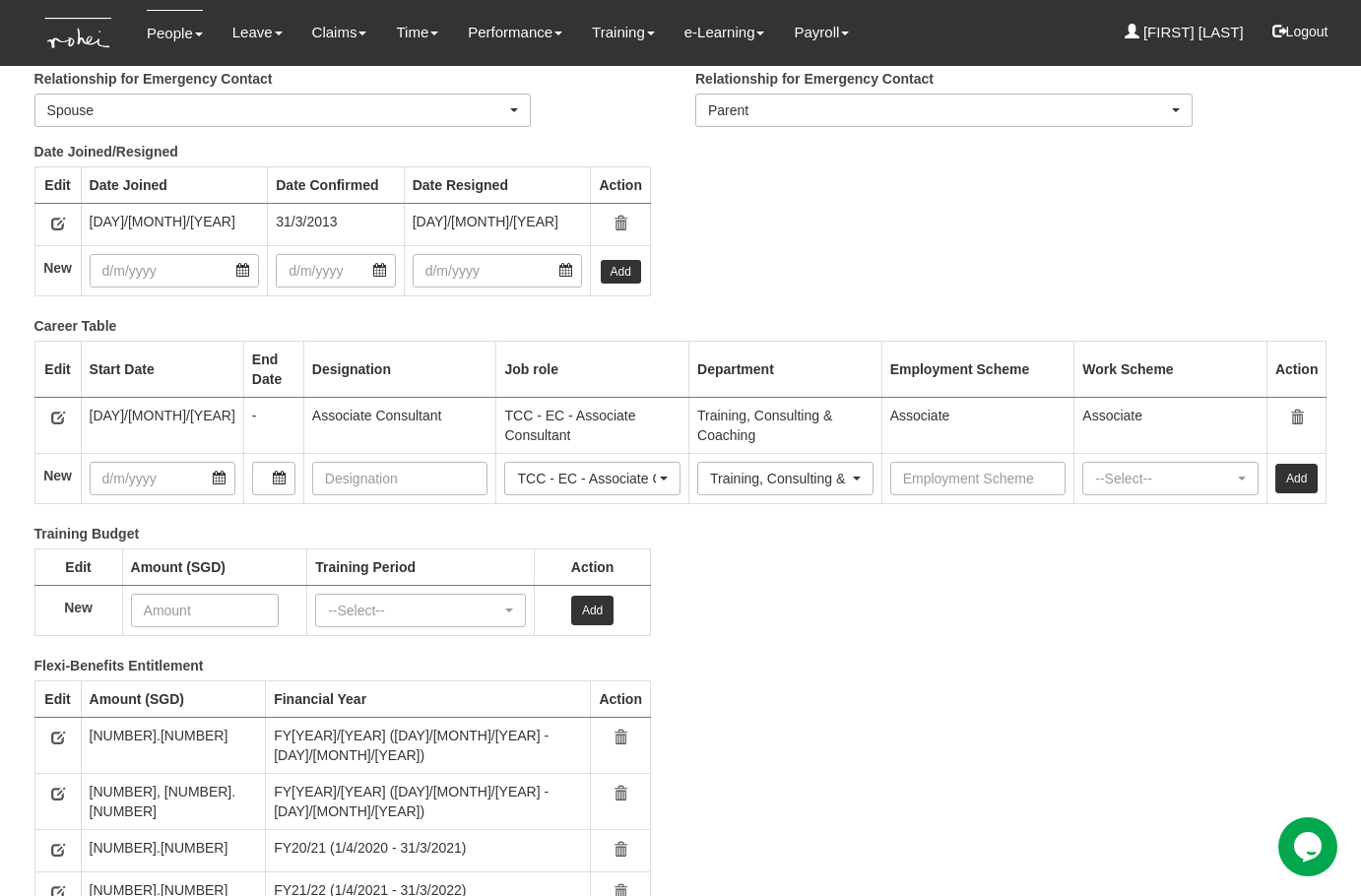 scroll, scrollTop: 2830, scrollLeft: 0, axis: vertical 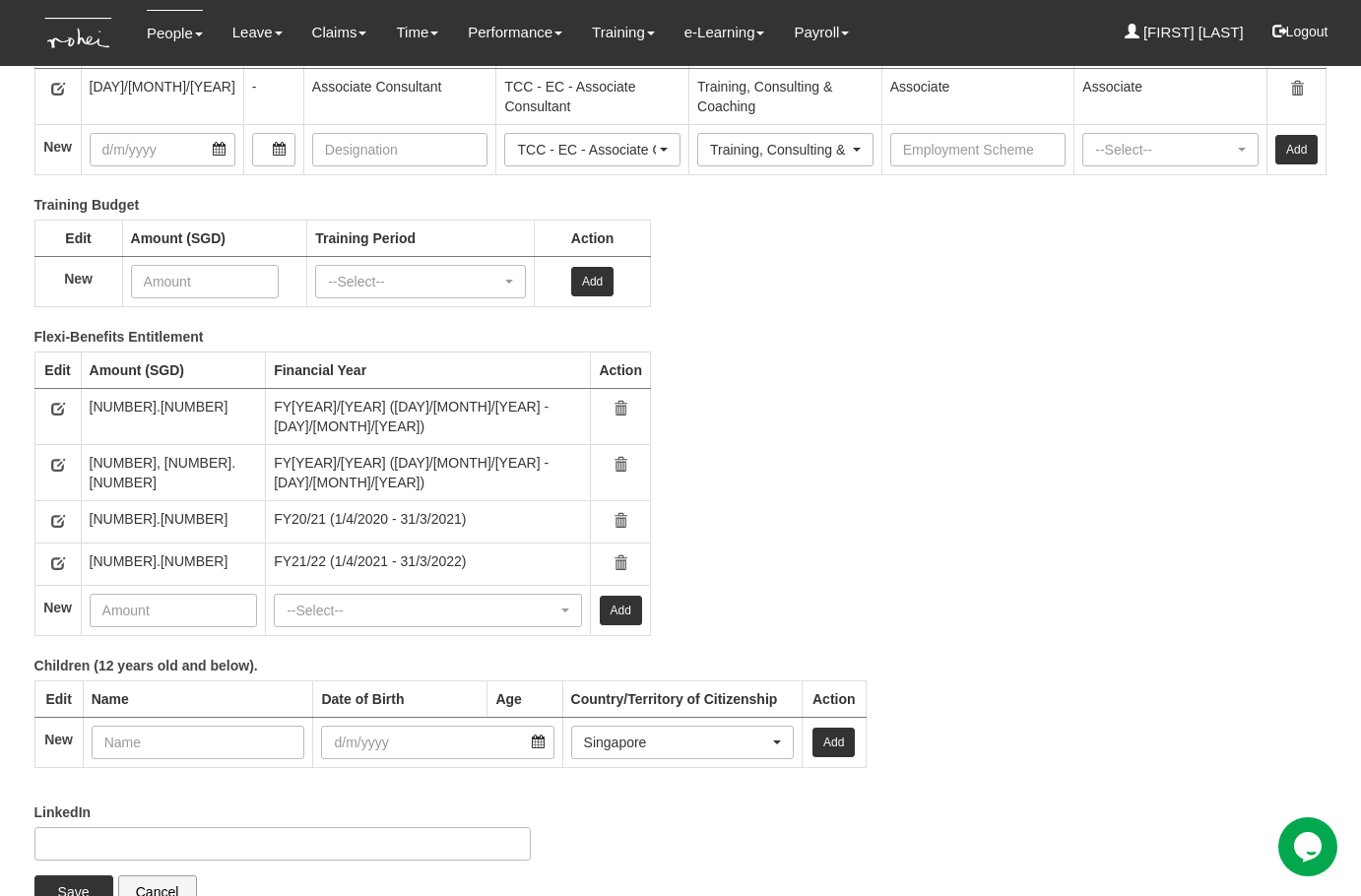 type on "Mah Hsien Mei Sharon Mrs Sharon Poh" 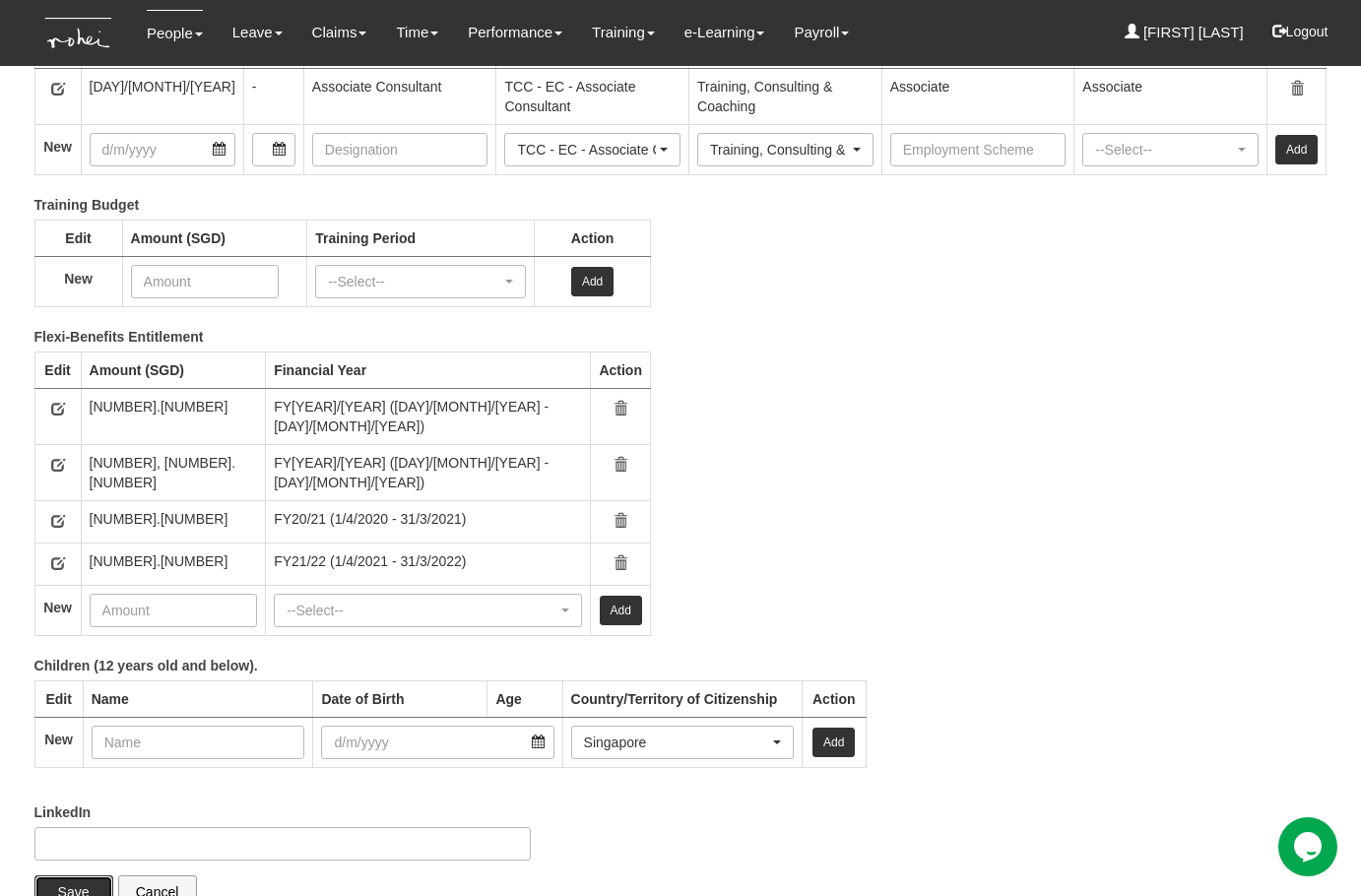 click on "Save" at bounding box center (74, 892) 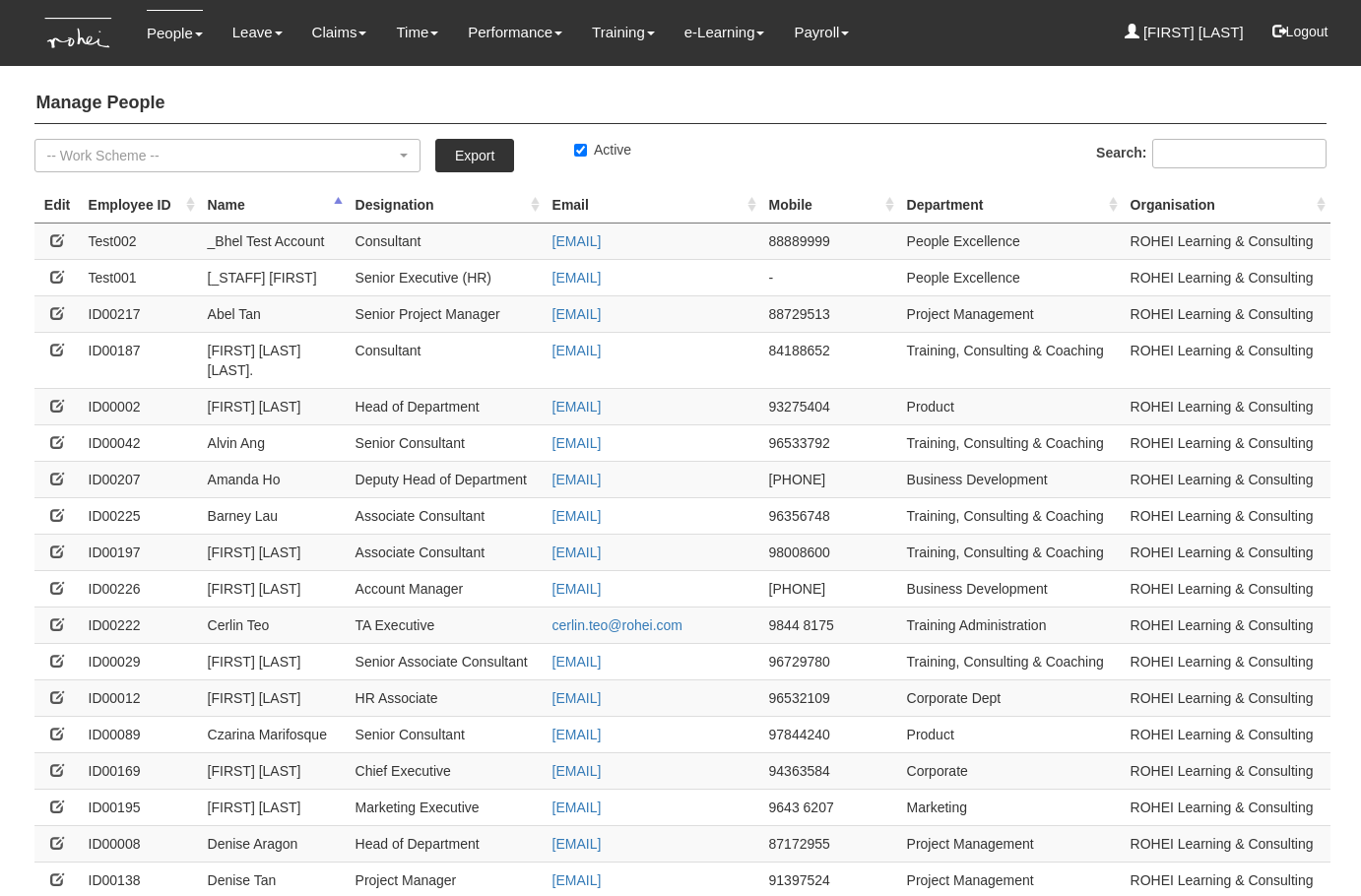 select on "50" 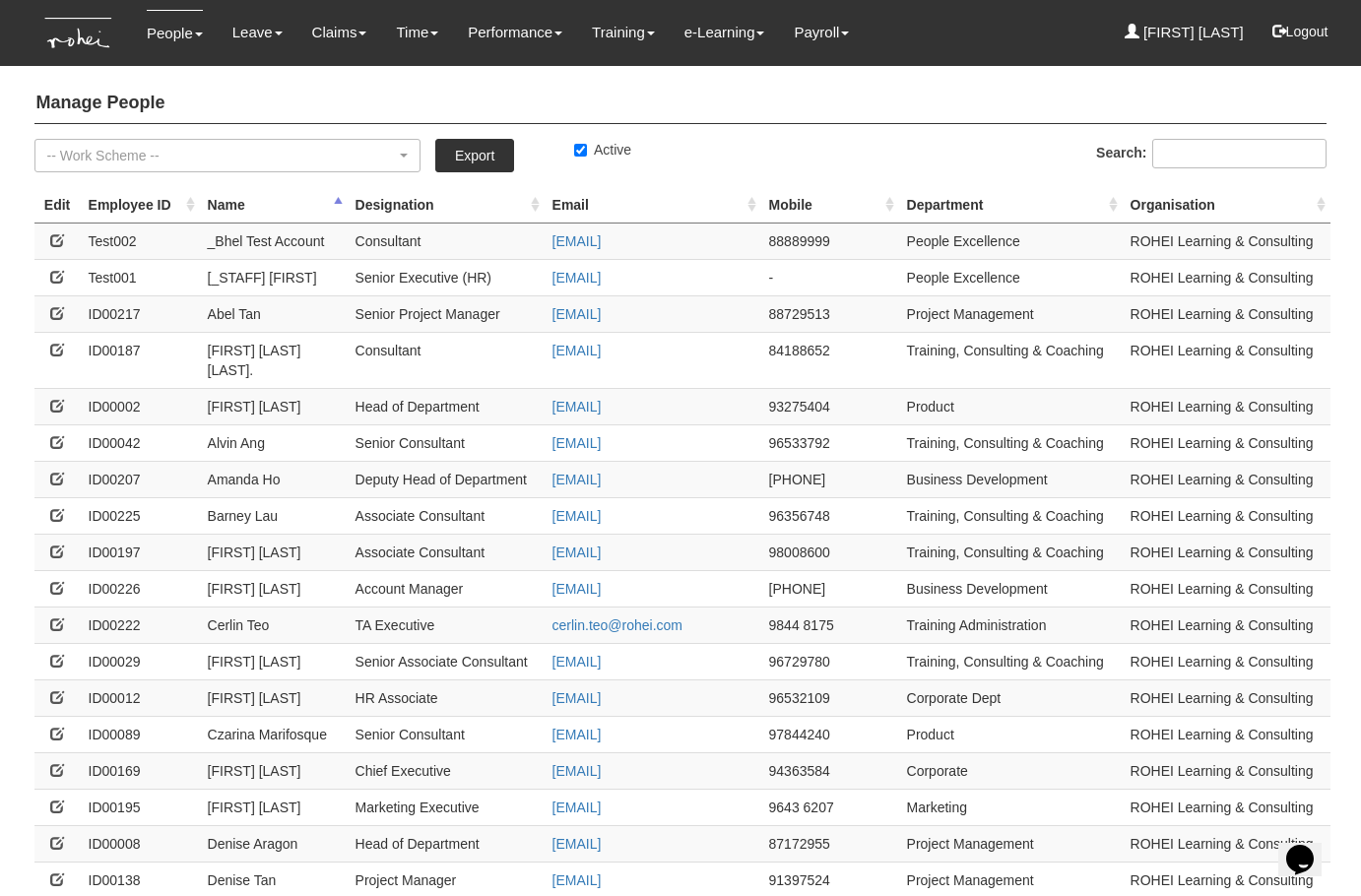 scroll, scrollTop: 0, scrollLeft: 0, axis: both 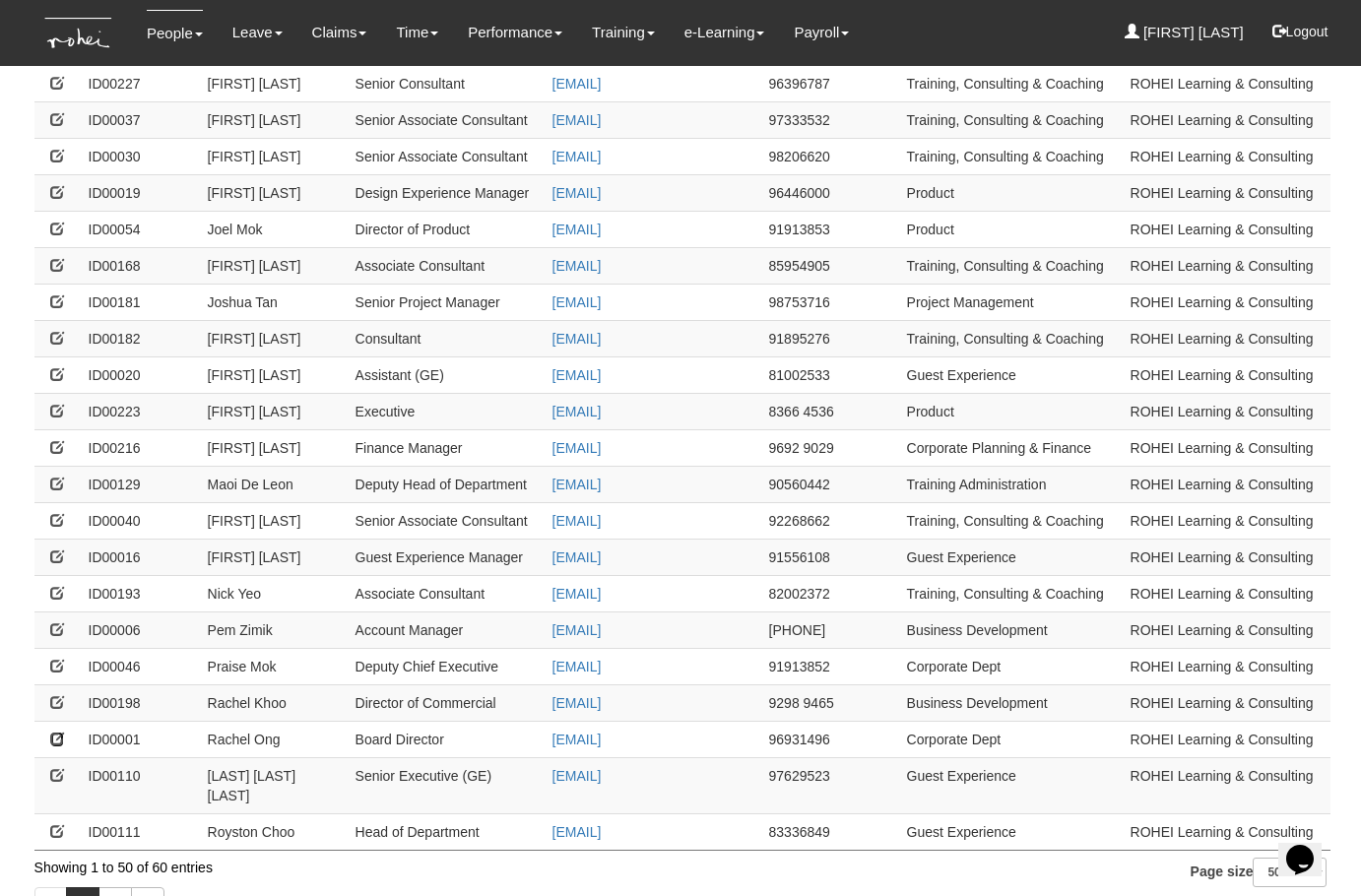 click at bounding box center [57, 738] 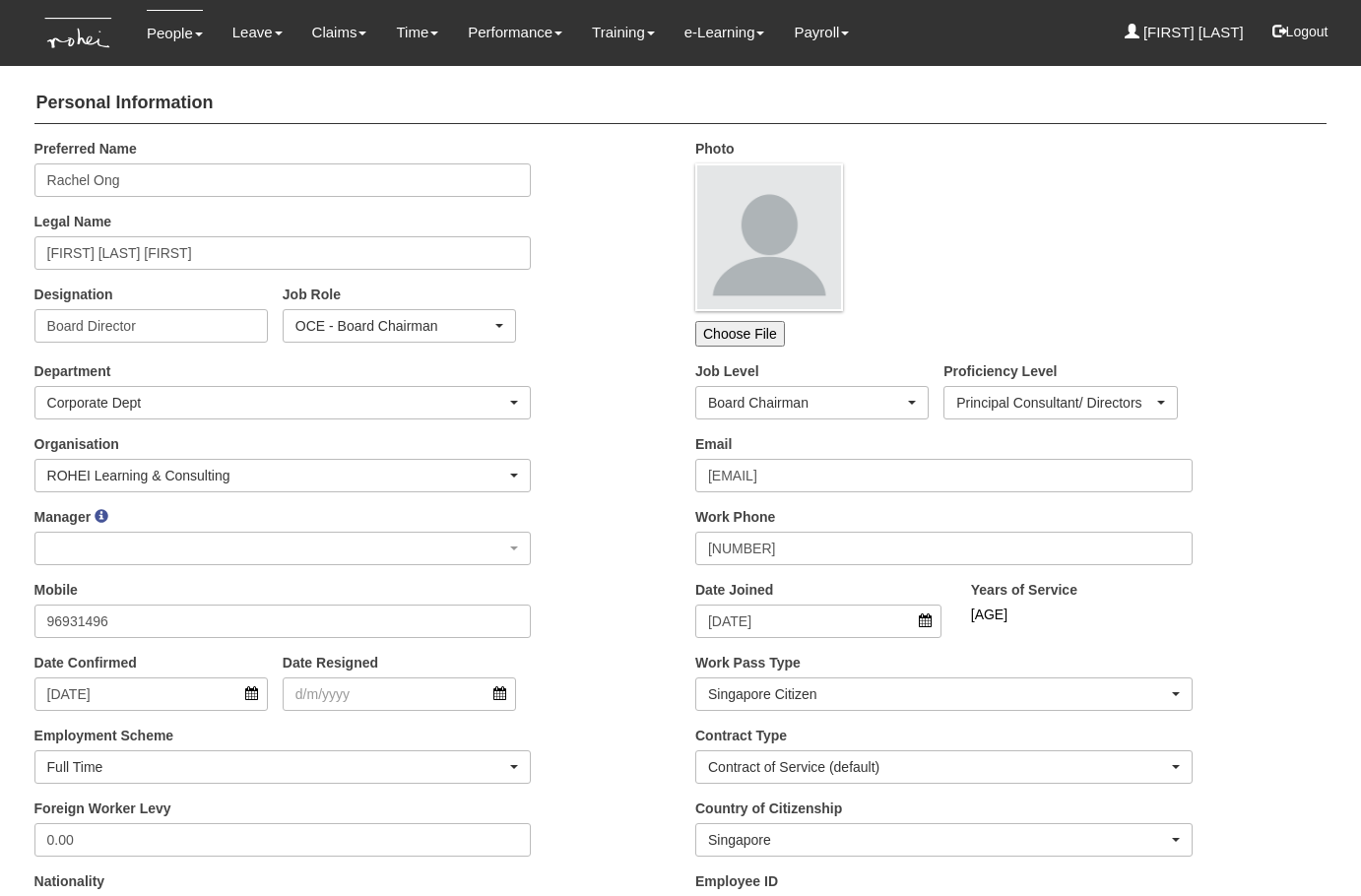 scroll, scrollTop: 0, scrollLeft: 0, axis: both 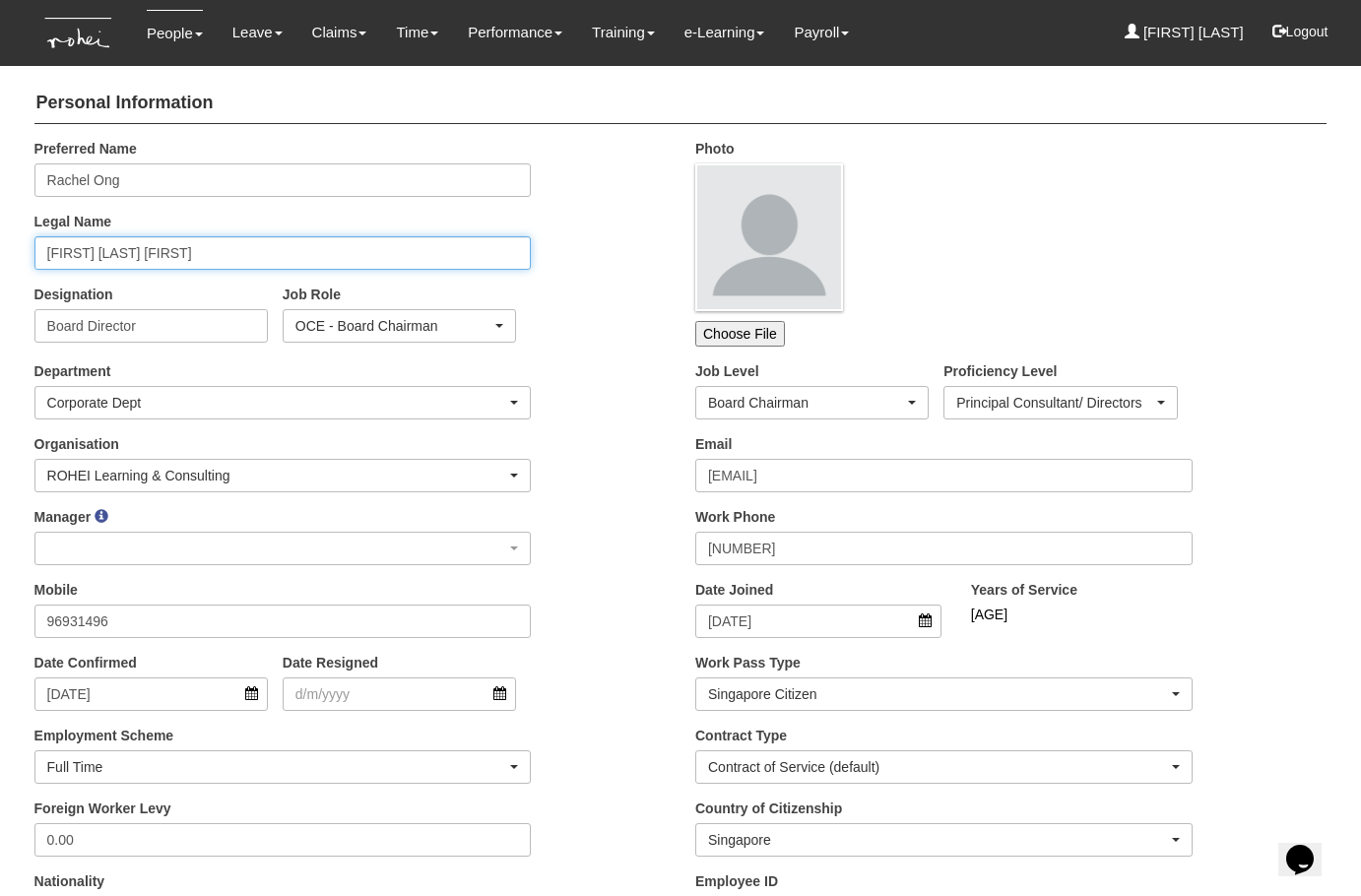 click on "[FIRST] [LAST] [FIRST]" at bounding box center (283, 253) 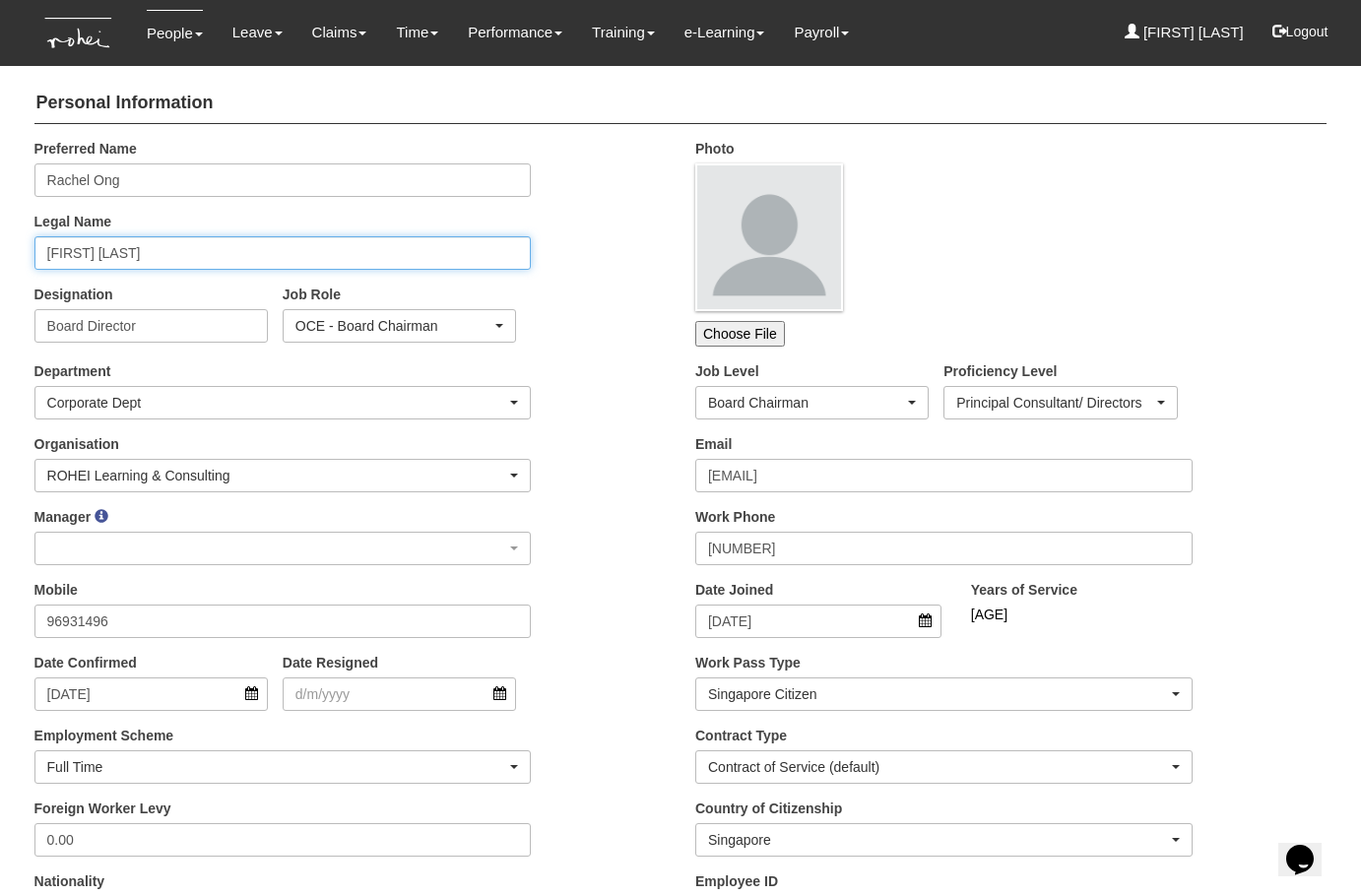 paste on "([LAST] [FIRST])" 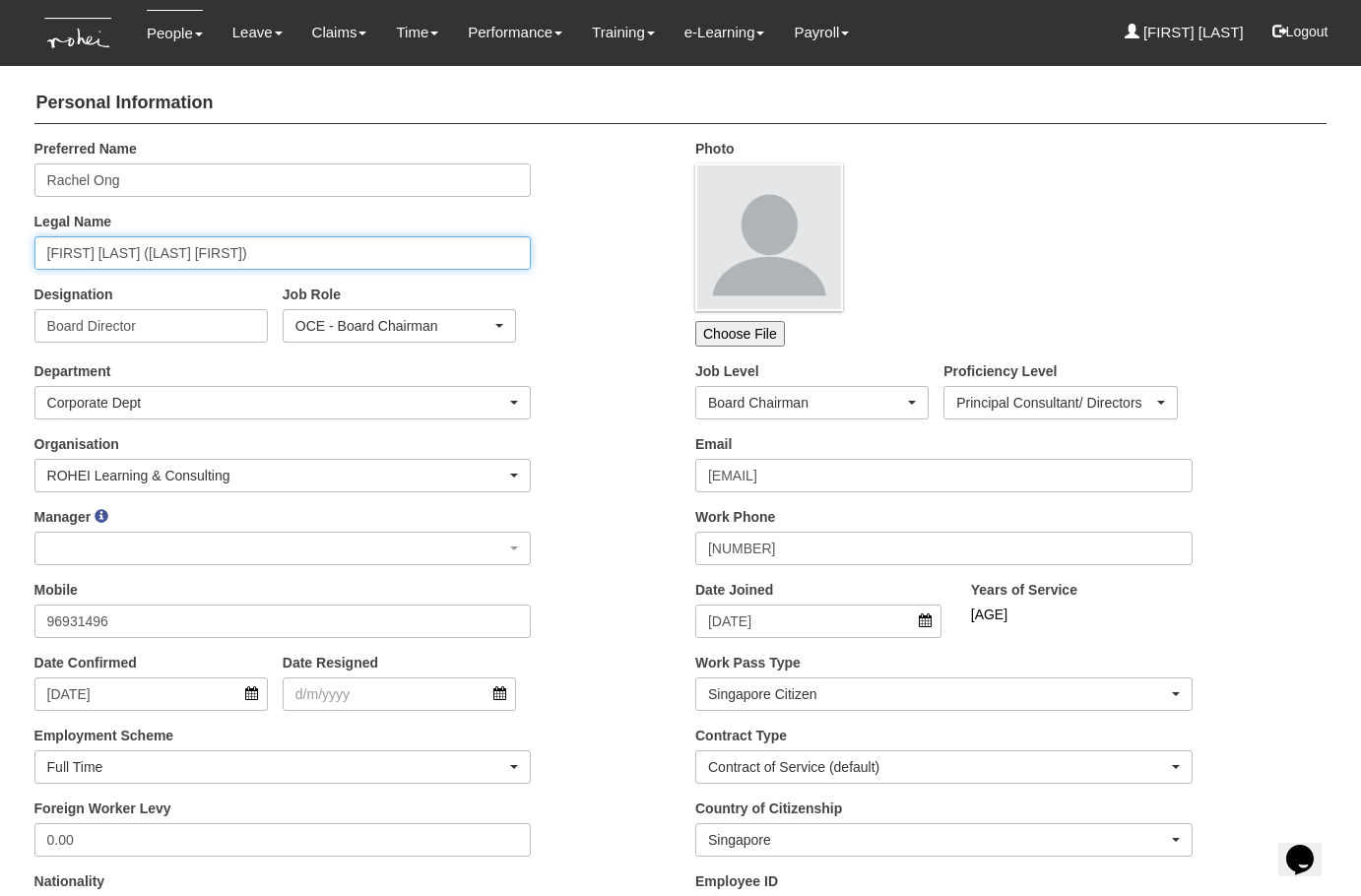 type on "[FIRST] [LAST] ([LAST] [FIRST])" 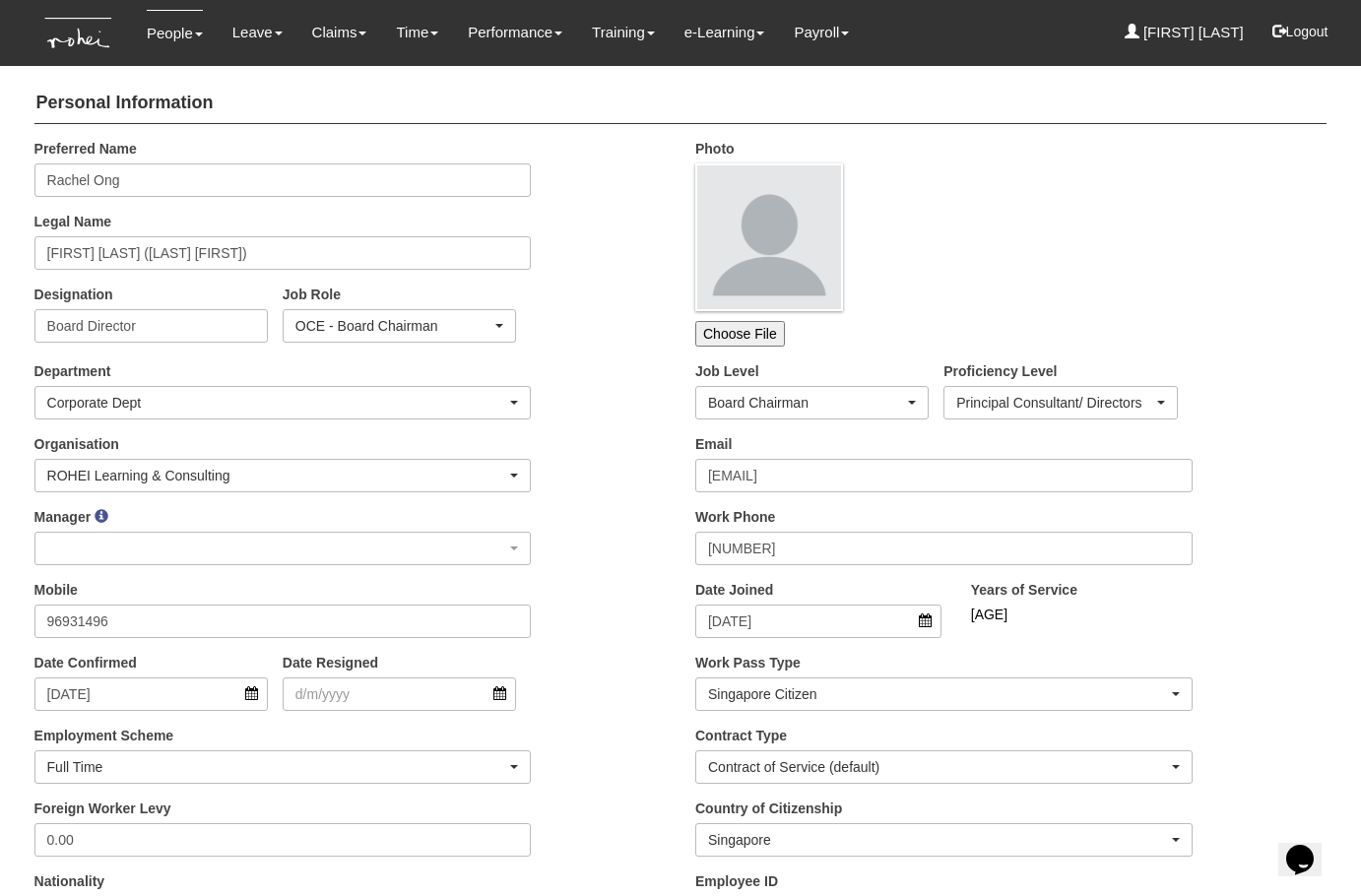 click on "Organisation
ROHEI Learning & Consulting
ROHEI Learning & Consulting" at bounding box center [350, 471] 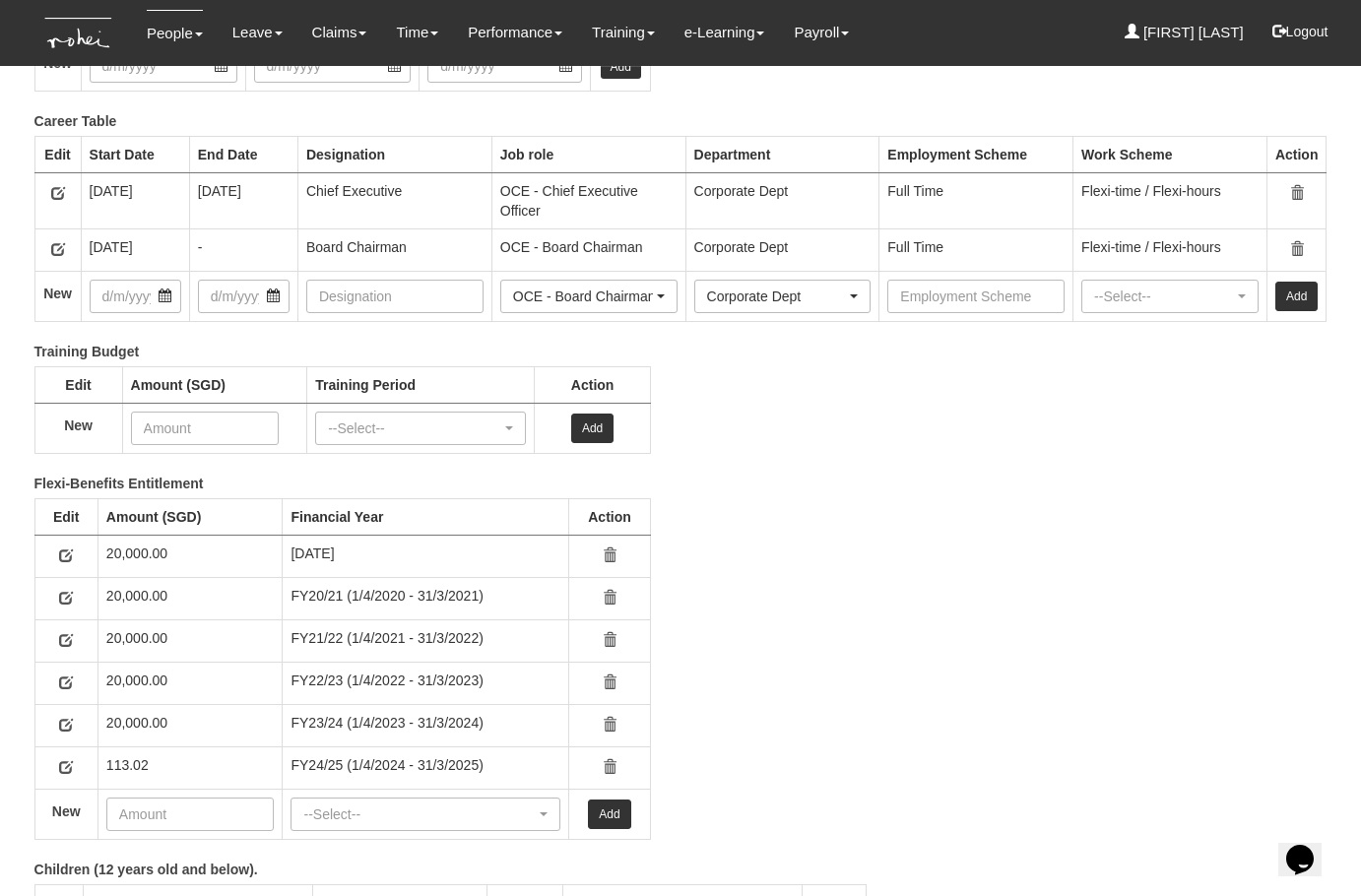 scroll, scrollTop: 2943, scrollLeft: 0, axis: vertical 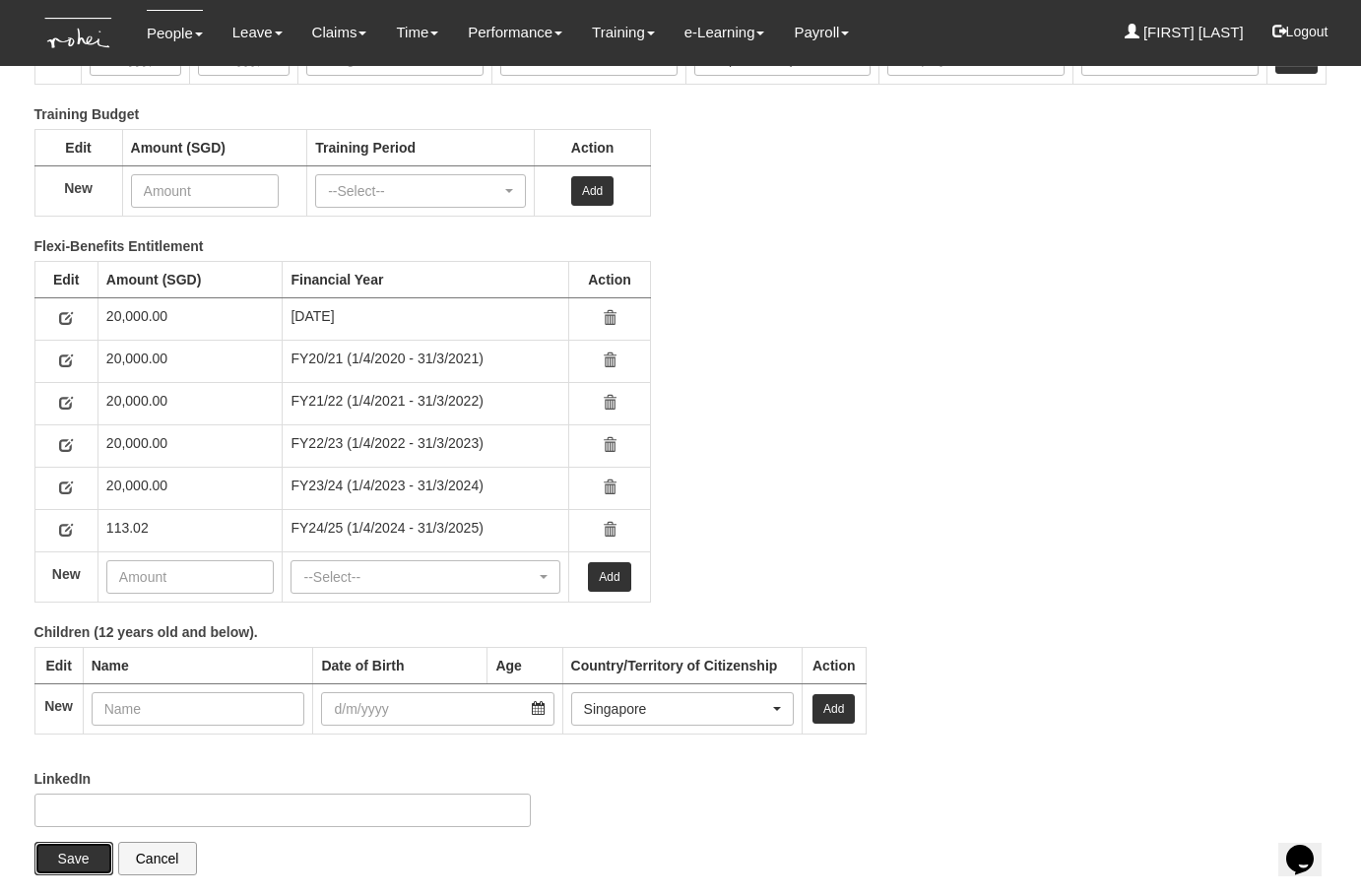 click on "Save" at bounding box center (74, 859) 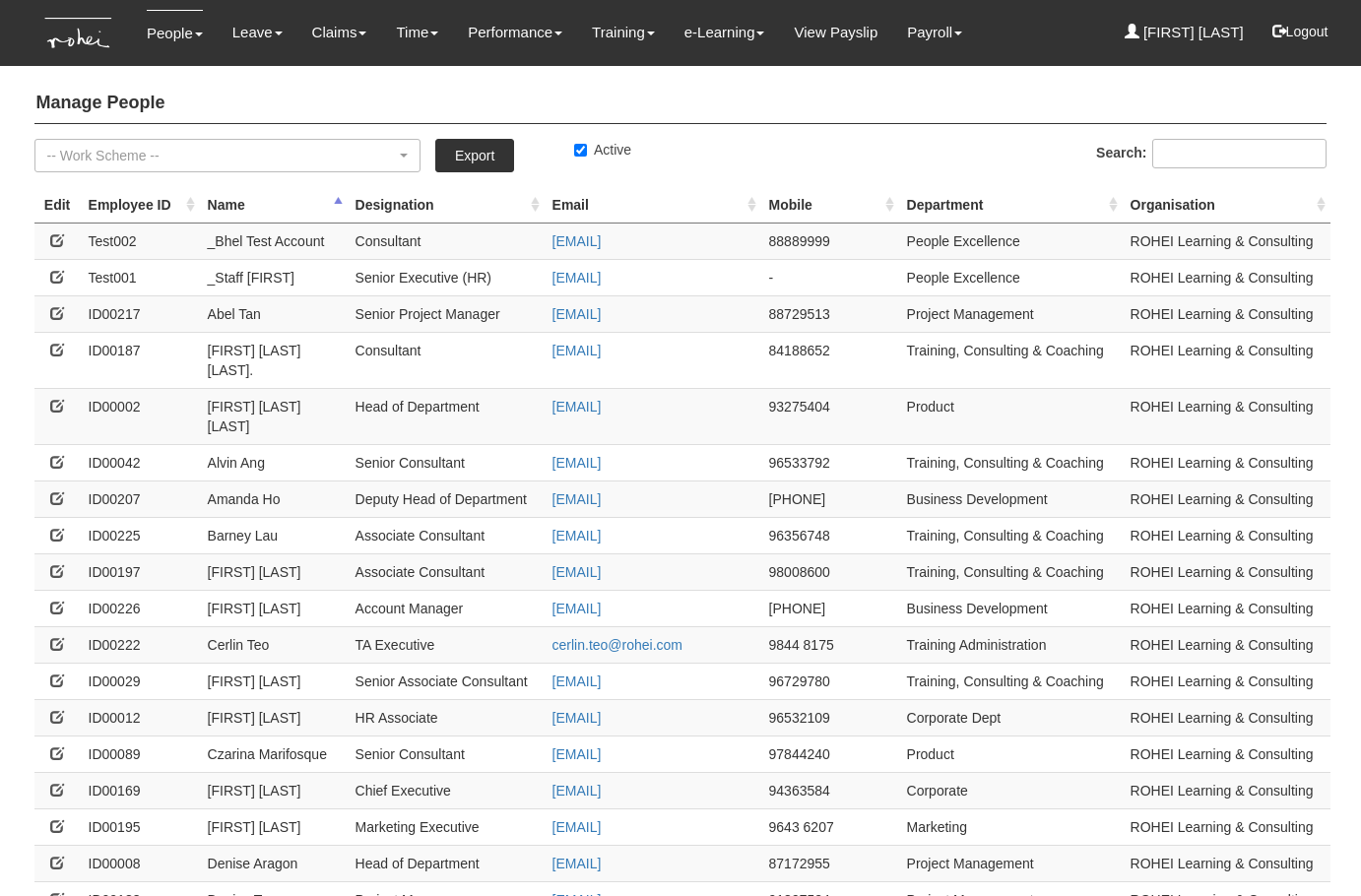select on "50" 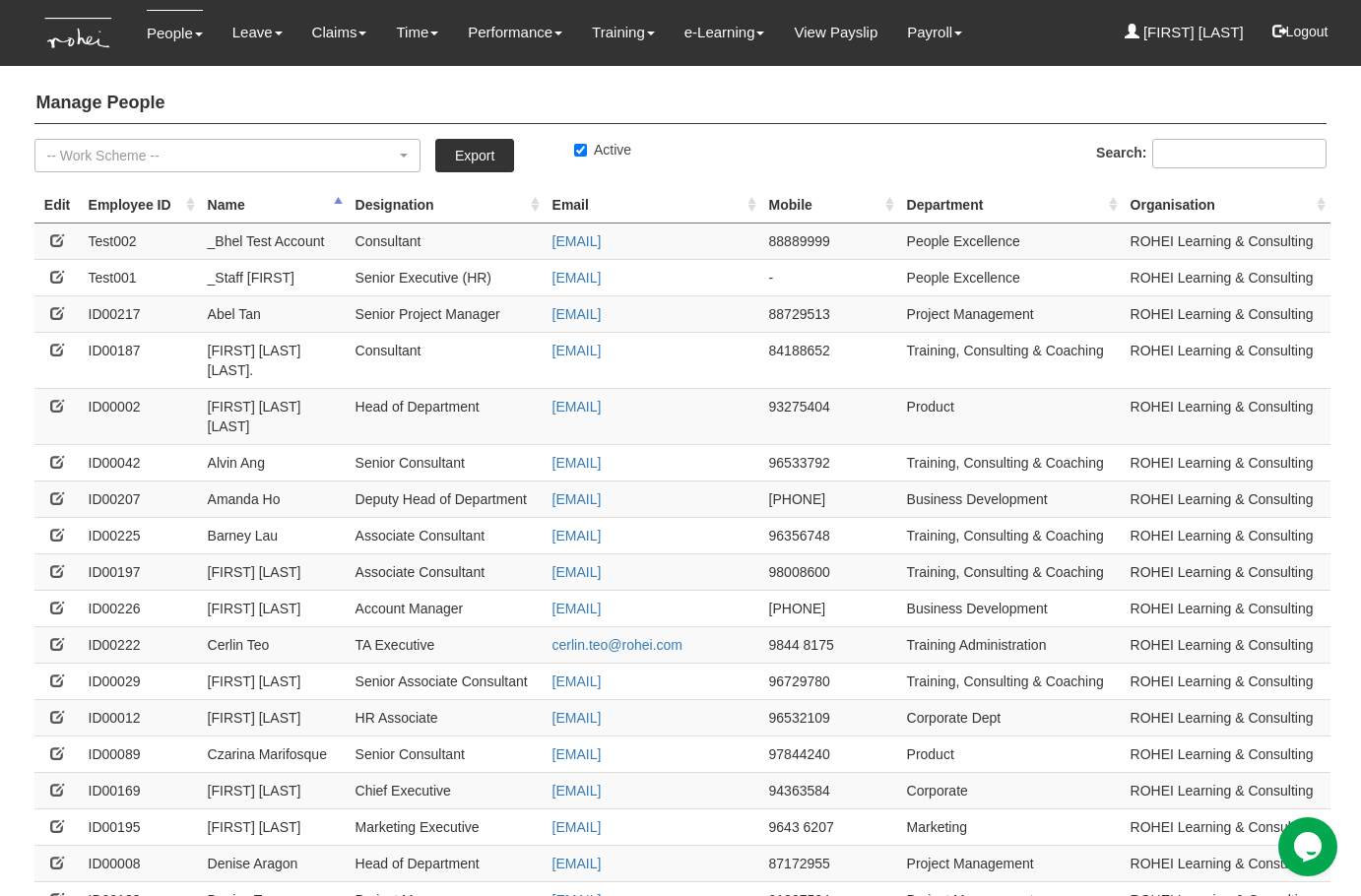 scroll, scrollTop: 0, scrollLeft: 0, axis: both 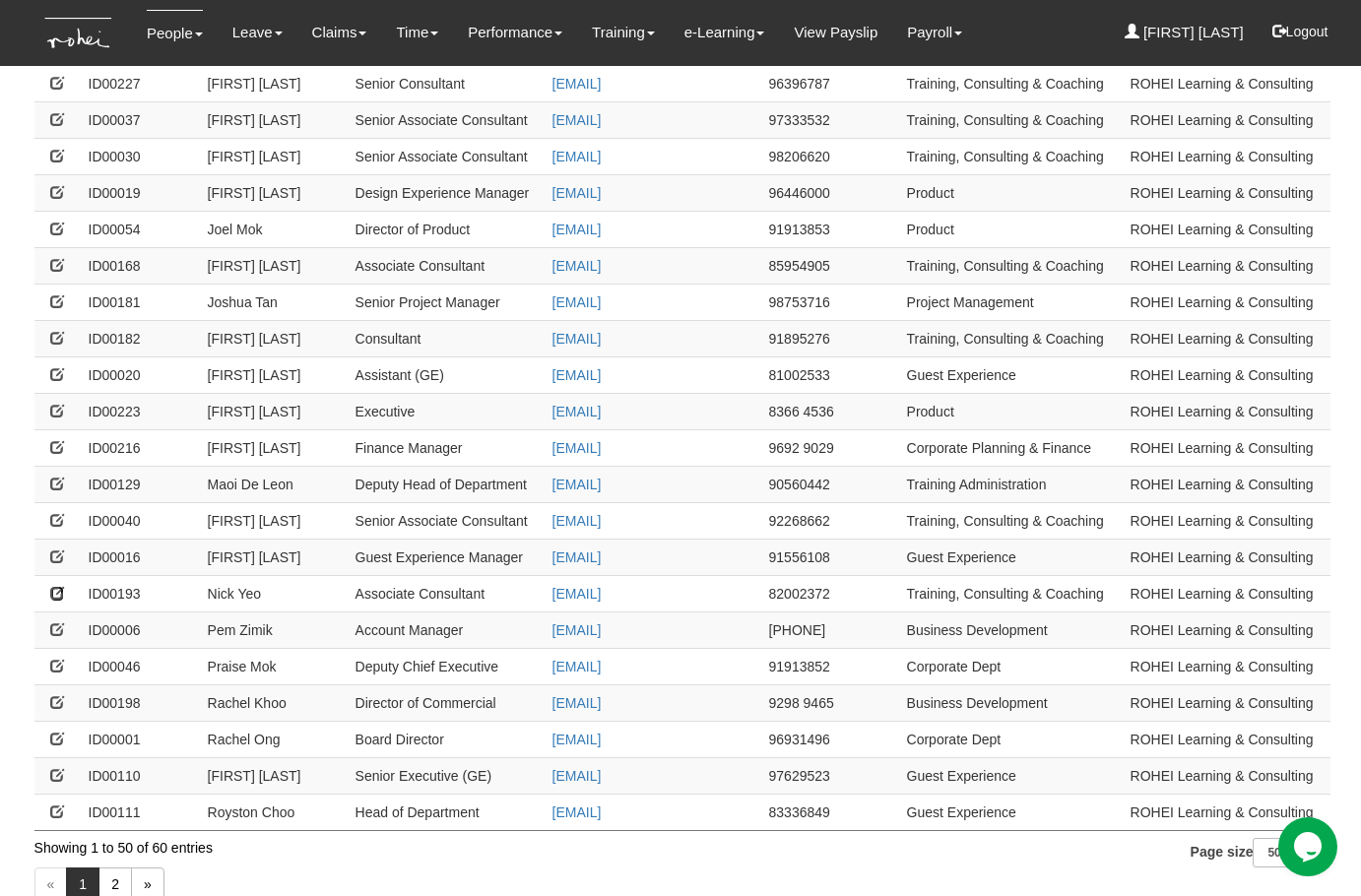 click at bounding box center [57, 593] 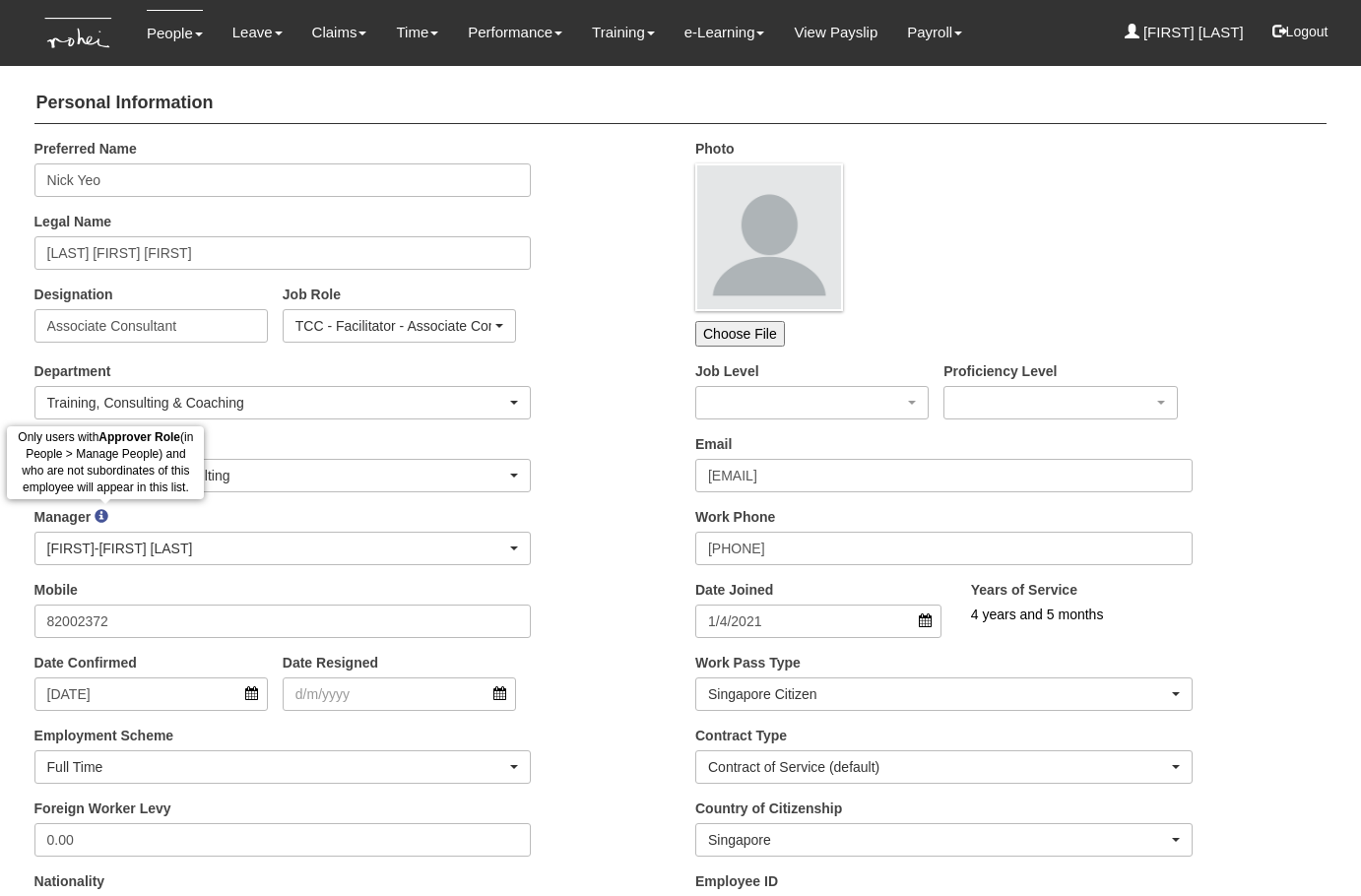 scroll, scrollTop: 0, scrollLeft: 0, axis: both 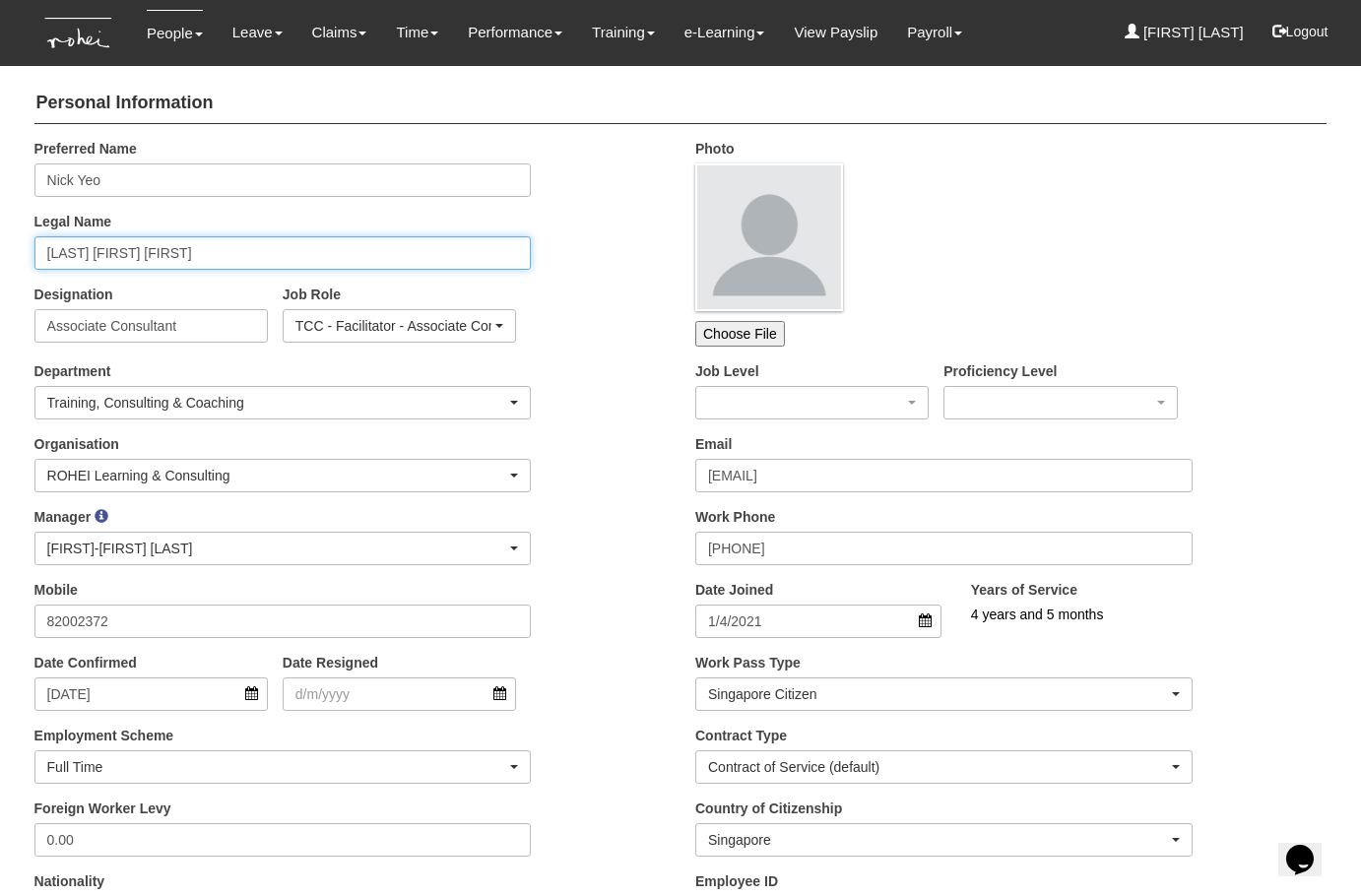 click on "[LAST] [LAST] [FIRST]" at bounding box center (283, 253) 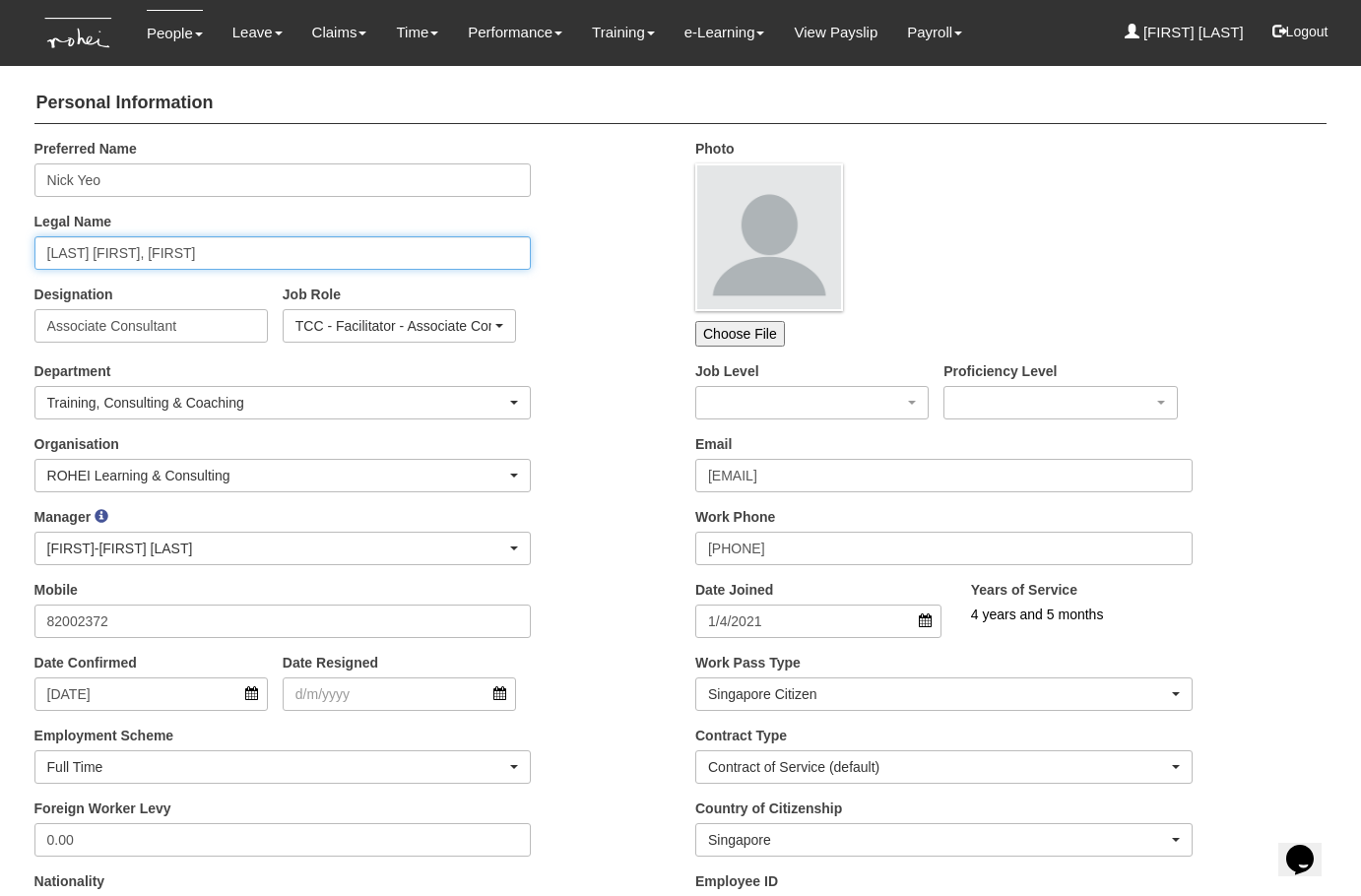 type on "Yeo Tu Wei, Nicholas" 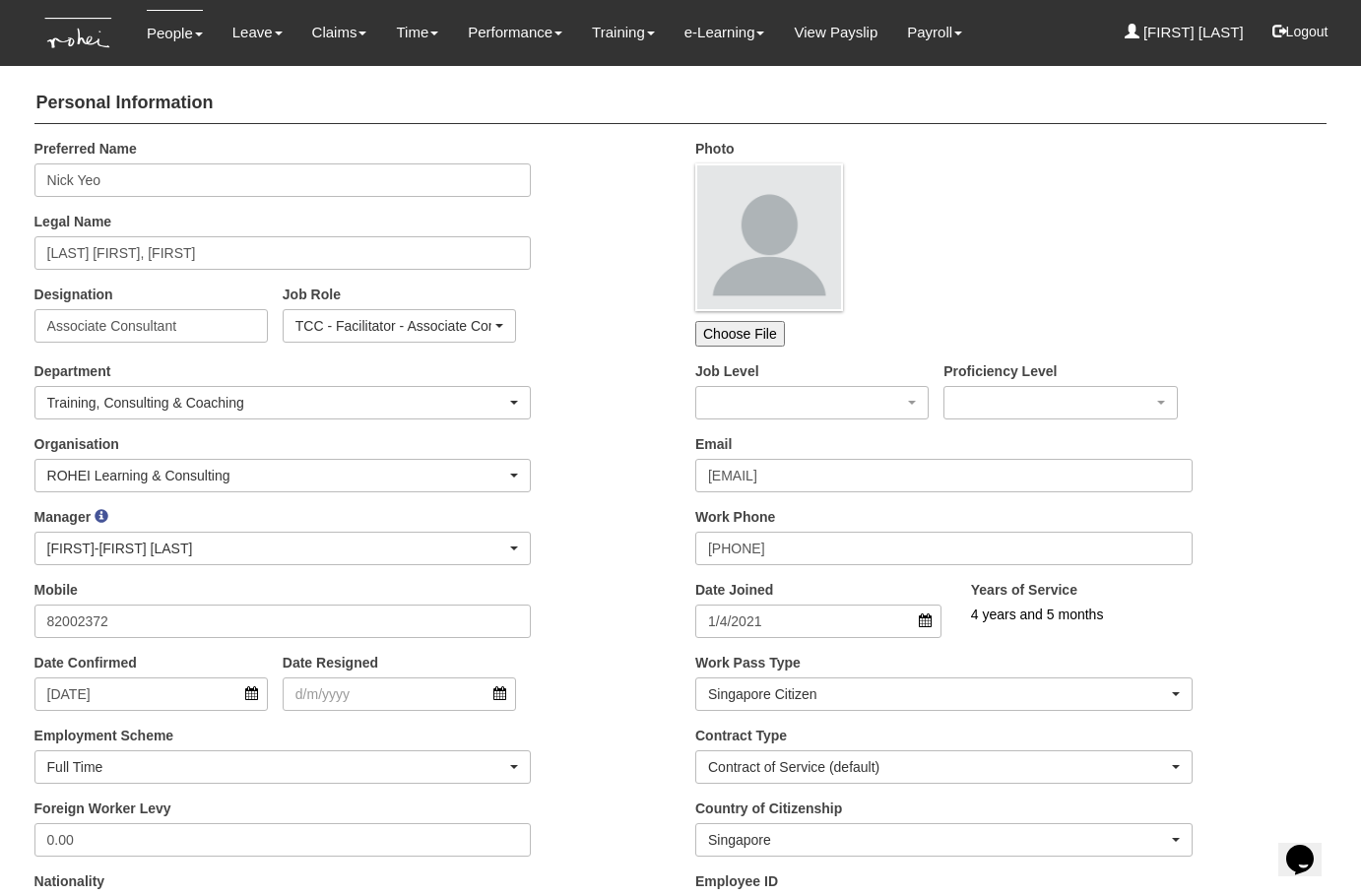 click on "Department
Business Development
Commercial
Corporate
Corporate Dept
Corporate Planning & Finance
Guest Experience
Human Resource
Marketing
New Business
Operations
Organisation Excellence
People Excellence
Product
Project Management
ROHEI China
ROHEI Foundation
Shared Resource
Technology Management
Training
Training Administration
Training, Consulting & Coaching
Training, Consulting & Coaching" at bounding box center (350, 398) 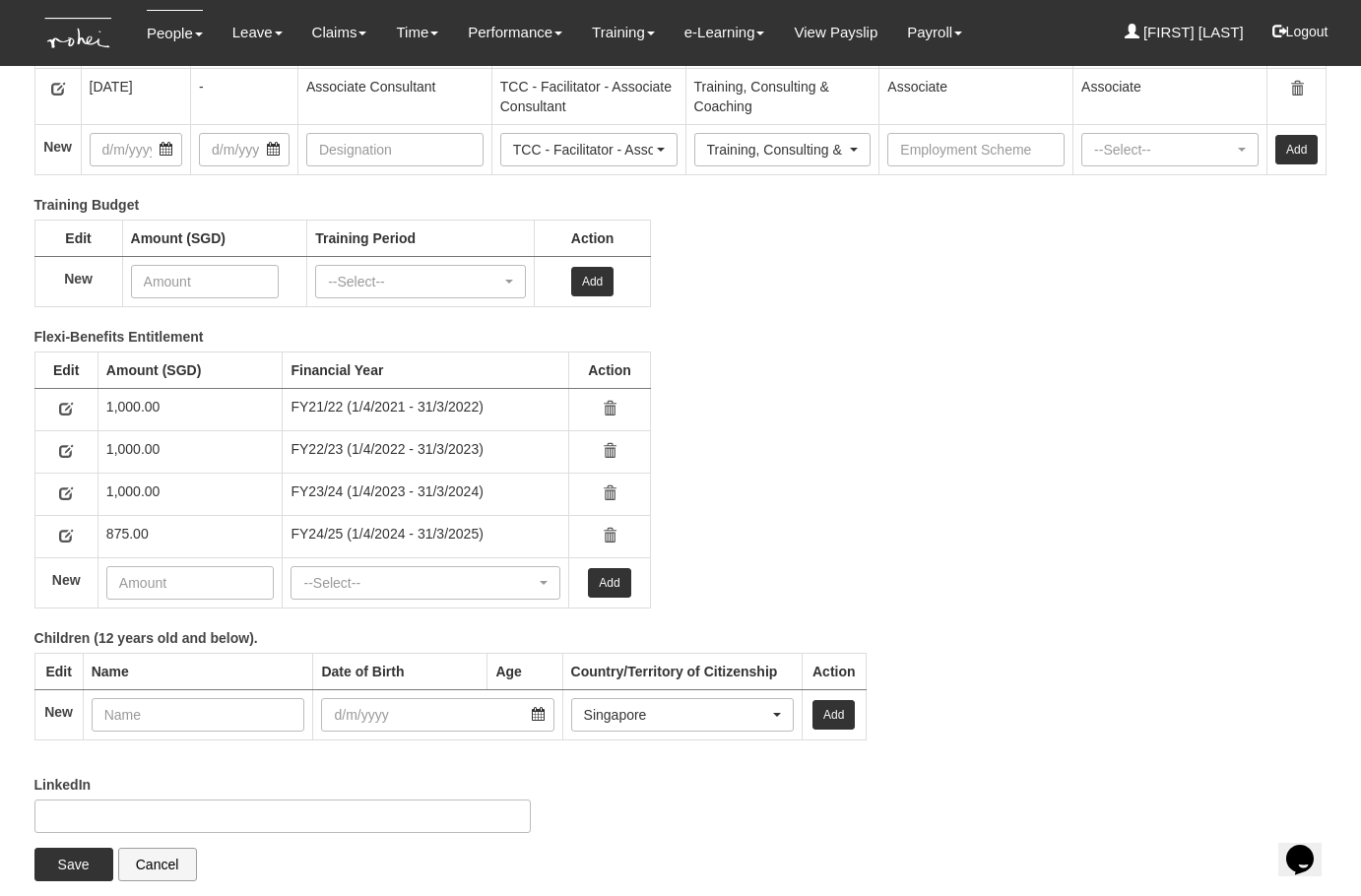 scroll, scrollTop: 2928, scrollLeft: 0, axis: vertical 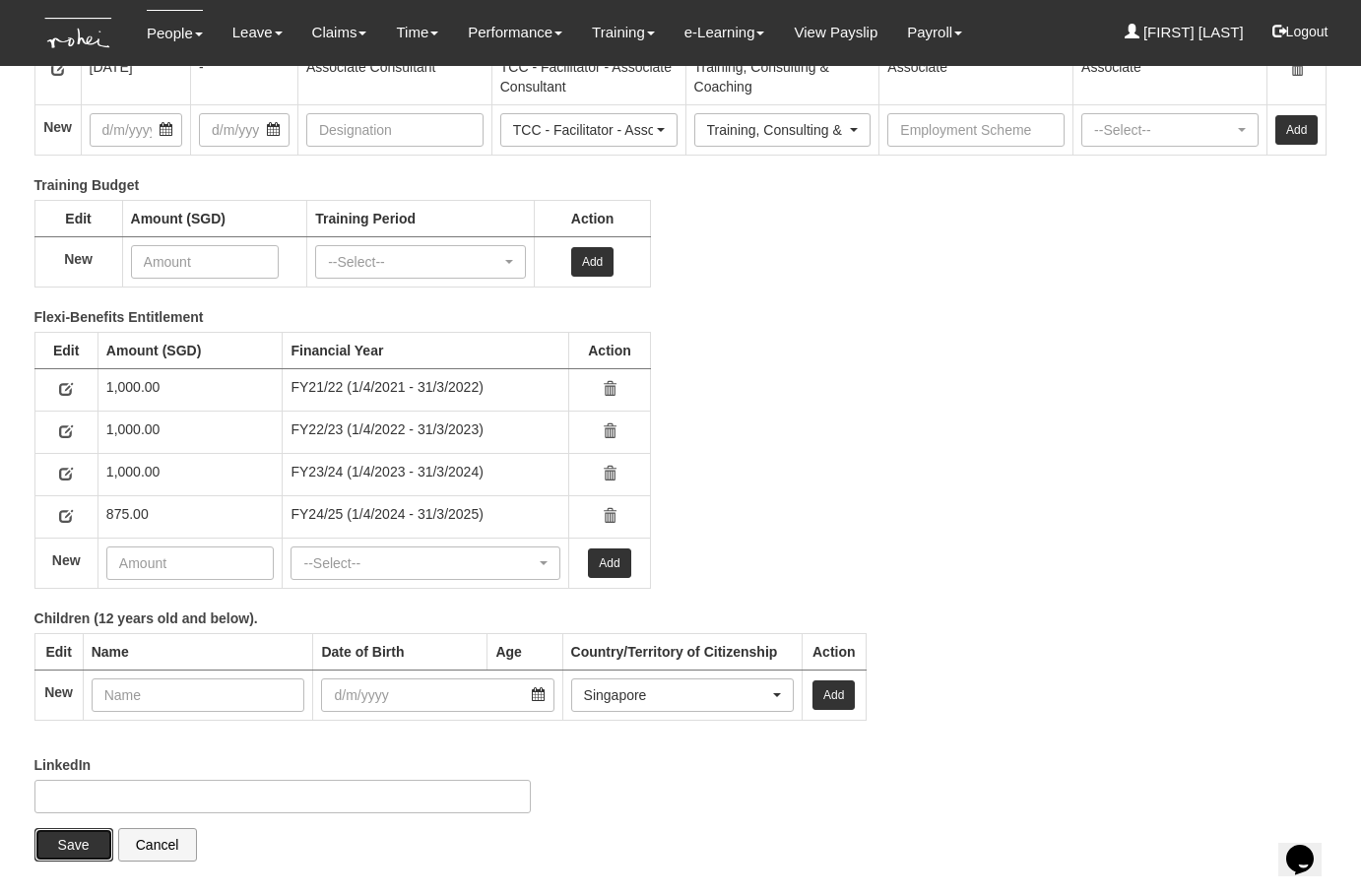 click on "Save" at bounding box center (74, 845) 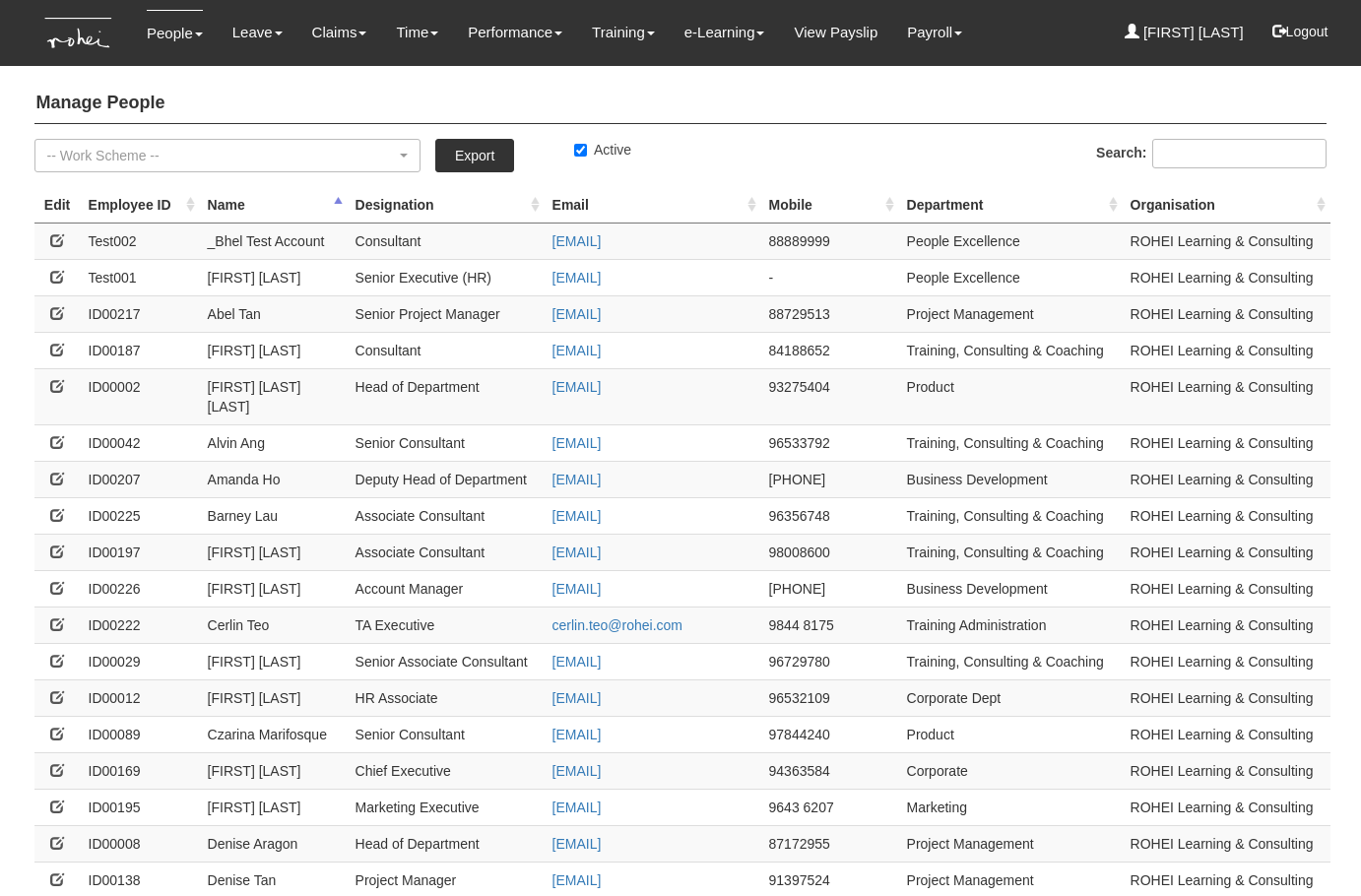 select on "50" 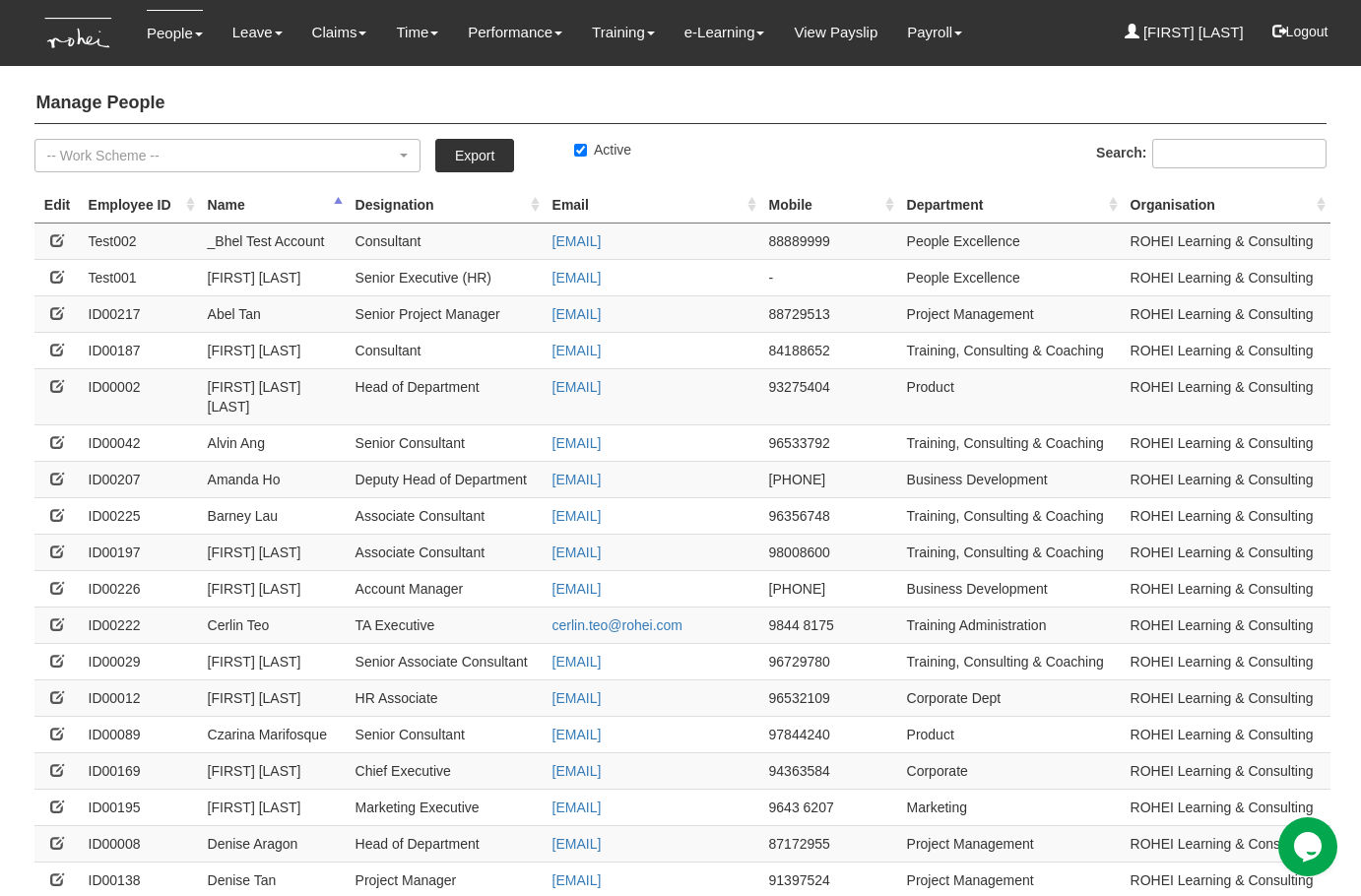 scroll, scrollTop: 0, scrollLeft: 0, axis: both 